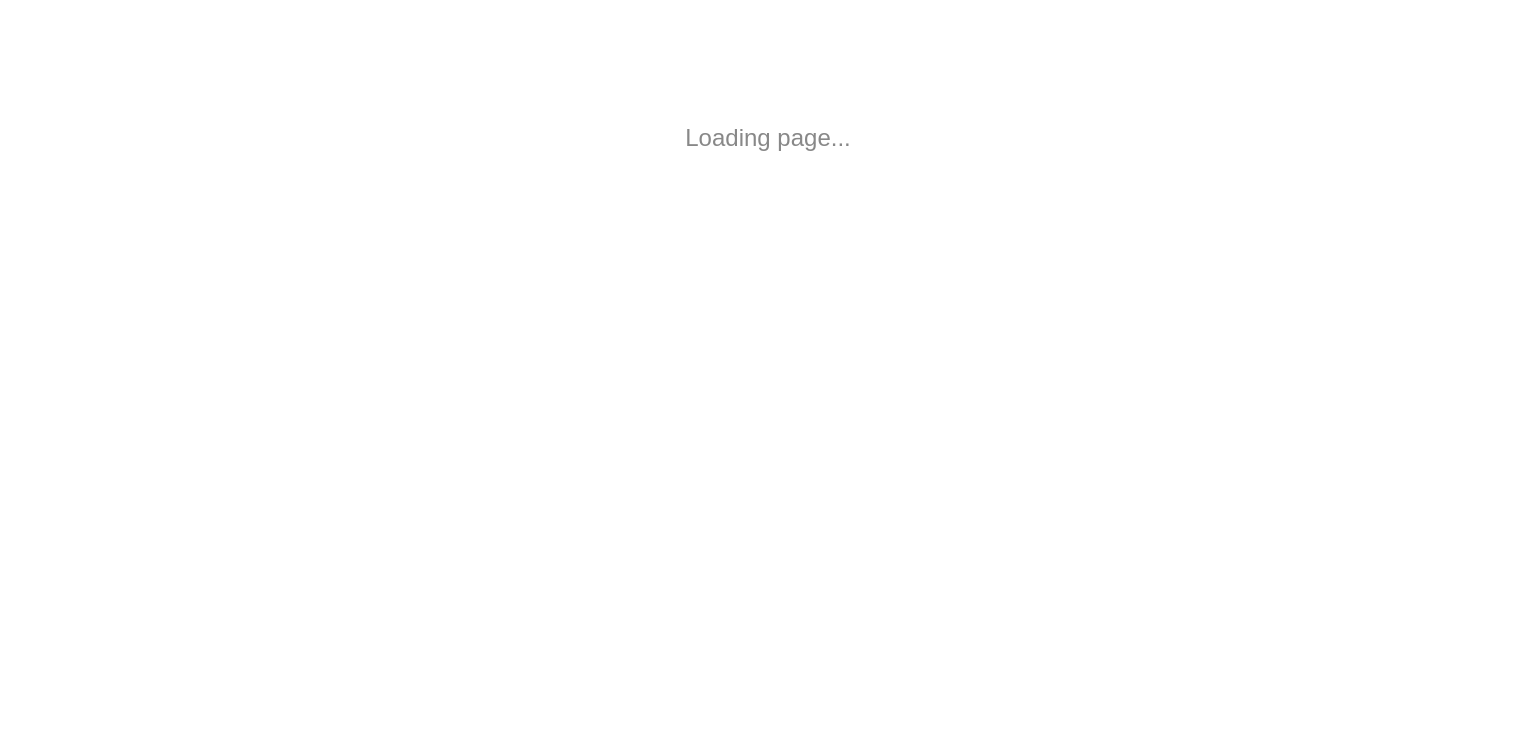 scroll, scrollTop: 0, scrollLeft: 0, axis: both 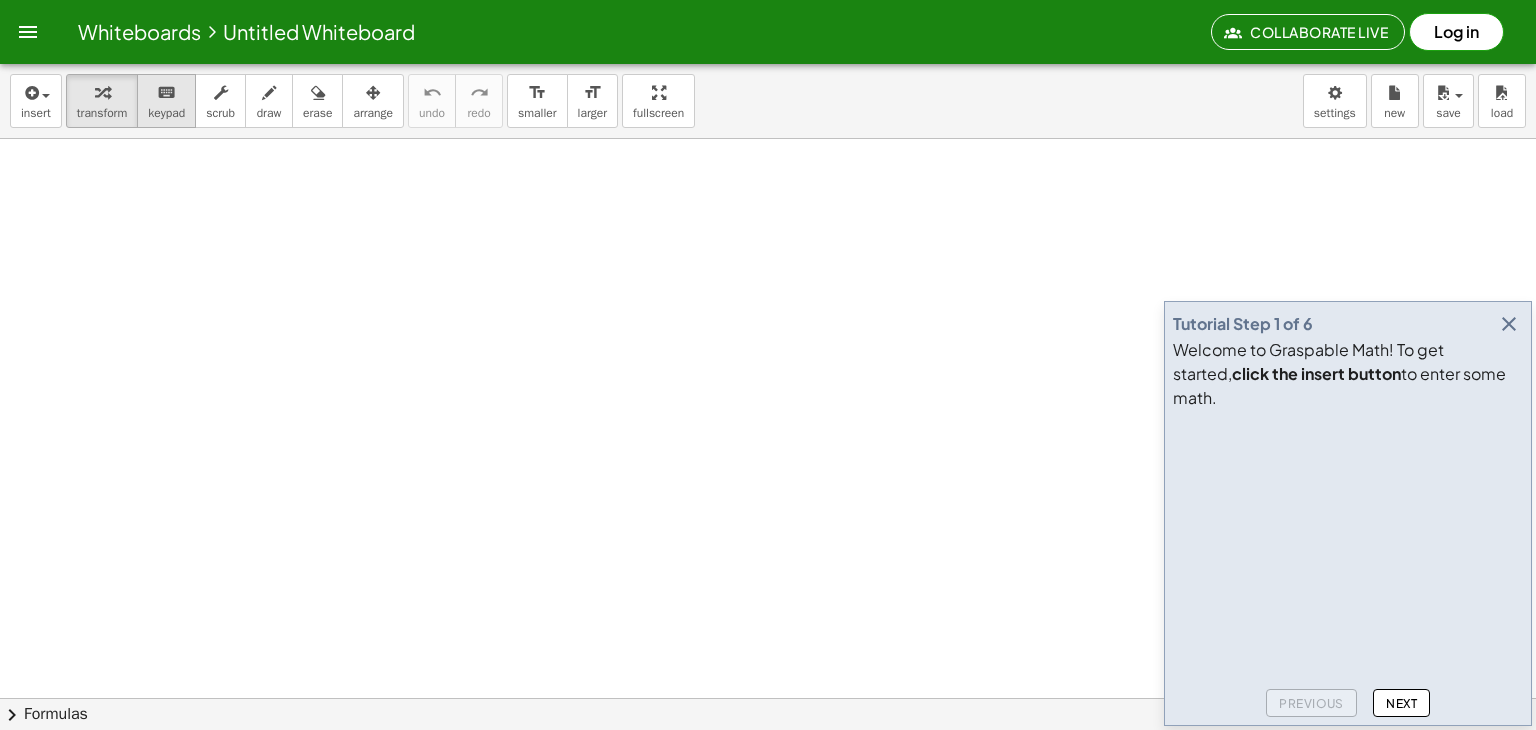 click on "keyboard keypad" at bounding box center (166, 101) 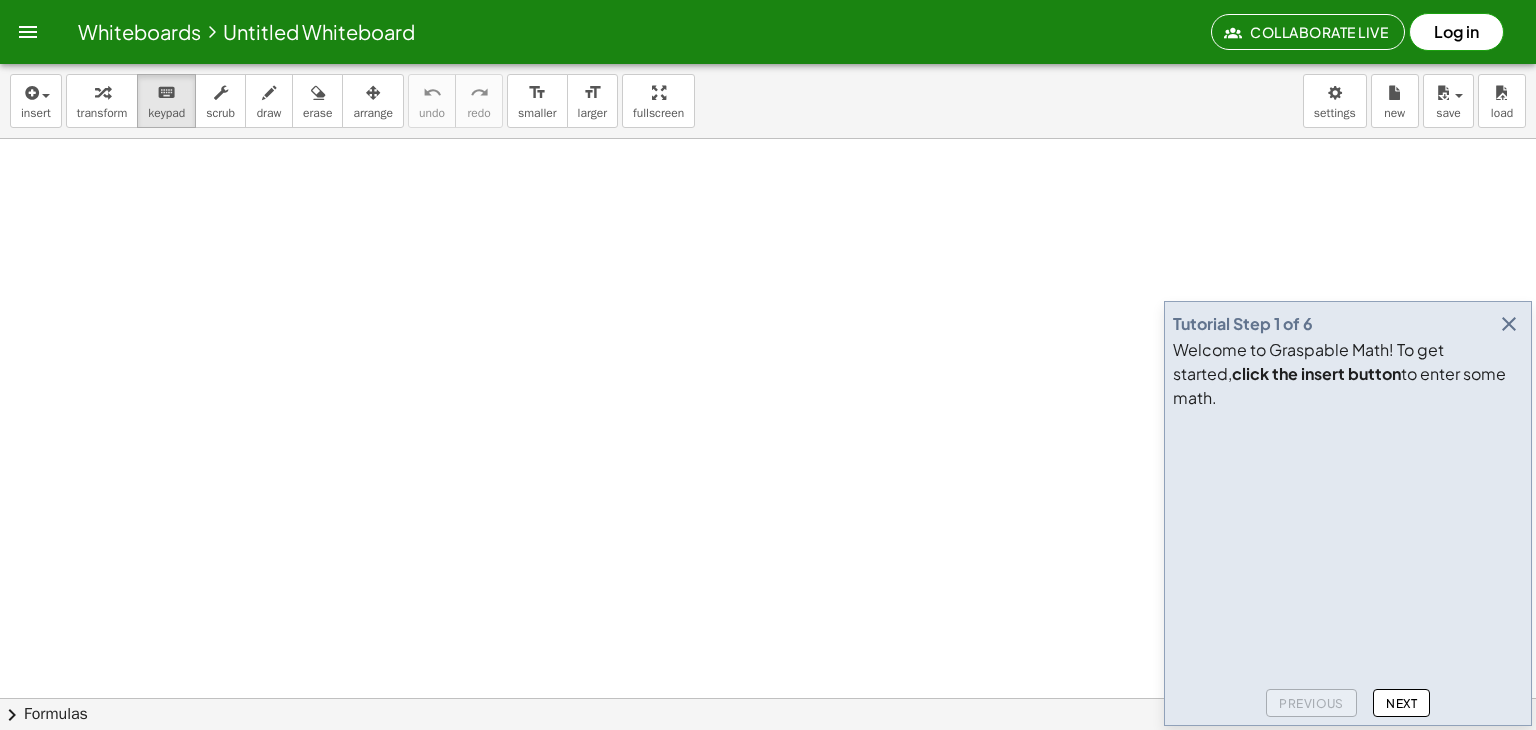 click on "Next" at bounding box center (1401, 703) 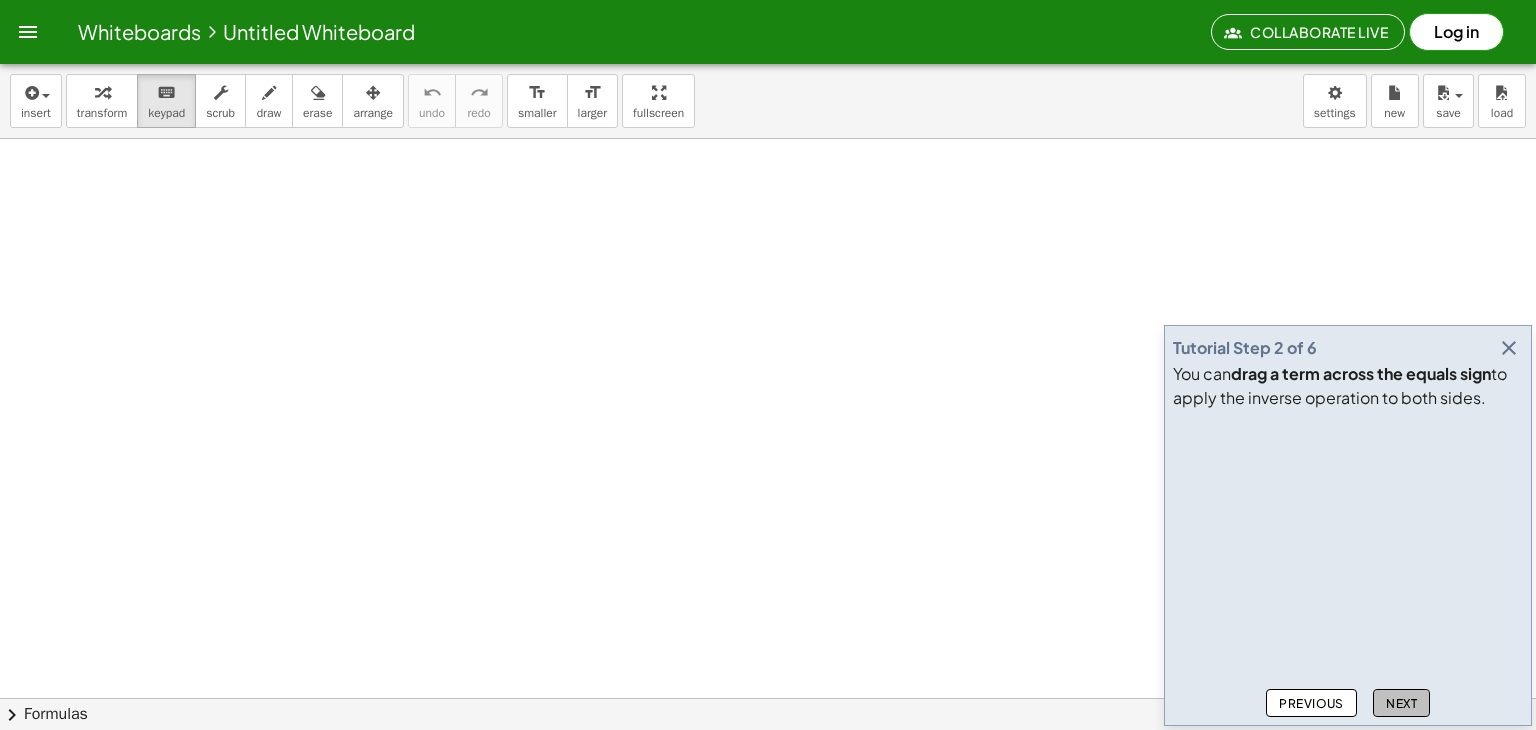 click on "Next" at bounding box center [1401, 703] 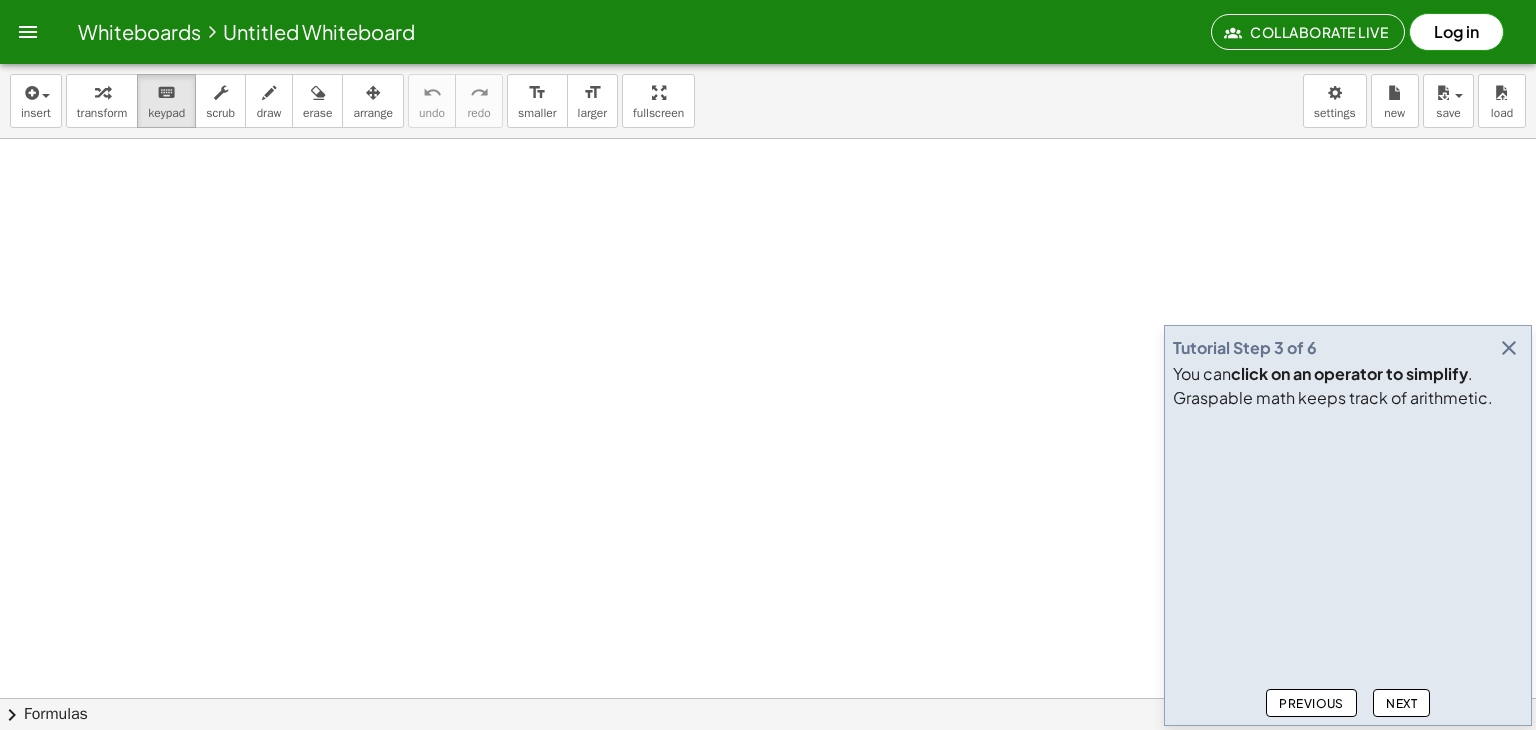click on "Next" at bounding box center [1401, 703] 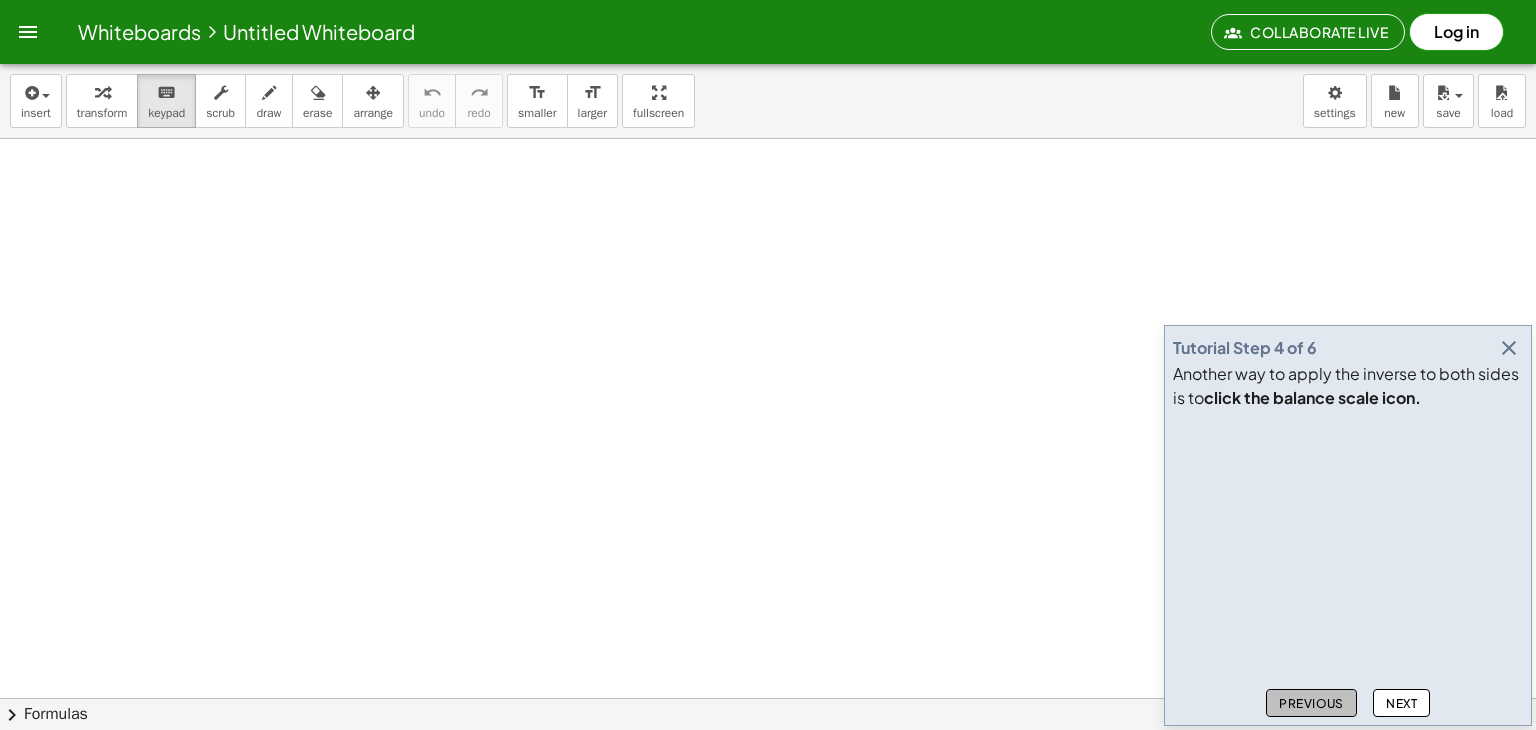 click on "Previous" 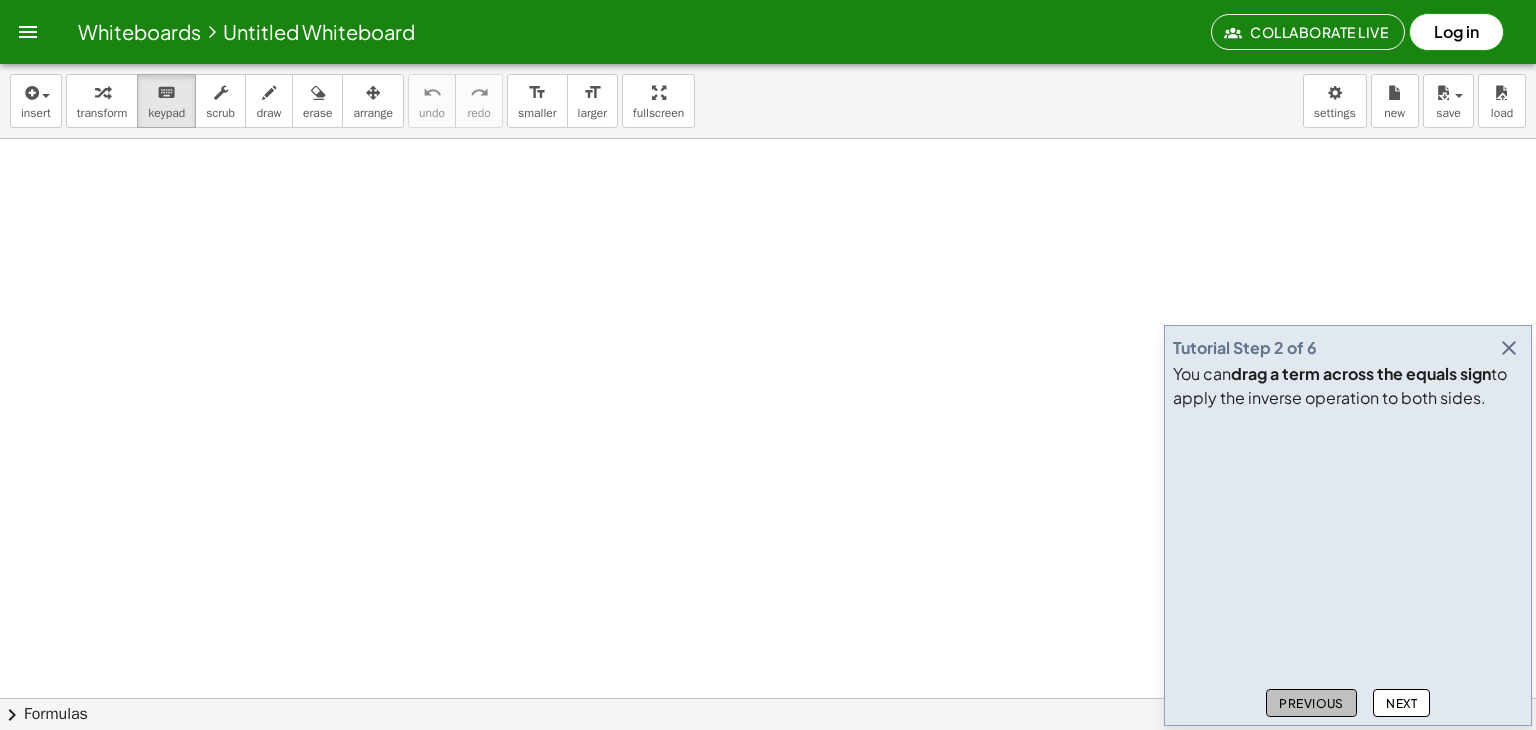 click on "Previous" 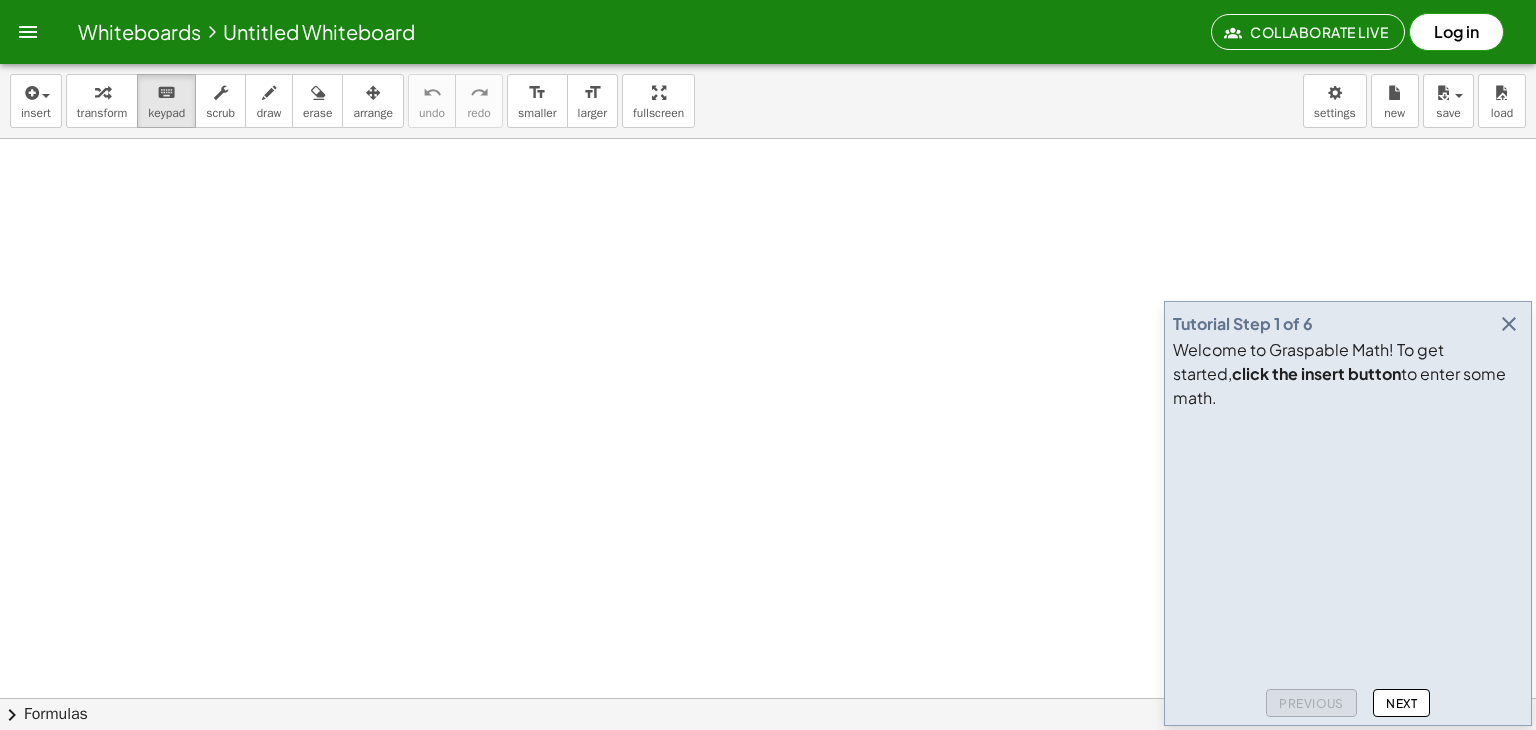click on "Previous Next" at bounding box center [1348, 699] 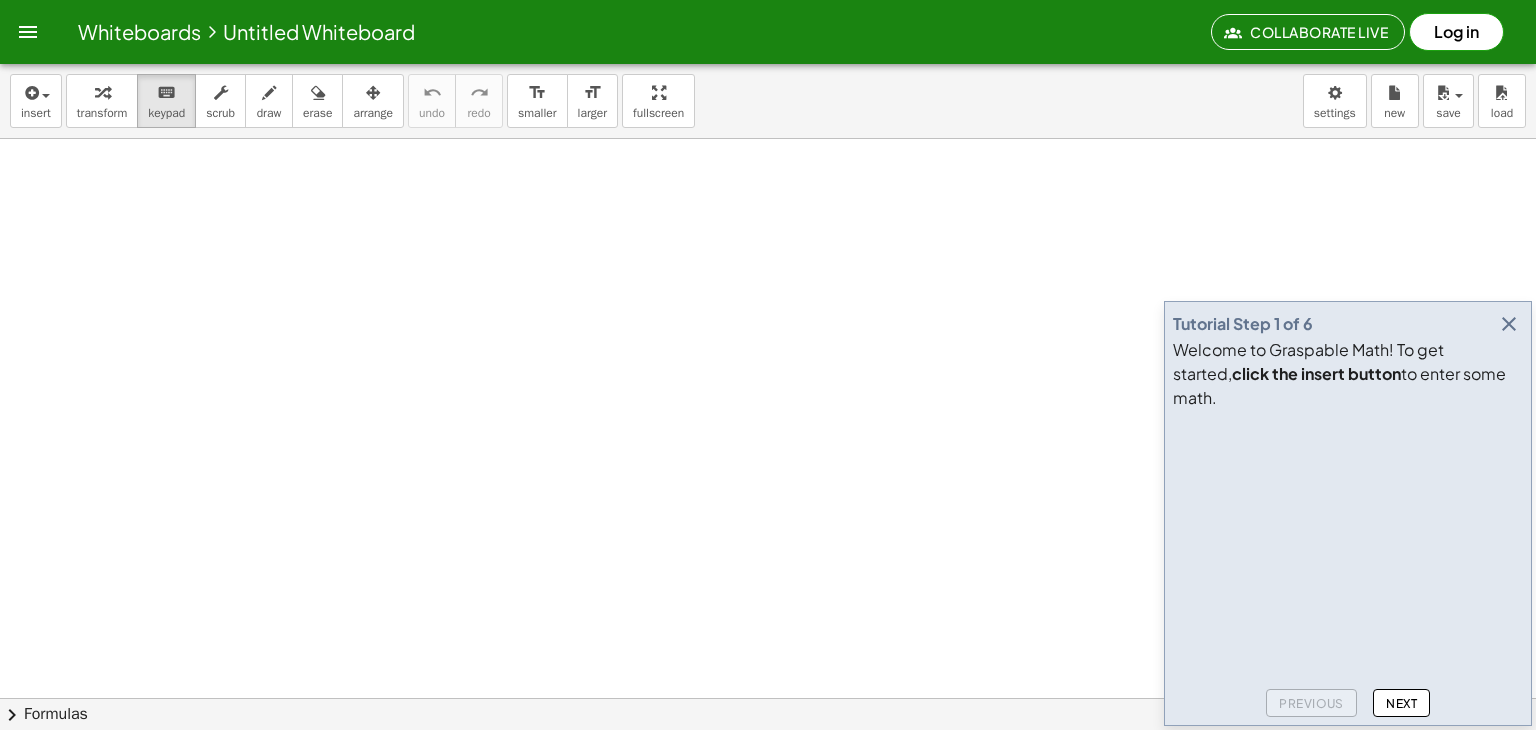 click on "Next" 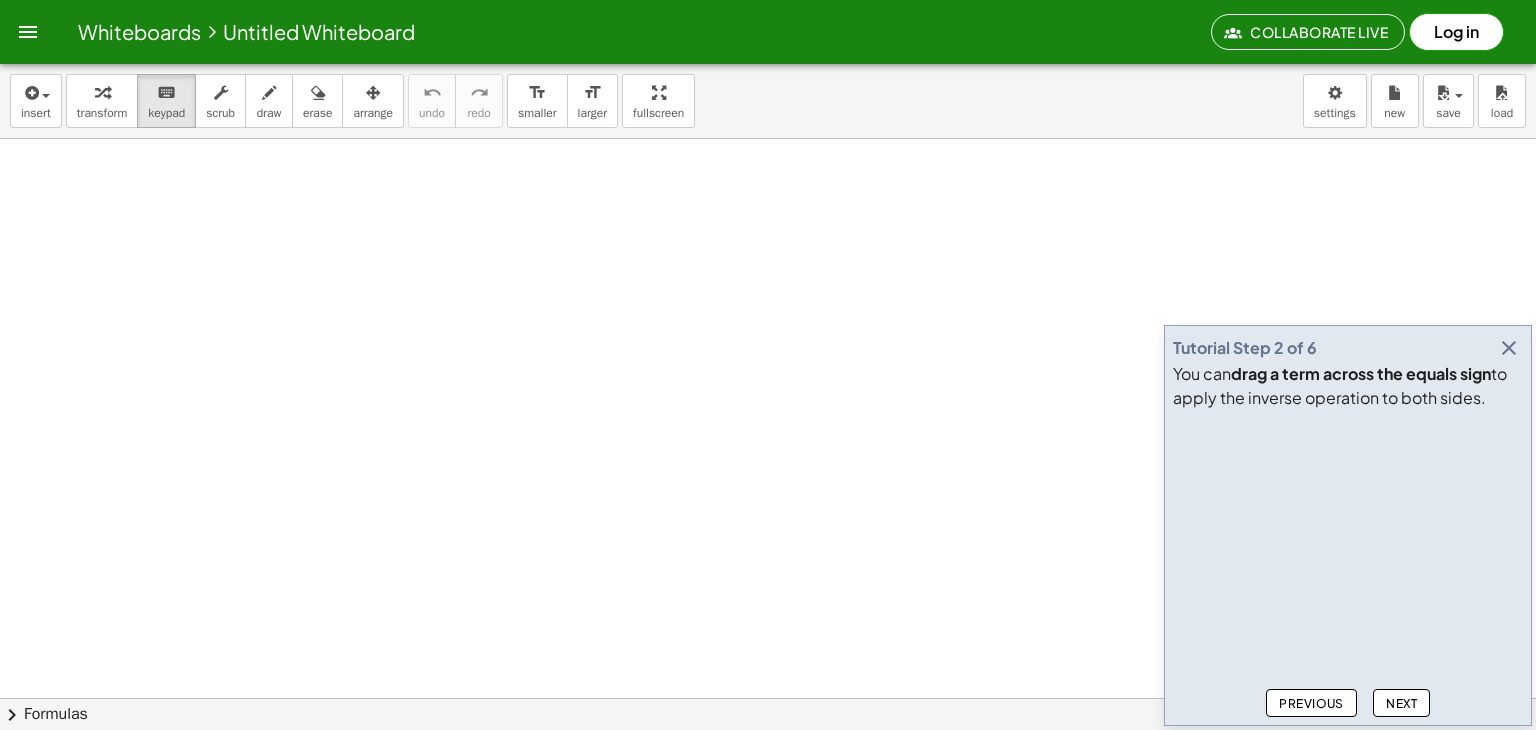 click on "Next" 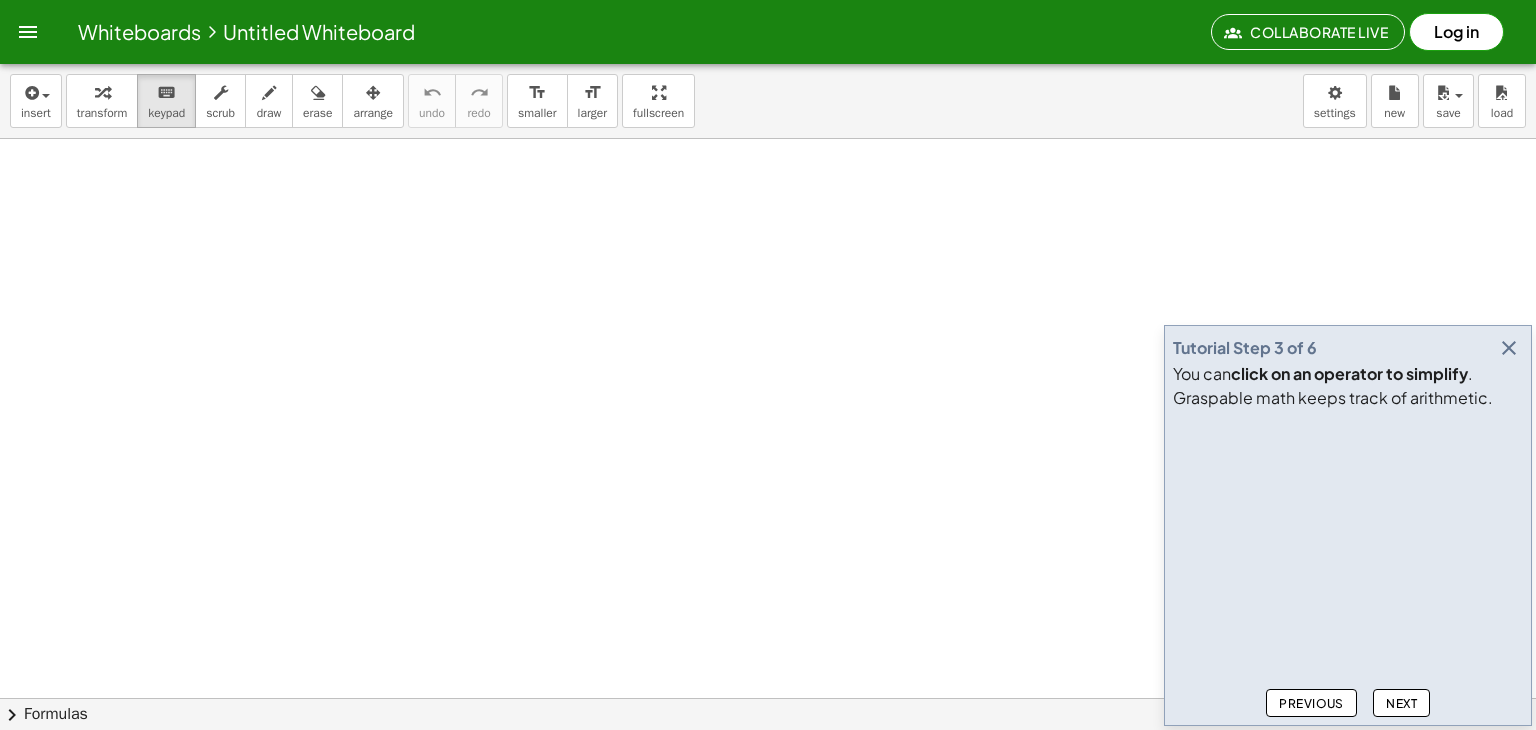click on "Next" 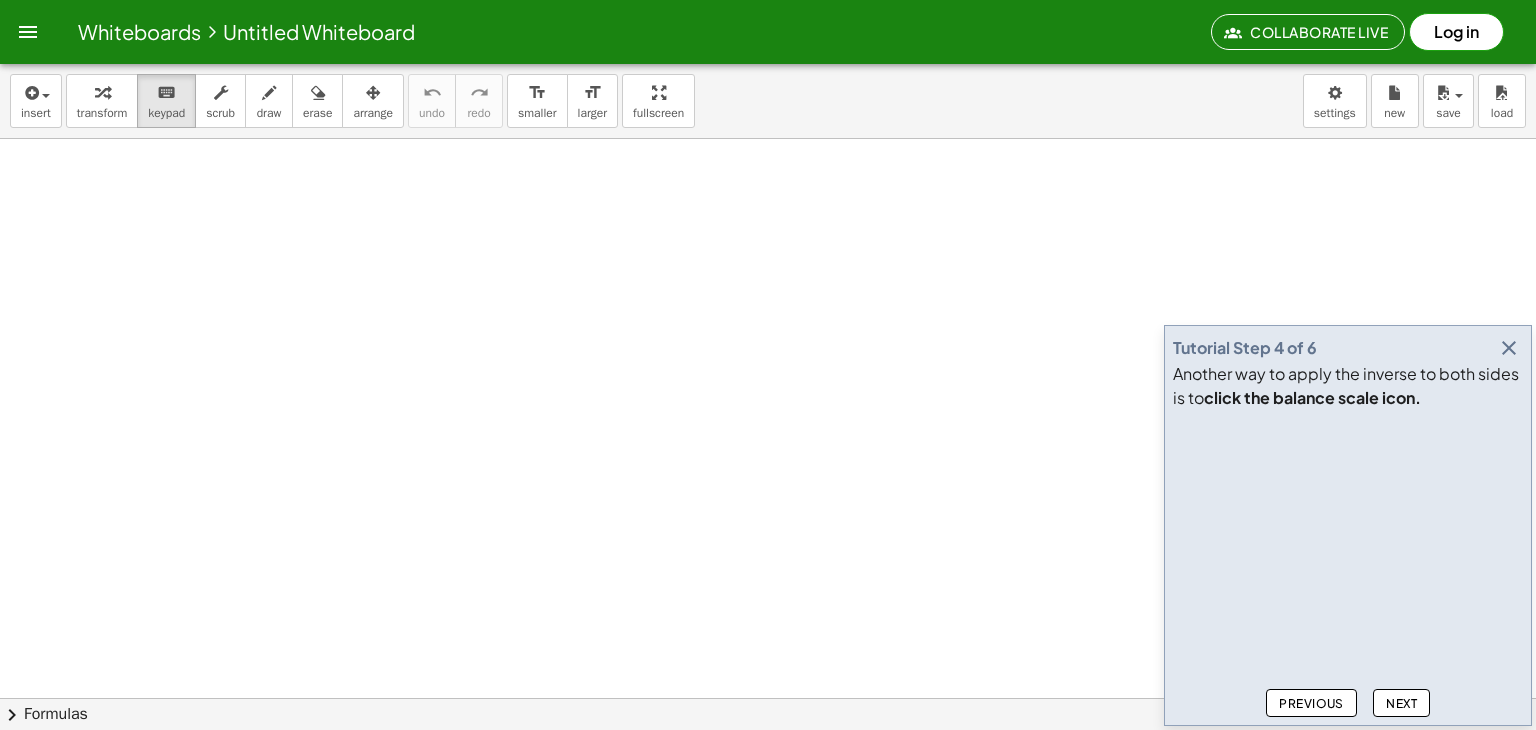 click on "Next" 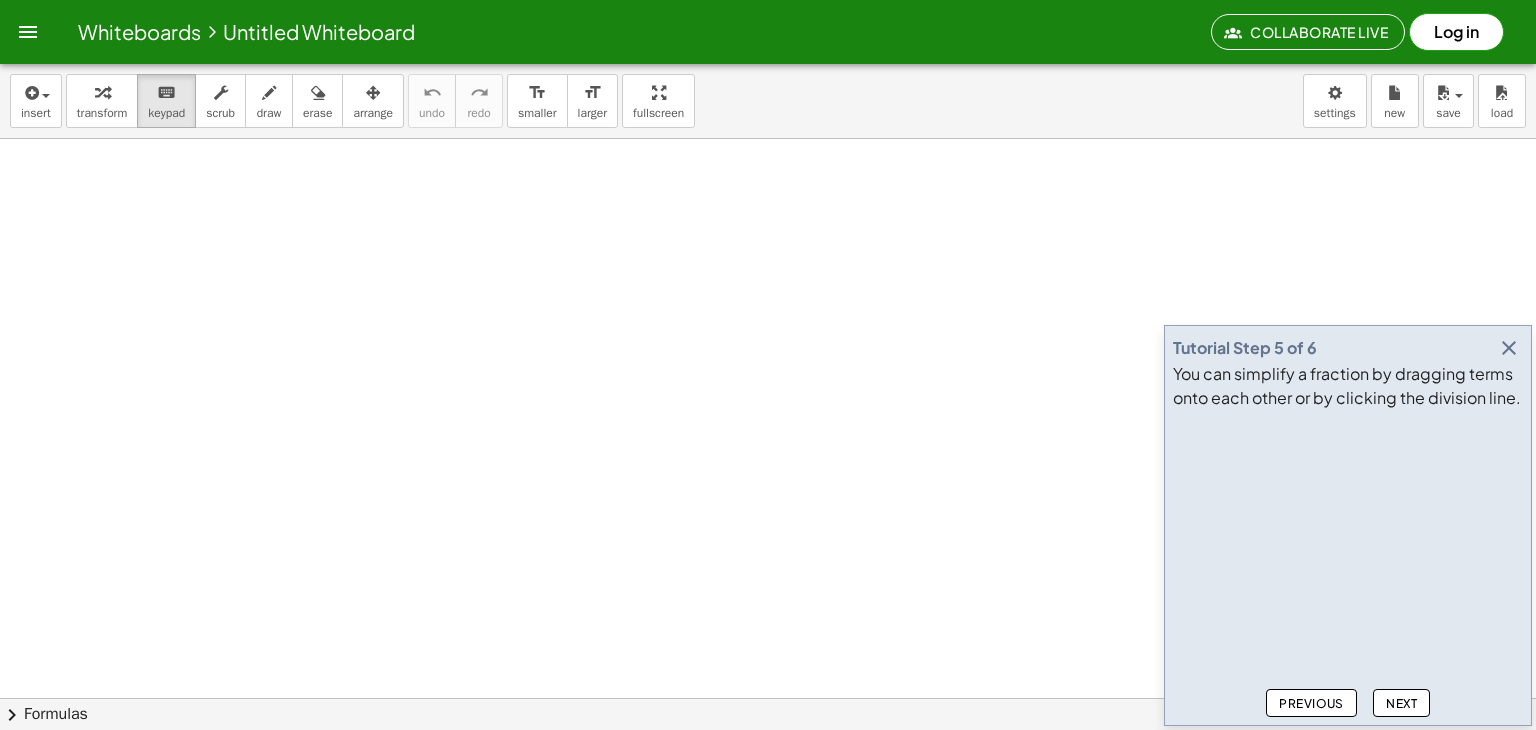click on "Next" 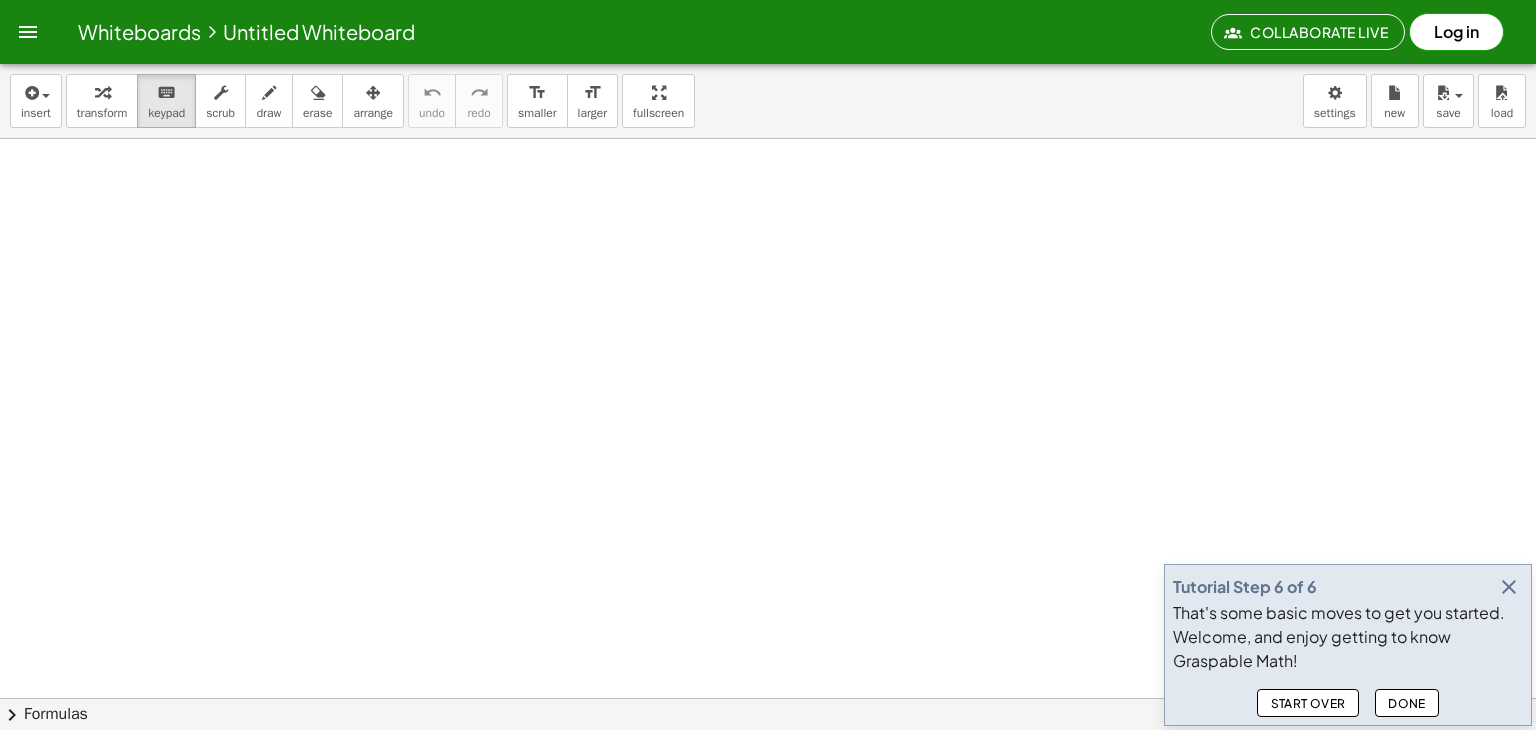 click on "Done" 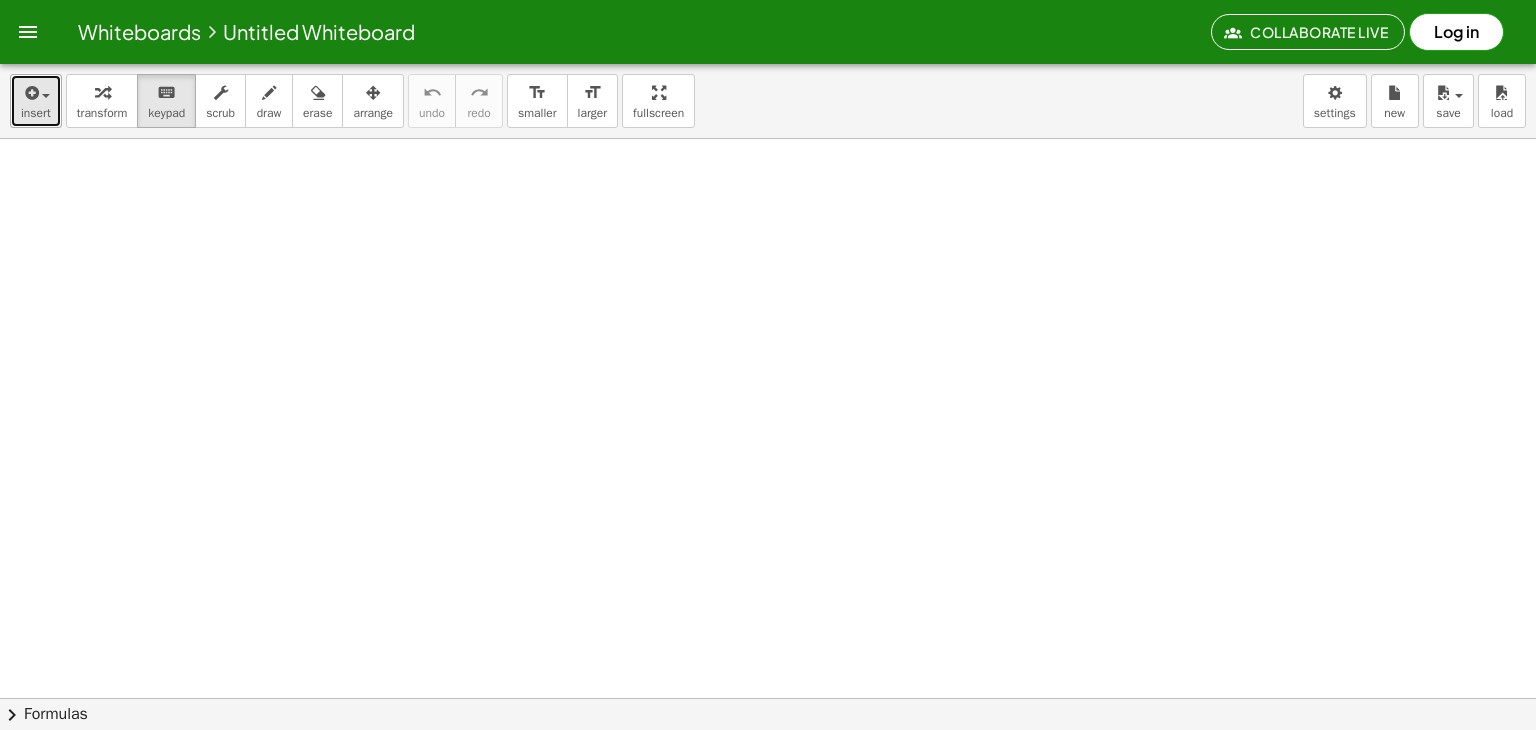 click on "insert" at bounding box center [36, 101] 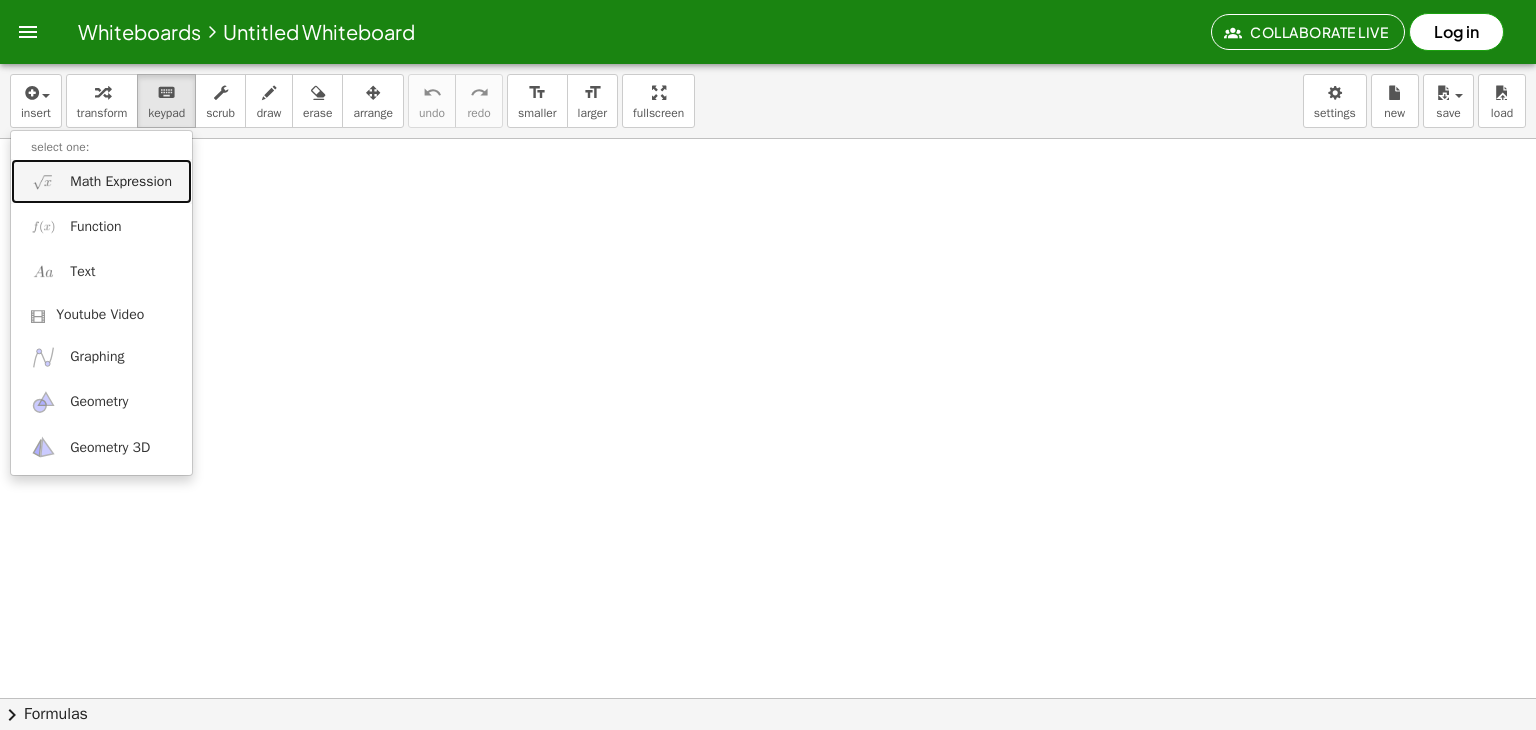 click on "Math Expression" at bounding box center [101, 181] 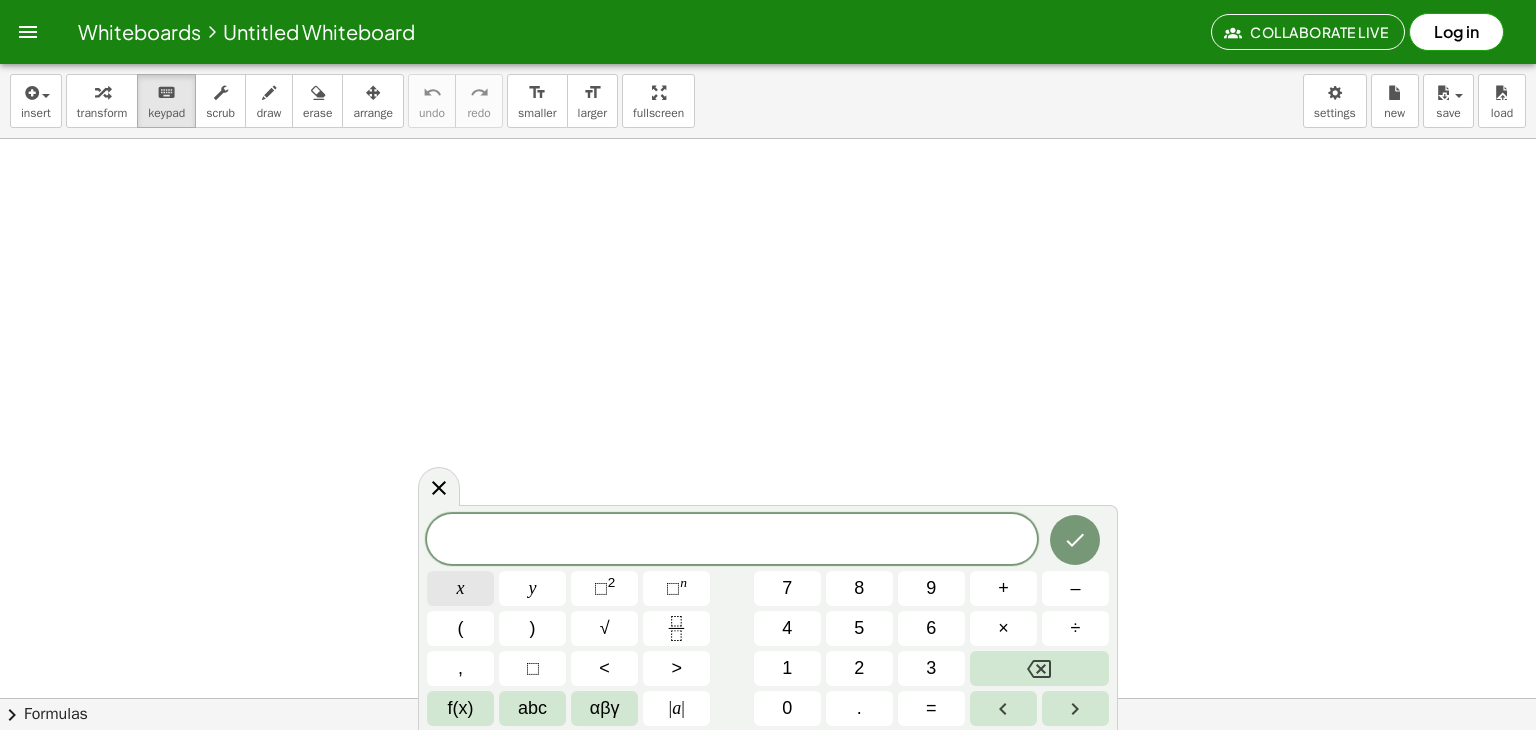 click on "x" at bounding box center [460, 588] 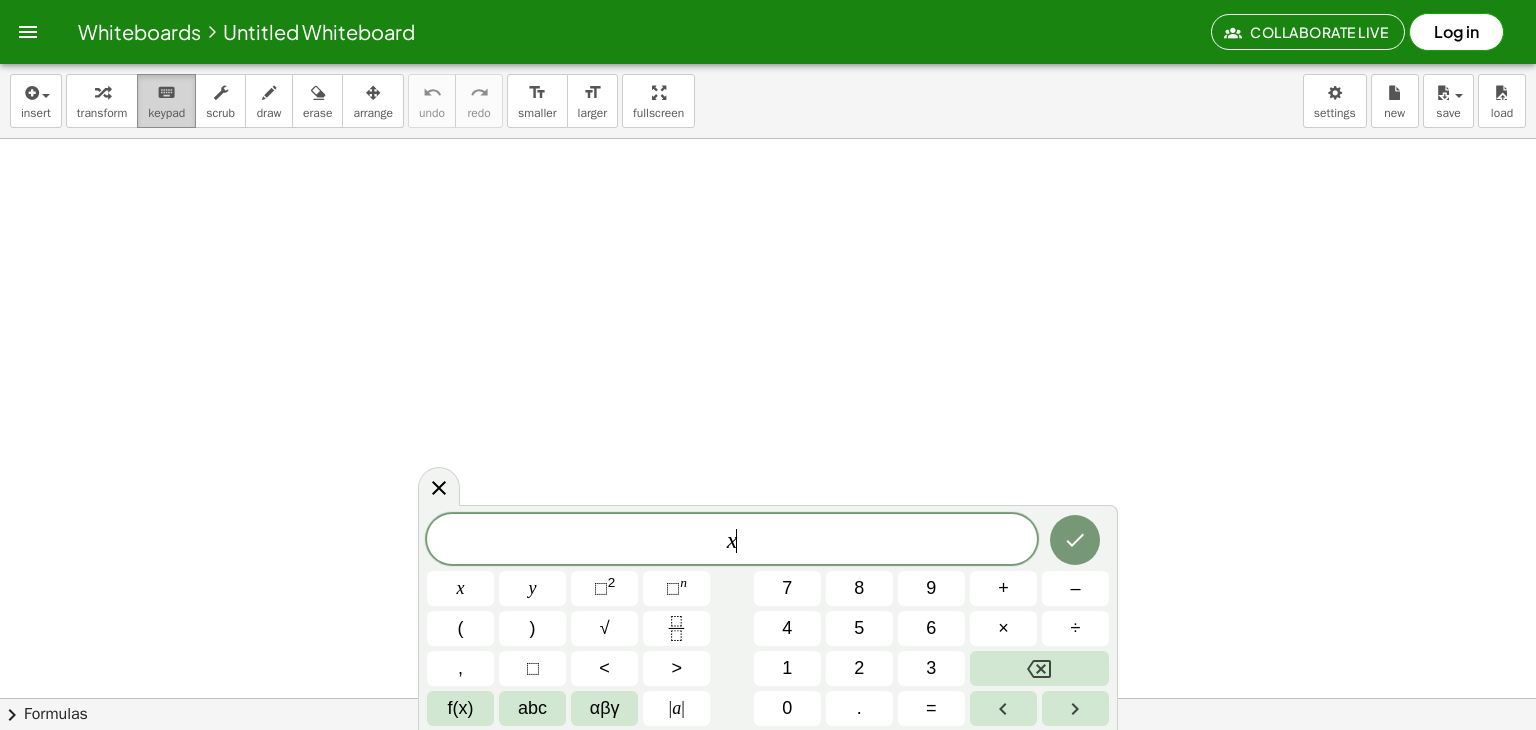 click on "keypad" at bounding box center (166, 113) 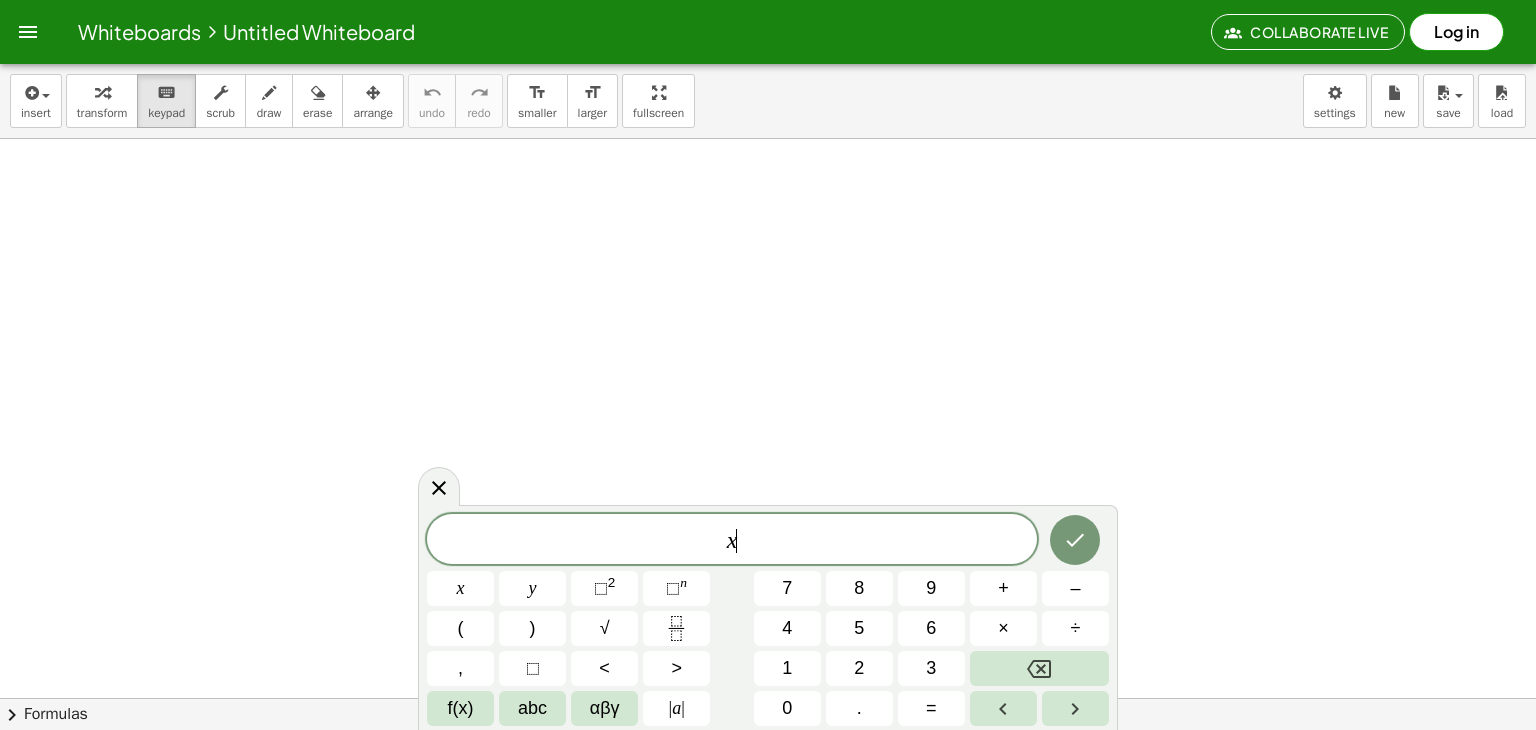click on "insert select one: Math Expression Function Text Youtube Video Graphing Geometry Geometry 3D transform keyboard keypad scrub draw erase arrange undo undo redo redo format_size smaller format_size larger fullscreen load   save new settings" at bounding box center (768, 101) 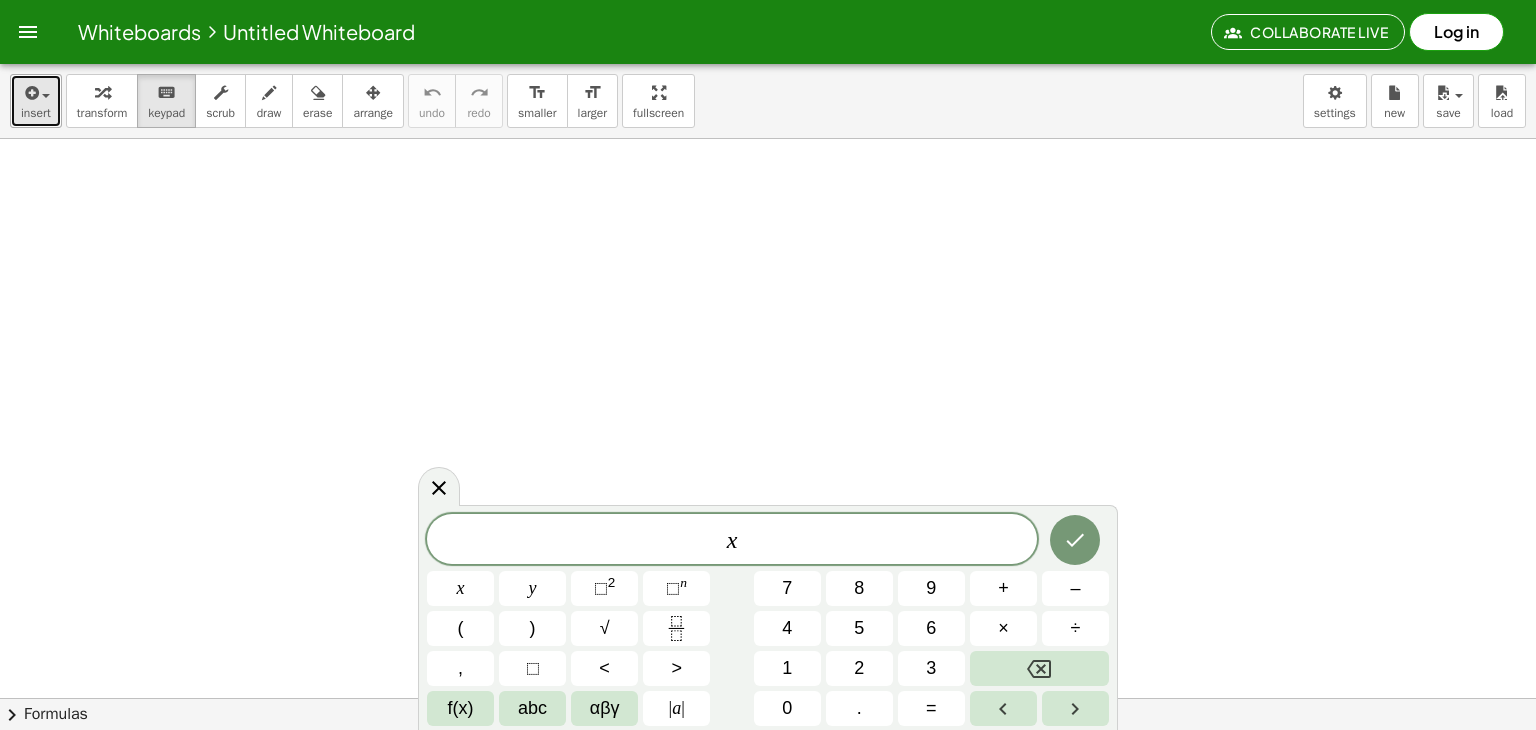 click on "insert" at bounding box center [36, 101] 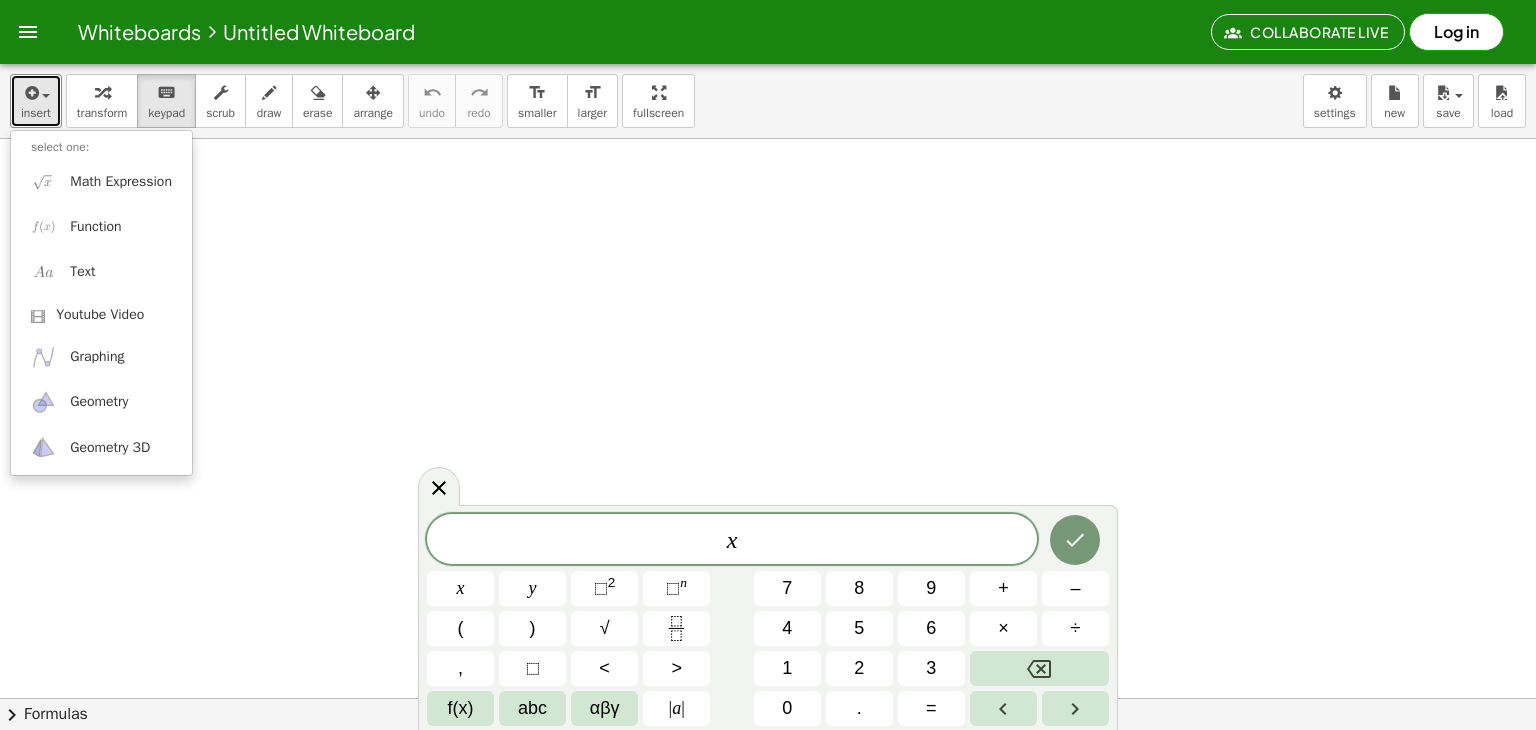 click at bounding box center (768, 762) 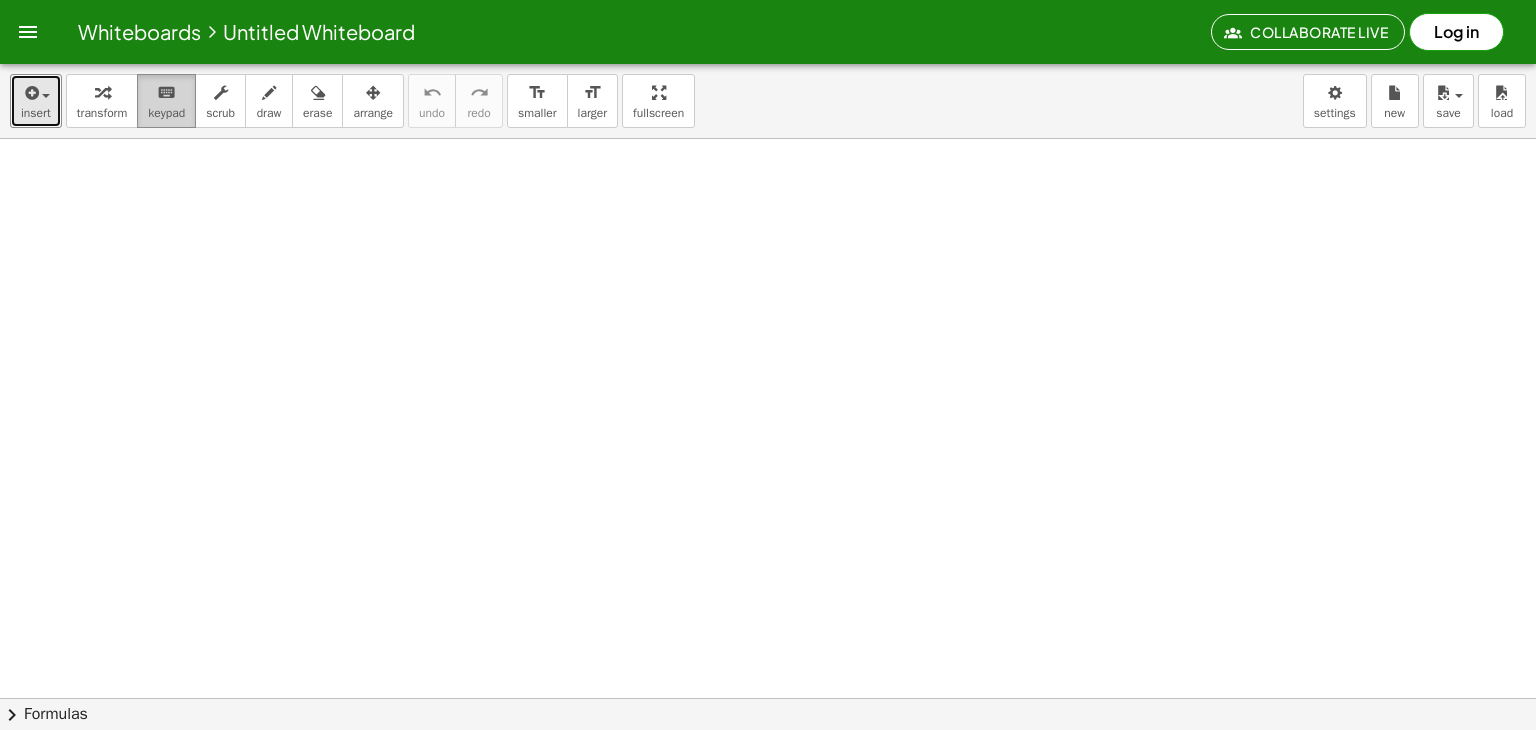 click on "keypad" at bounding box center [166, 113] 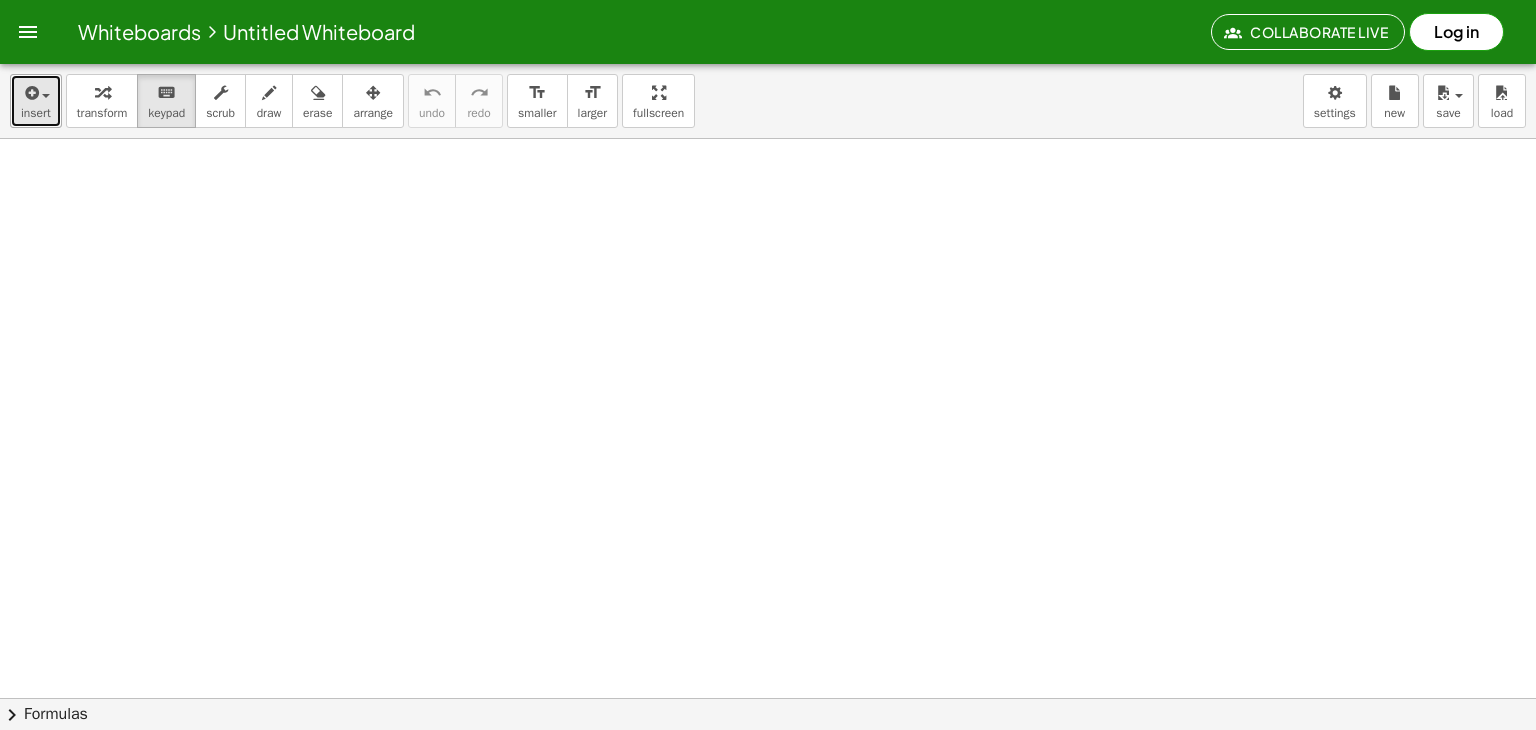 click on "insert" at bounding box center [36, 113] 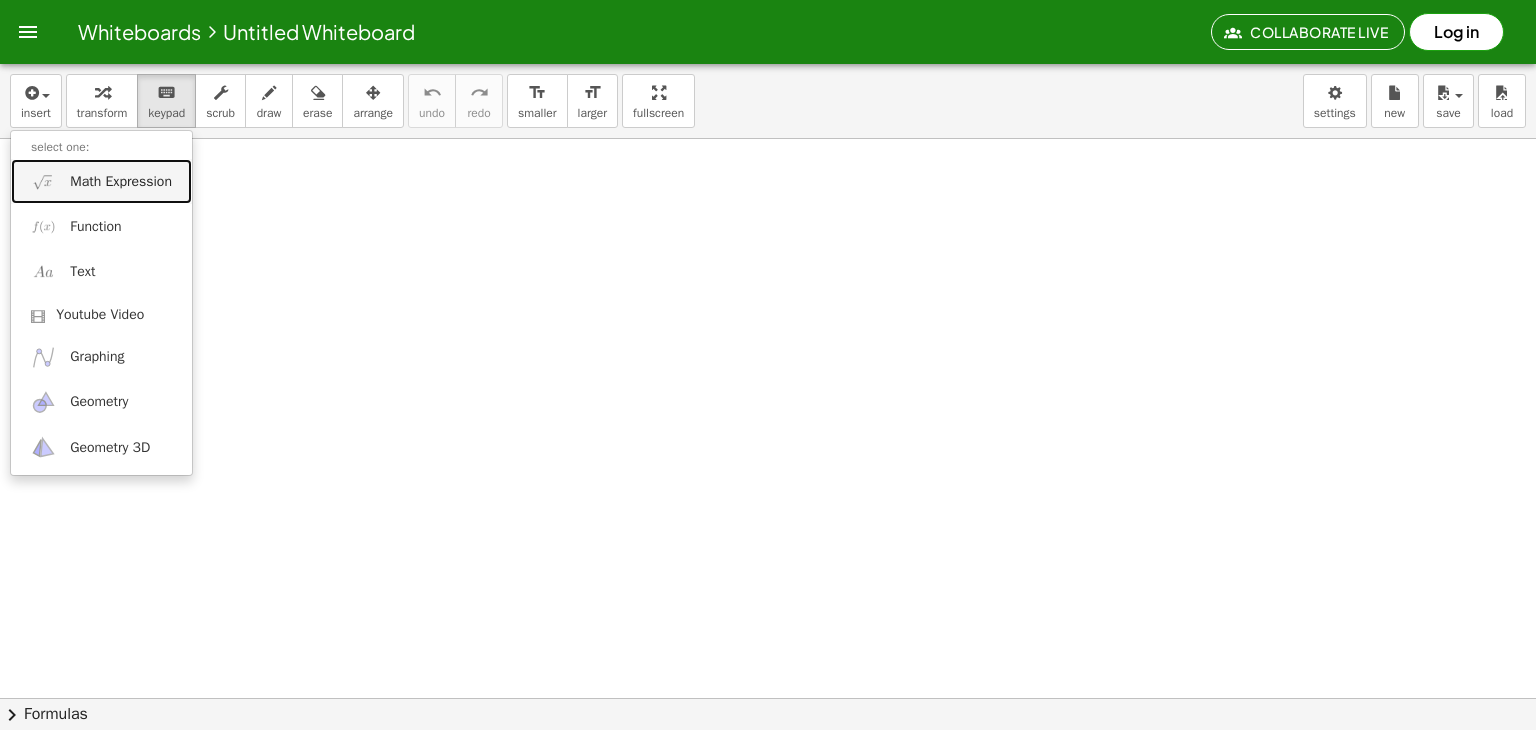 click on "Math Expression" at bounding box center (101, 181) 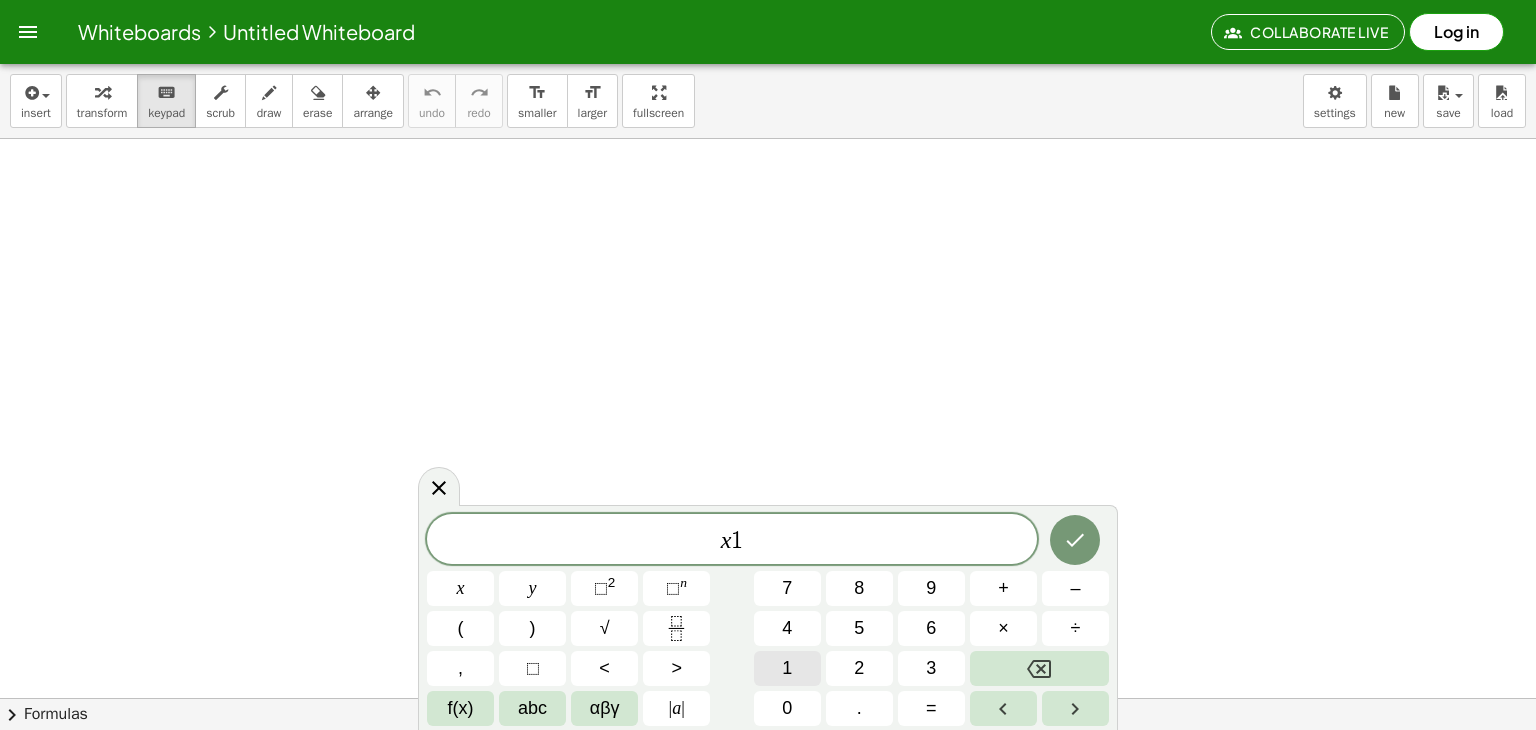 click on "1" at bounding box center [787, 668] 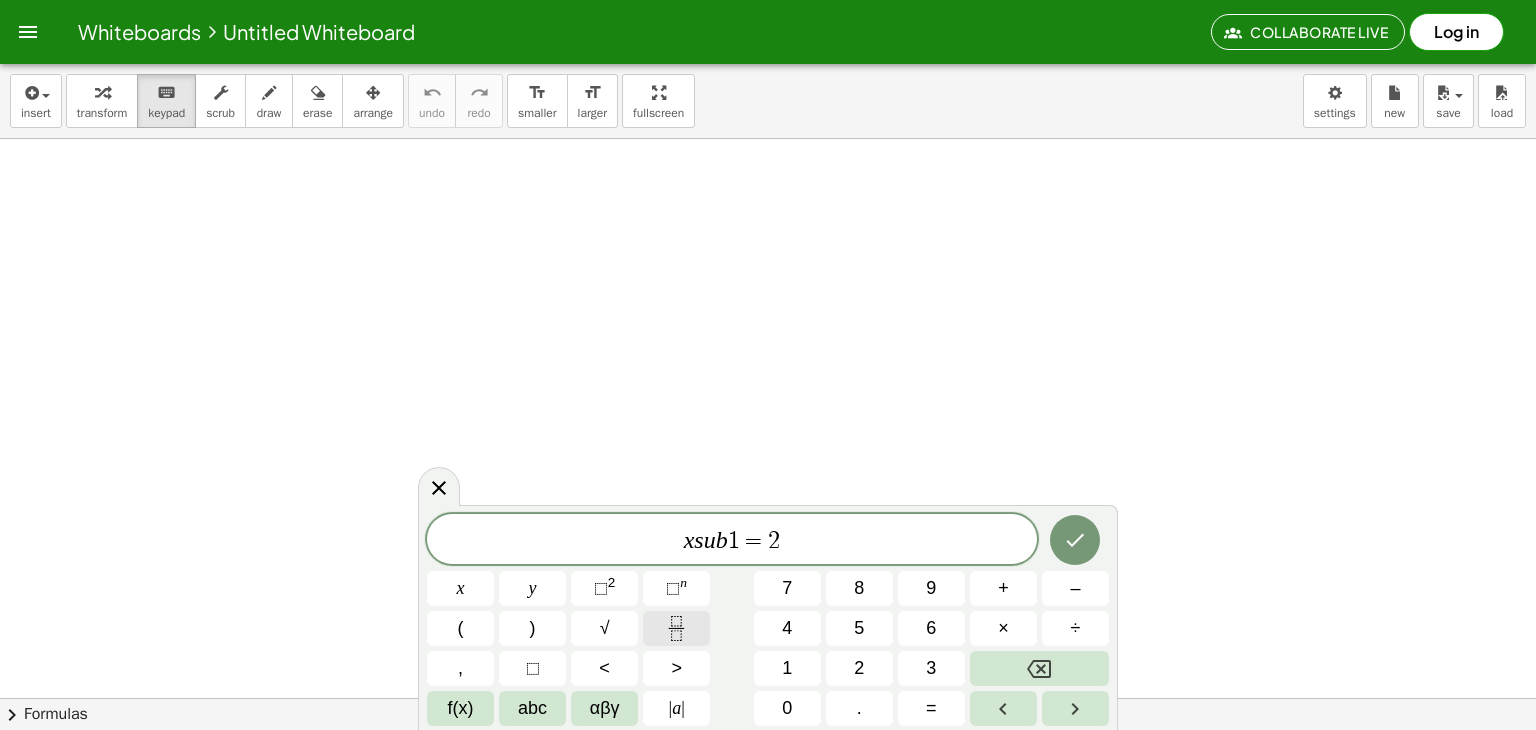 click 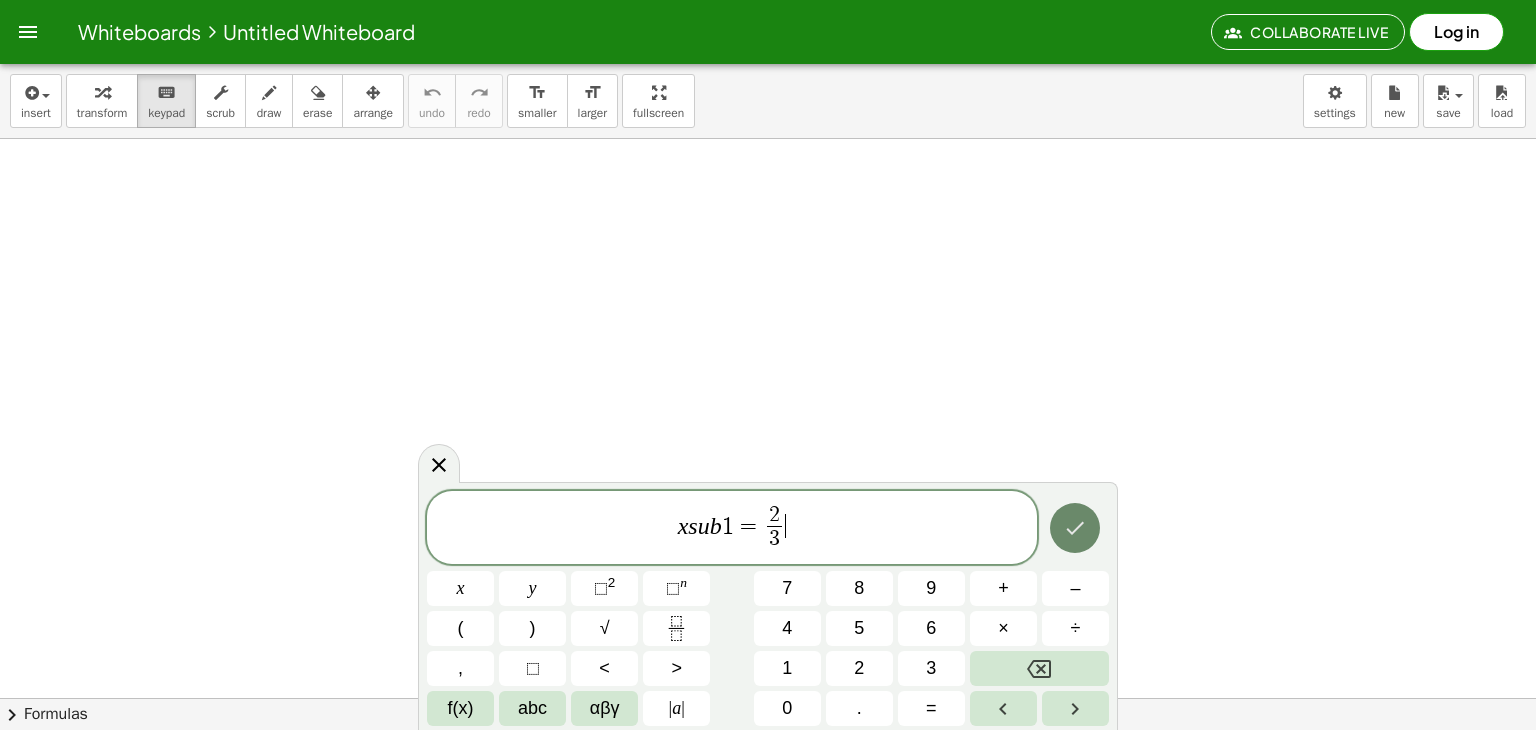 click at bounding box center [1075, 528] 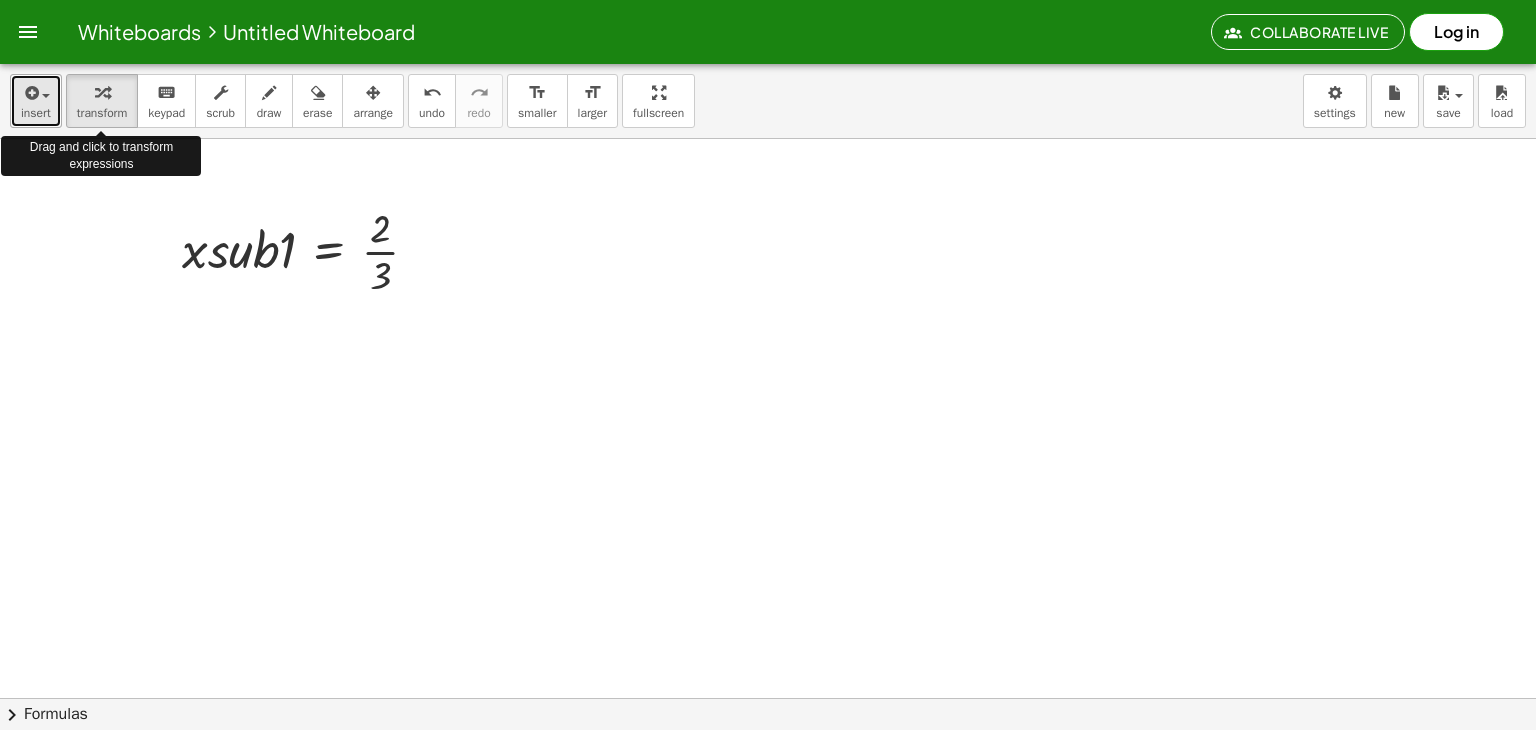 click on "insert" at bounding box center [36, 113] 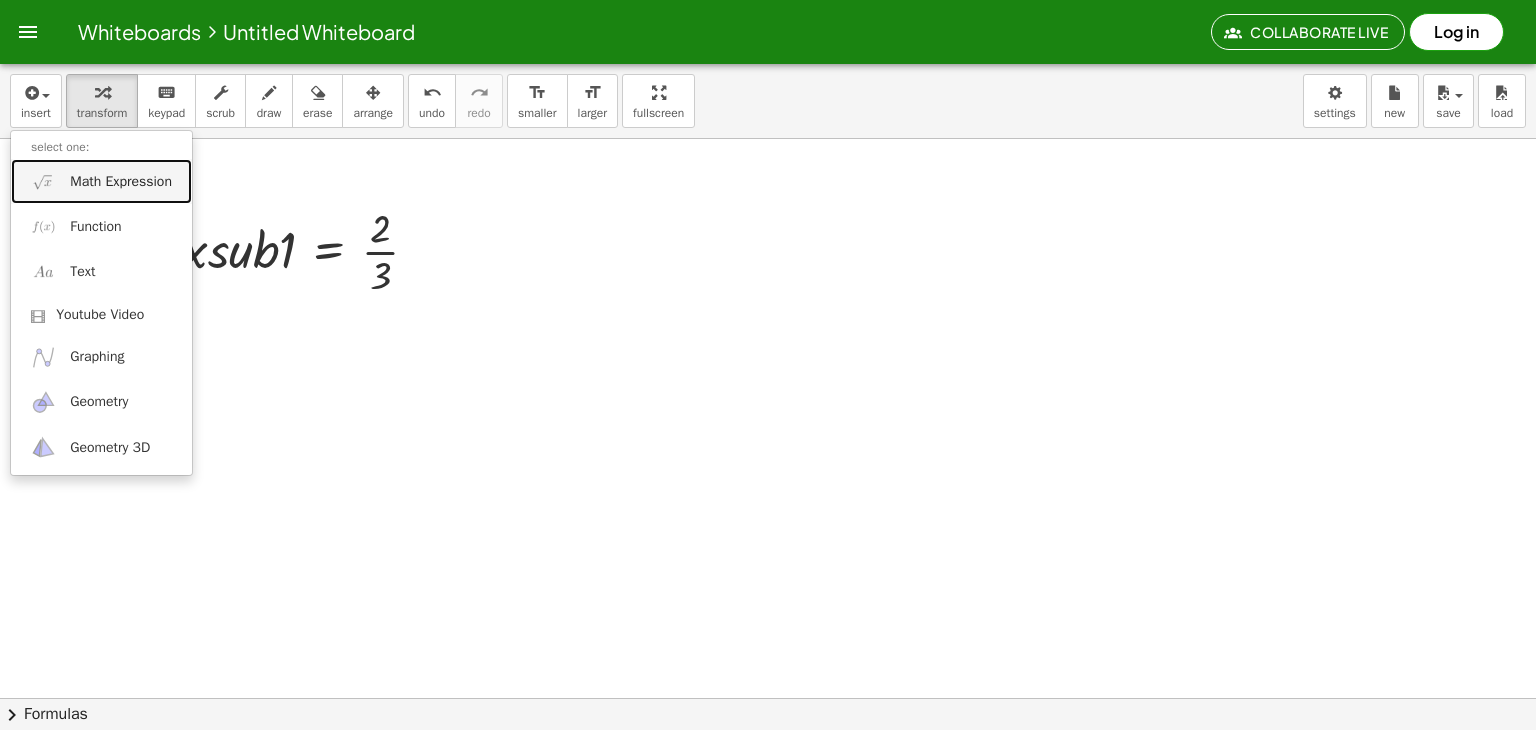 click on "Math Expression" at bounding box center [121, 182] 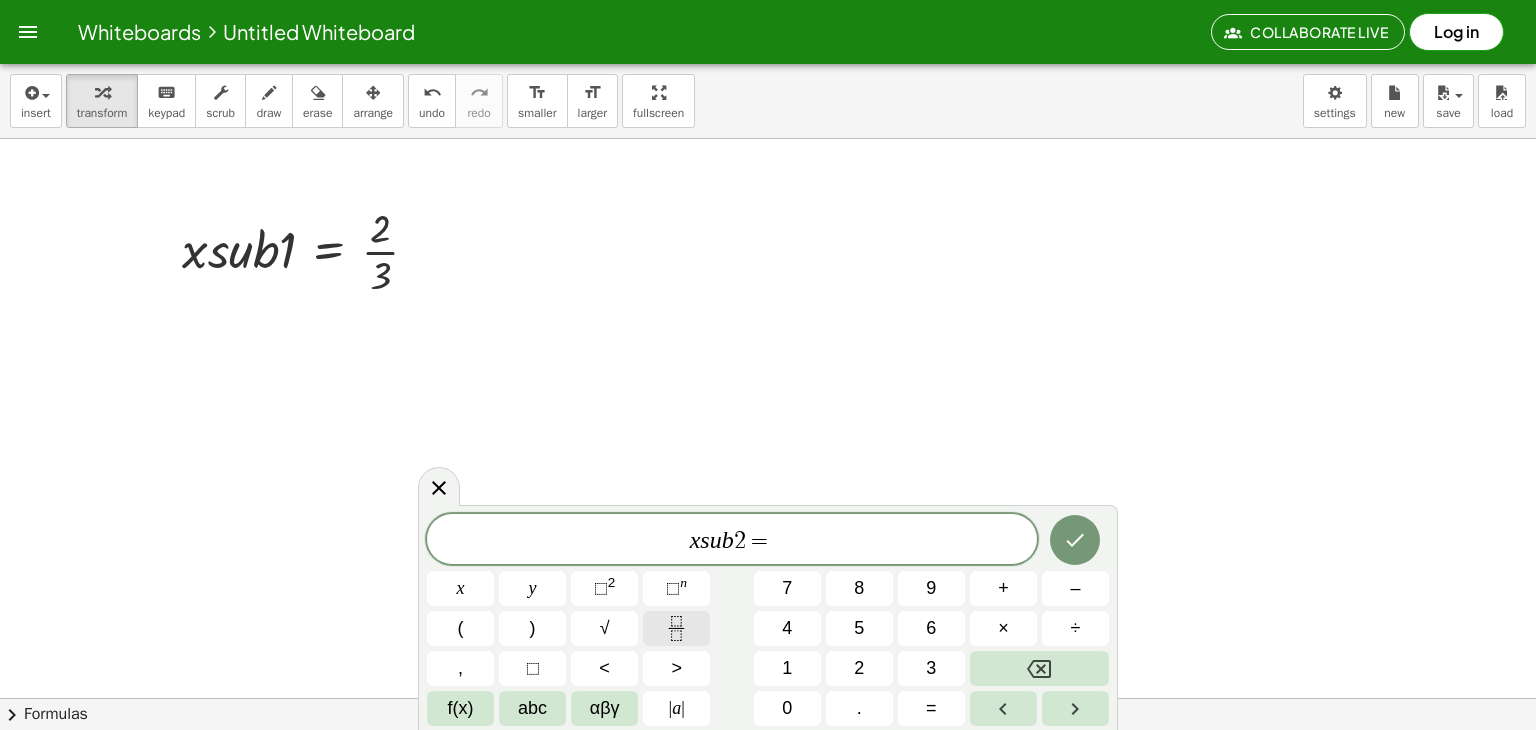 click 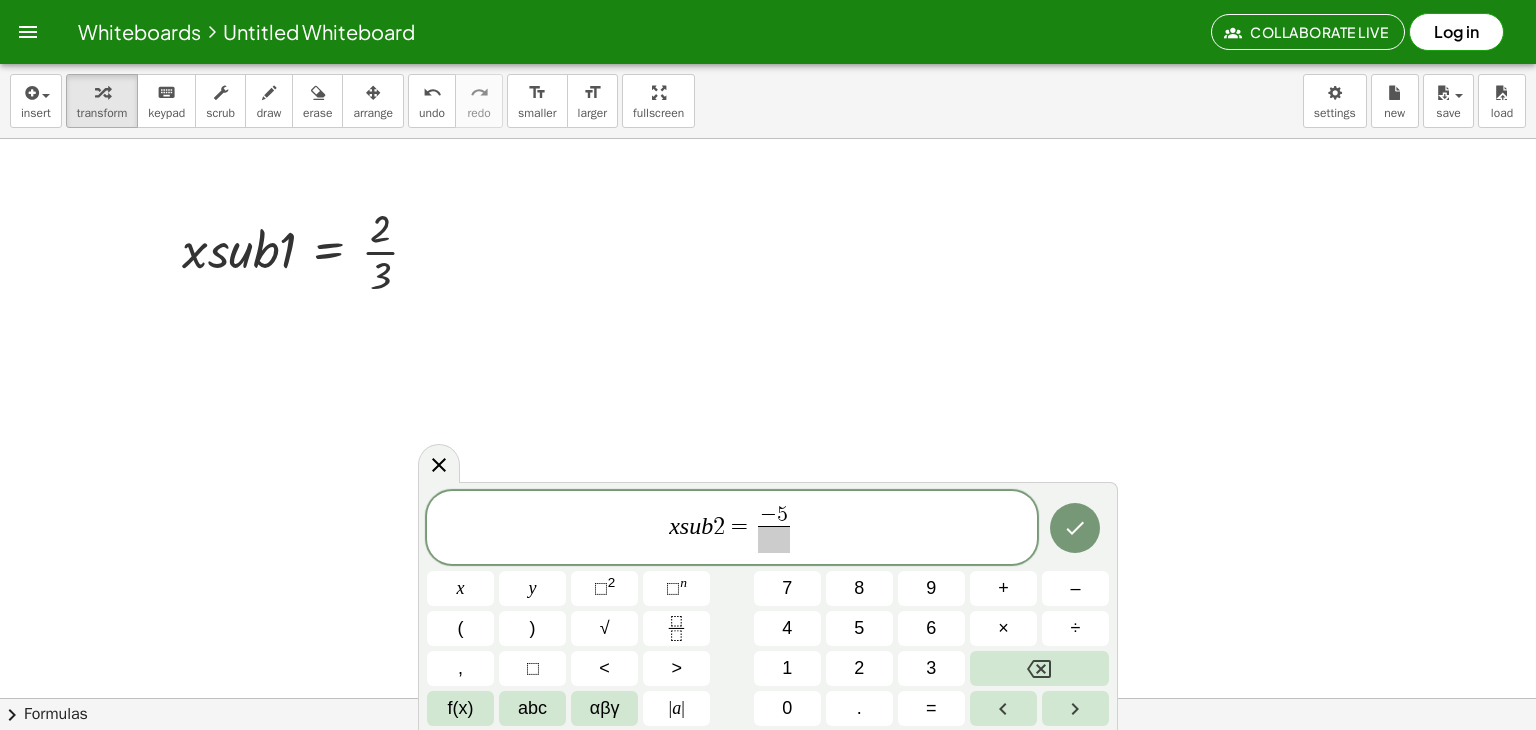 click at bounding box center [774, 539] 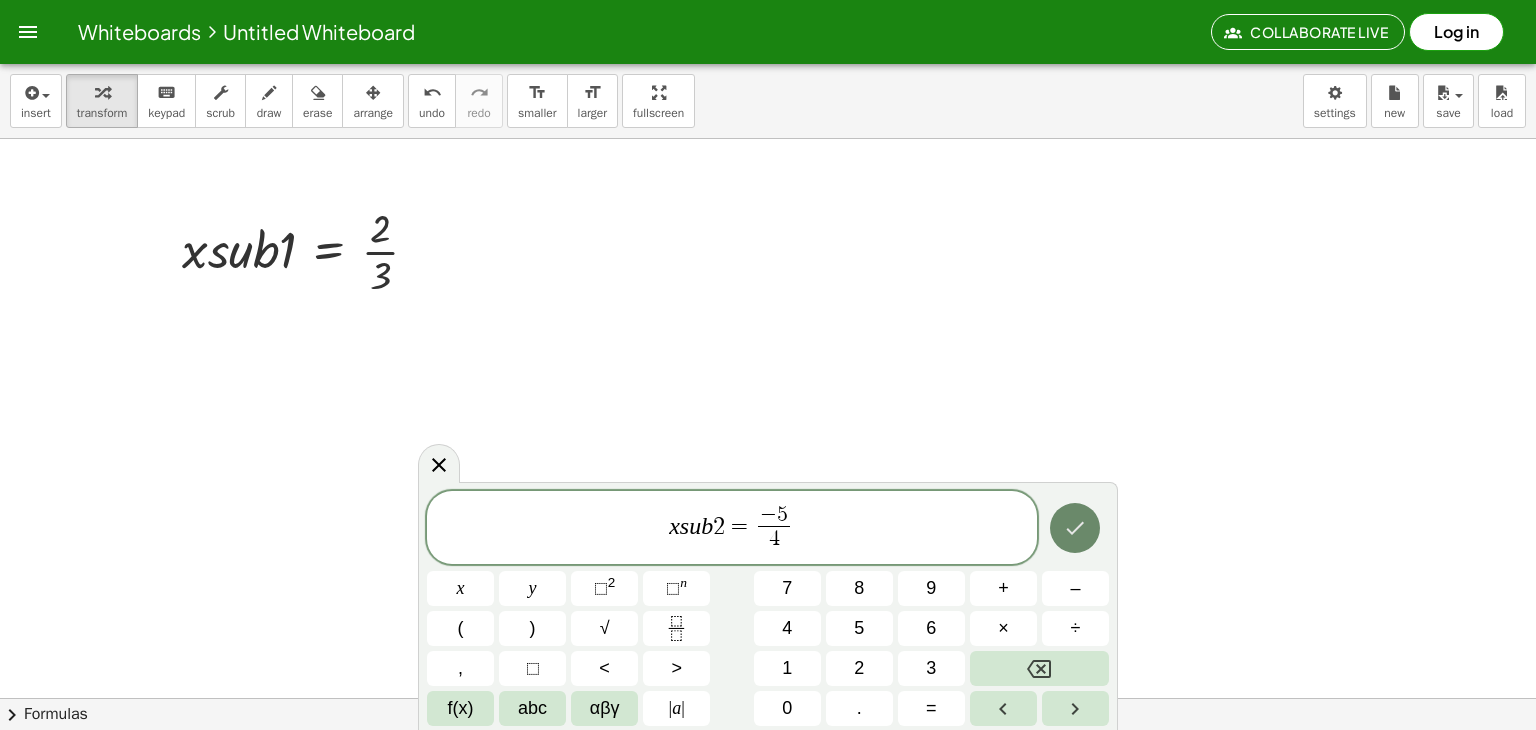 click 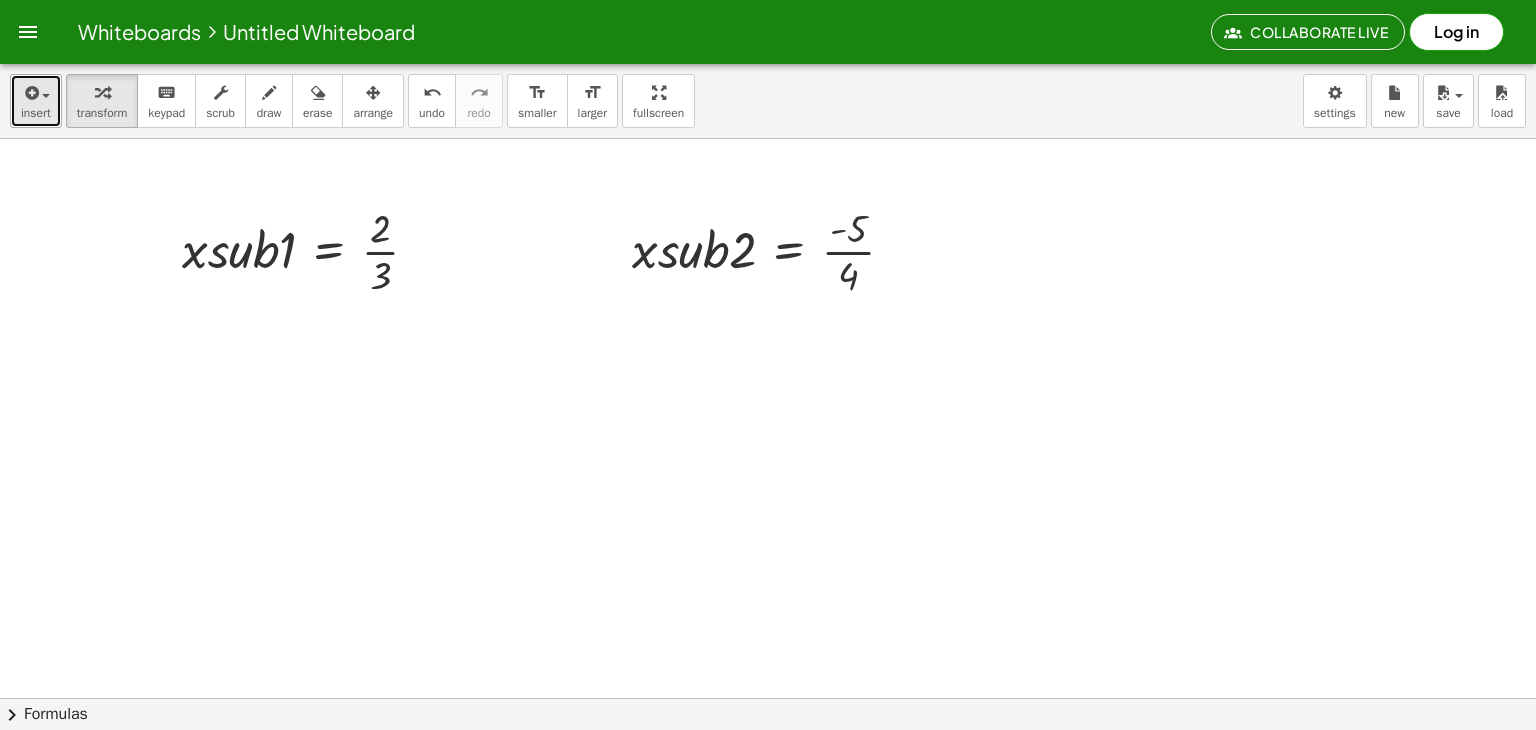click on "insert" at bounding box center [36, 113] 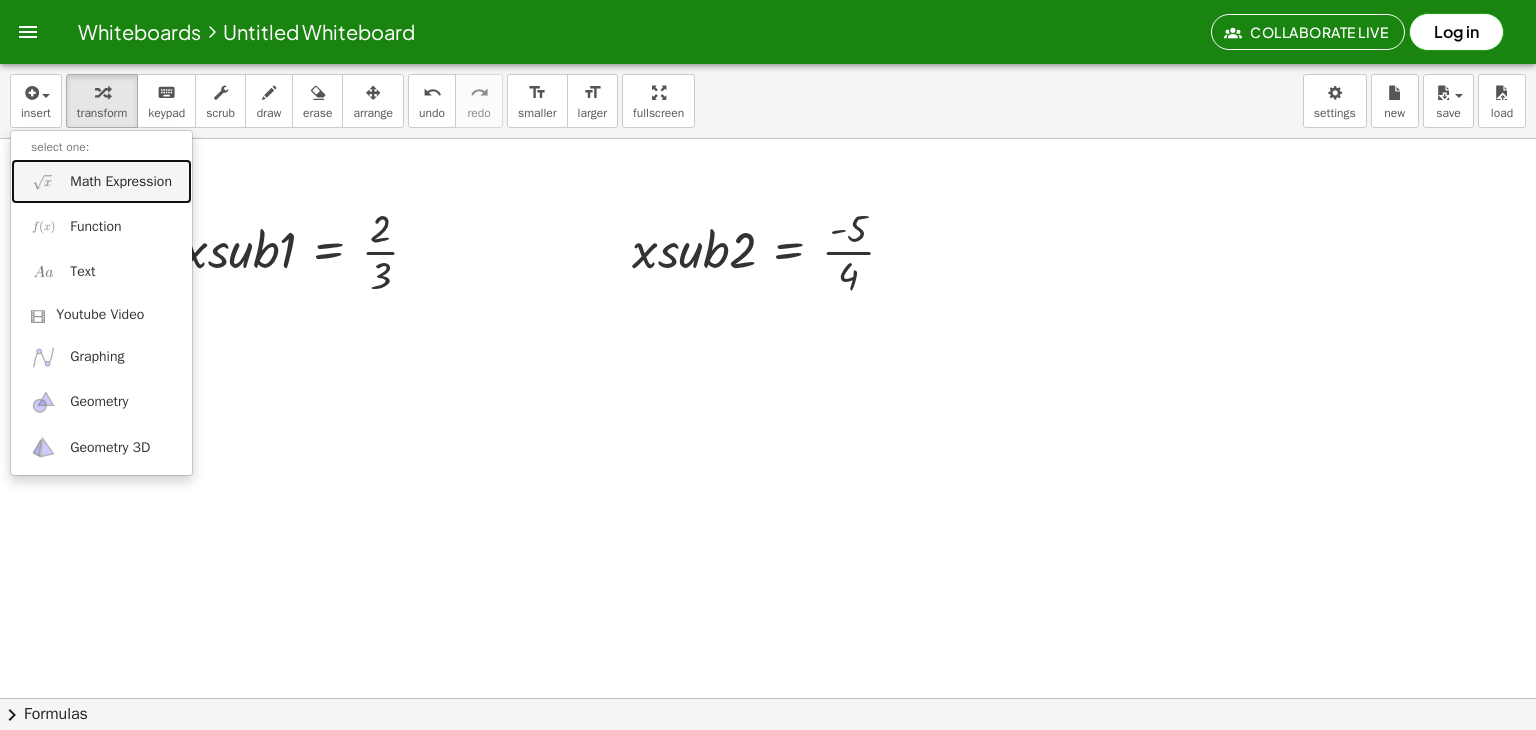 click at bounding box center [43, 181] 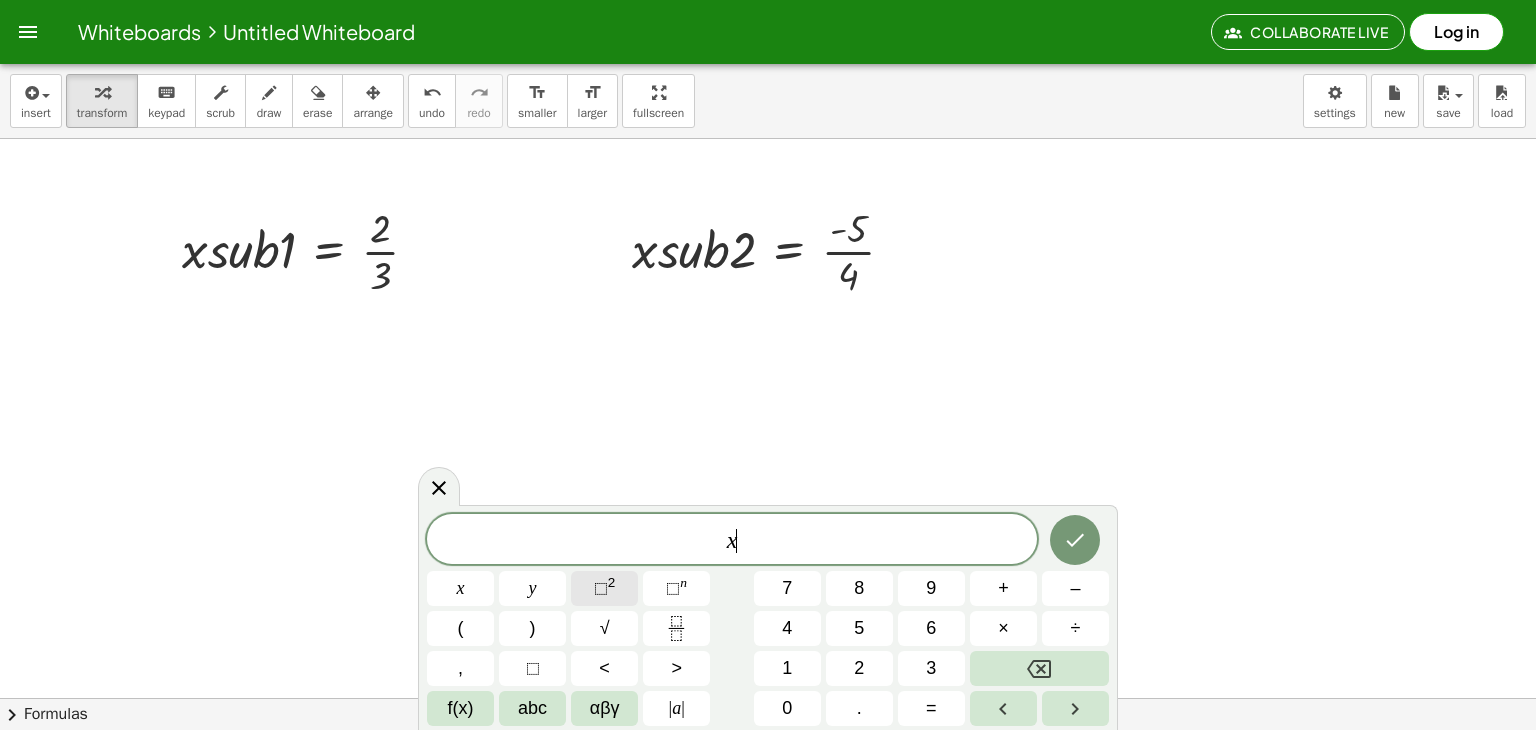 click on "⬚ 2" at bounding box center (604, 588) 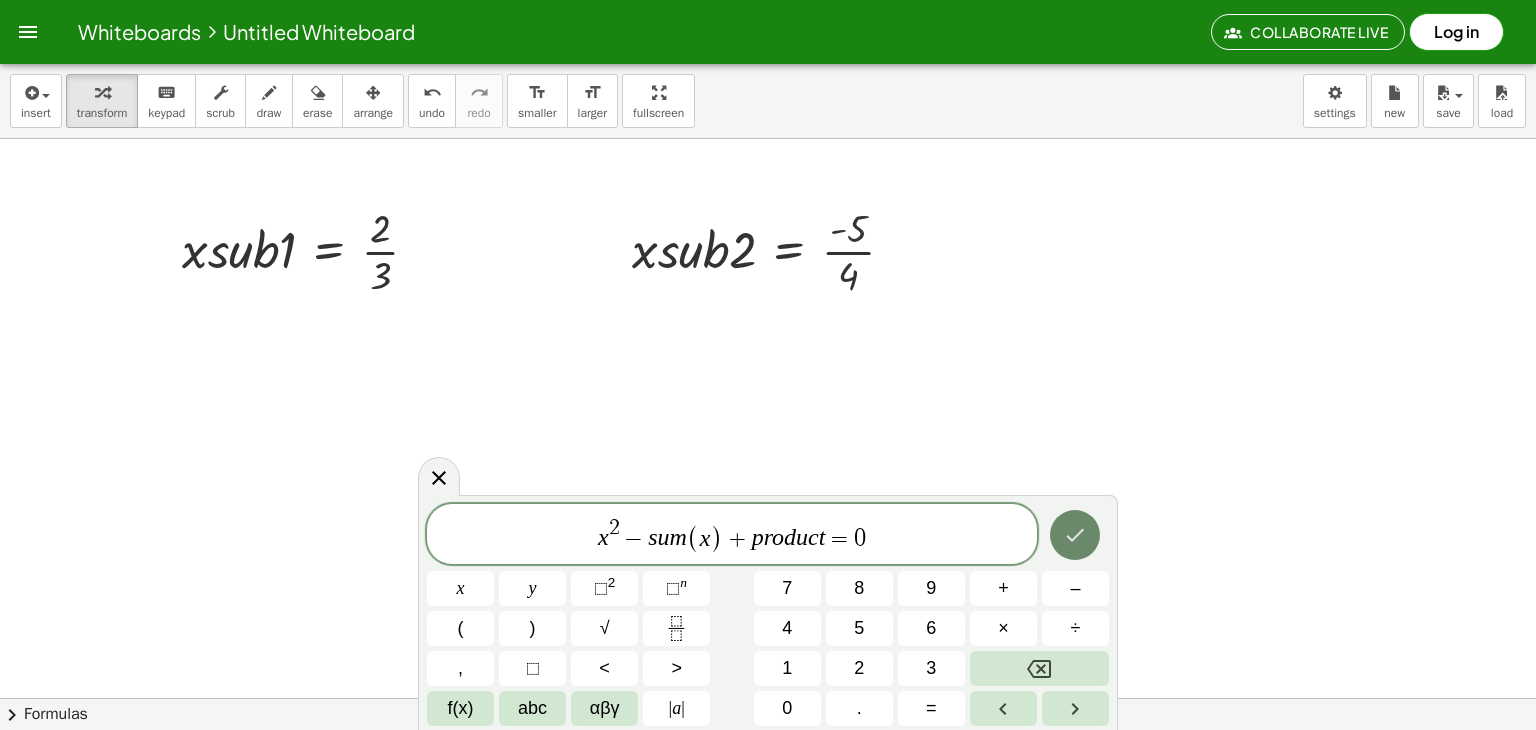 click at bounding box center (1075, 535) 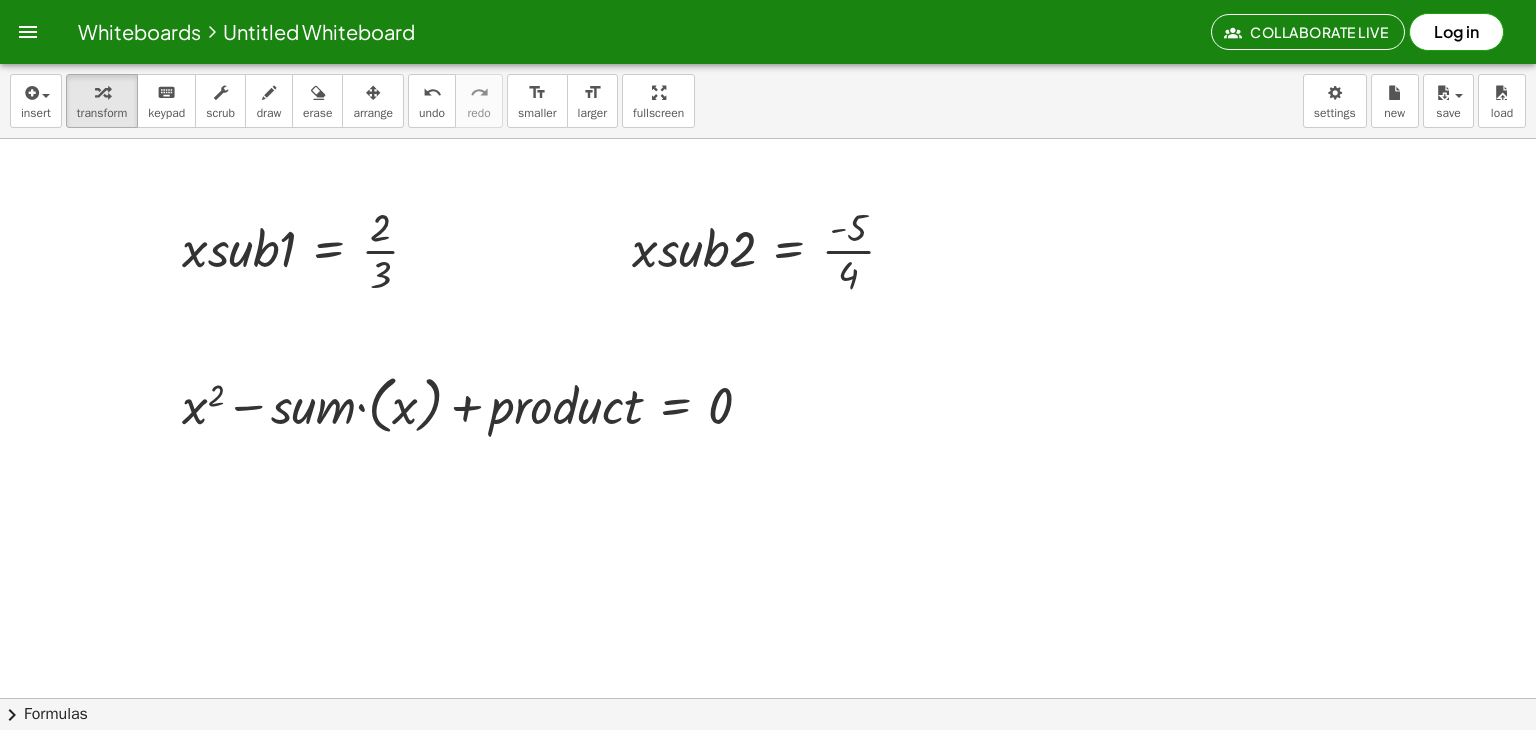 scroll, scrollTop: 0, scrollLeft: 0, axis: both 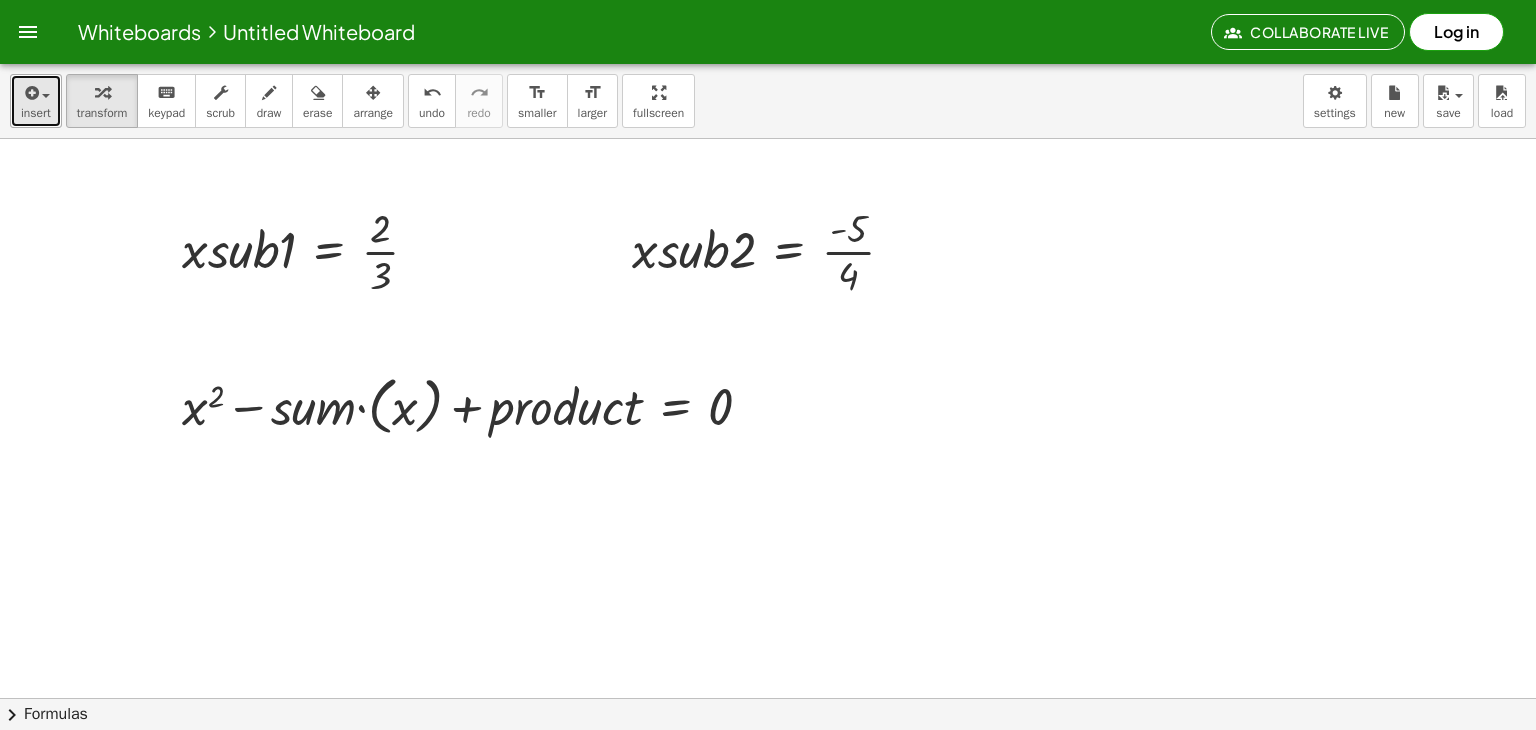 click on "insert" at bounding box center [36, 101] 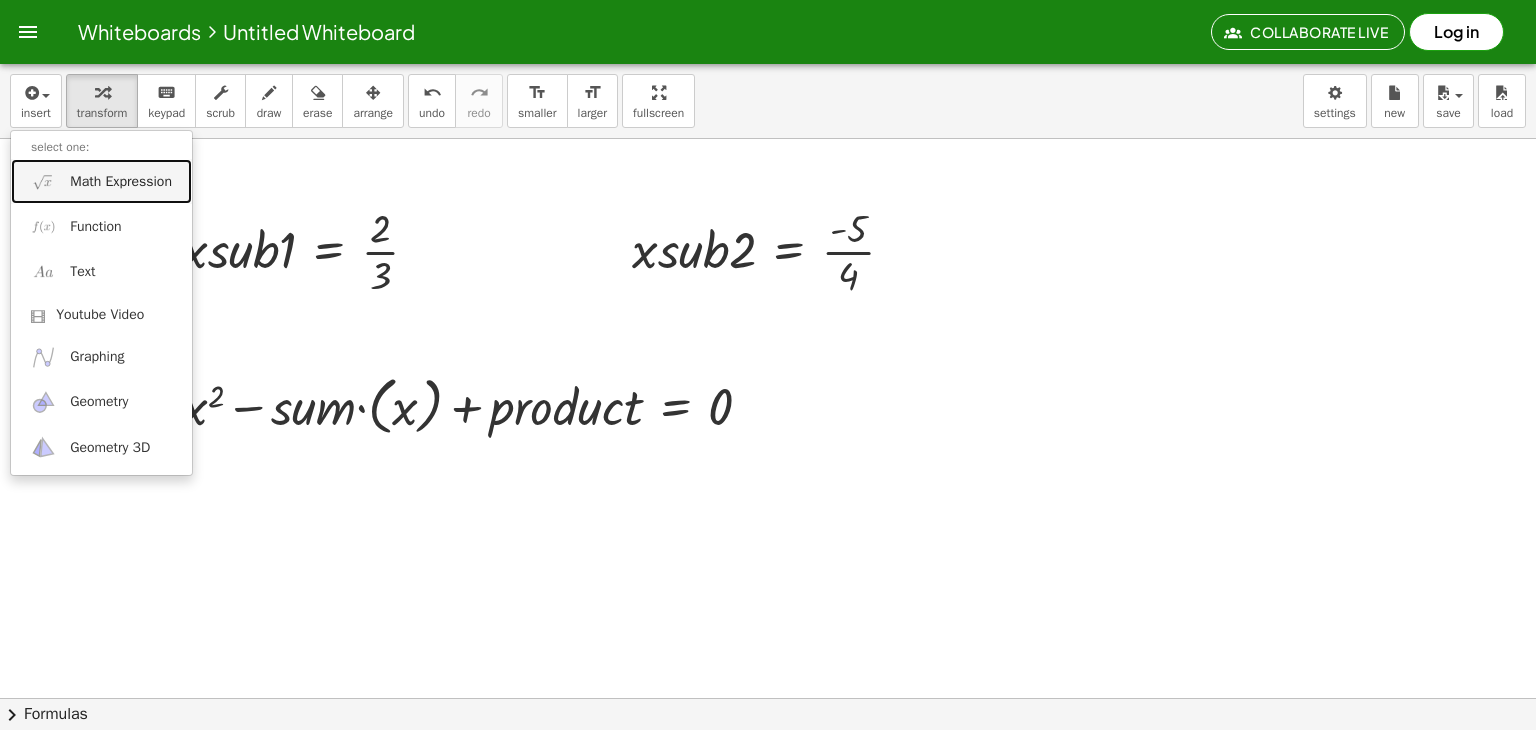 click at bounding box center (43, 181) 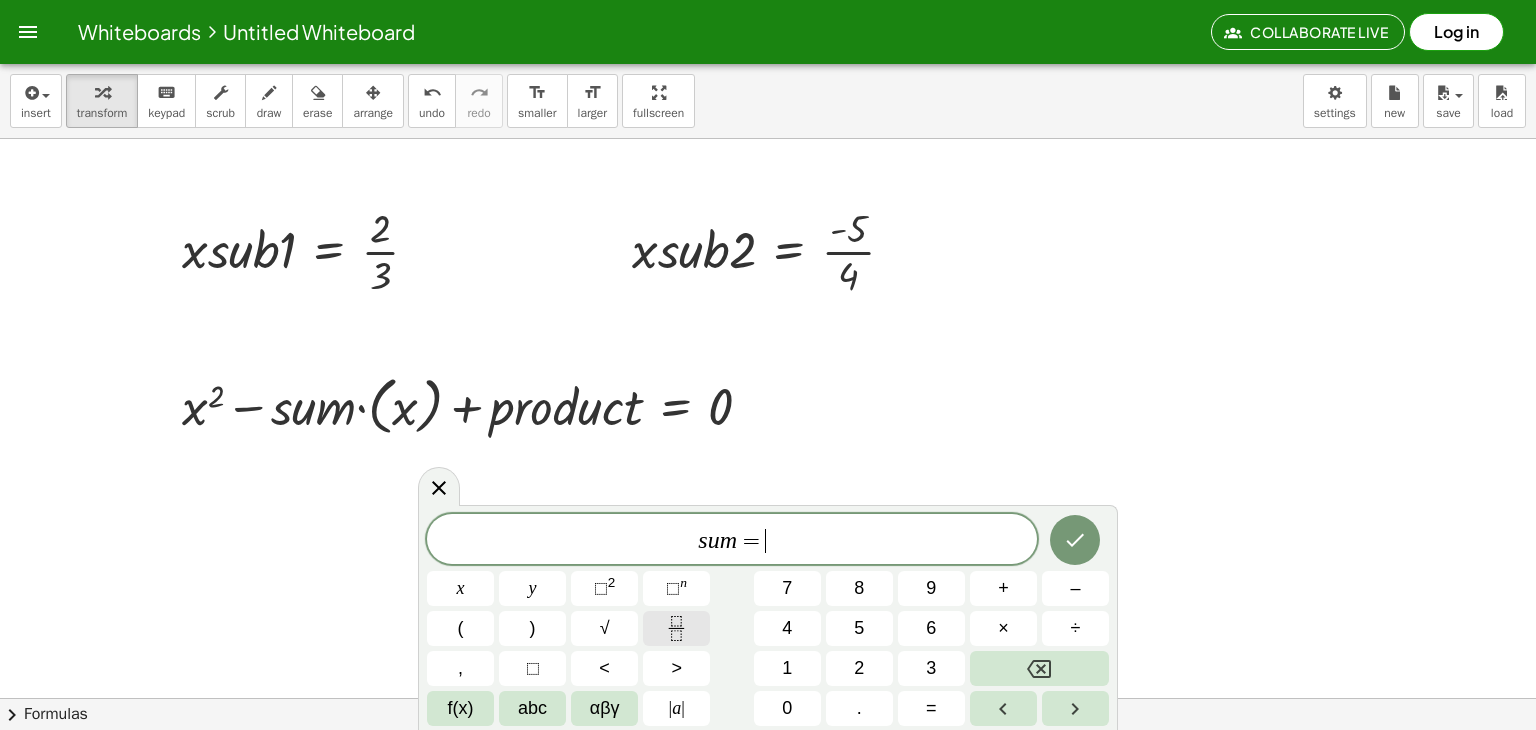 click on "s u m = ​ x y ⬚ 2 ⬚ n 7 8 9 + – ( ) √ 4 5 6 × ÷ , ⬚ < > 1 2 3 f(x) abc αβγ | a | 0 . =" at bounding box center [768, 620] 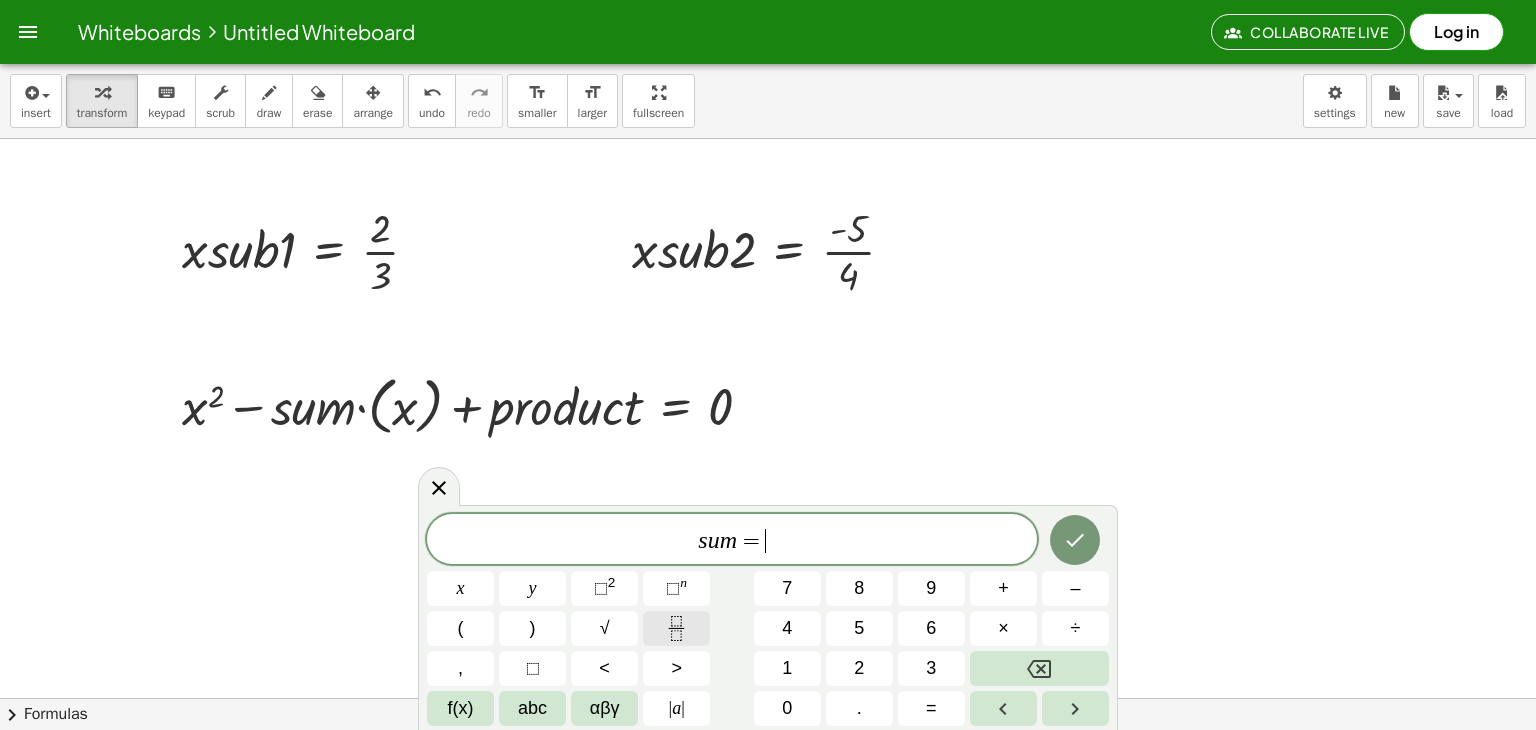 click 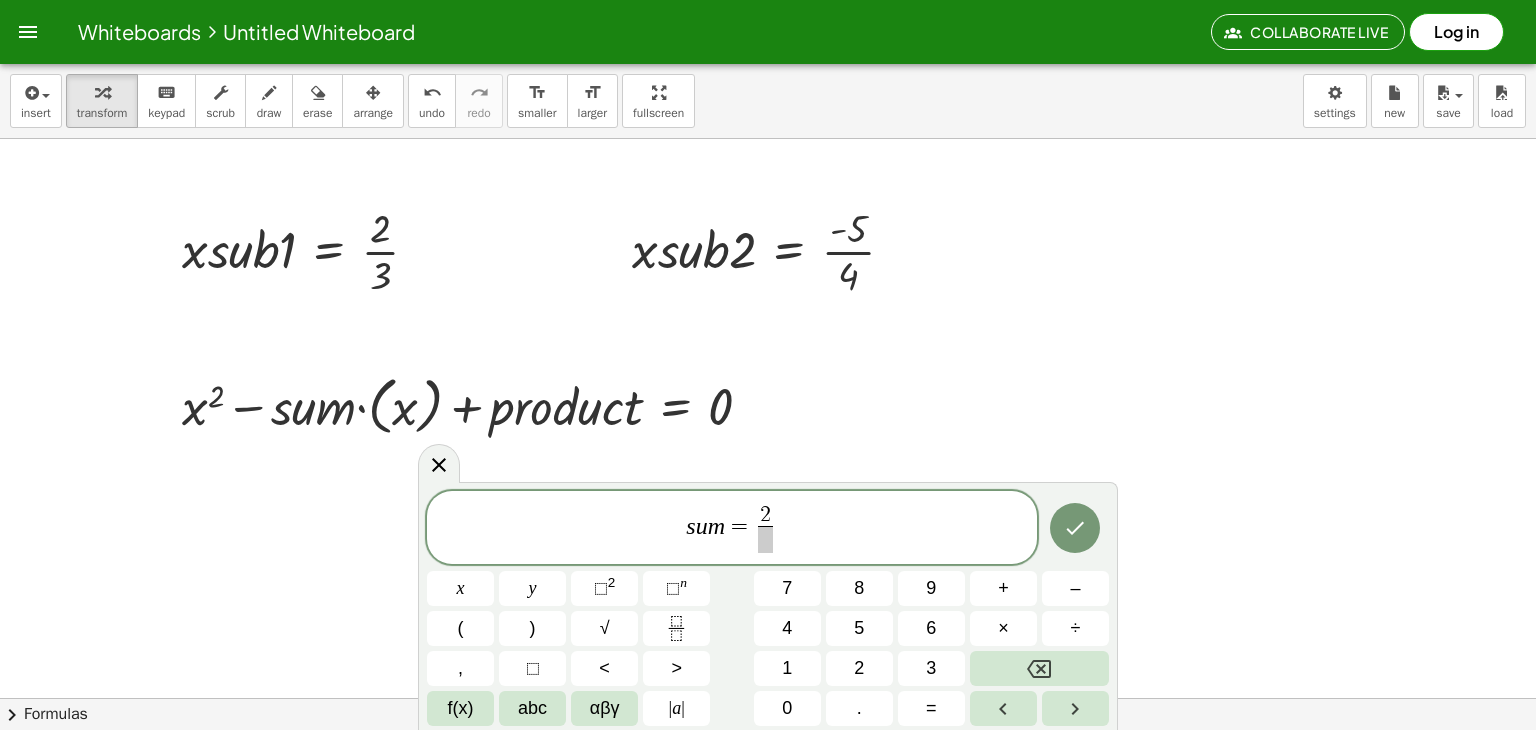 click at bounding box center (765, 539) 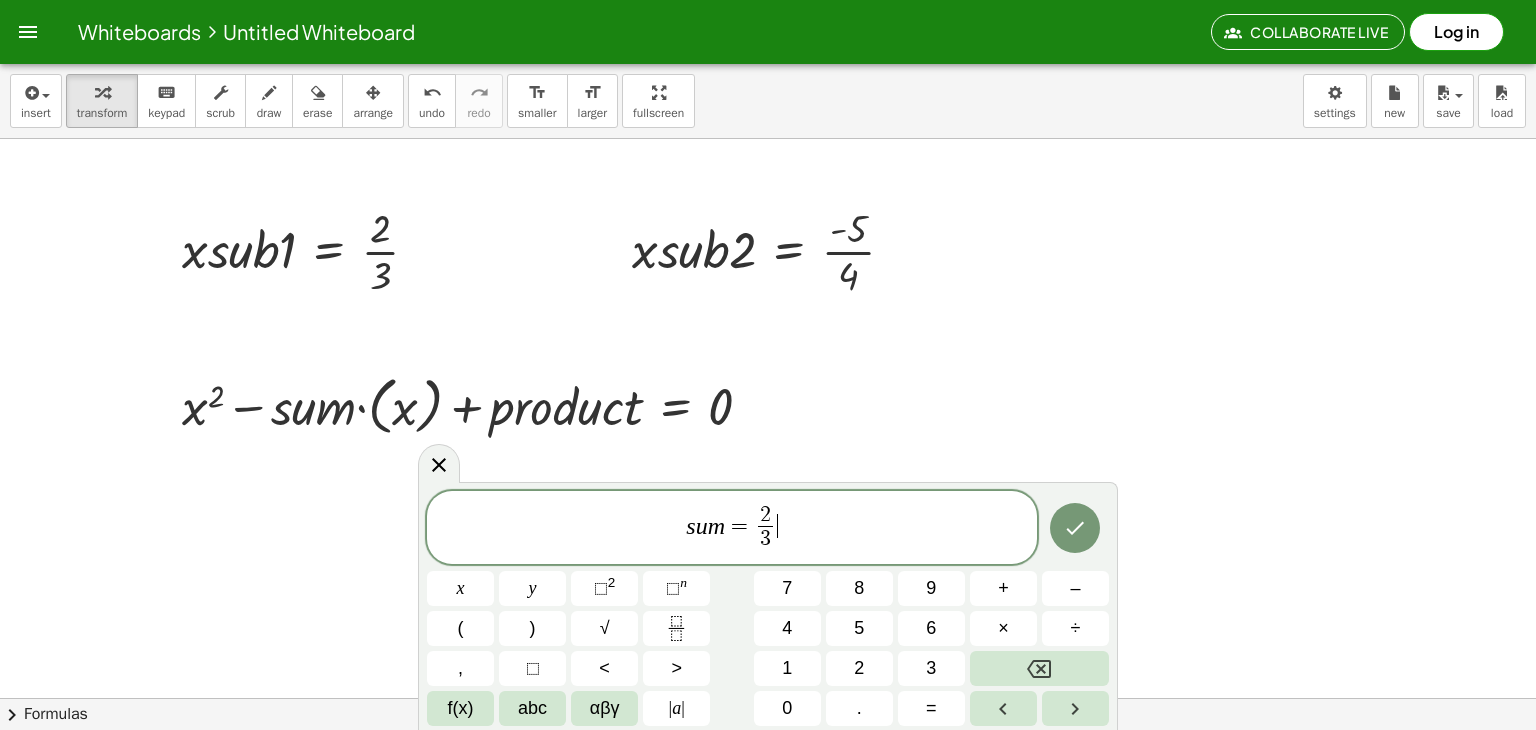 click on "s u m = 2 3 ​ ​" at bounding box center (732, 529) 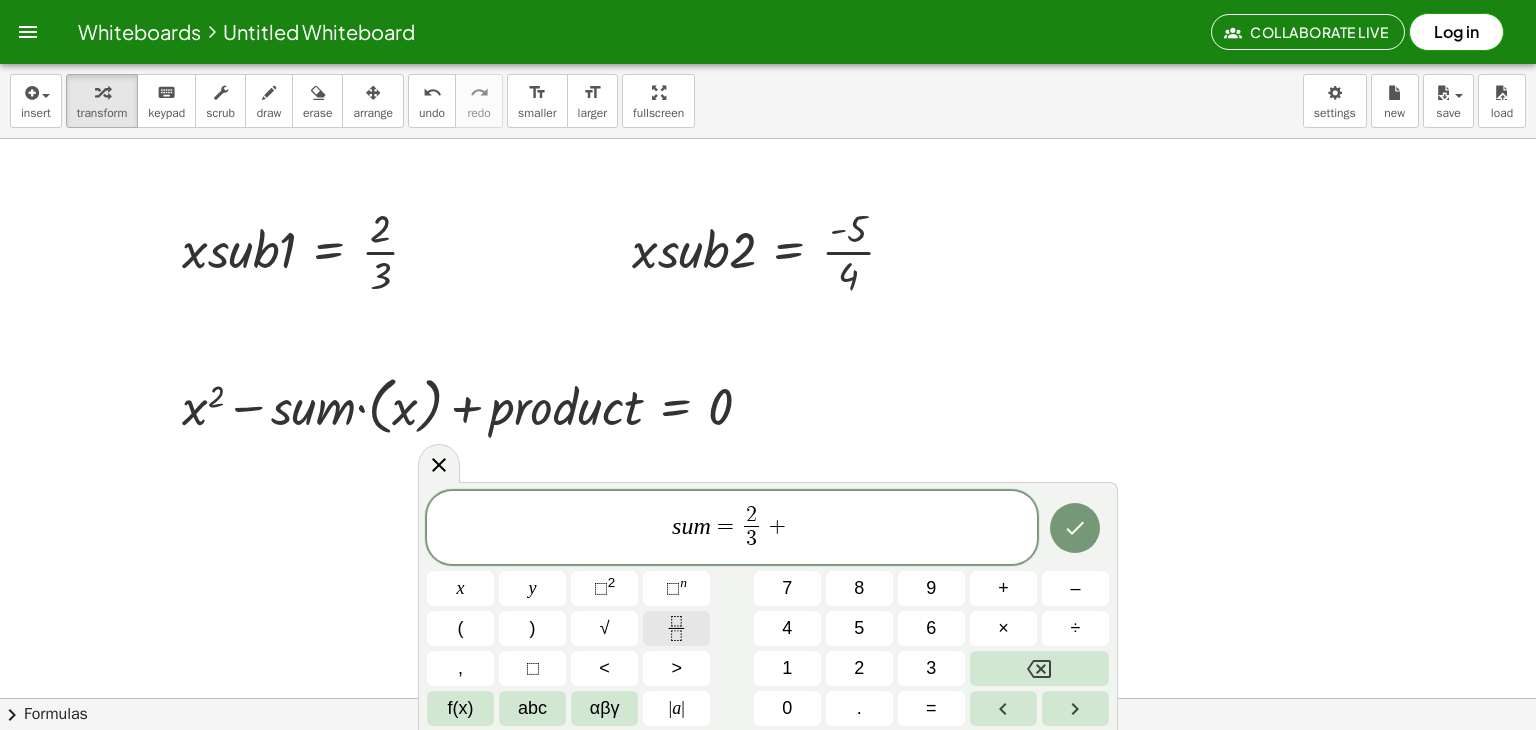click 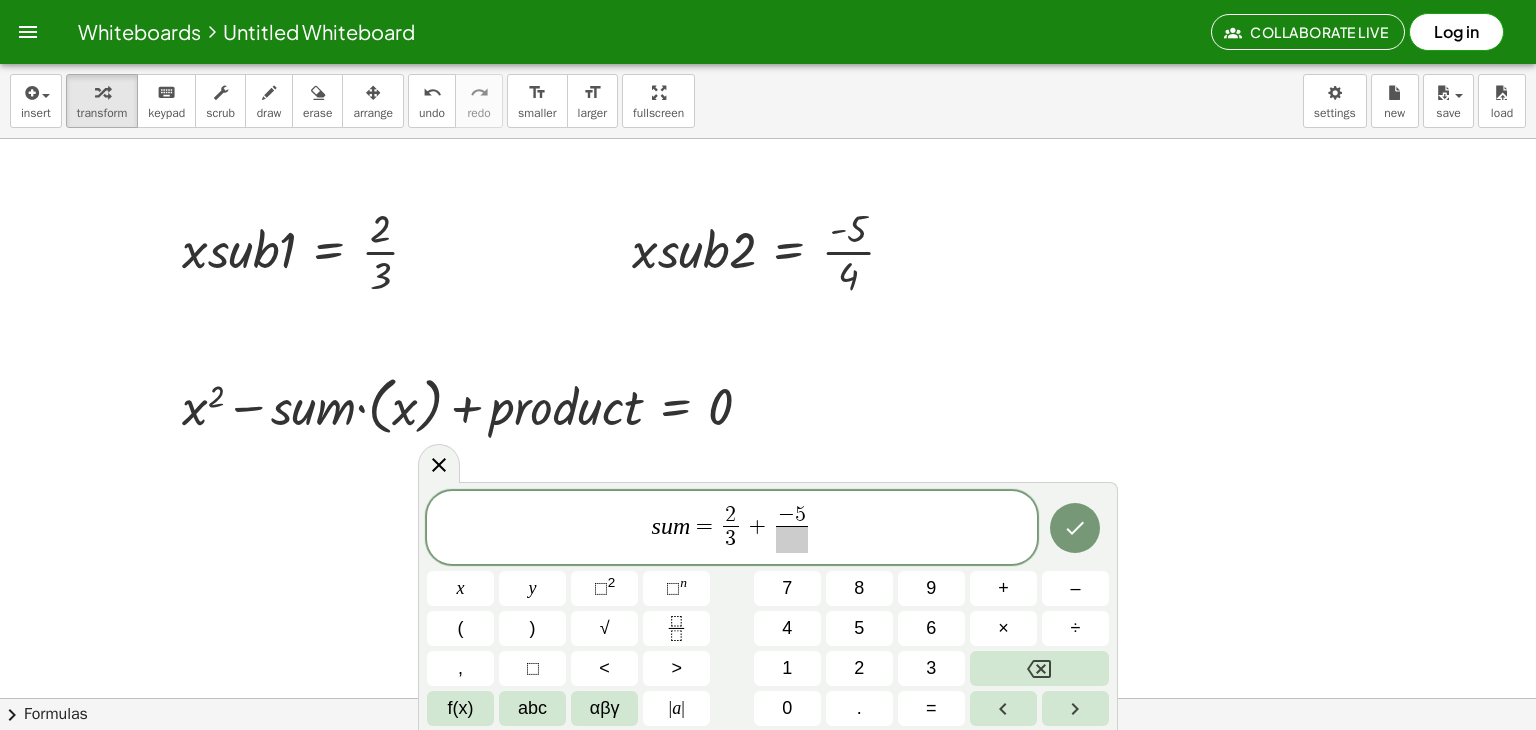 click at bounding box center (792, 539) 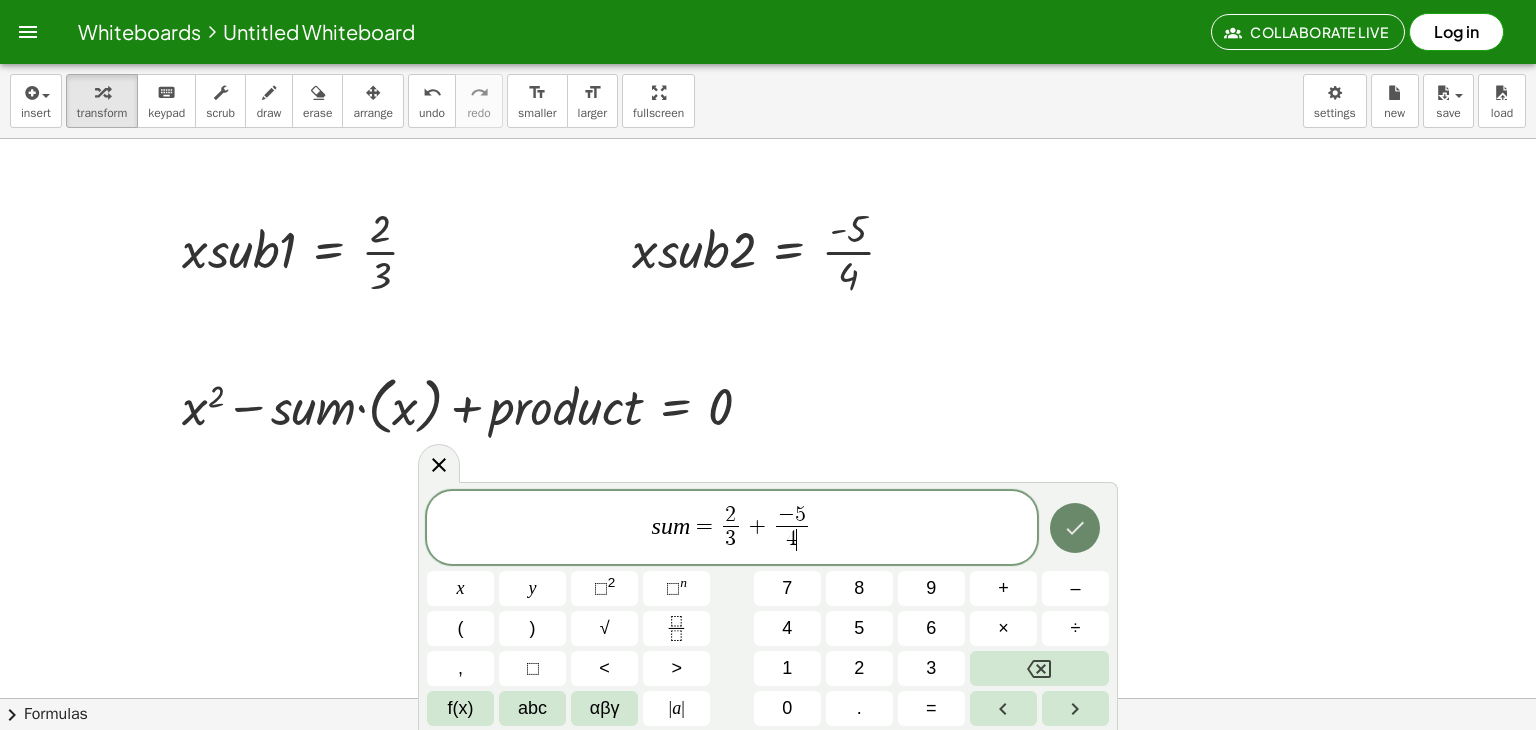 click at bounding box center (1075, 528) 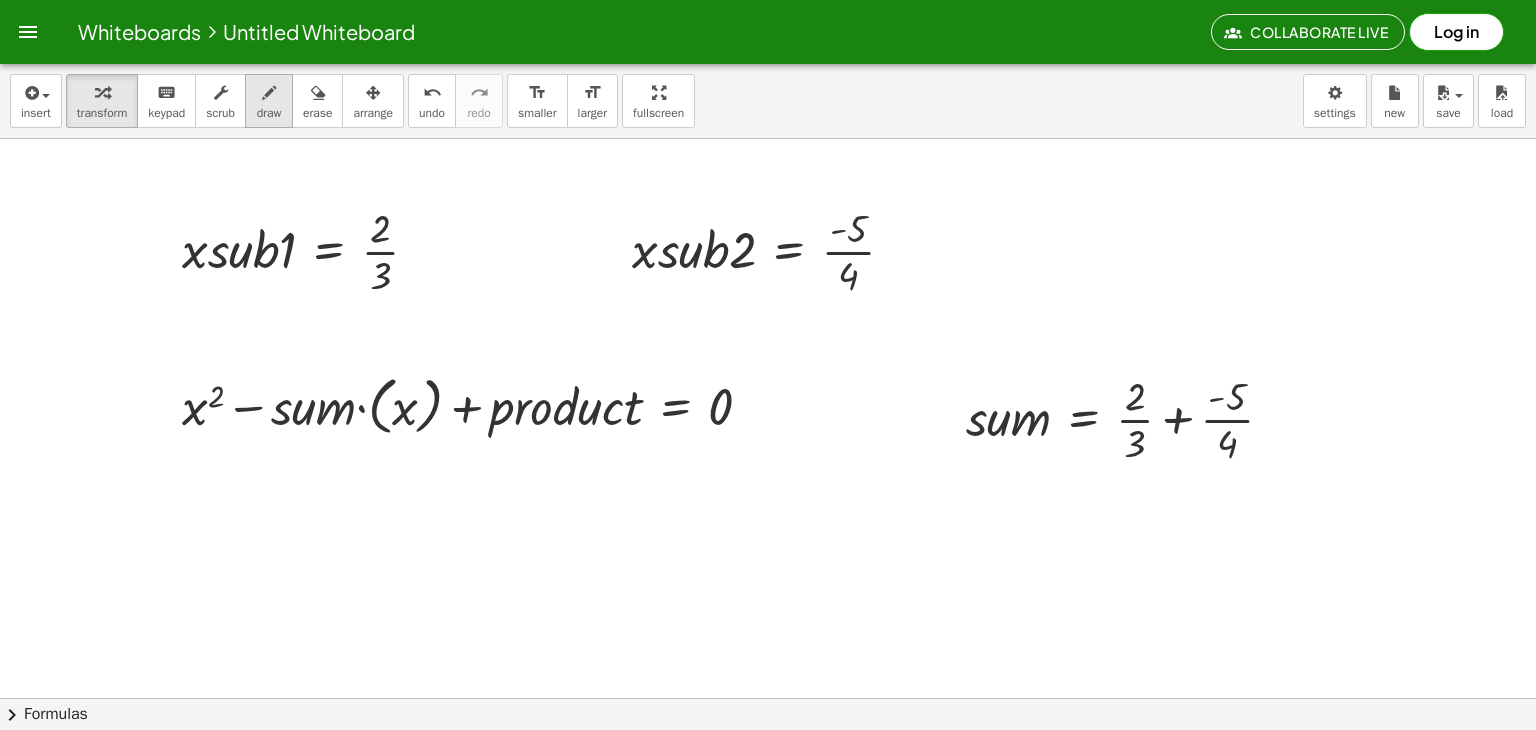 click at bounding box center (269, 93) 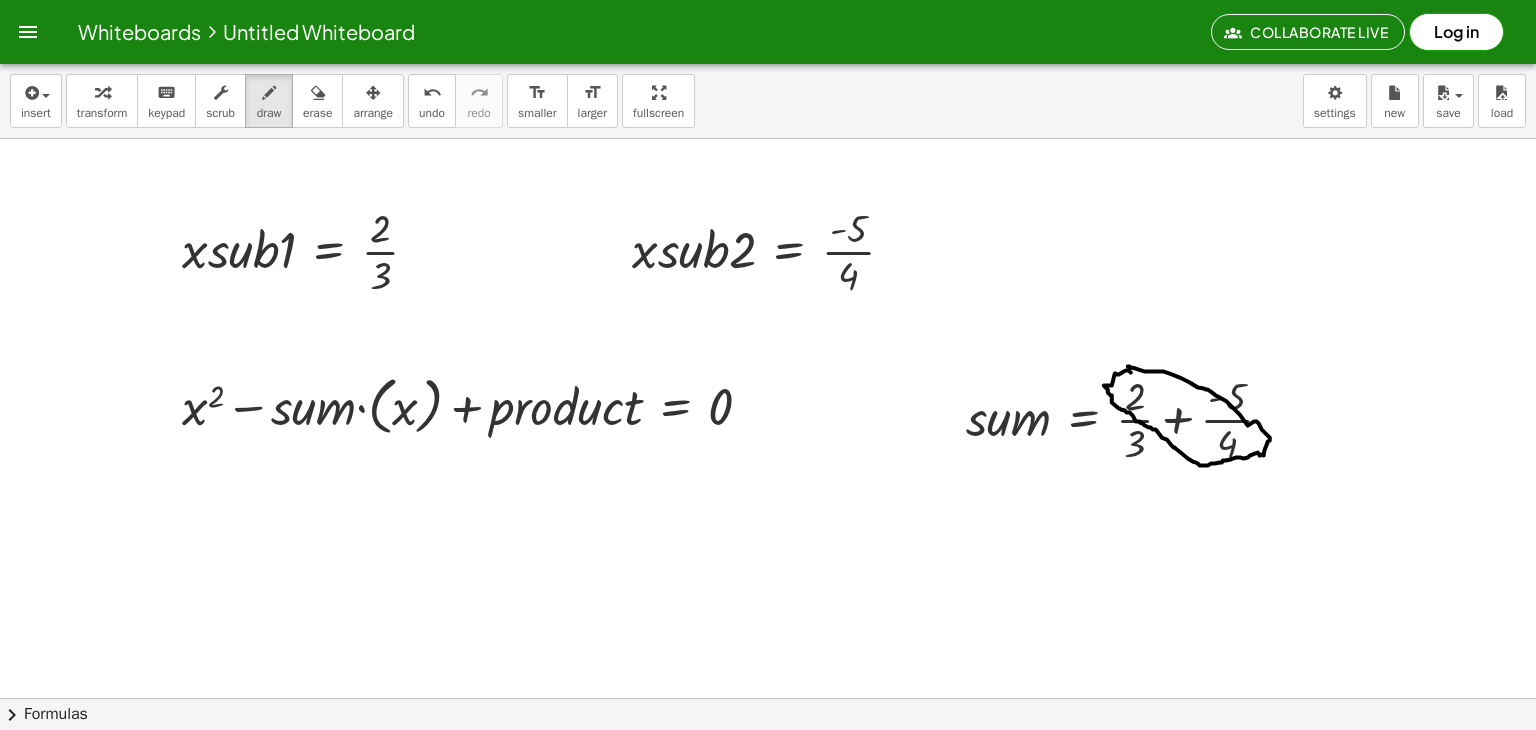 drag, startPoint x: 1128, startPoint y: 366, endPoint x: 1192, endPoint y: 376, distance: 64.77654 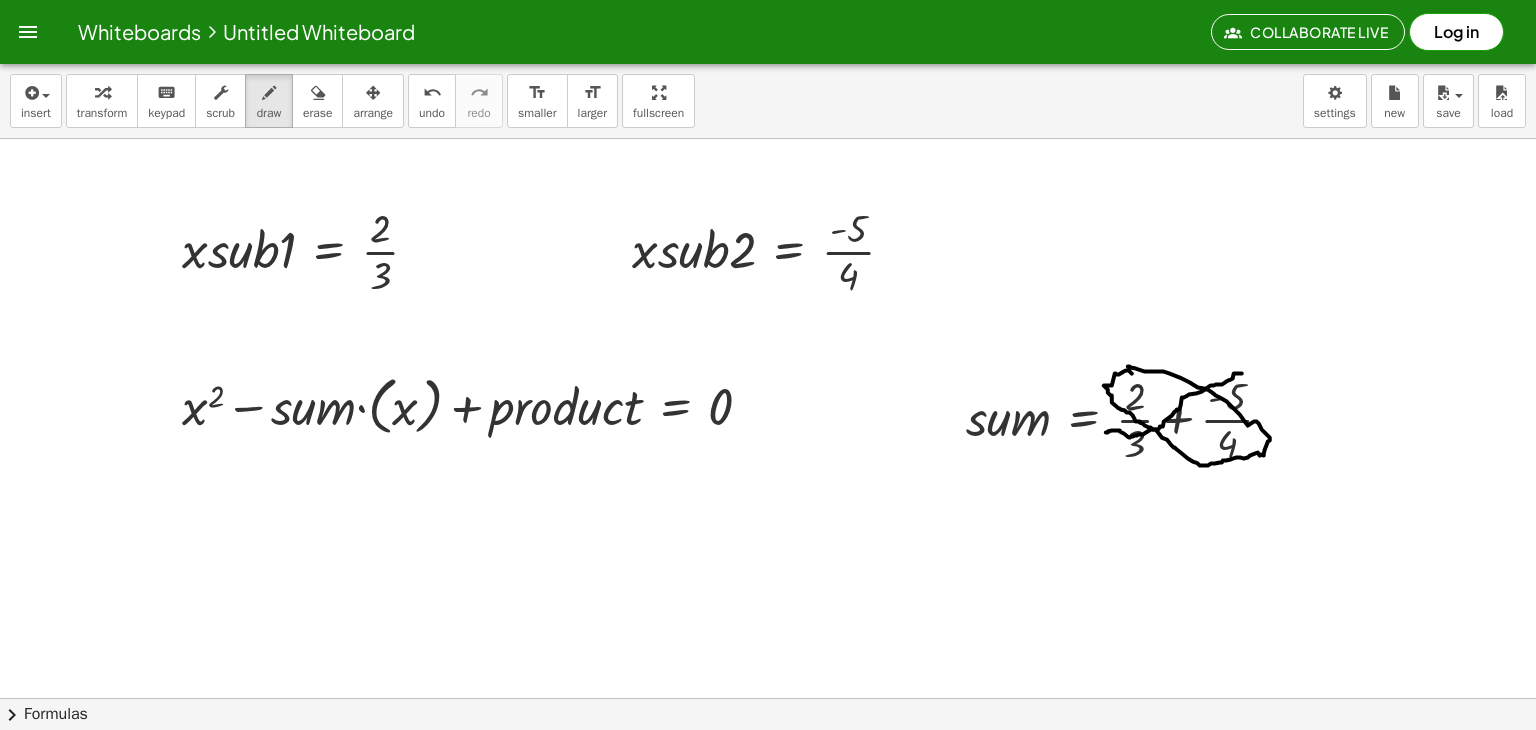 drag, startPoint x: 1233, startPoint y: 378, endPoint x: 1108, endPoint y: 434, distance: 136.9708 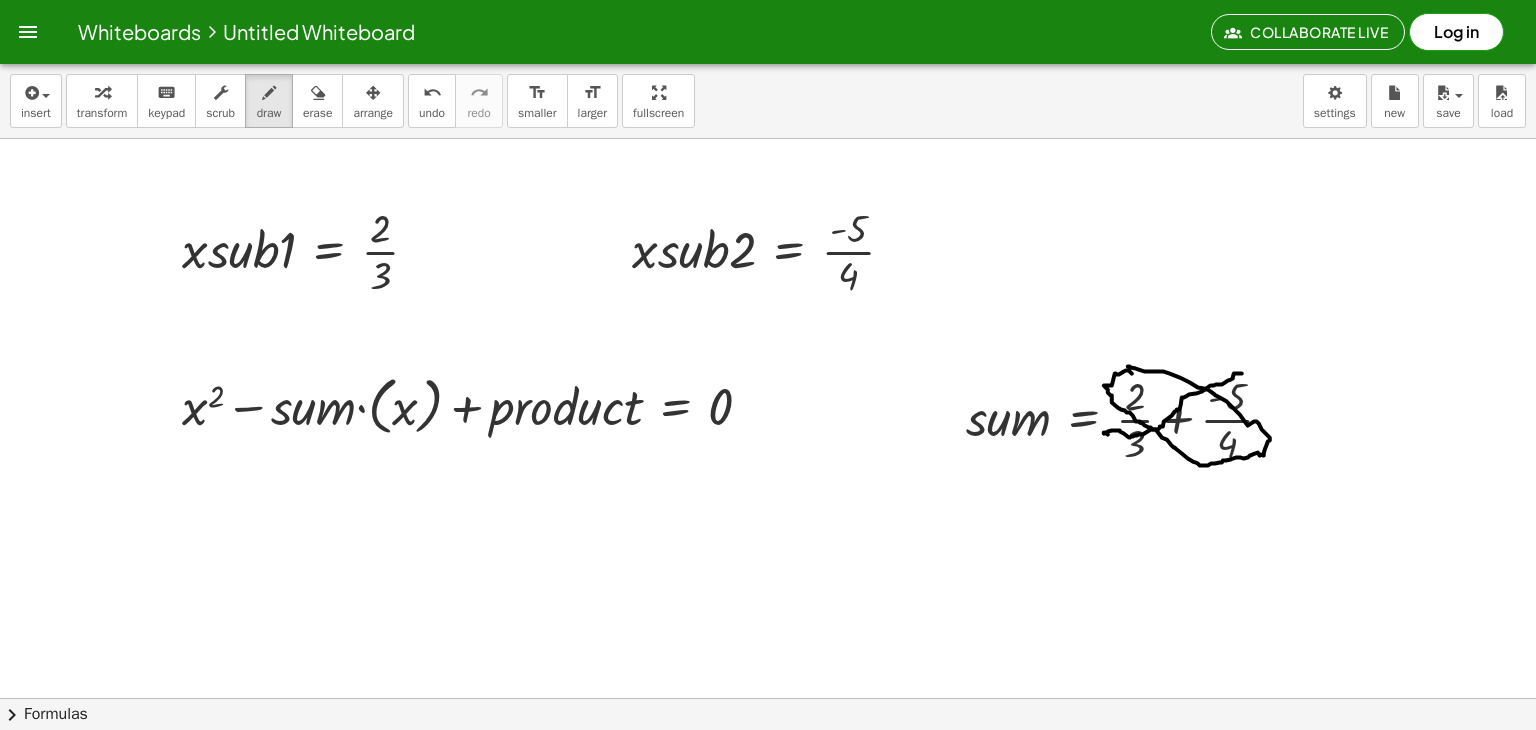 click on "insert select one: Math Expression Function Text Youtube Video Graphing Geometry Geometry 3D transform keyboard keypad scrub draw erase arrange undo undo redo redo format_size smaller format_size larger fullscreen load   save new settings" at bounding box center [768, 101] 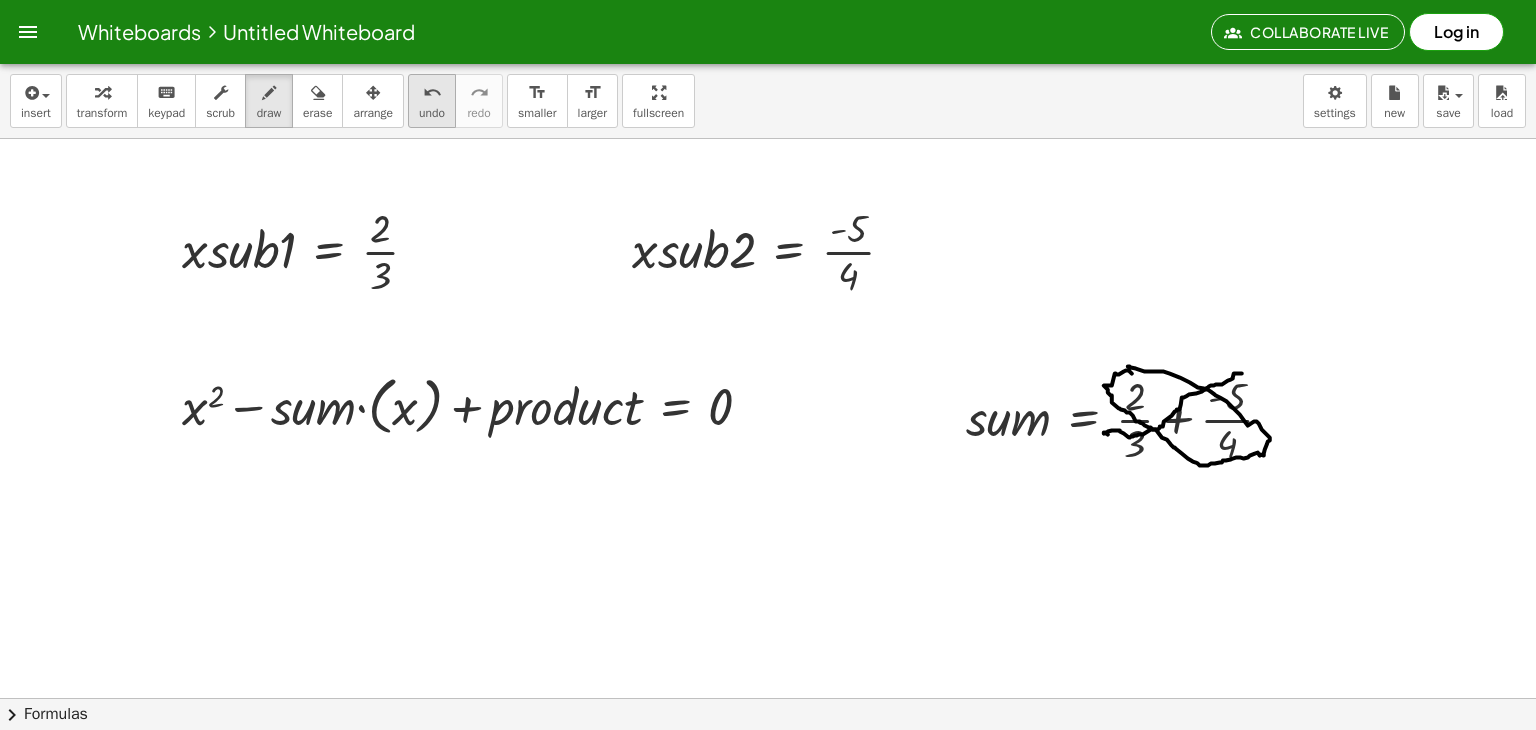 click on "undo undo" at bounding box center (432, 101) 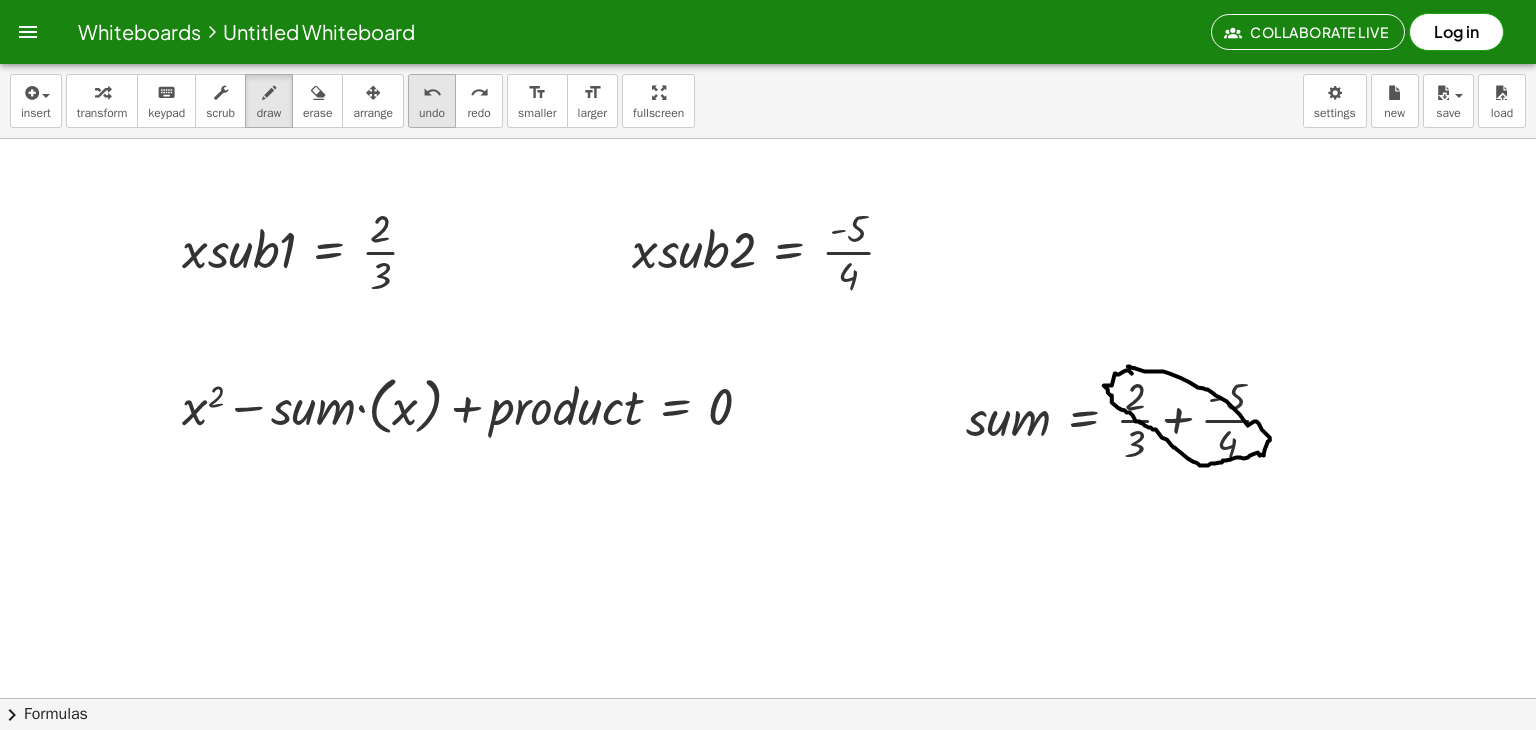 click on "undo undo" at bounding box center [432, 101] 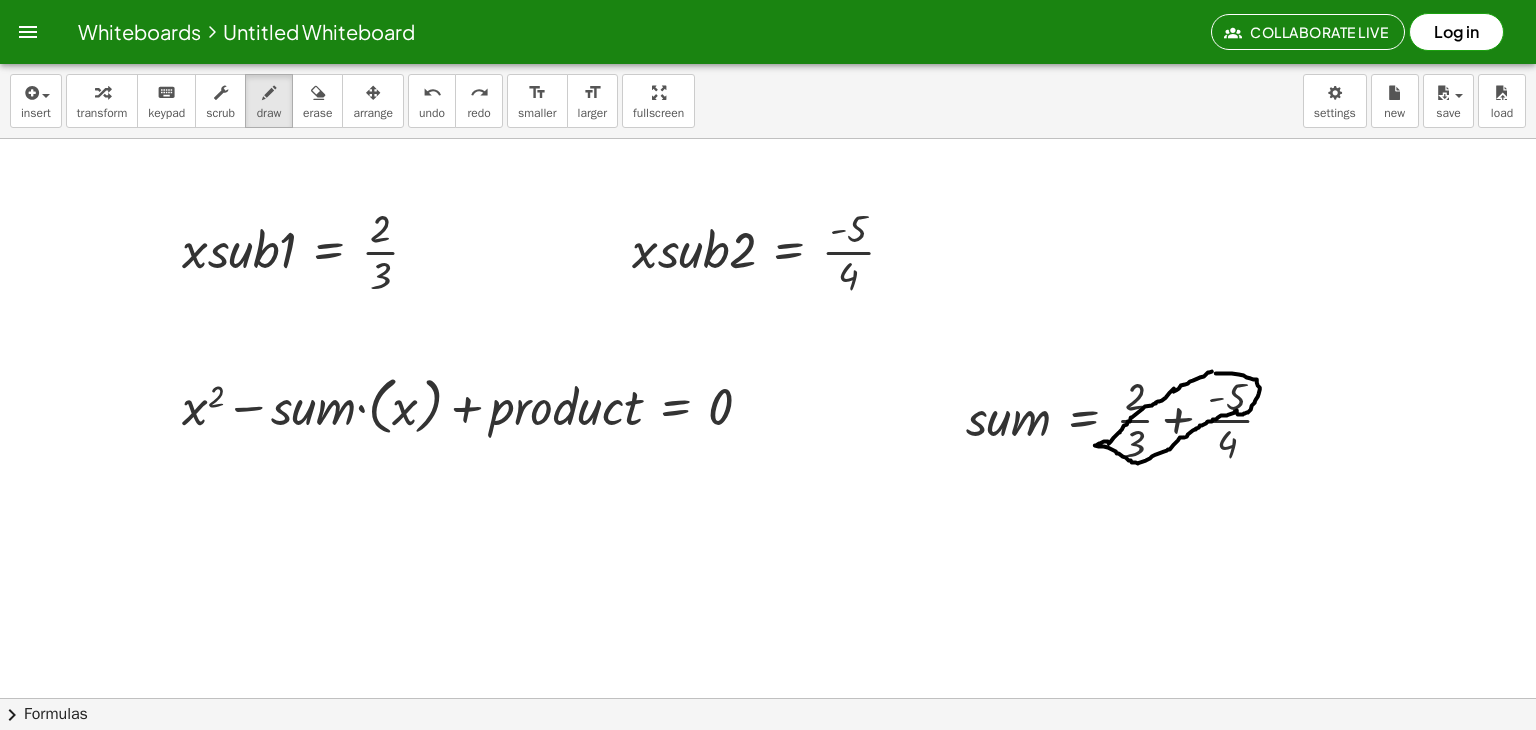 click at bounding box center (768, 762) 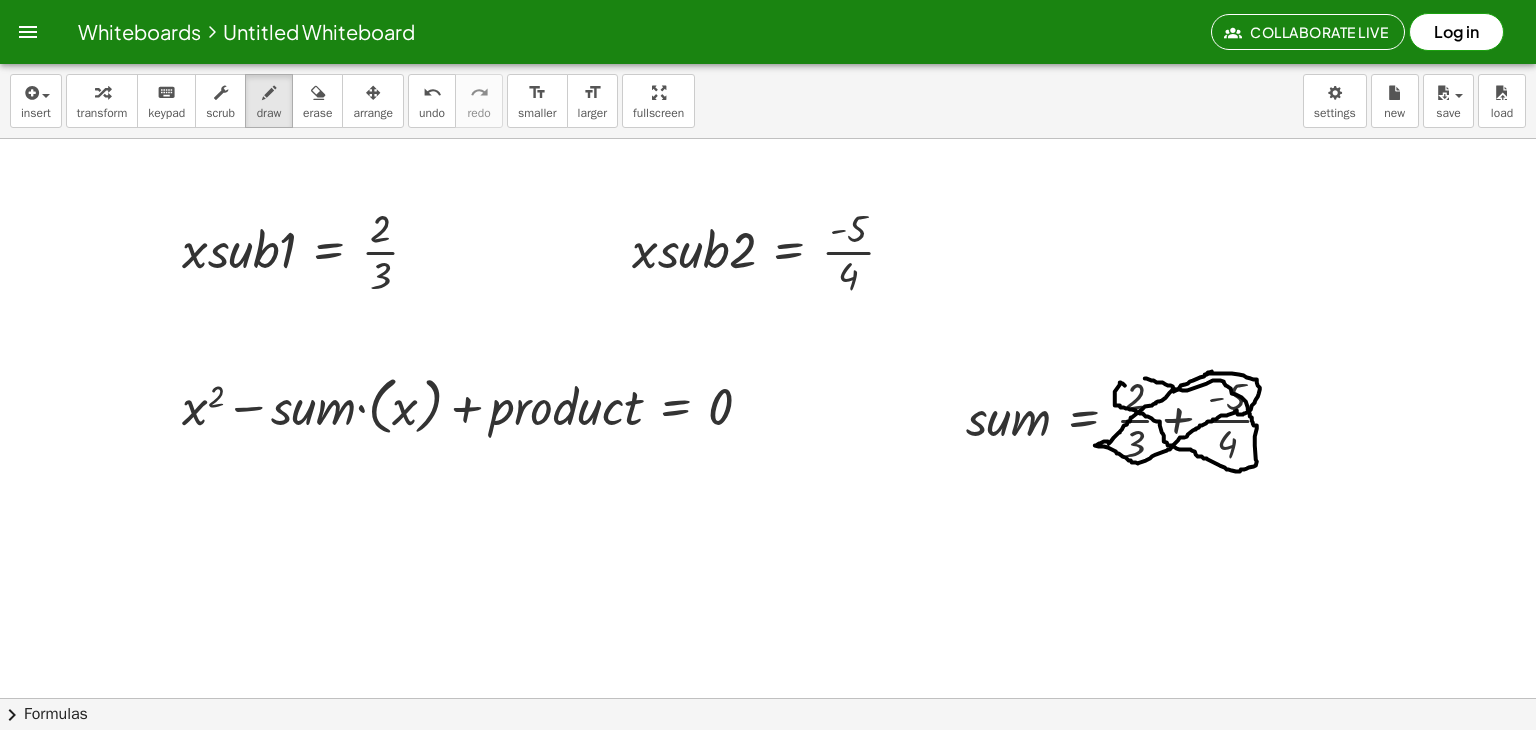 click at bounding box center (768, 762) 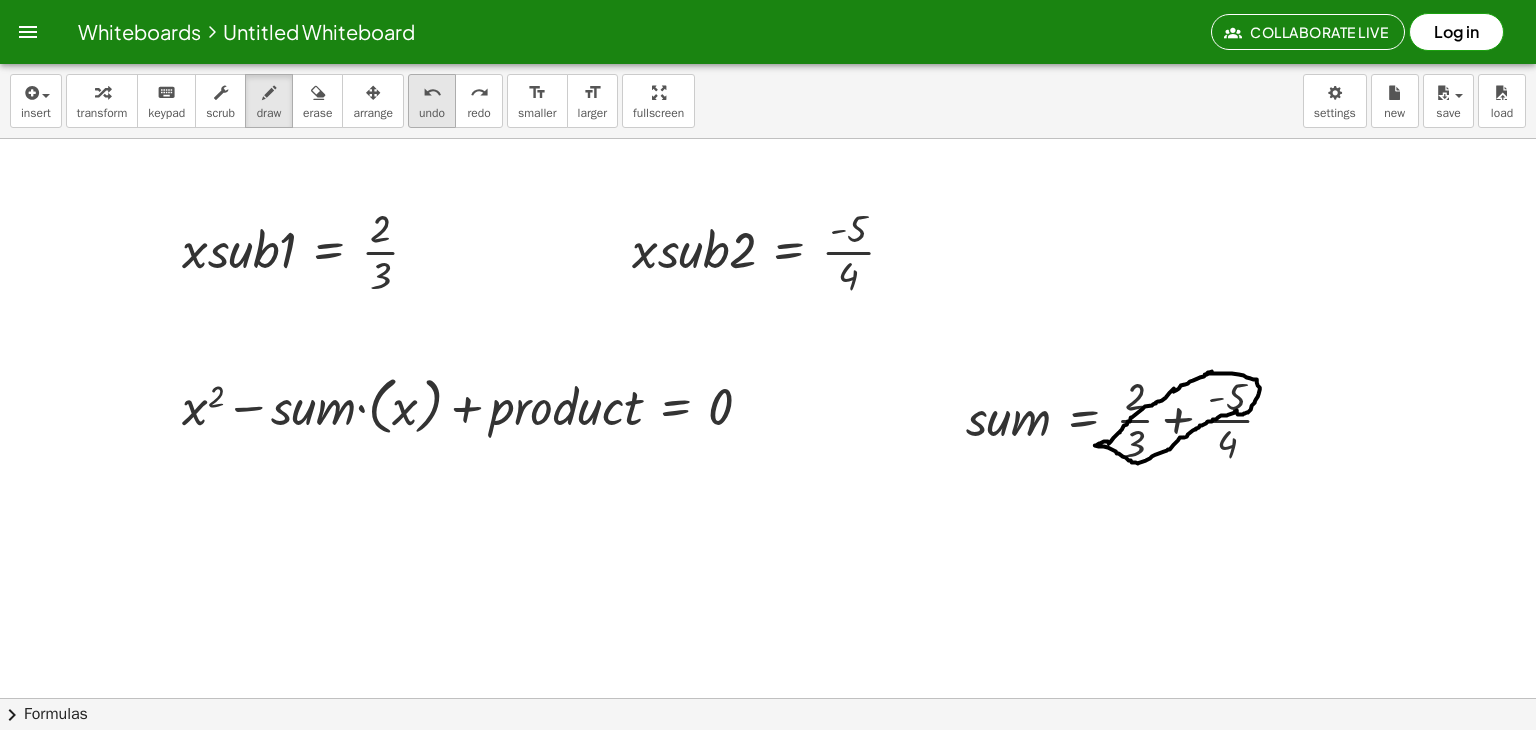 click on "undo" at bounding box center (432, 113) 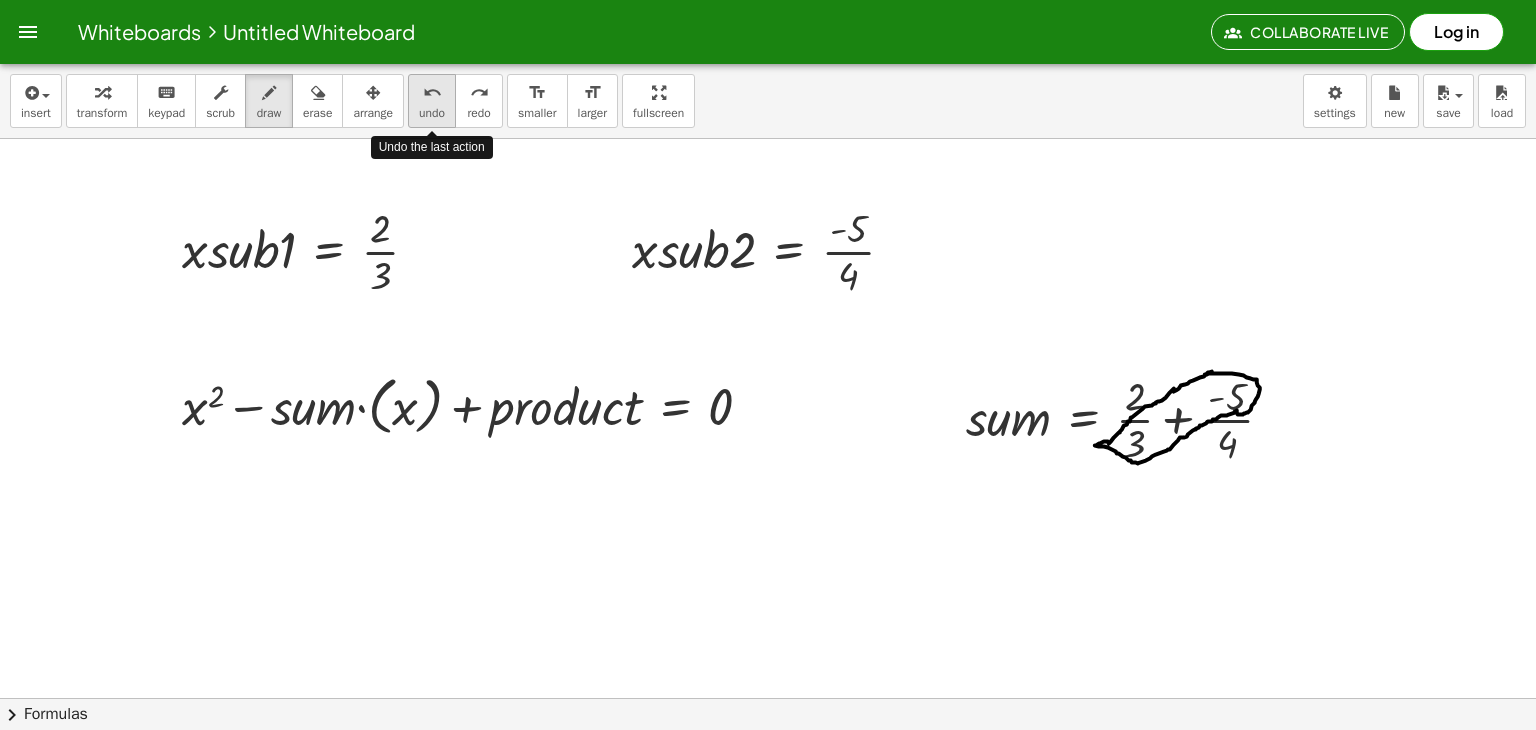 click on "undo" at bounding box center (432, 113) 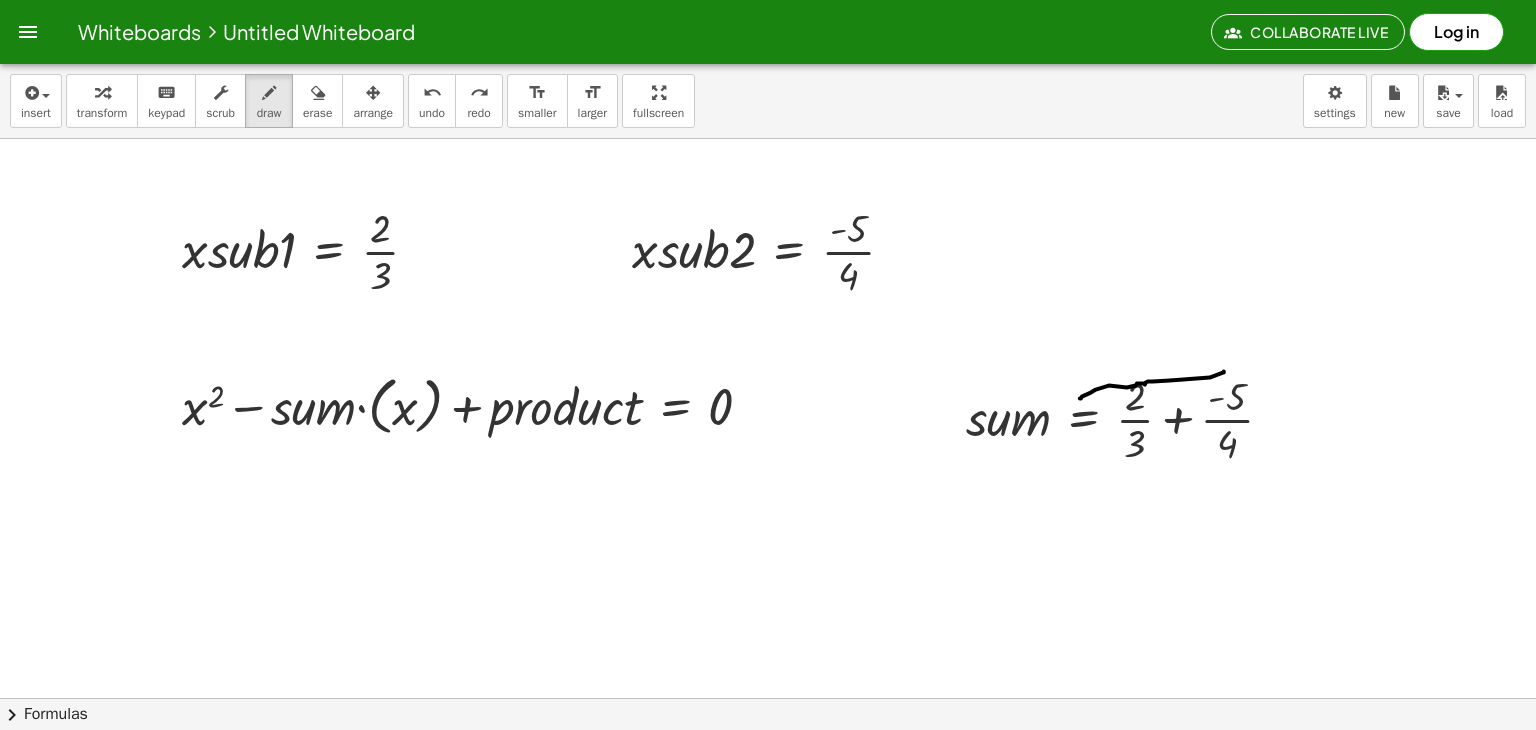drag, startPoint x: 1224, startPoint y: 371, endPoint x: 1080, endPoint y: 398, distance: 146.50938 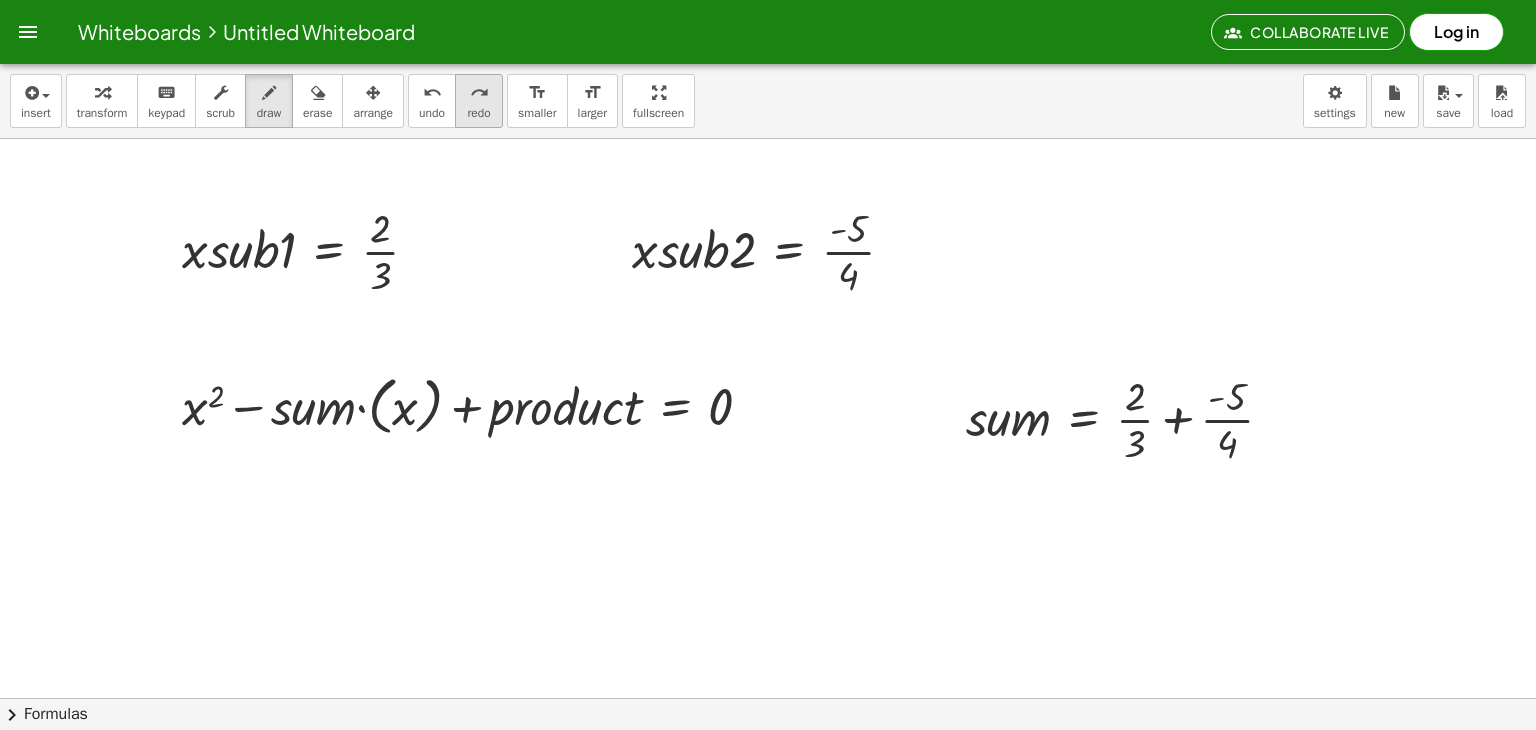 drag, startPoint x: 440, startPoint y: 111, endPoint x: 475, endPoint y: 88, distance: 41.880783 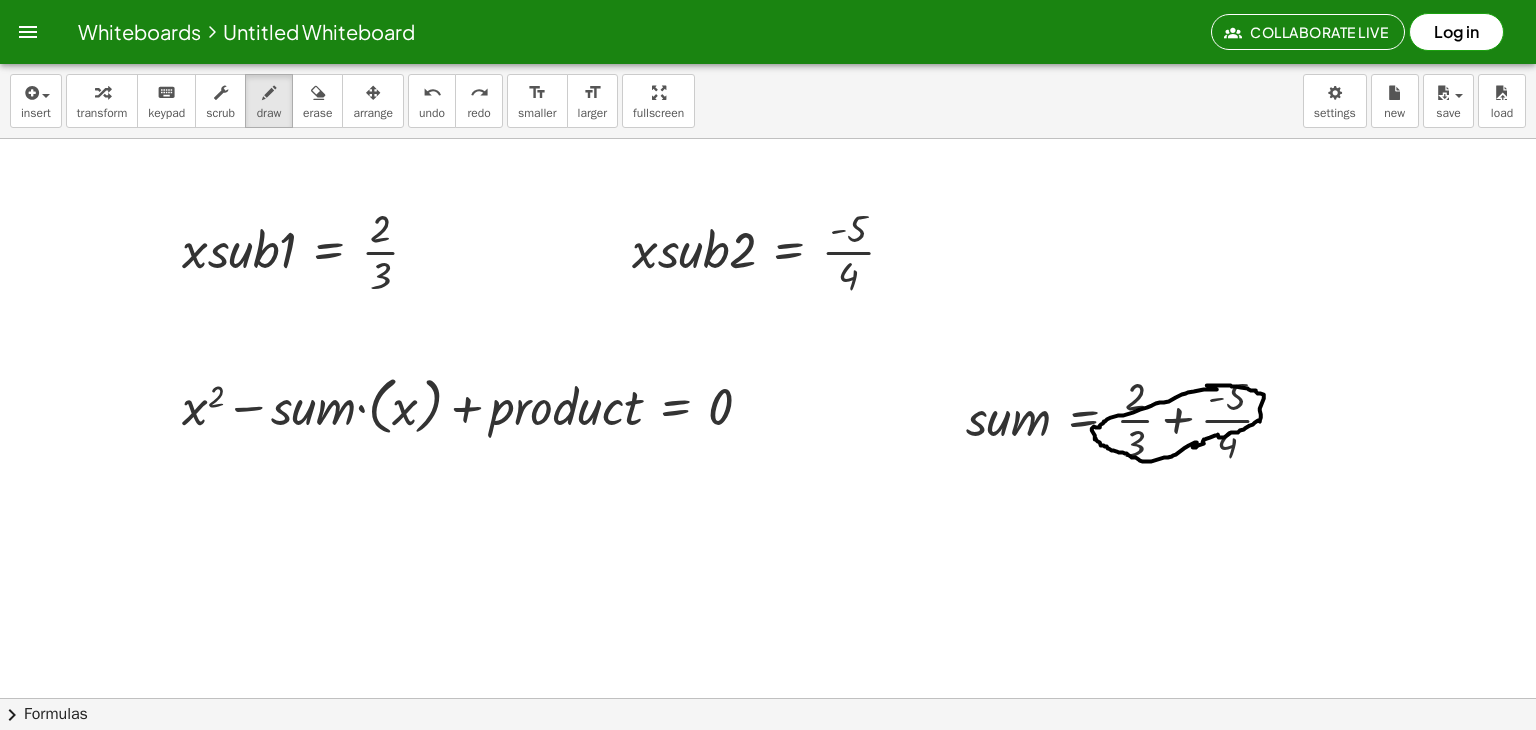 drag, startPoint x: 1217, startPoint y: 389, endPoint x: 1207, endPoint y: 385, distance: 10.770329 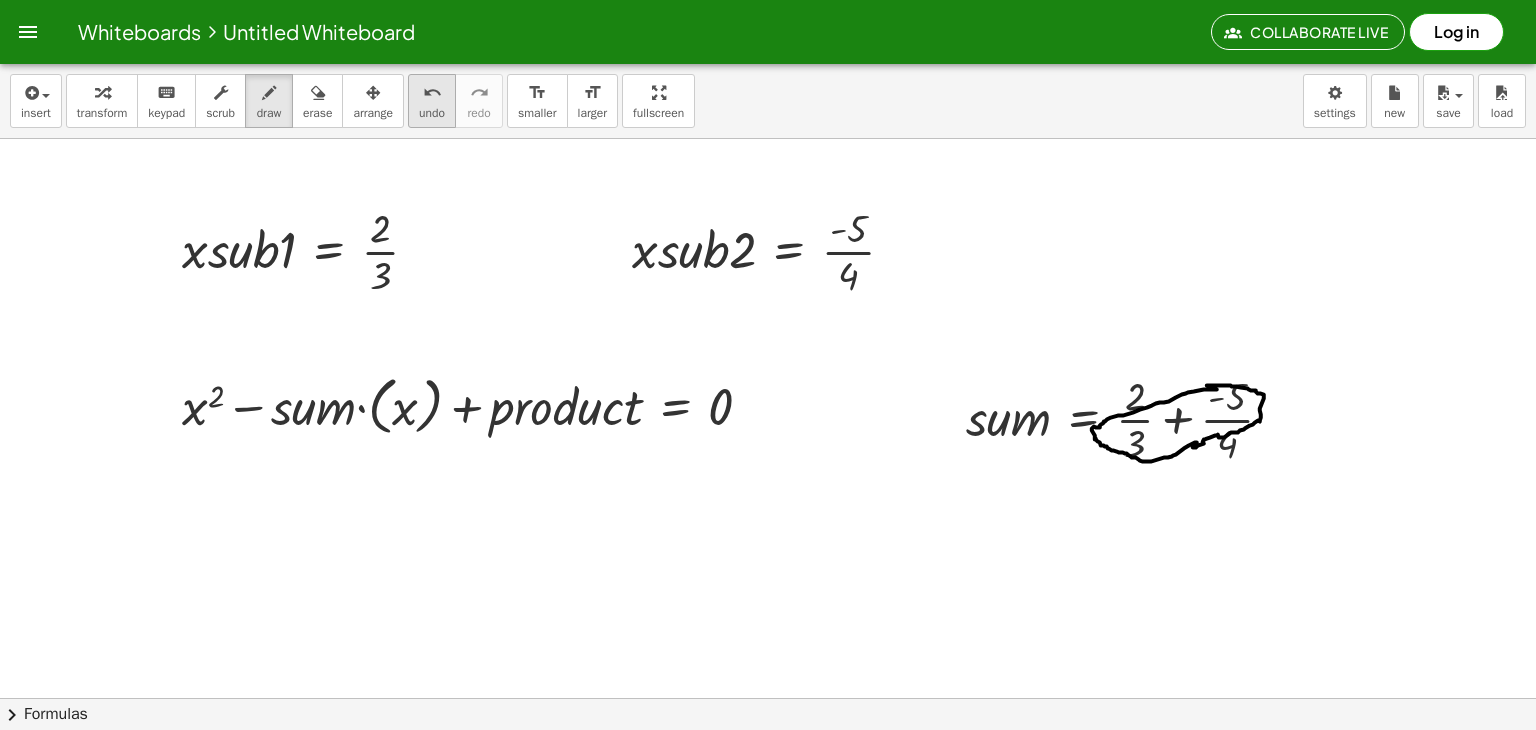 click on "undo" at bounding box center [432, 113] 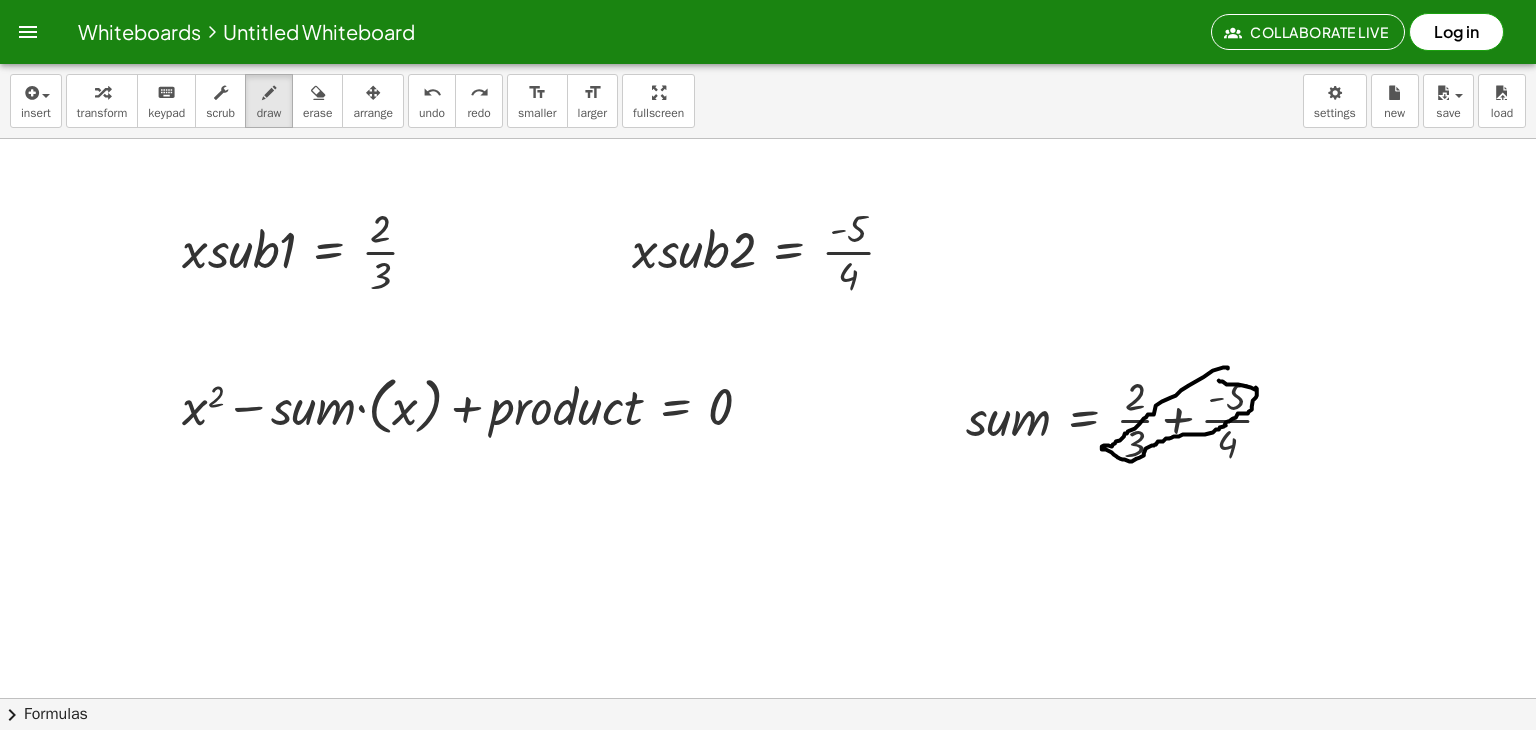 drag, startPoint x: 1228, startPoint y: 368, endPoint x: 1225, endPoint y: 378, distance: 10.440307 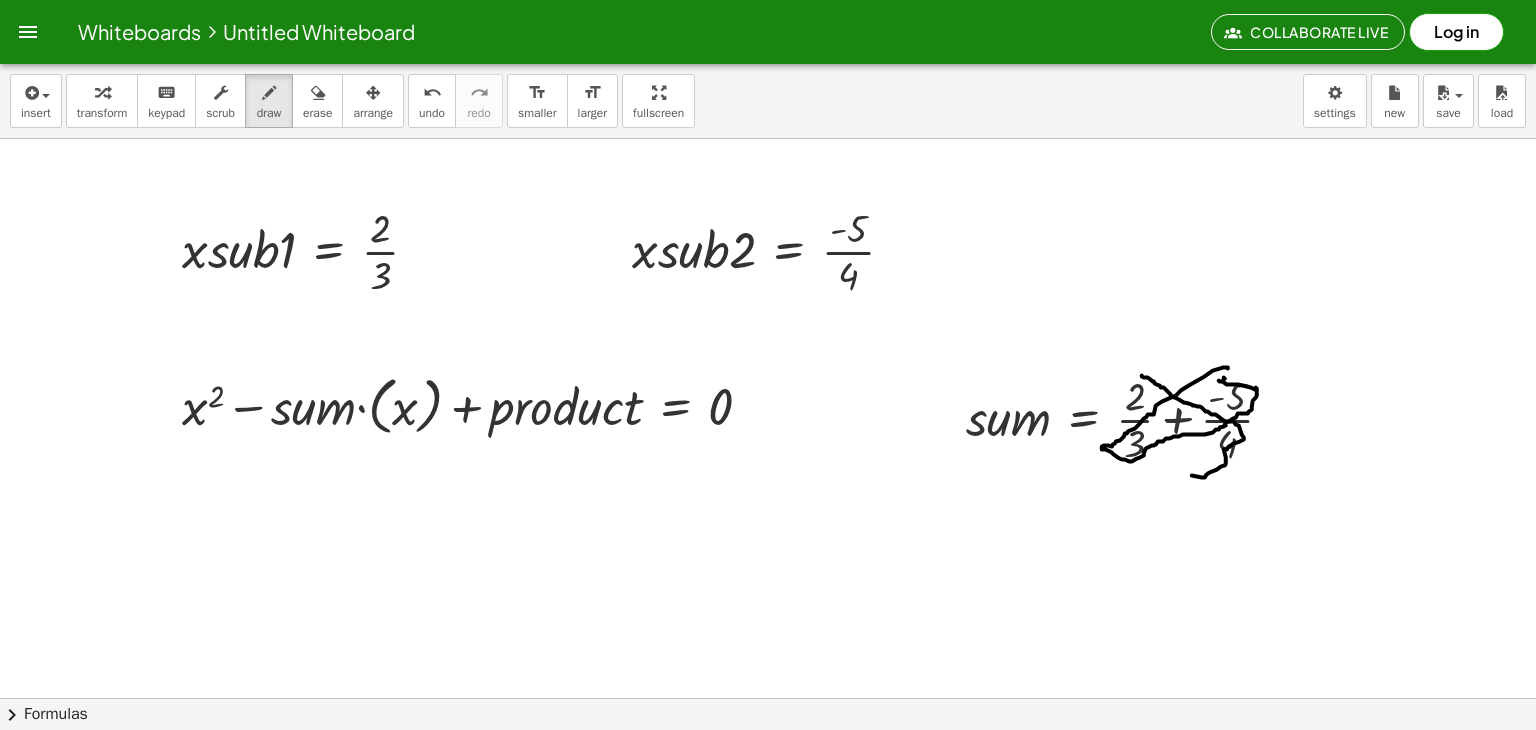 drag, startPoint x: 1142, startPoint y: 375, endPoint x: 1162, endPoint y: 449, distance: 76.655075 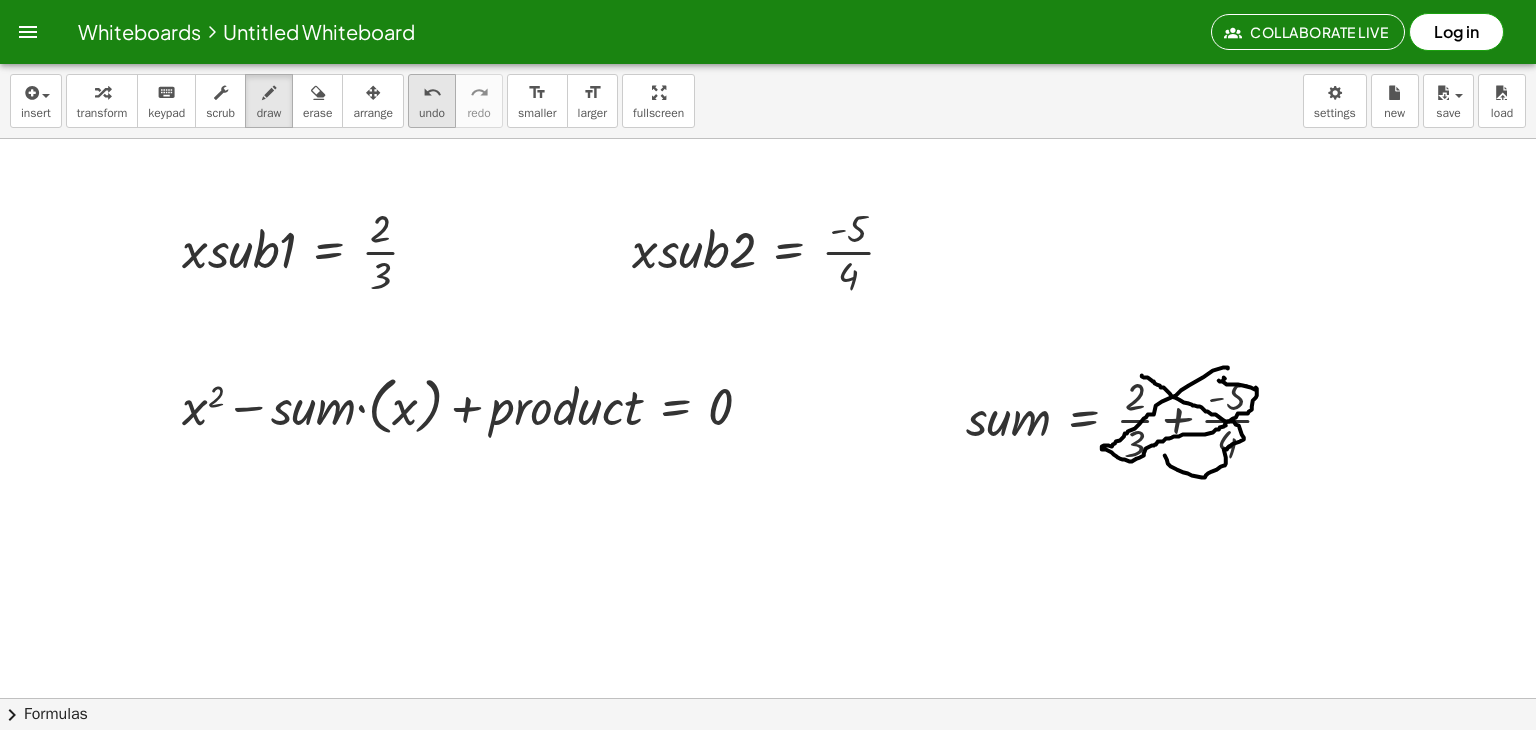 click on "undo" at bounding box center [432, 113] 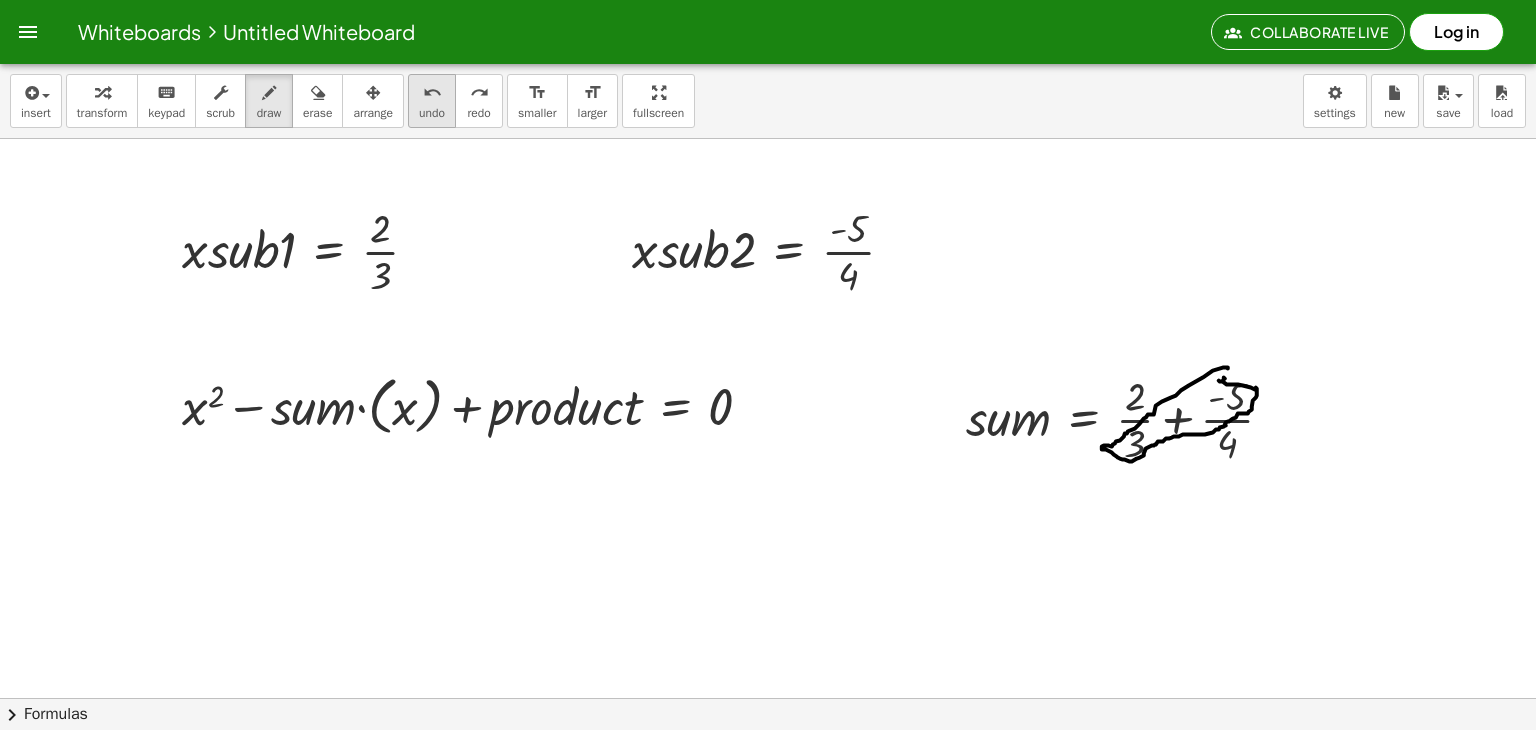 click on "undo" at bounding box center (432, 113) 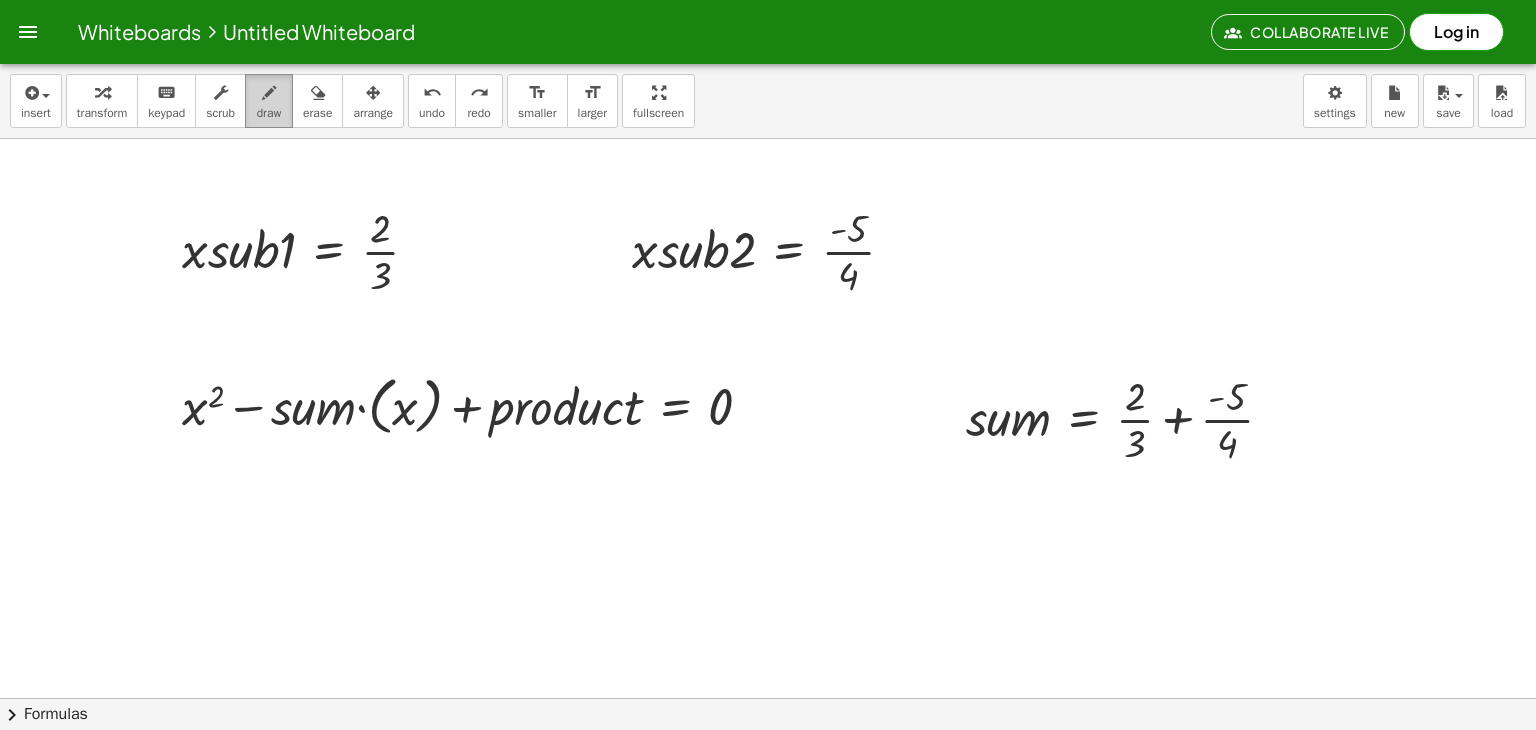 click at bounding box center [269, 92] 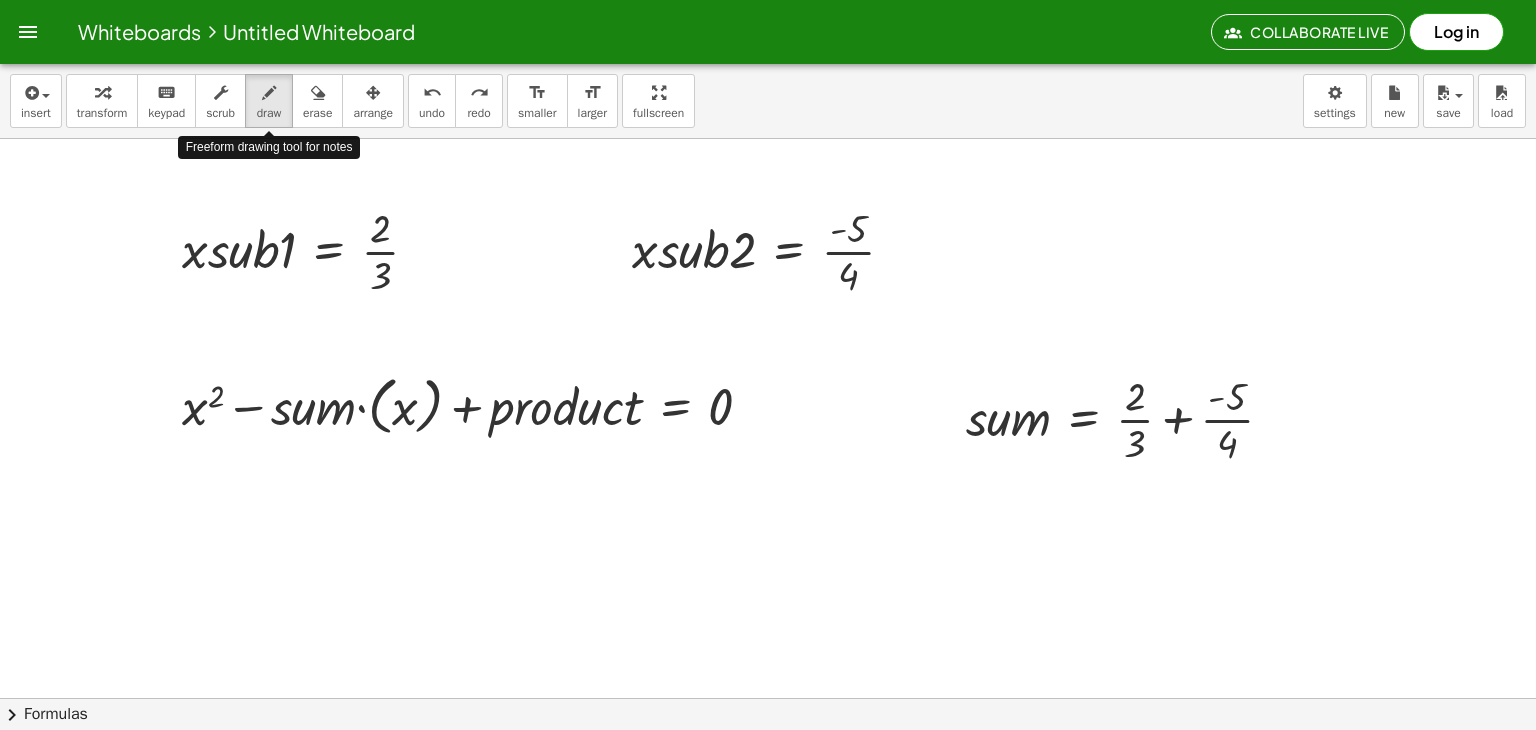 drag, startPoint x: 260, startPoint y: 93, endPoint x: 244, endPoint y: 138, distance: 47.759815 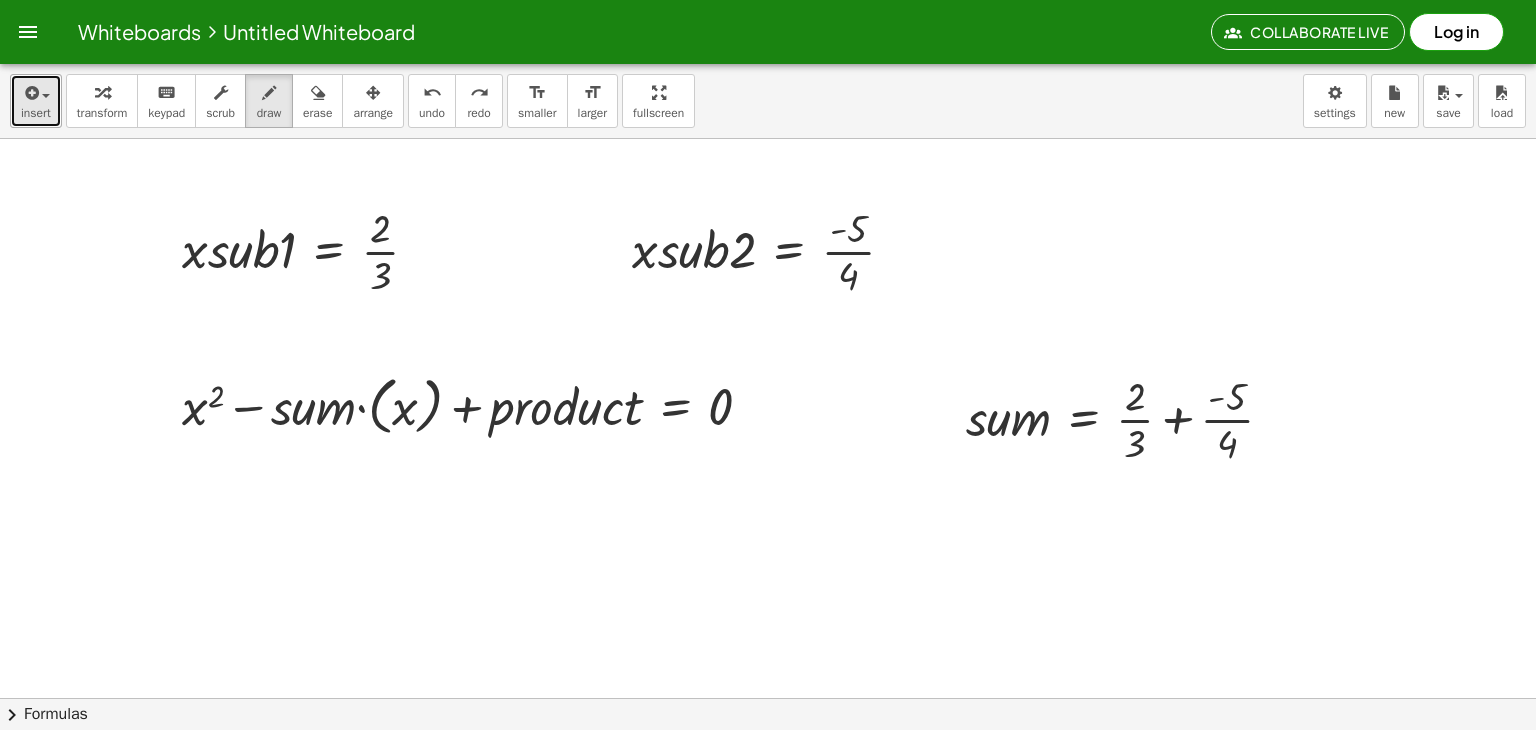click on "insert" at bounding box center [36, 113] 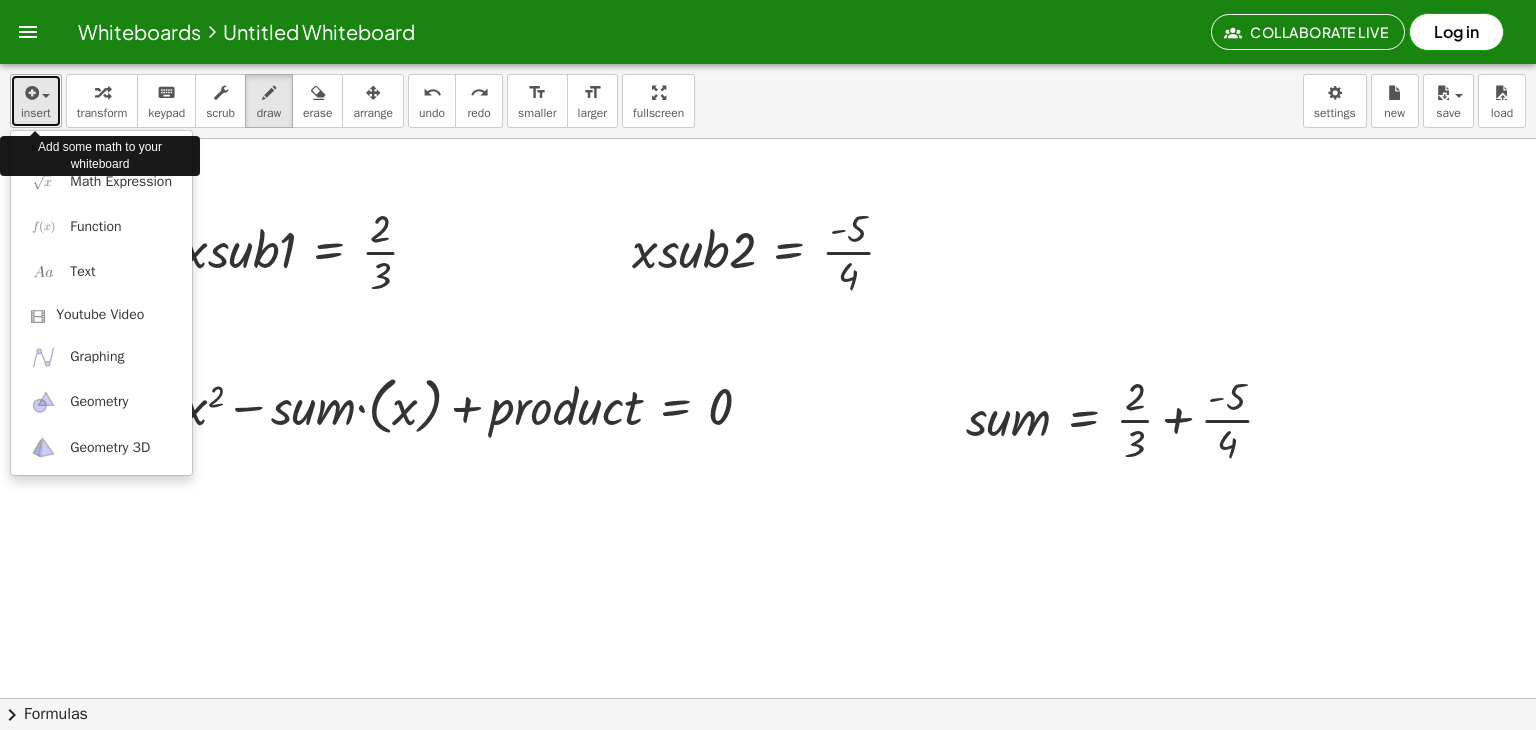 click on "insert" at bounding box center [36, 101] 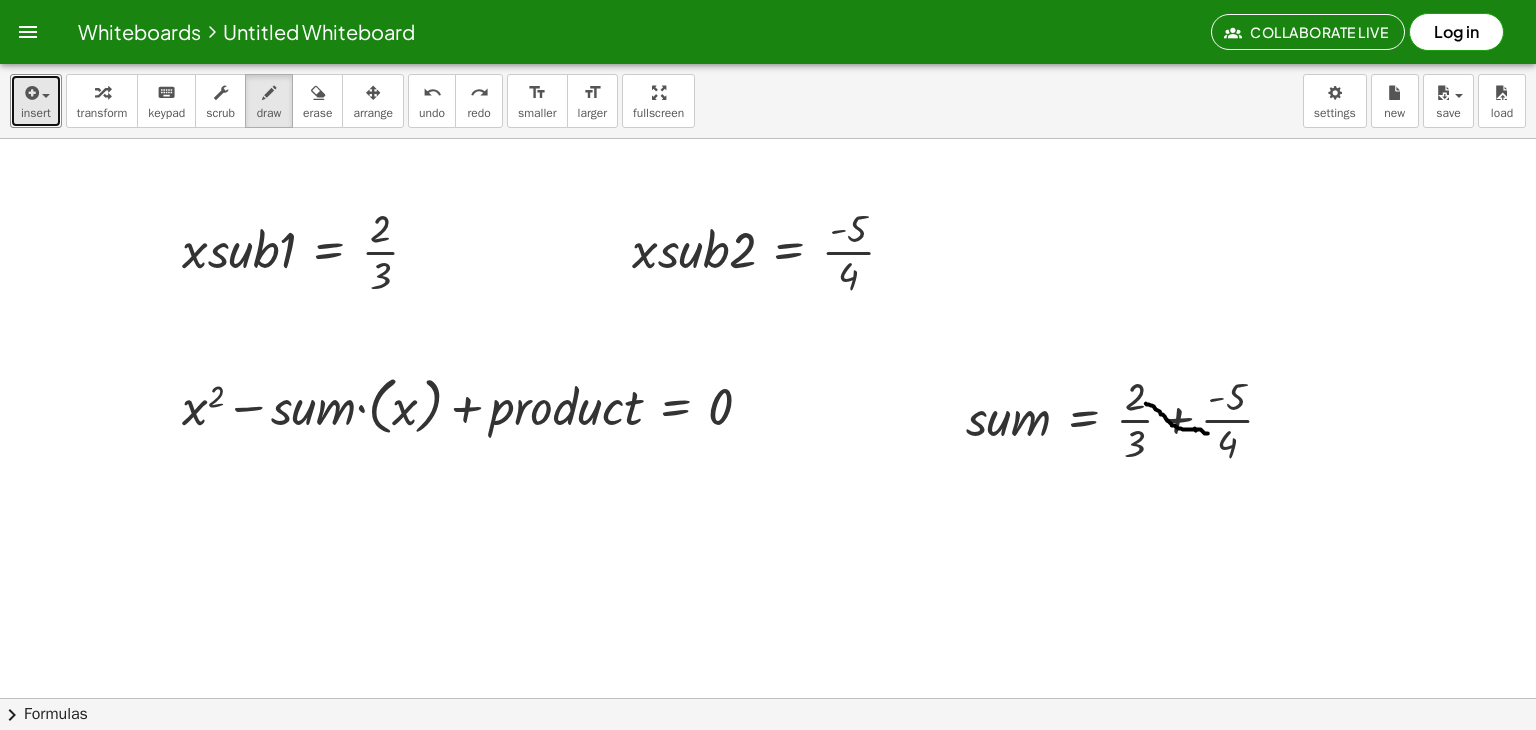 drag, startPoint x: 1146, startPoint y: 403, endPoint x: 1208, endPoint y: 433, distance: 68.8767 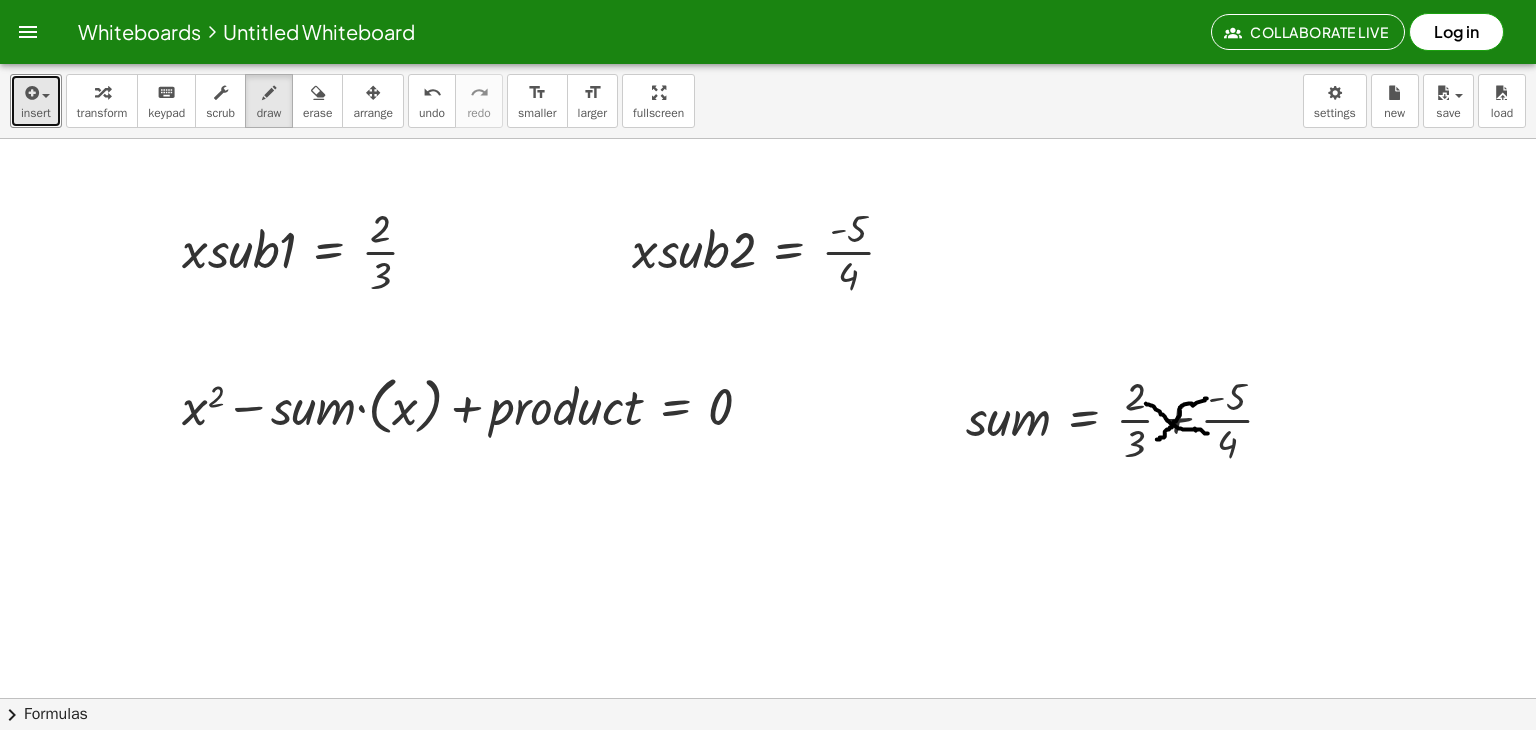 drag, startPoint x: 1197, startPoint y: 402, endPoint x: 1154, endPoint y: 440, distance: 57.384666 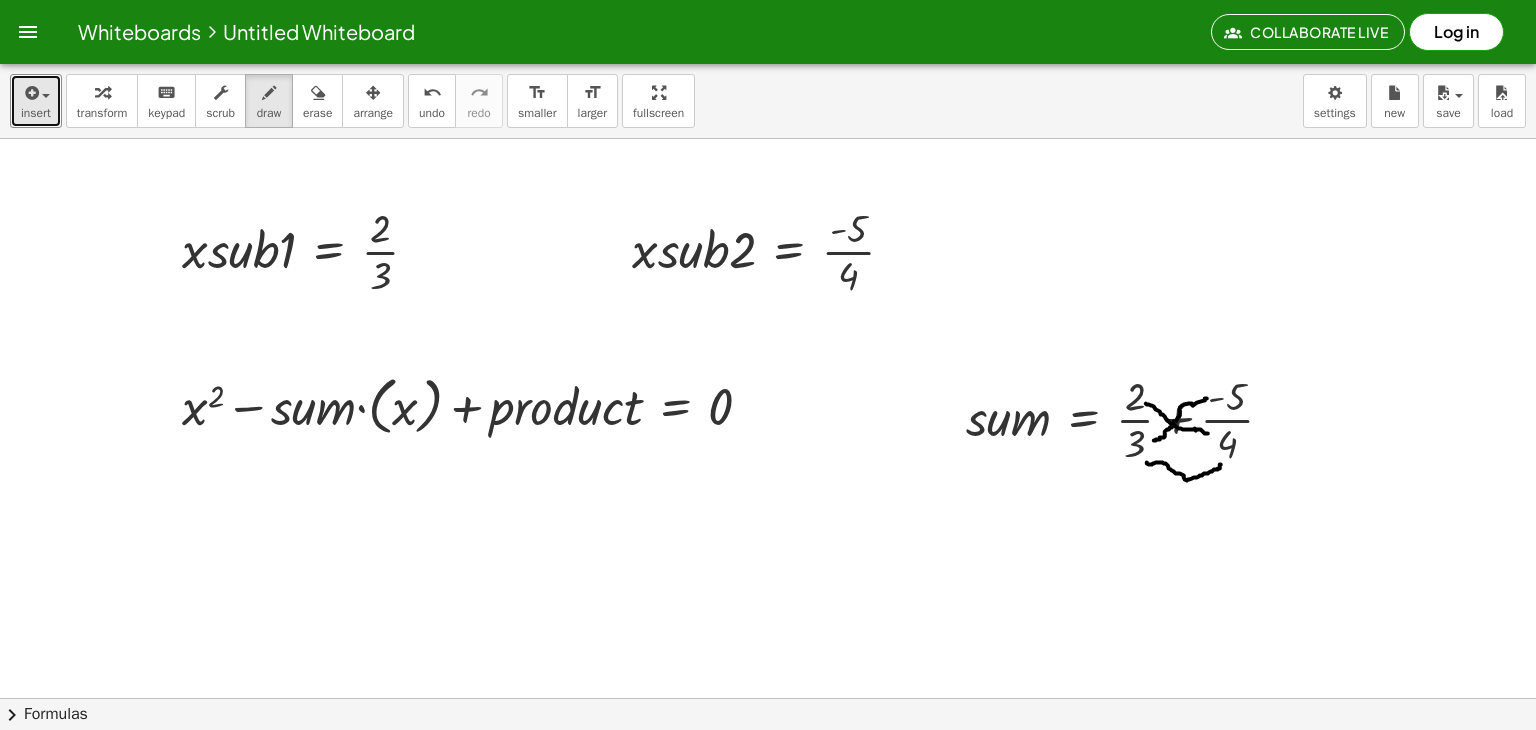 drag, startPoint x: 1221, startPoint y: 464, endPoint x: 1148, endPoint y: 461, distance: 73.061615 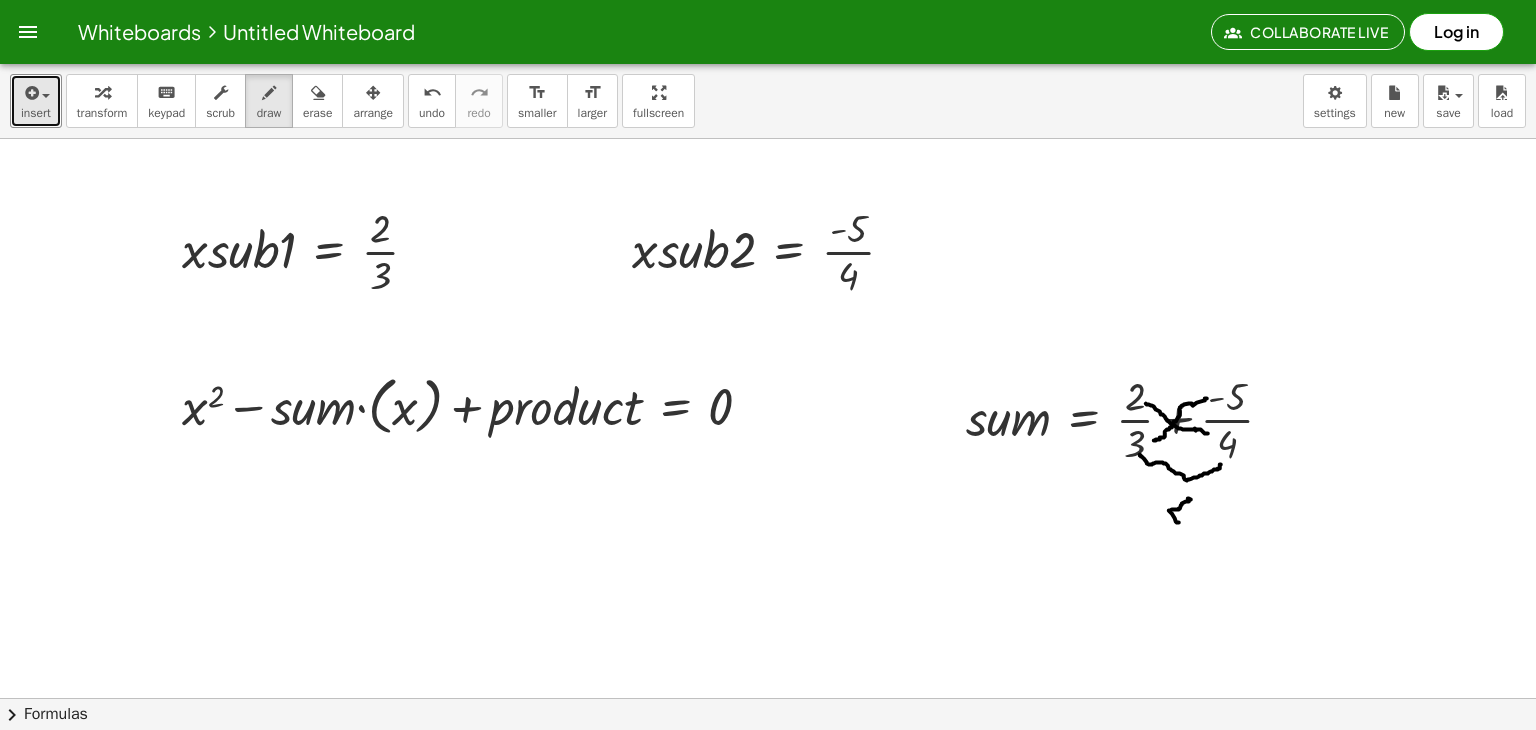 drag, startPoint x: 1188, startPoint y: 498, endPoint x: 1178, endPoint y: 522, distance: 26 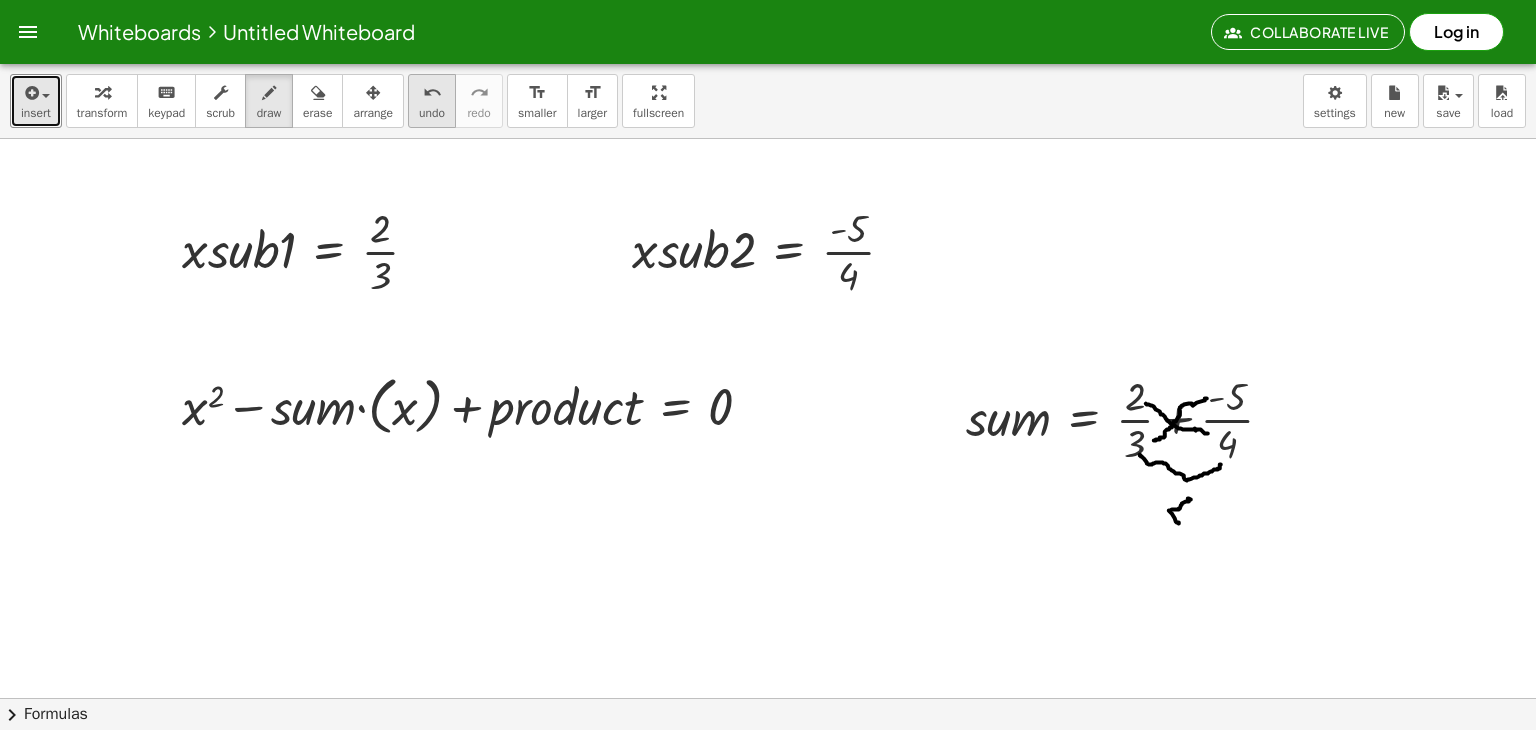click on "undo undo" at bounding box center [432, 101] 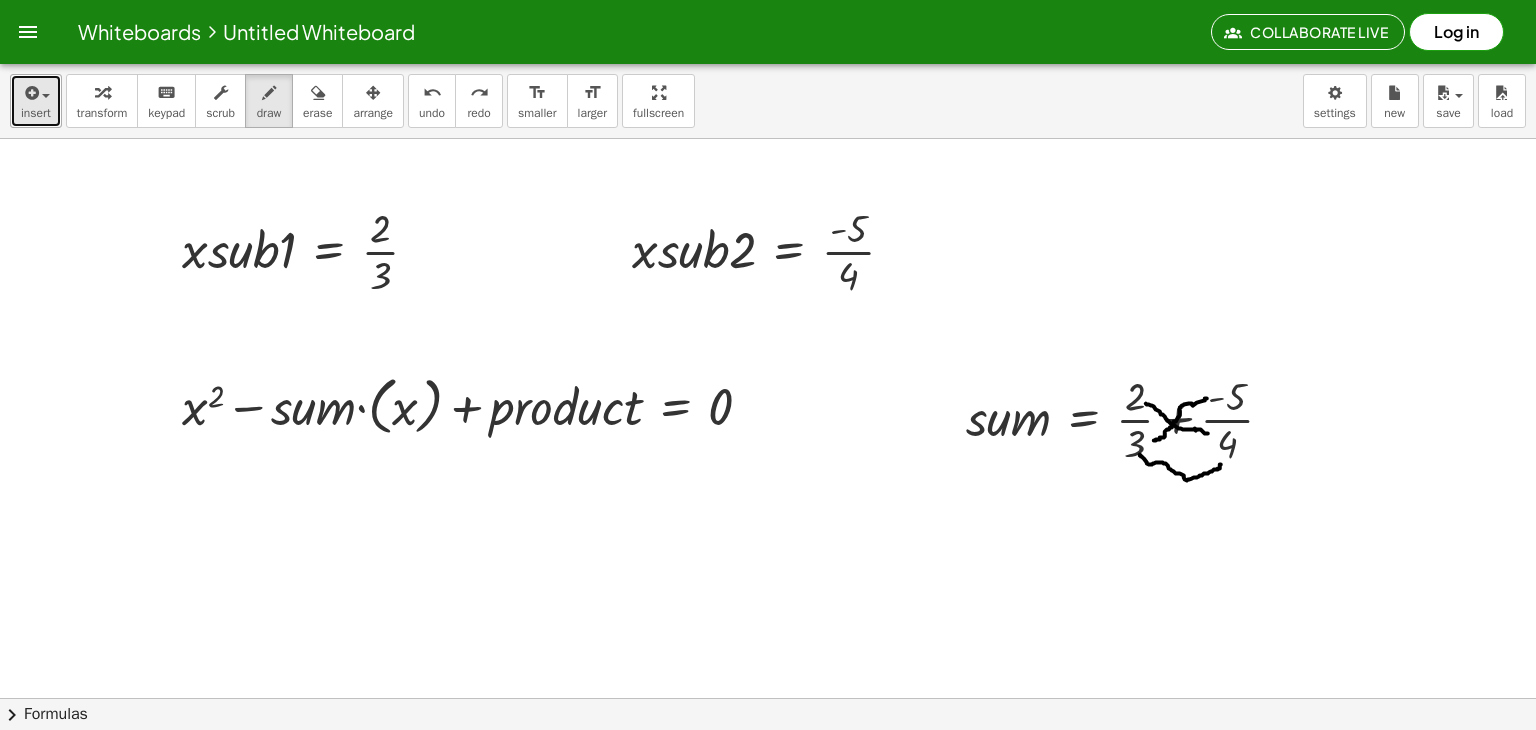 click on "insert" at bounding box center (36, 113) 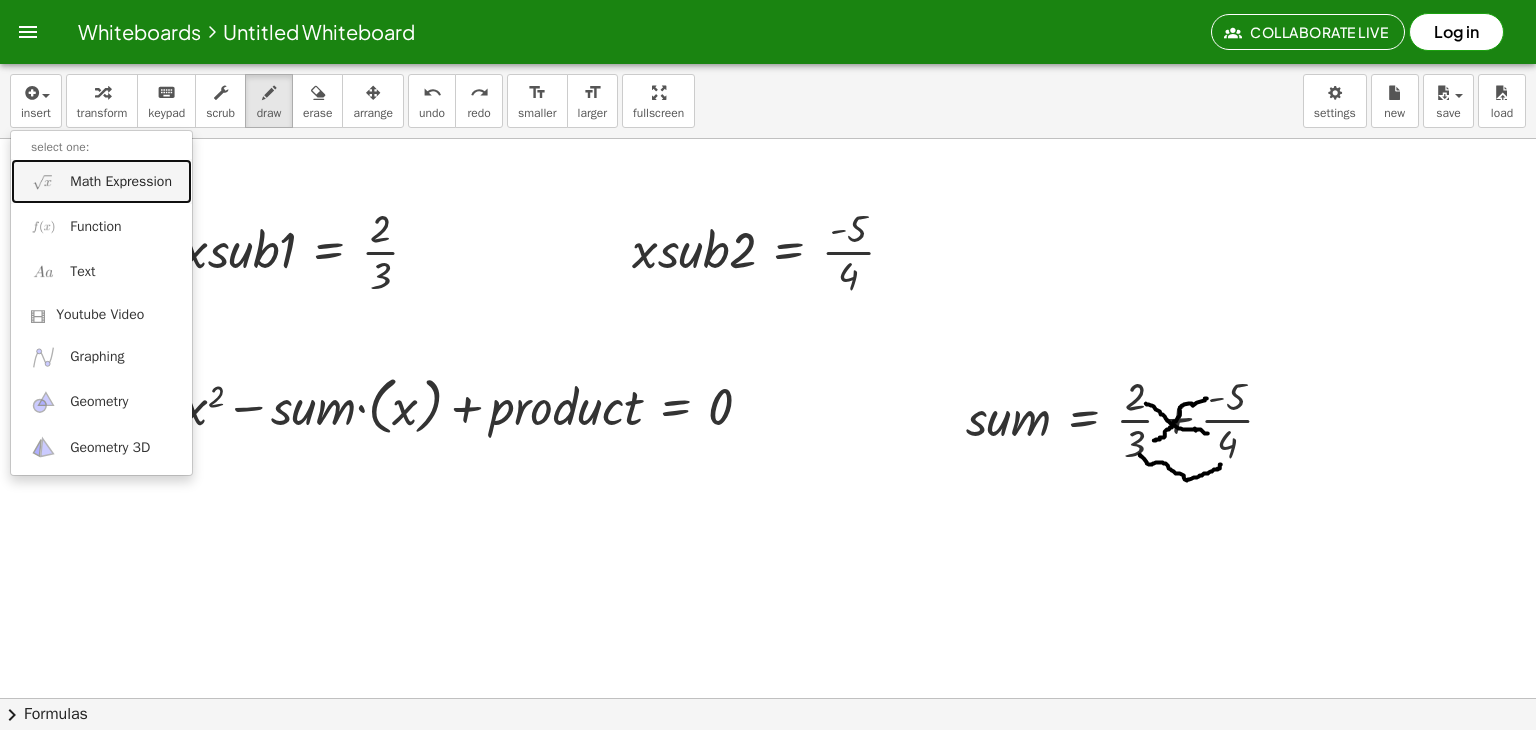 click on "Math Expression" at bounding box center (121, 182) 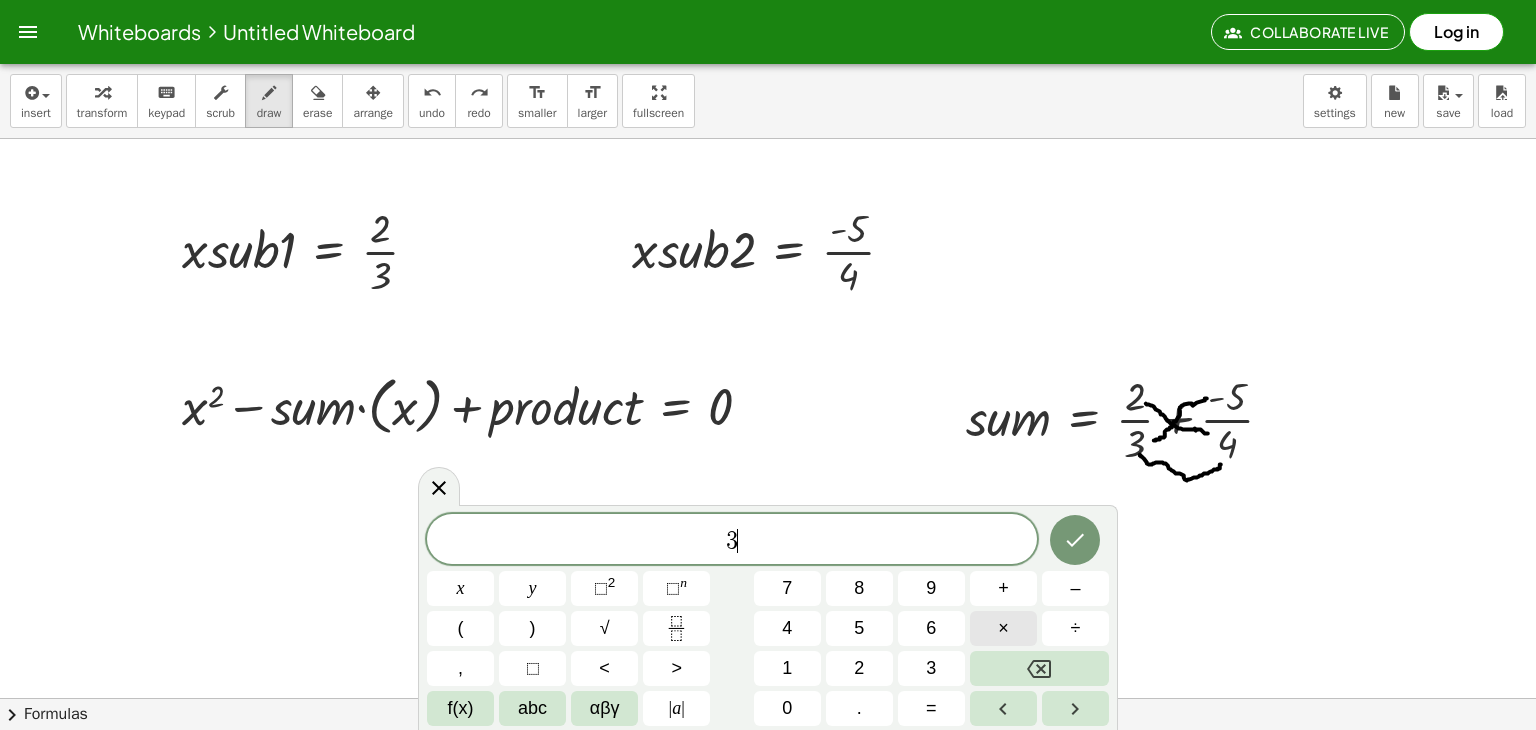 click on "×" at bounding box center (1003, 628) 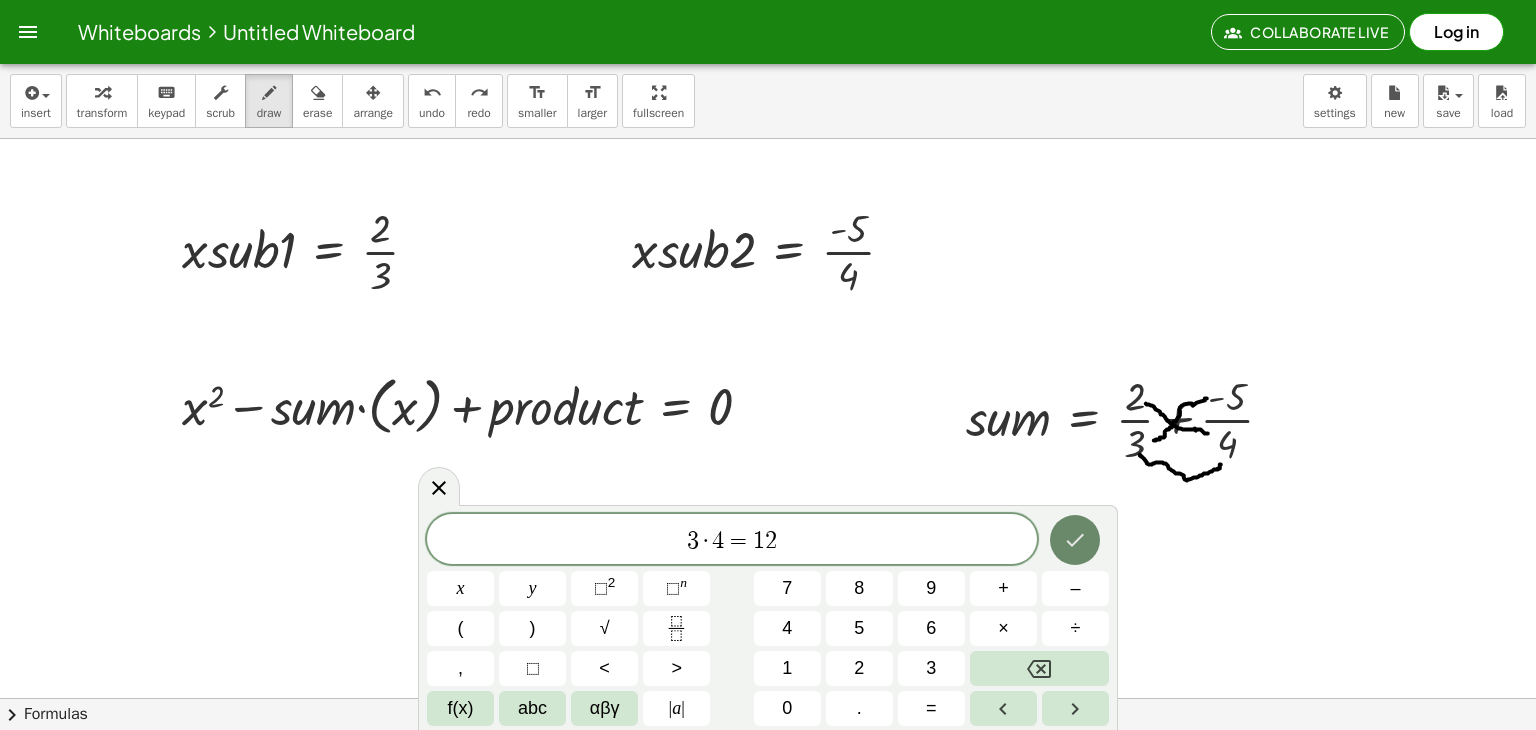 click 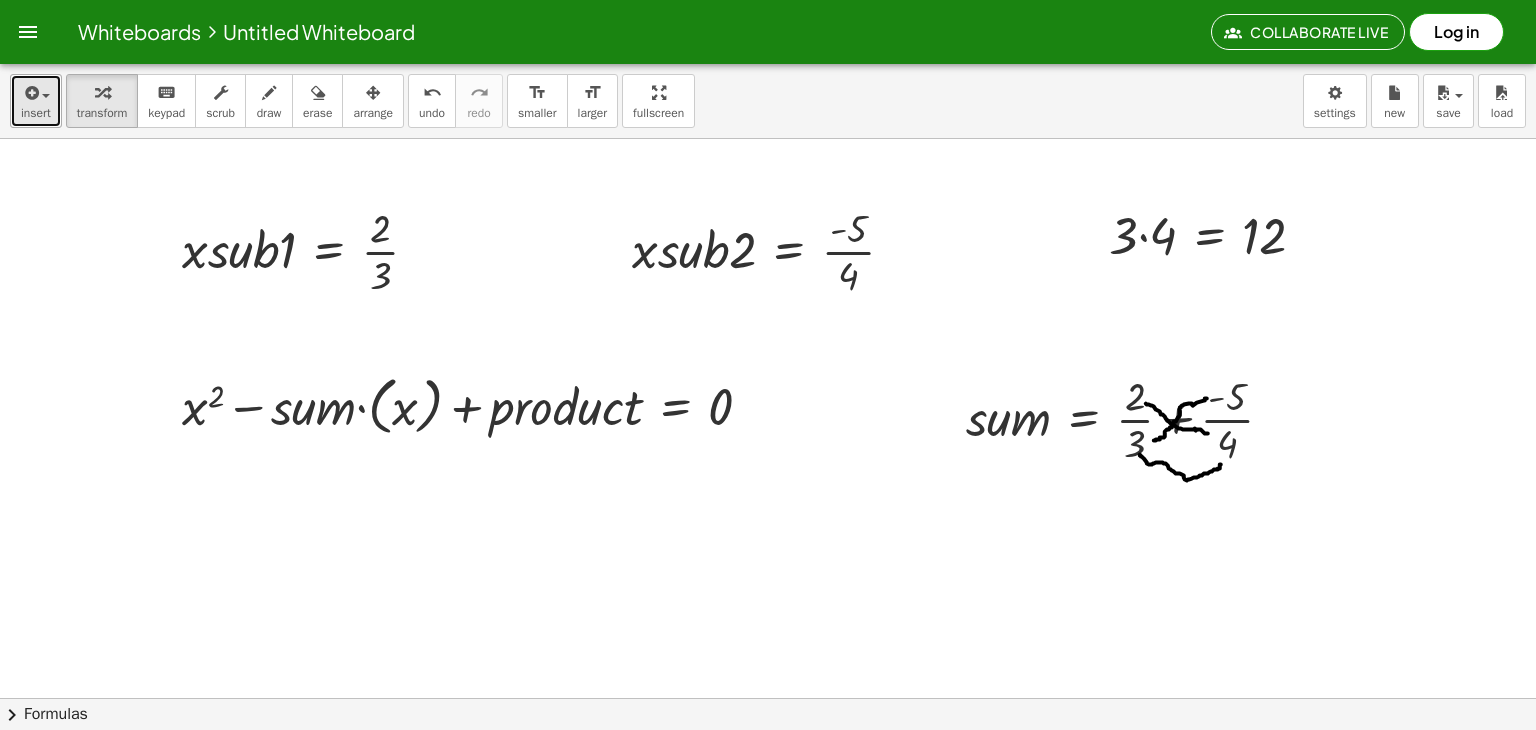 click on "insert" at bounding box center [36, 113] 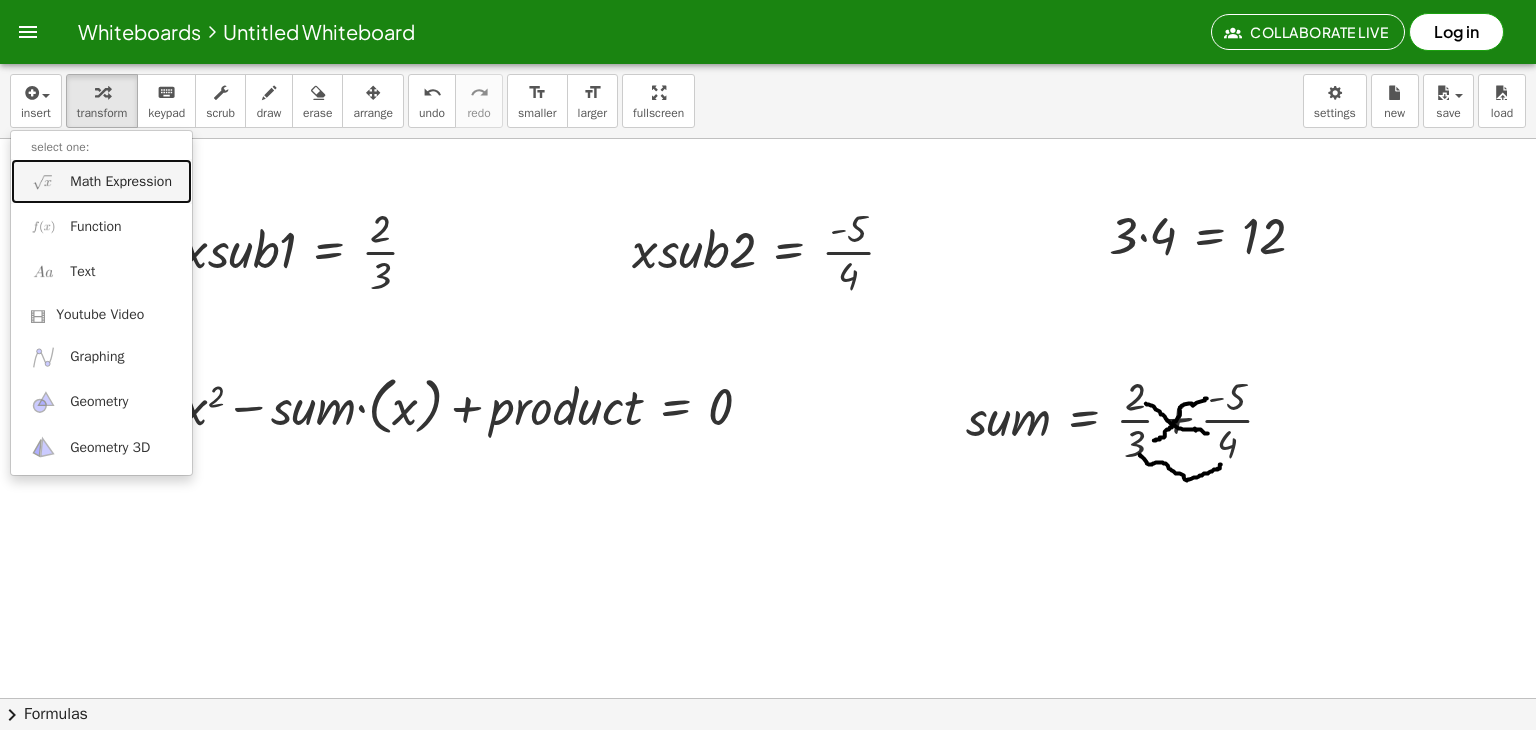 click on "Math Expression" at bounding box center (101, 181) 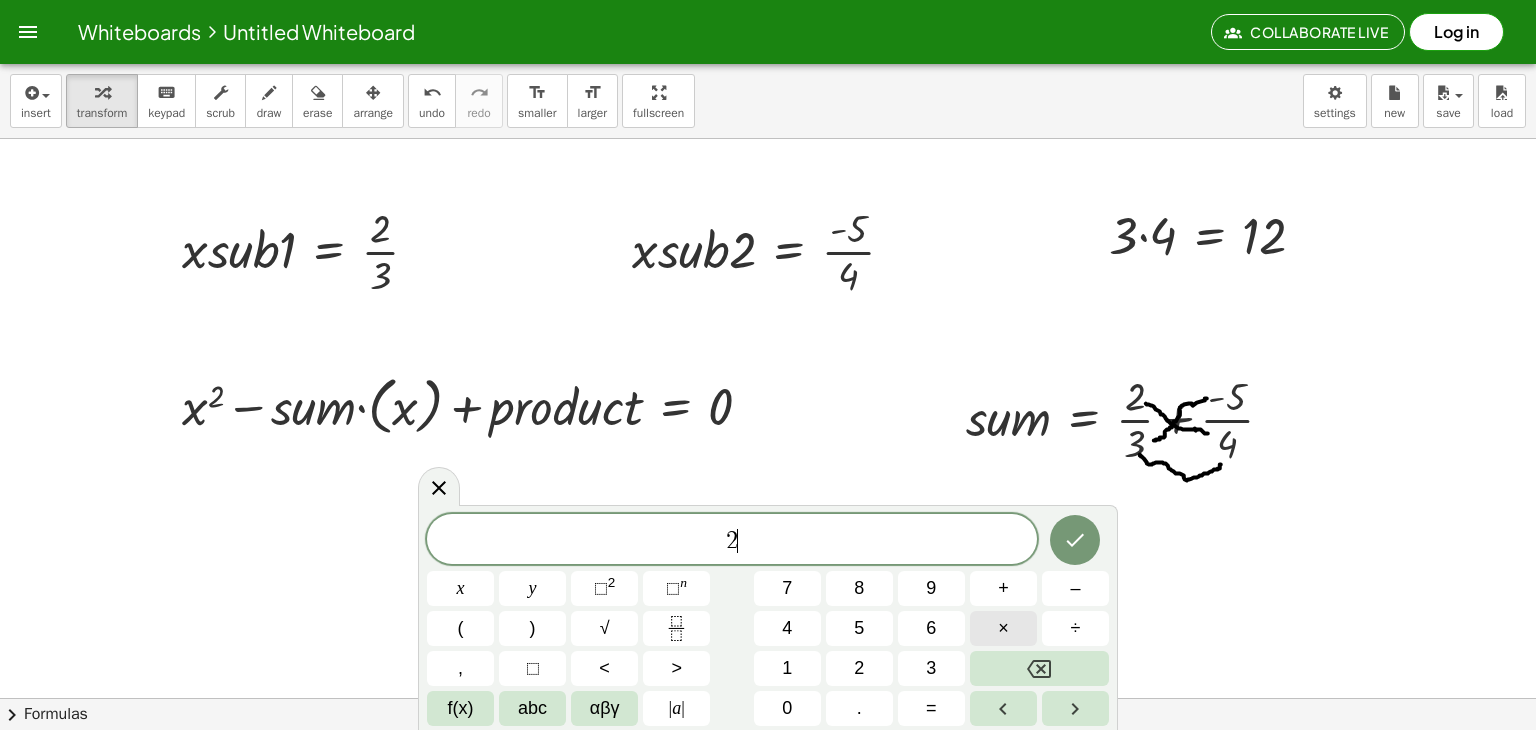 click on "×" at bounding box center (1003, 628) 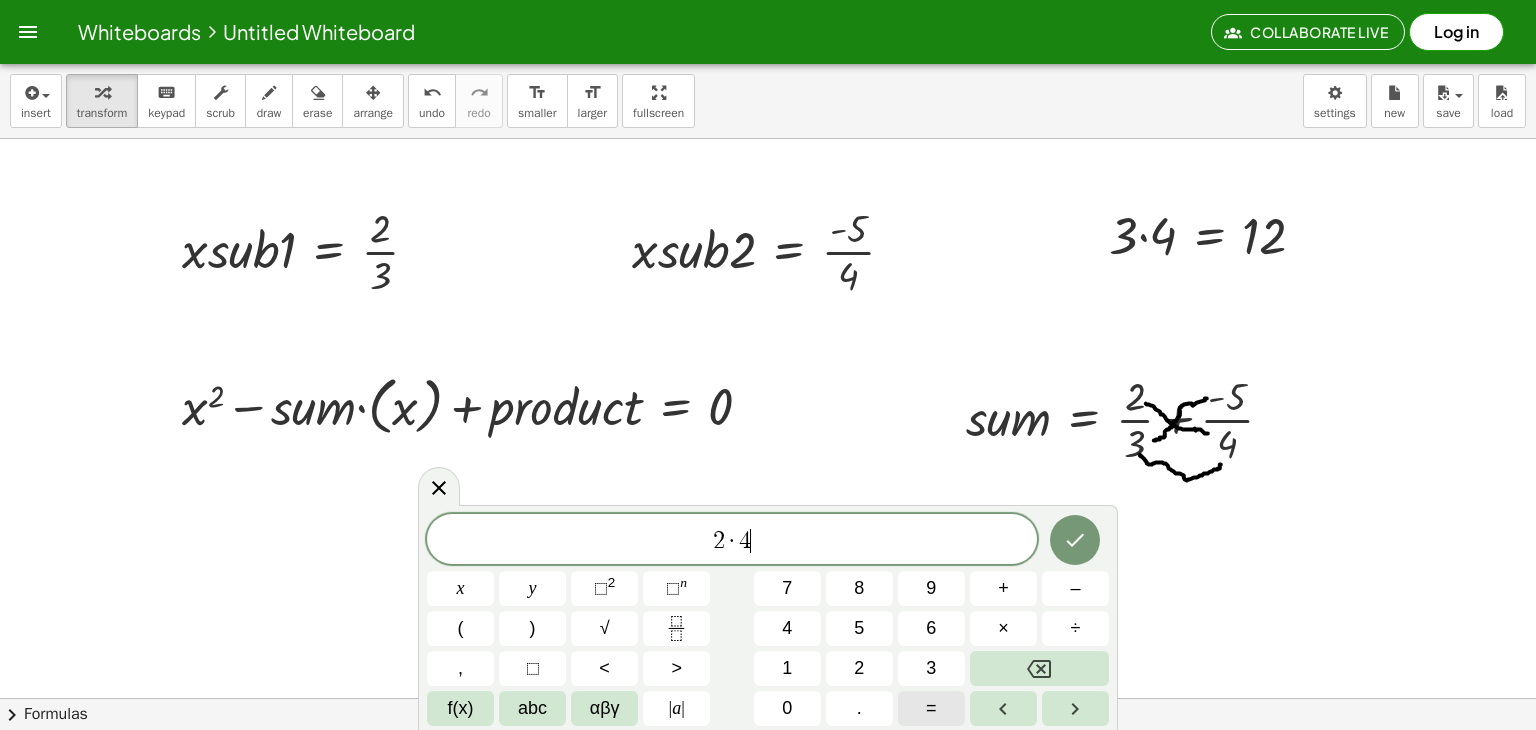 click on "=" at bounding box center [931, 708] 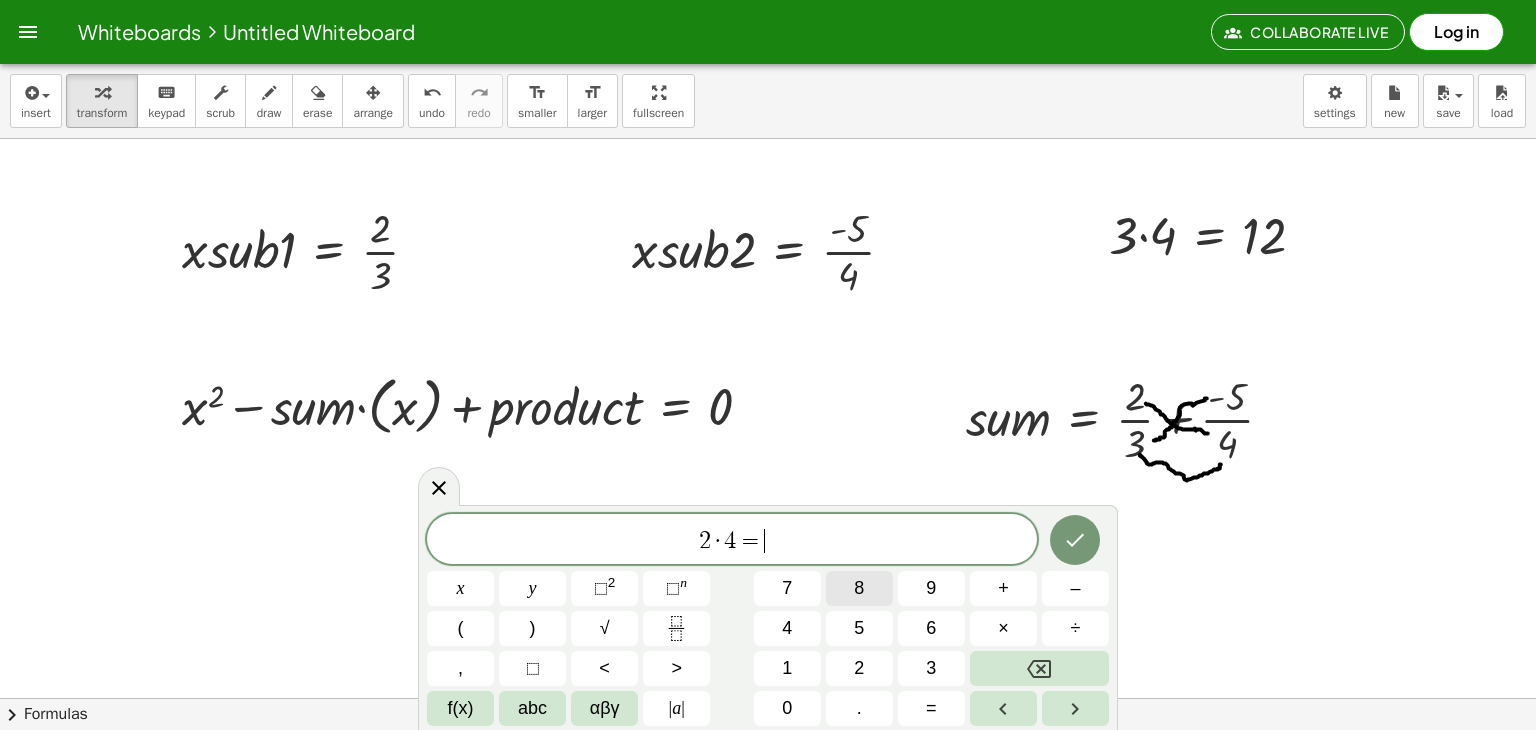 click on "8" at bounding box center [859, 588] 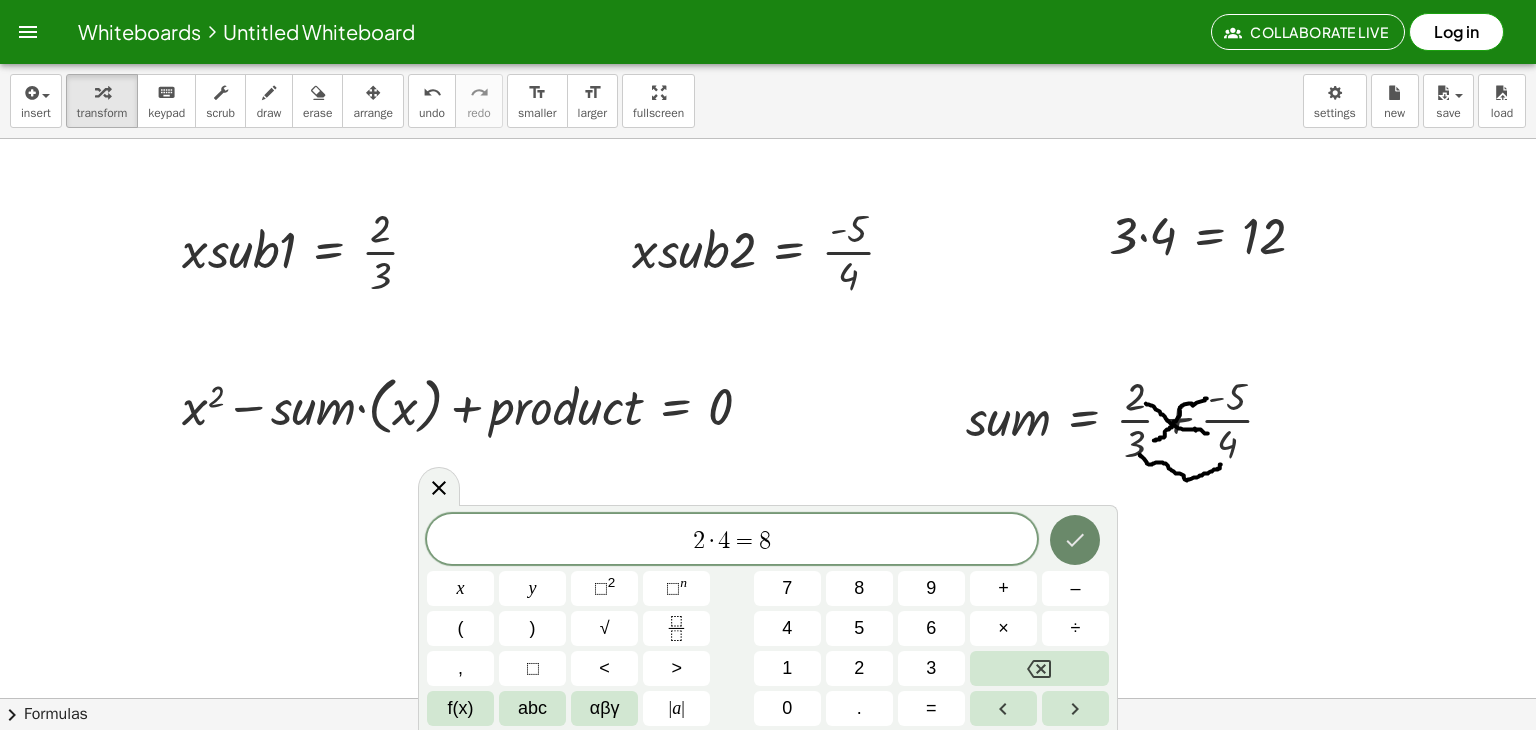 click 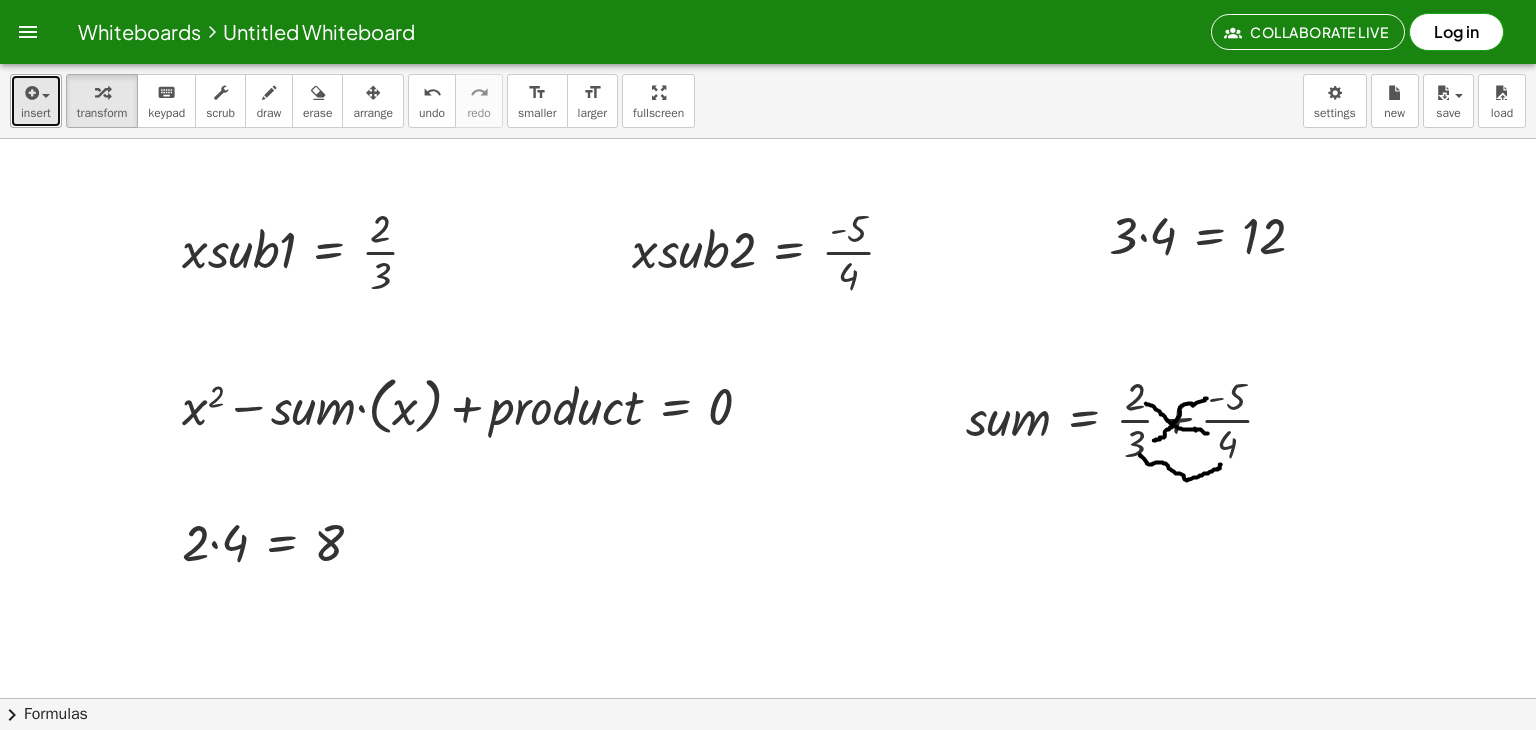 click on "insert" at bounding box center (36, 101) 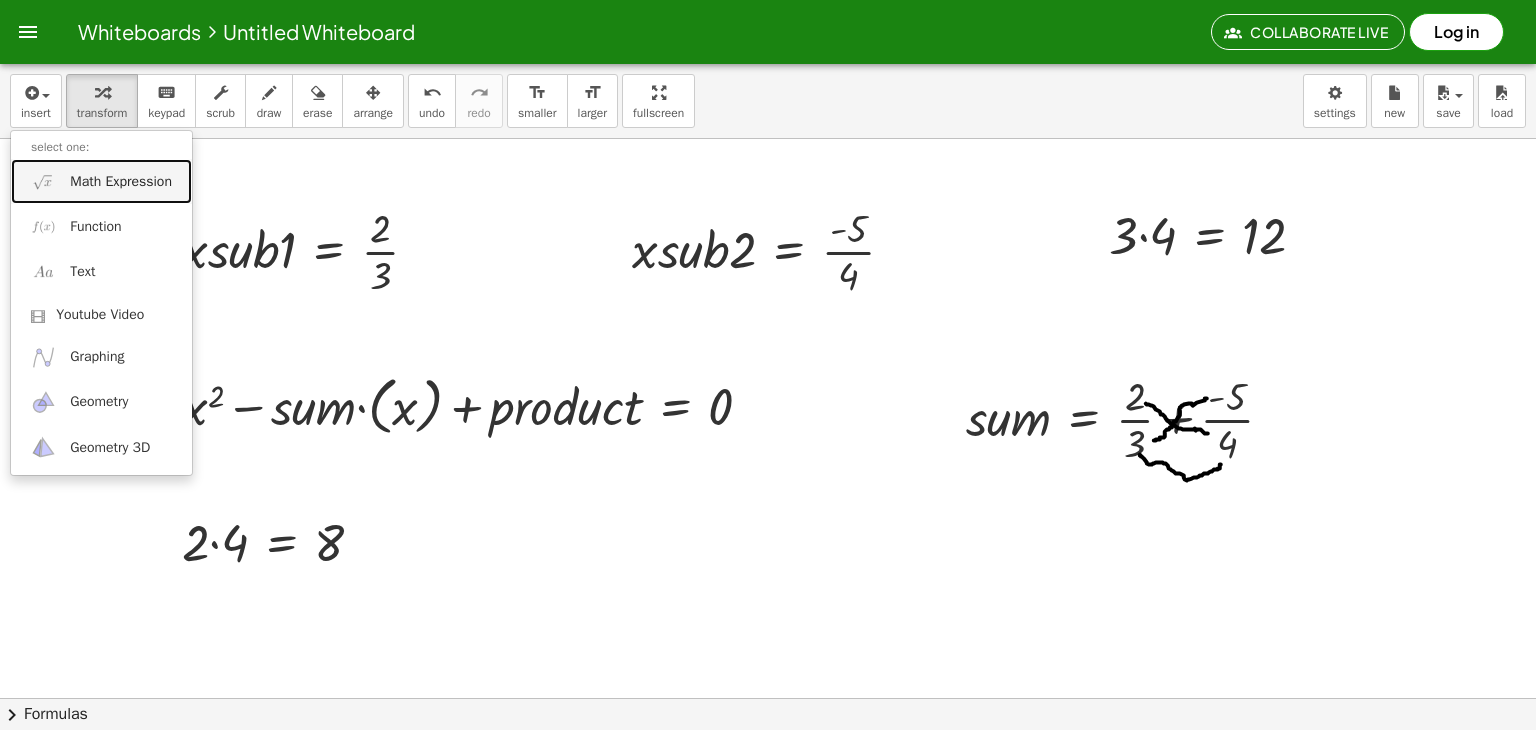 click on "Math Expression" at bounding box center (121, 182) 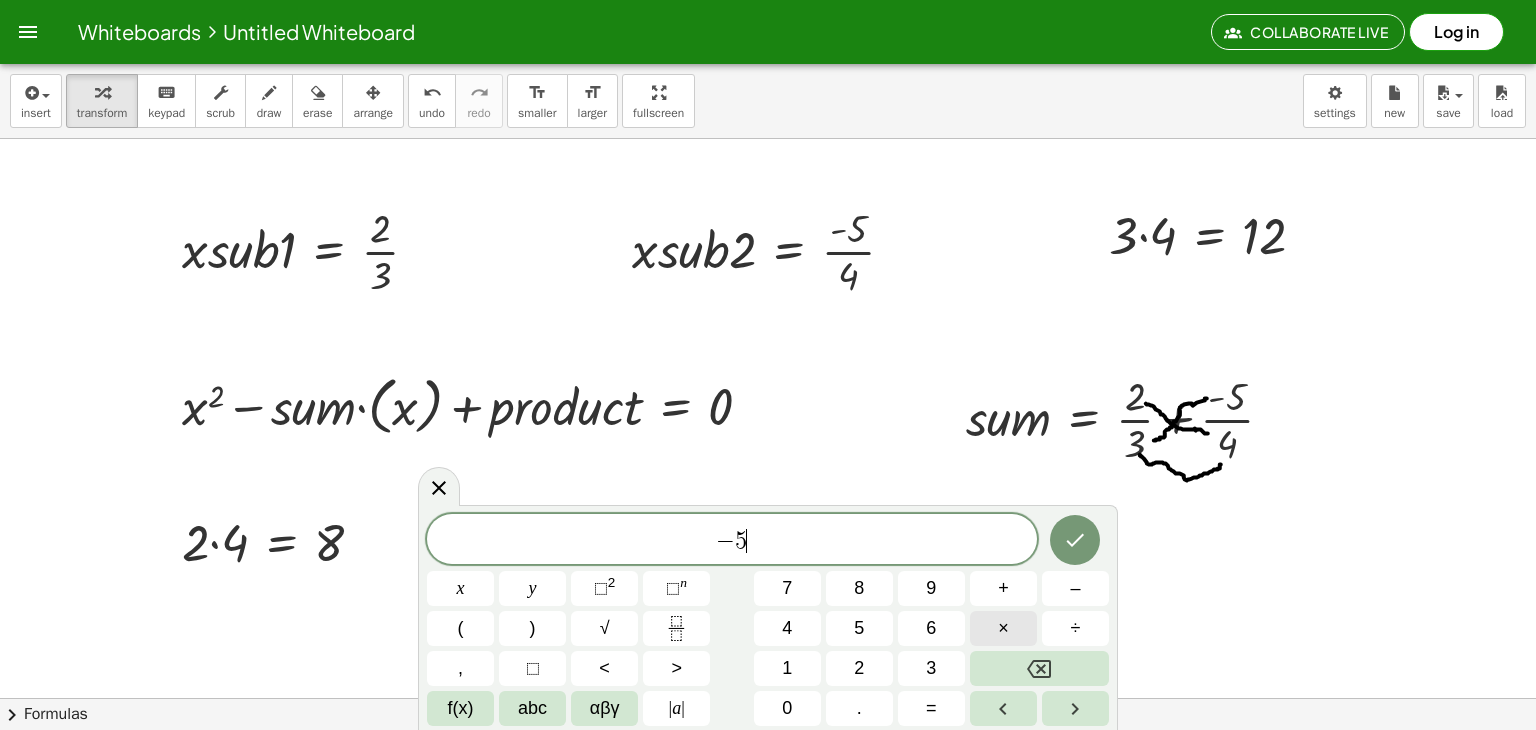 click on "×" at bounding box center [1003, 628] 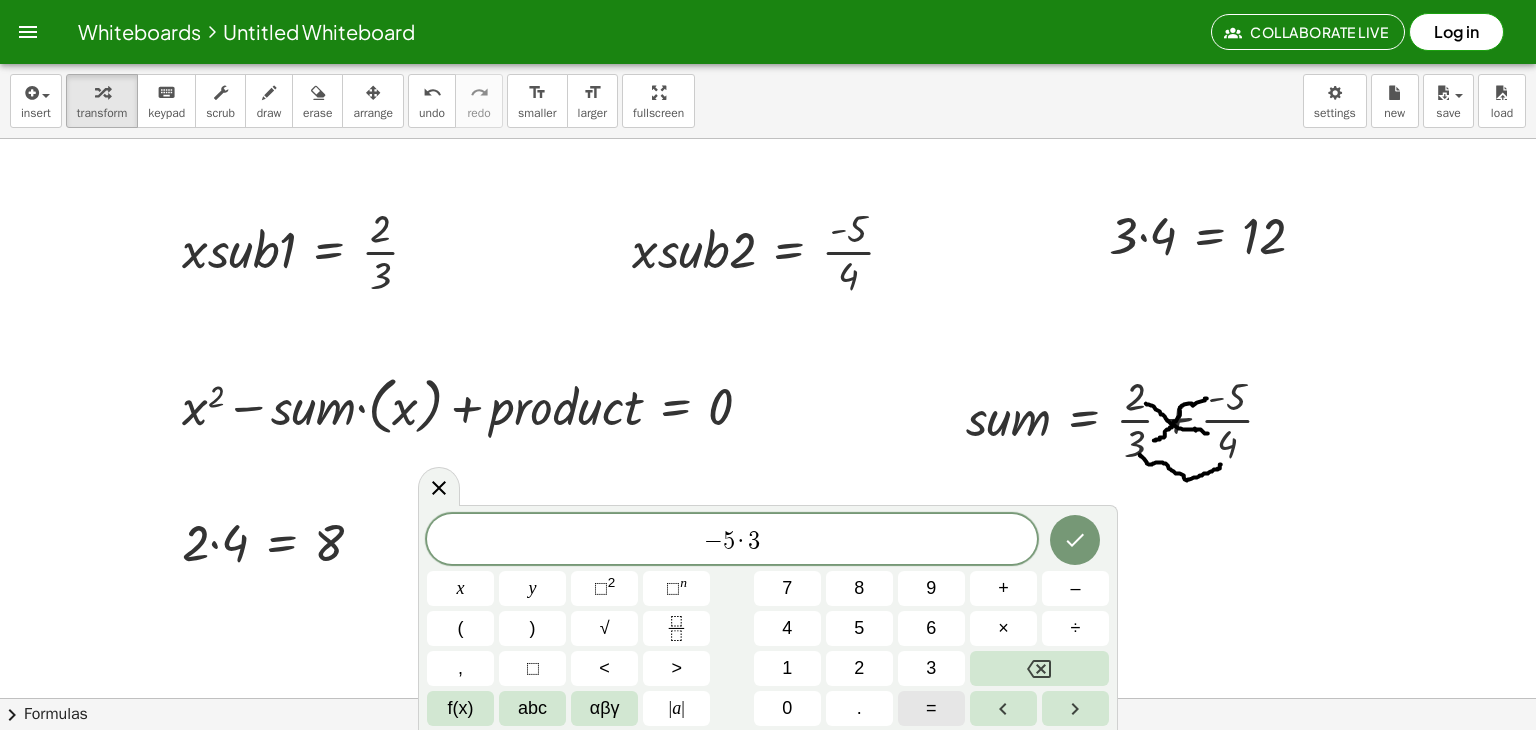 click on "=" at bounding box center [931, 708] 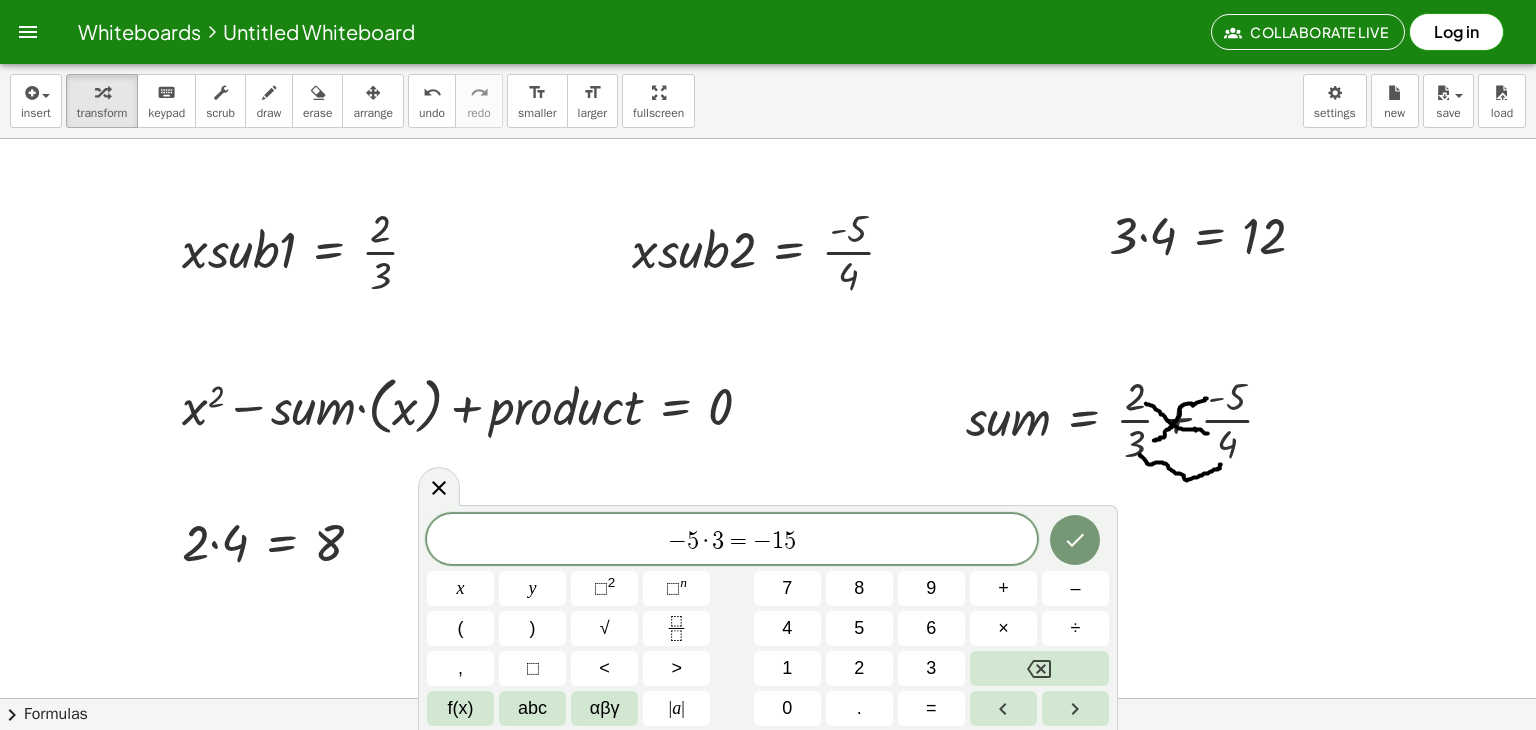 click at bounding box center [1075, 540] 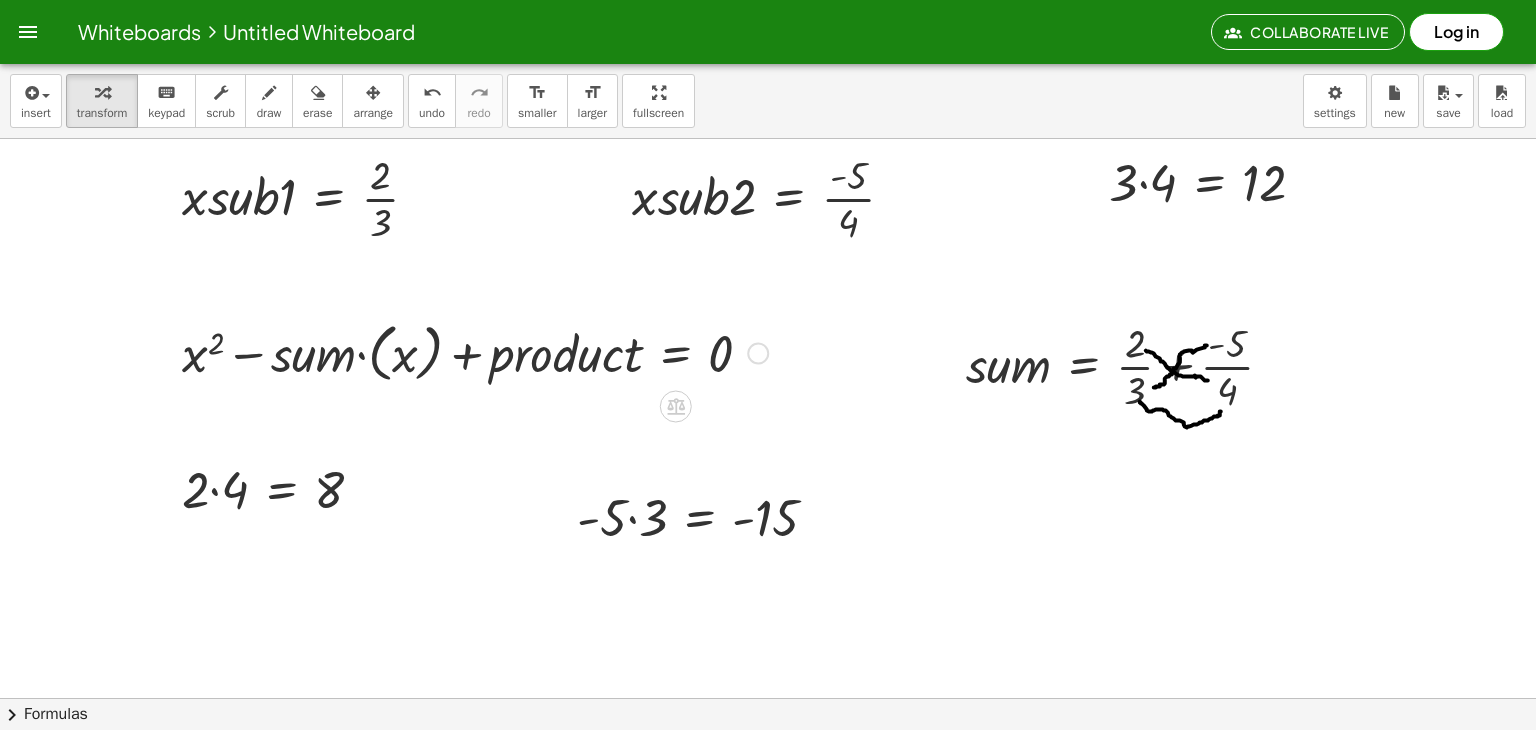 scroll, scrollTop: 200, scrollLeft: 0, axis: vertical 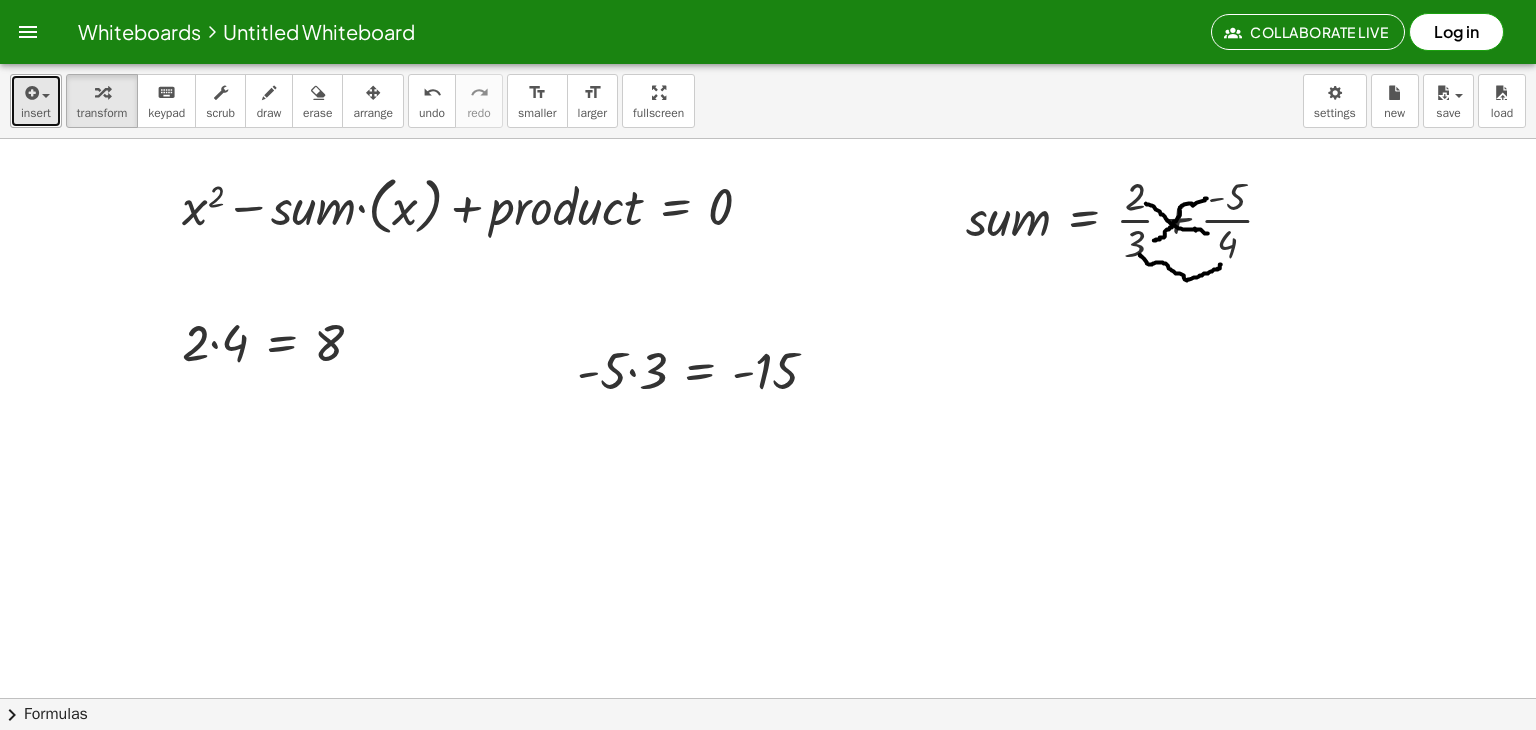 click on "insert" at bounding box center [36, 101] 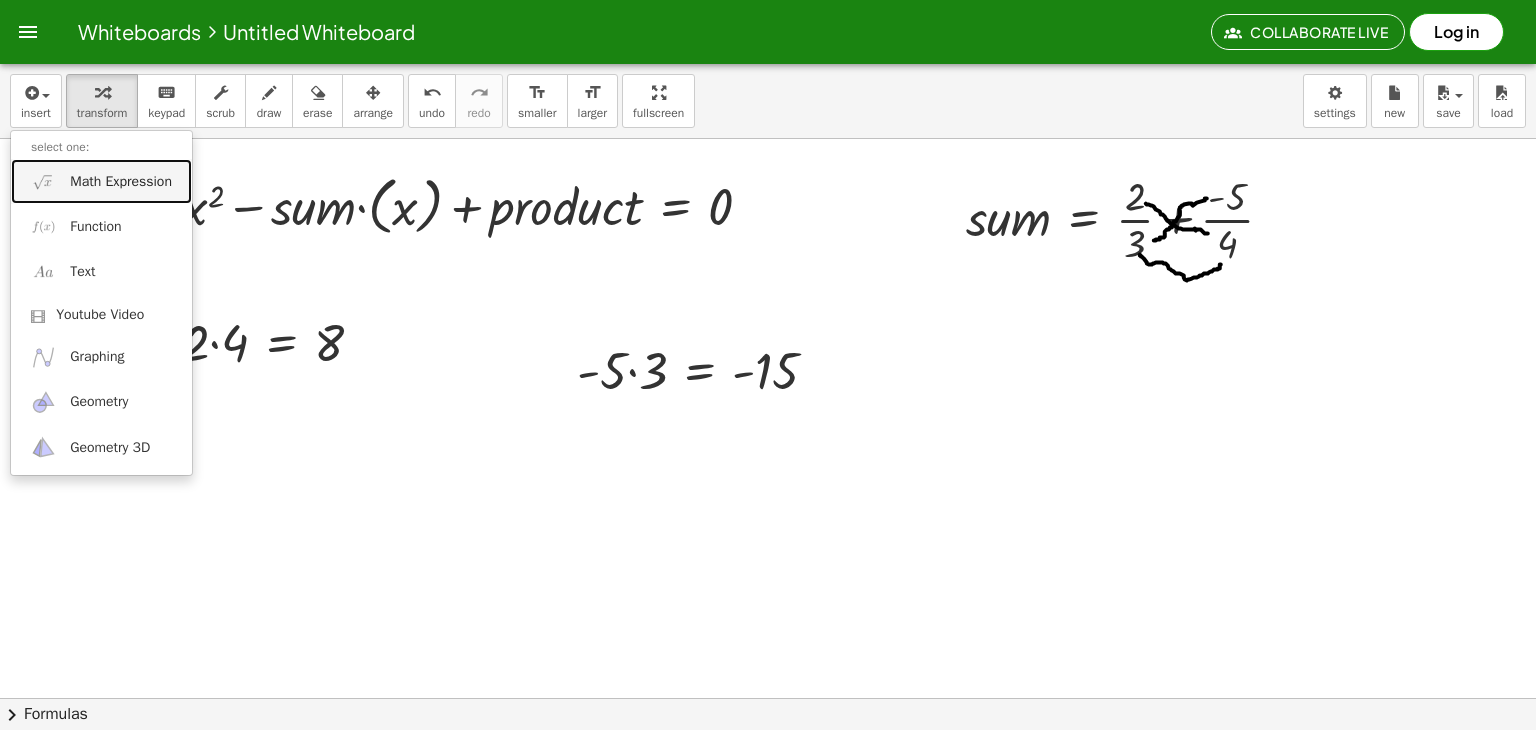 click on "Math Expression" at bounding box center [121, 182] 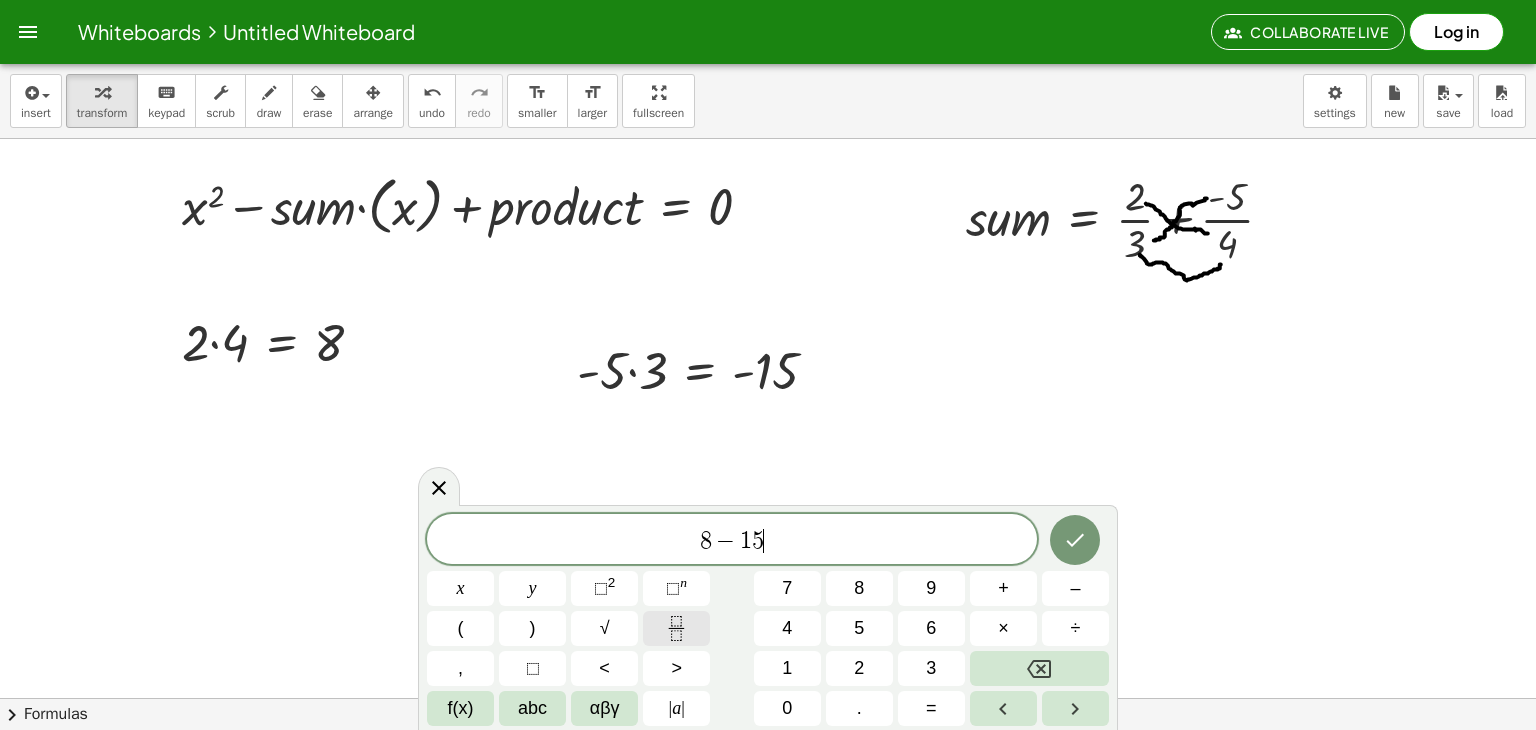 click 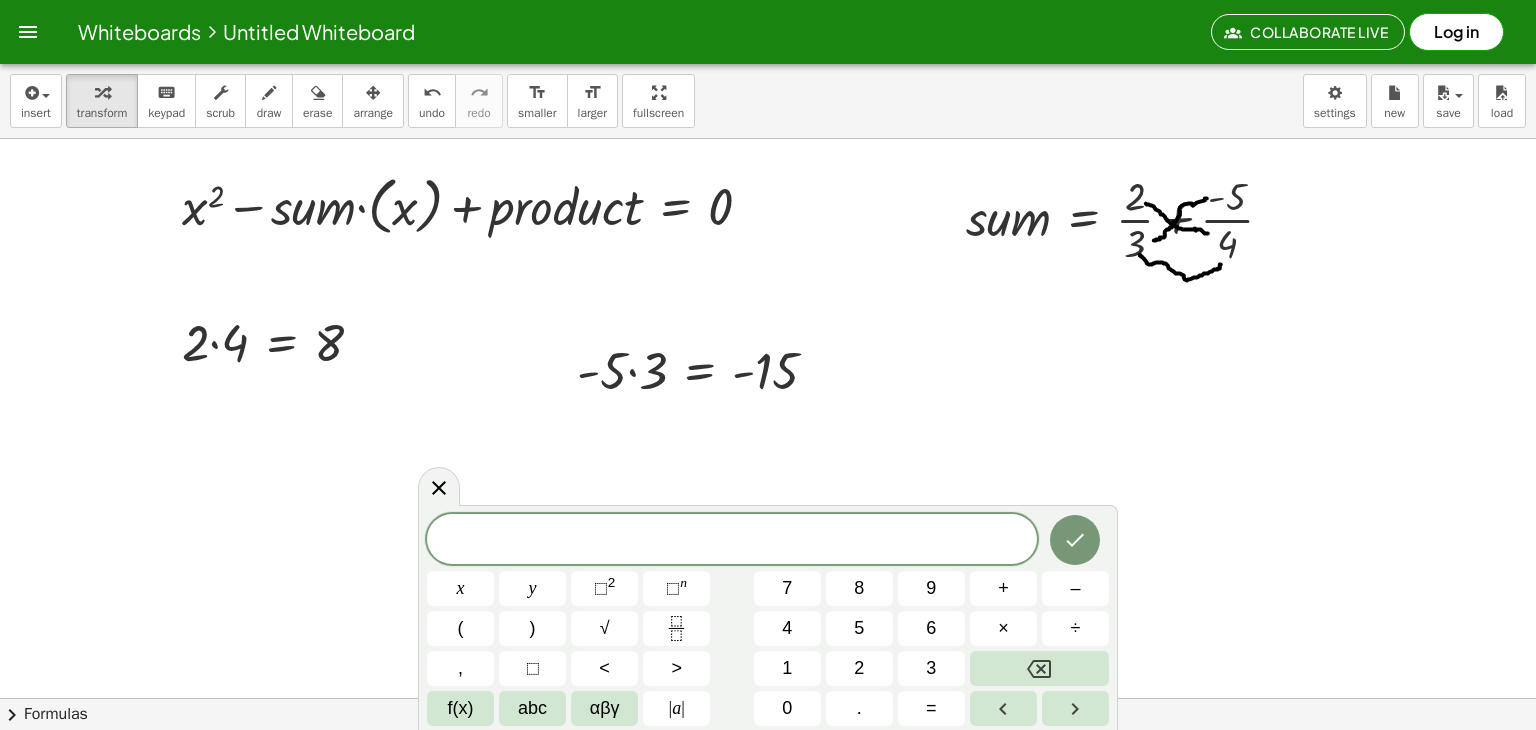 click on "​ x y ⬚ 2 ⬚ n 7 8 9 + – ( ) √ 4 5 6 × ÷ , ⬚ < > 1 2 3 f(x) abc αβγ | a | 0 . =" at bounding box center (768, 620) 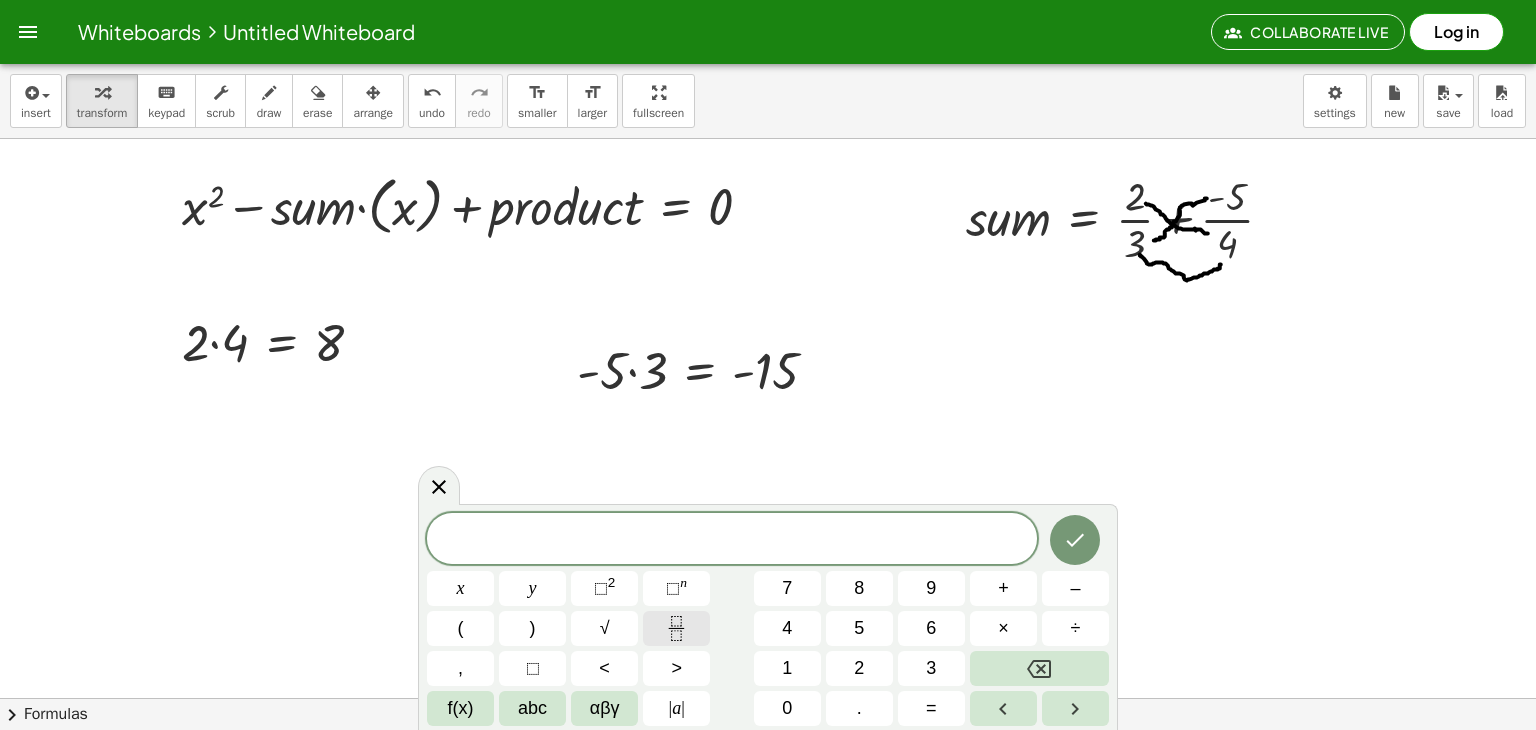 click 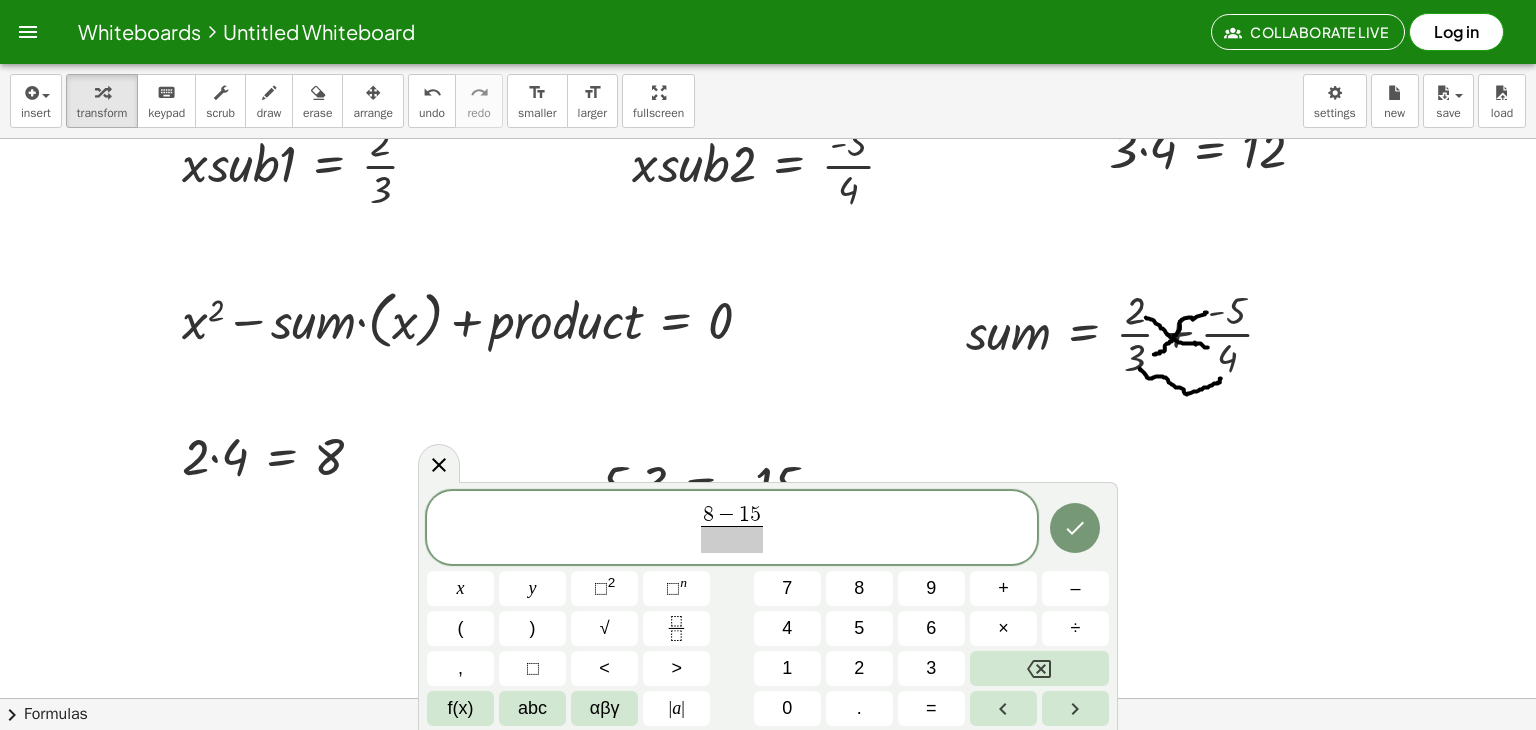 scroll, scrollTop: 0, scrollLeft: 0, axis: both 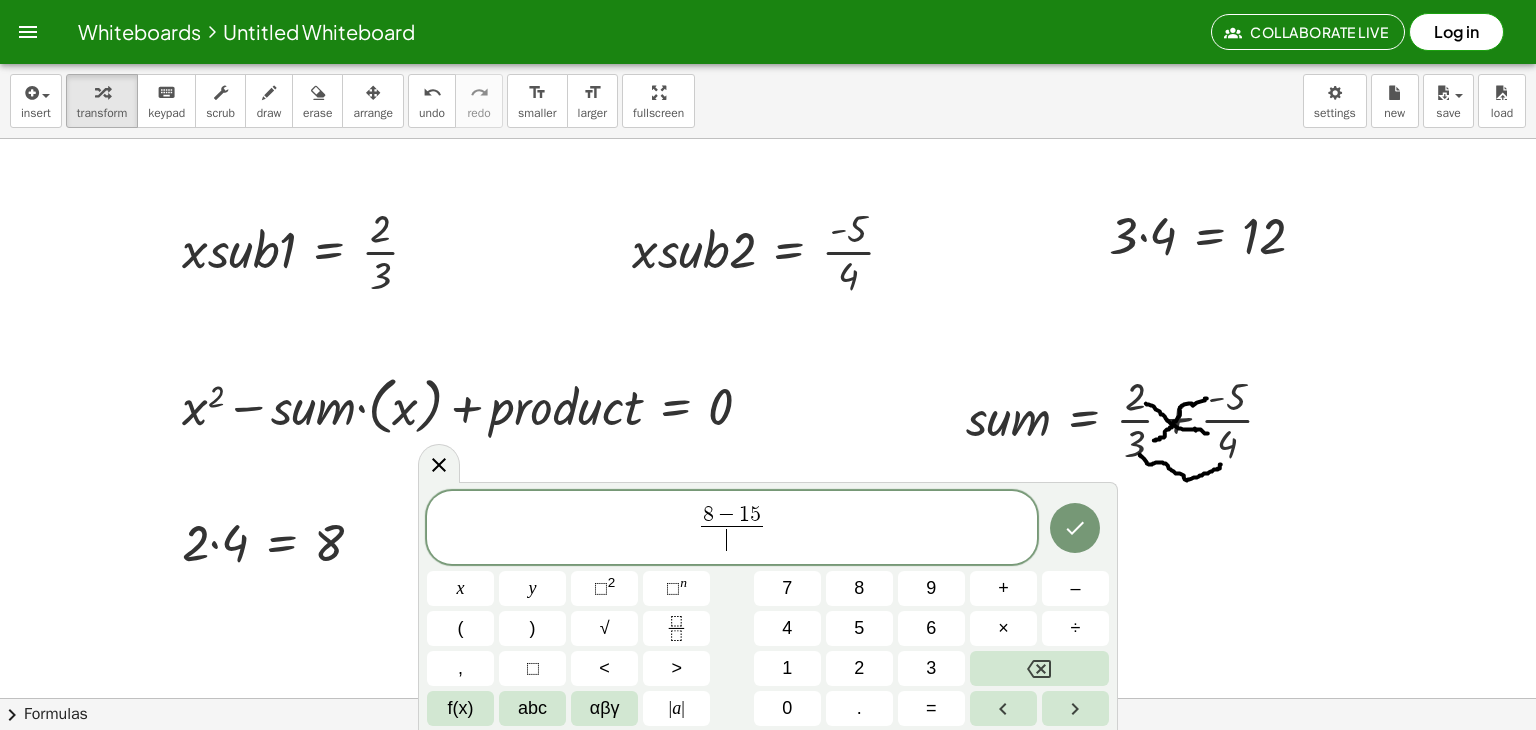 click on "​" at bounding box center [732, 539] 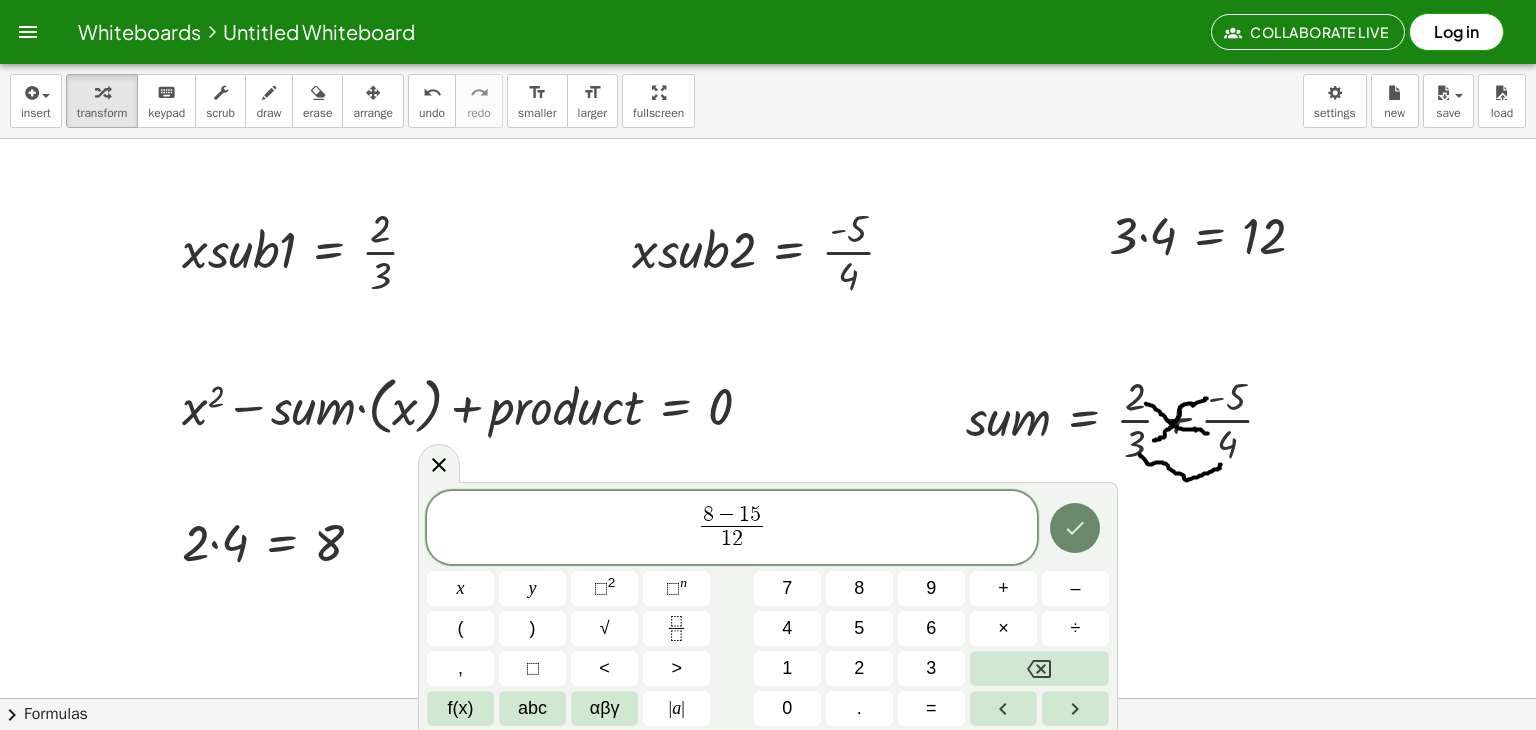 click 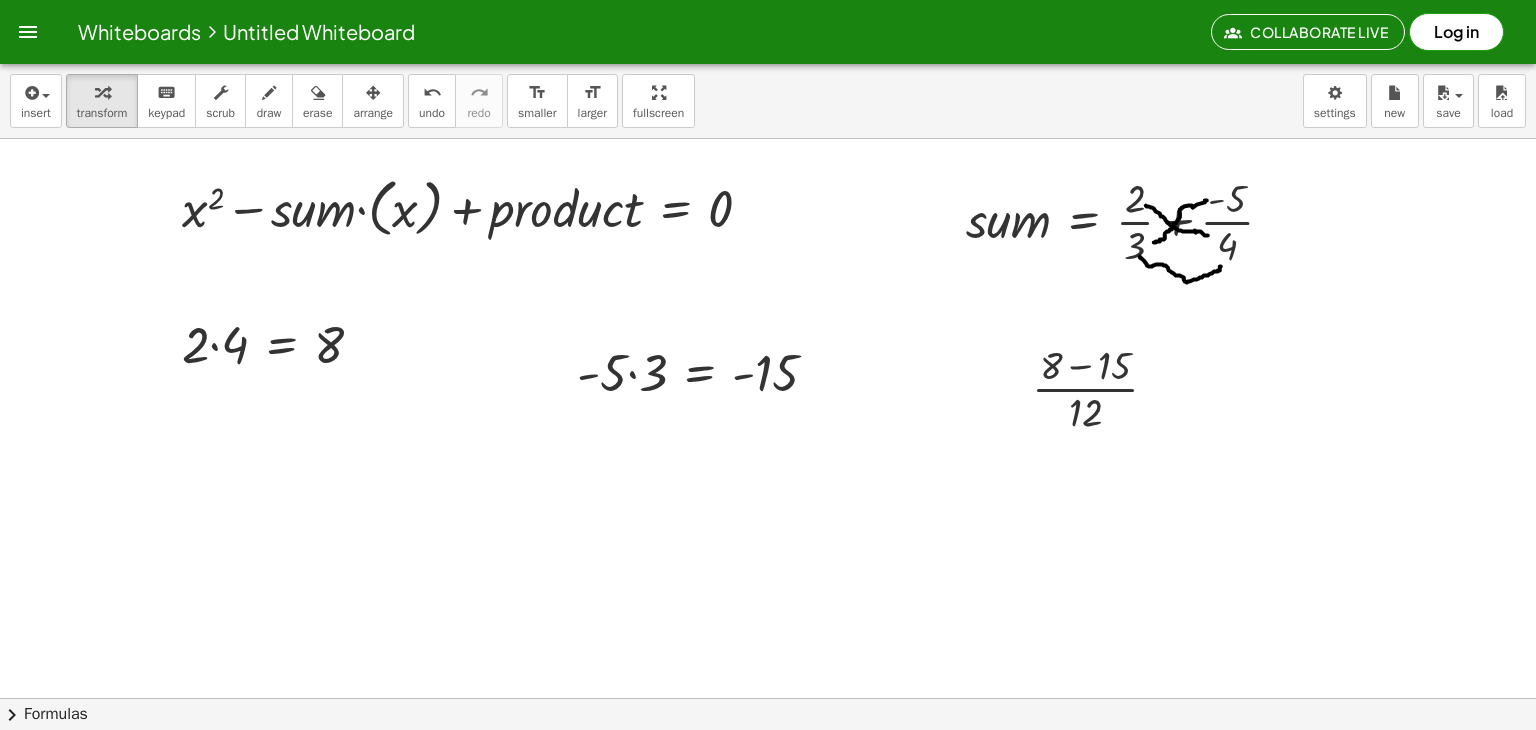 scroll, scrollTop: 200, scrollLeft: 0, axis: vertical 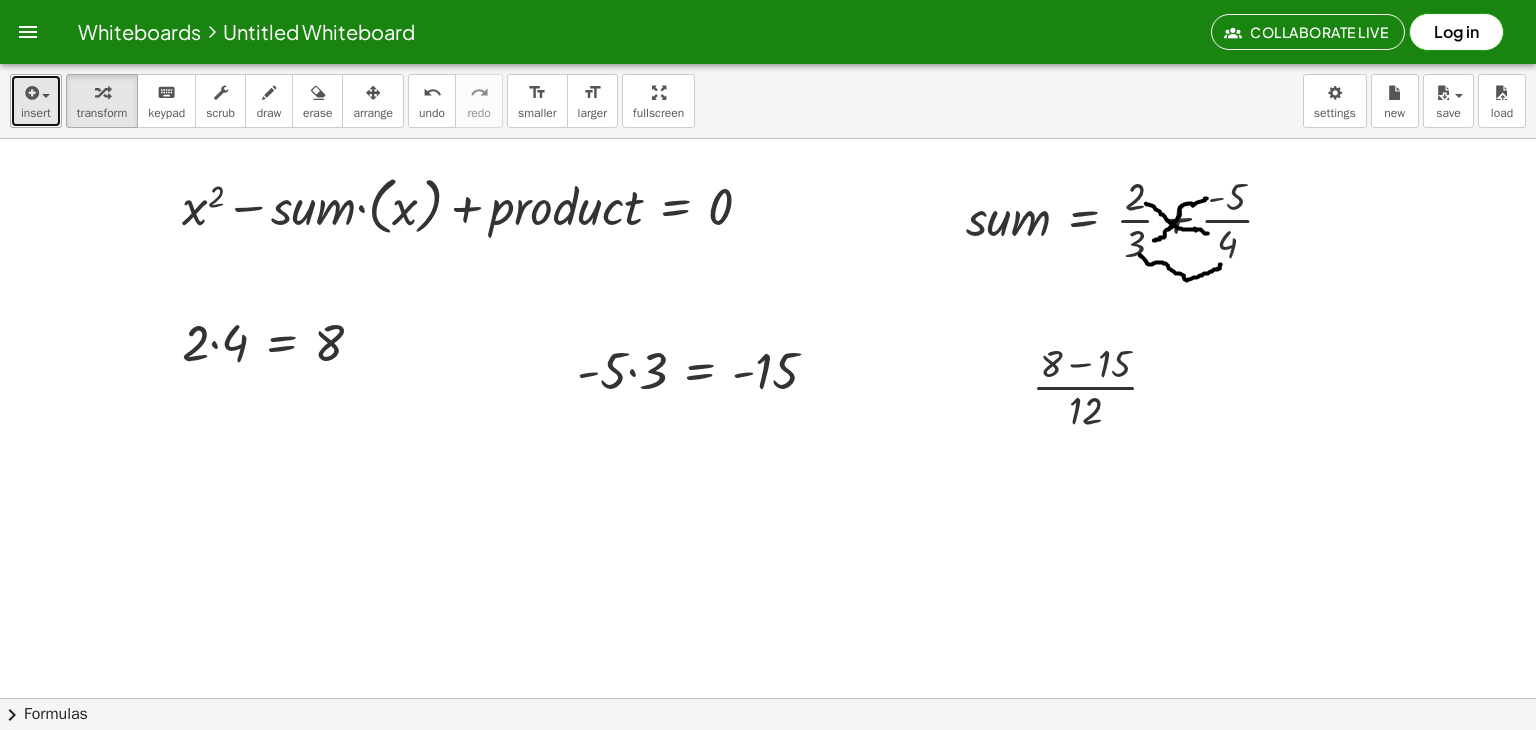 click at bounding box center [36, 92] 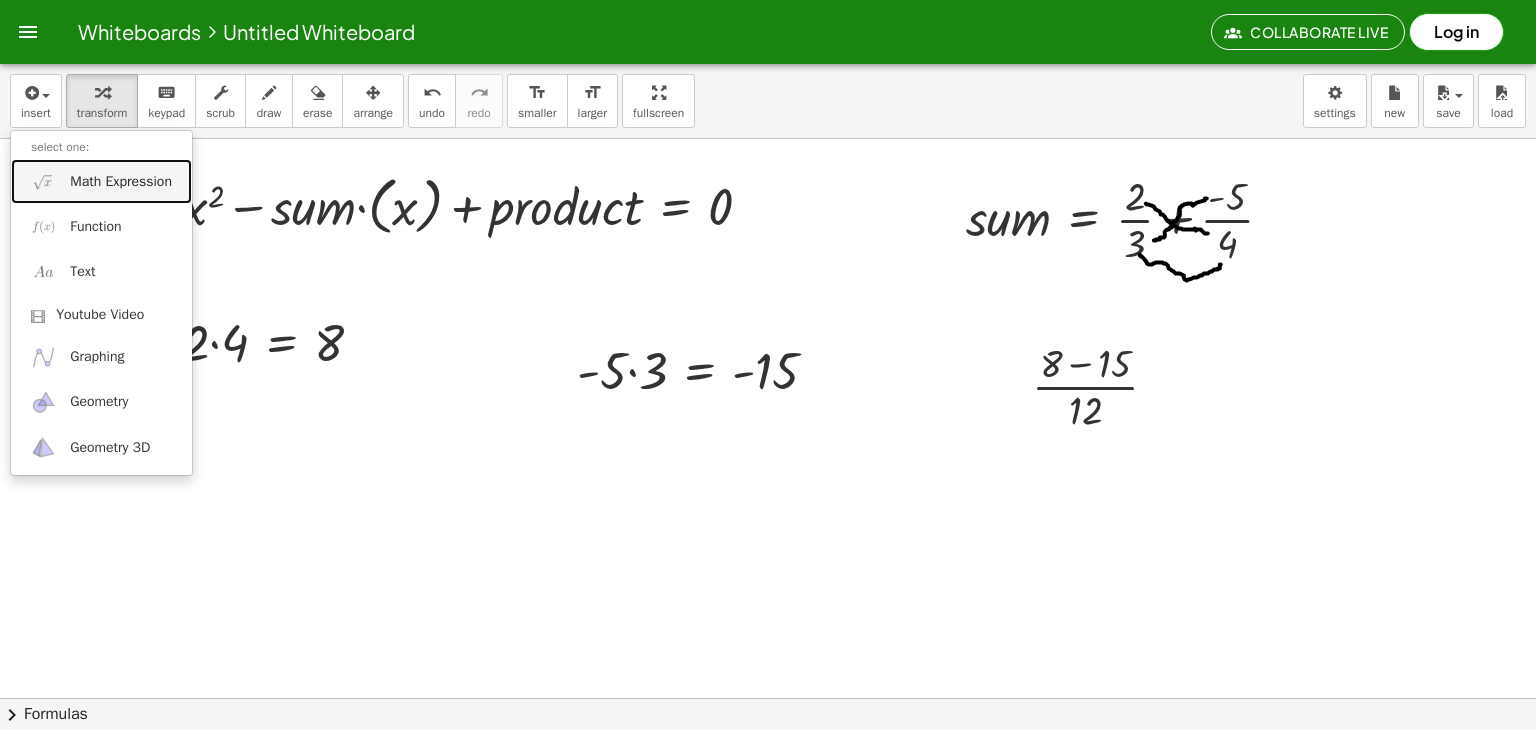 click on "Math Expression" at bounding box center [121, 182] 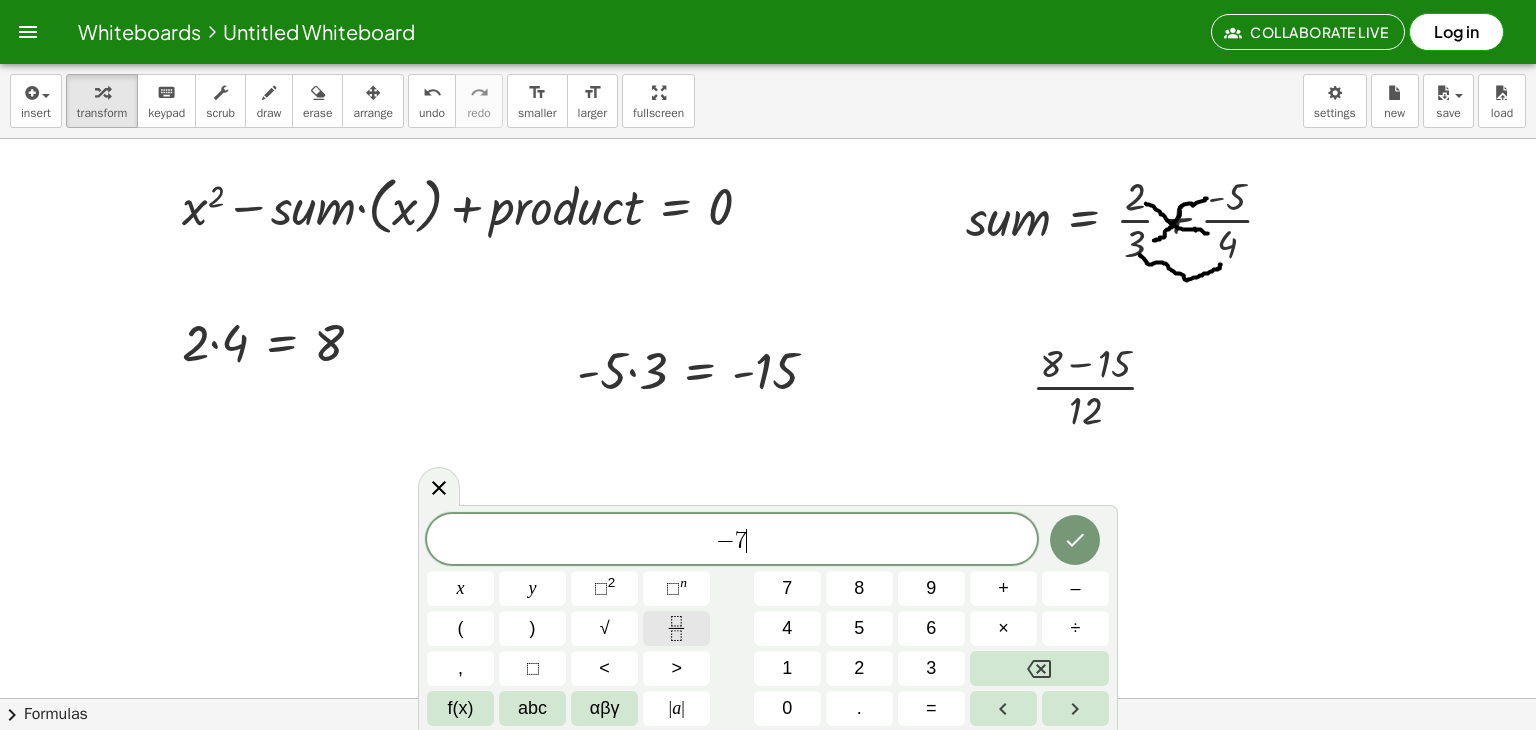click 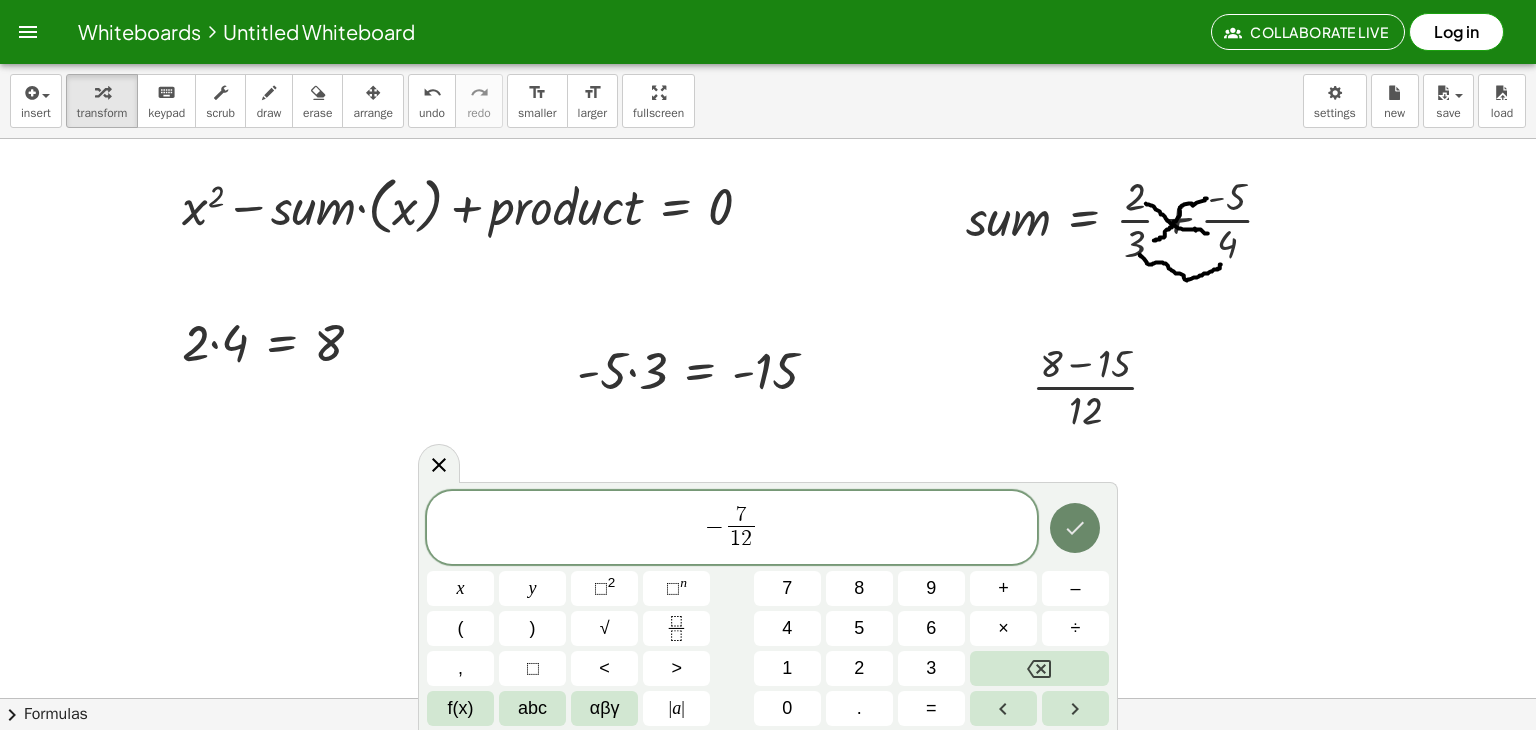 click at bounding box center (1075, 528) 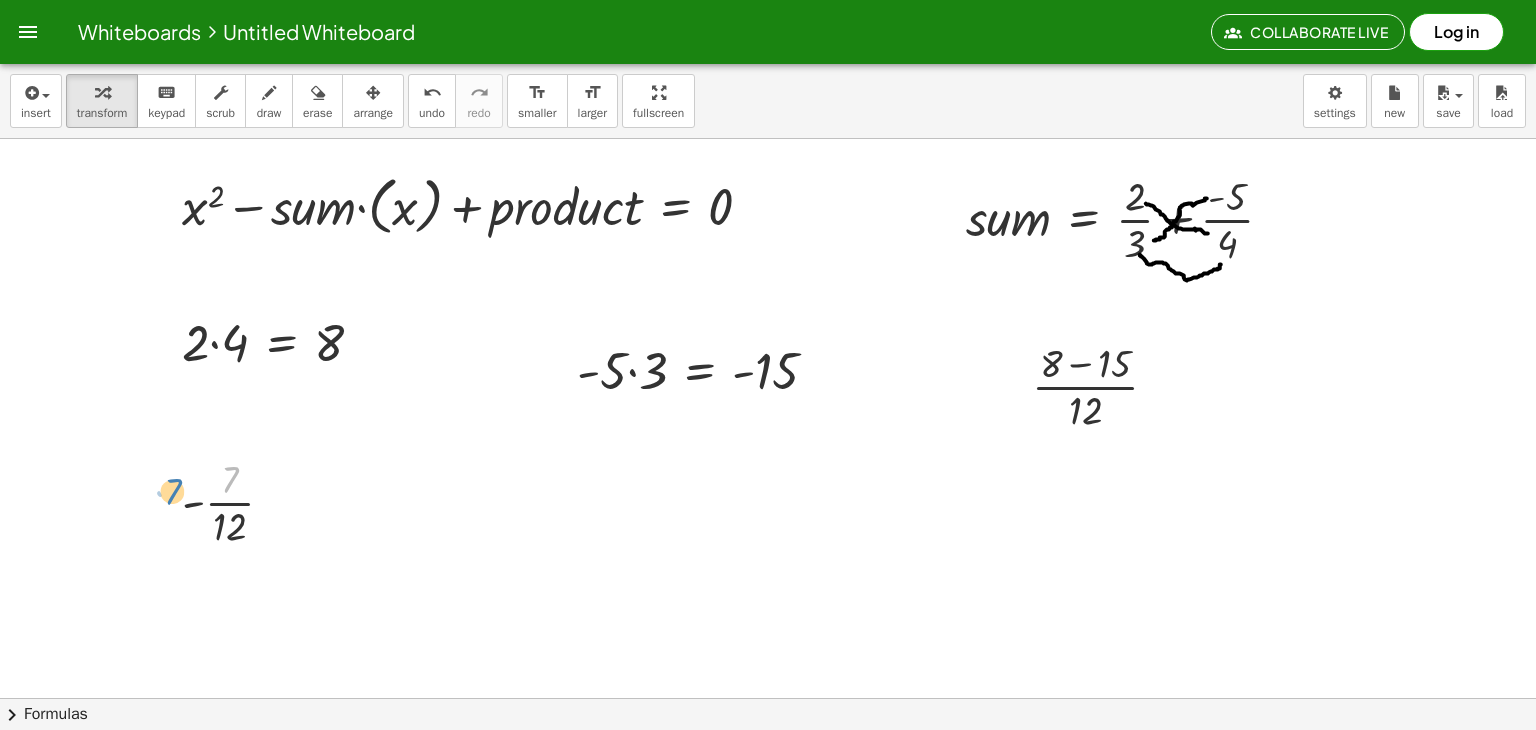 drag, startPoint x: 251, startPoint y: 453, endPoint x: 244, endPoint y: 445, distance: 10.630146 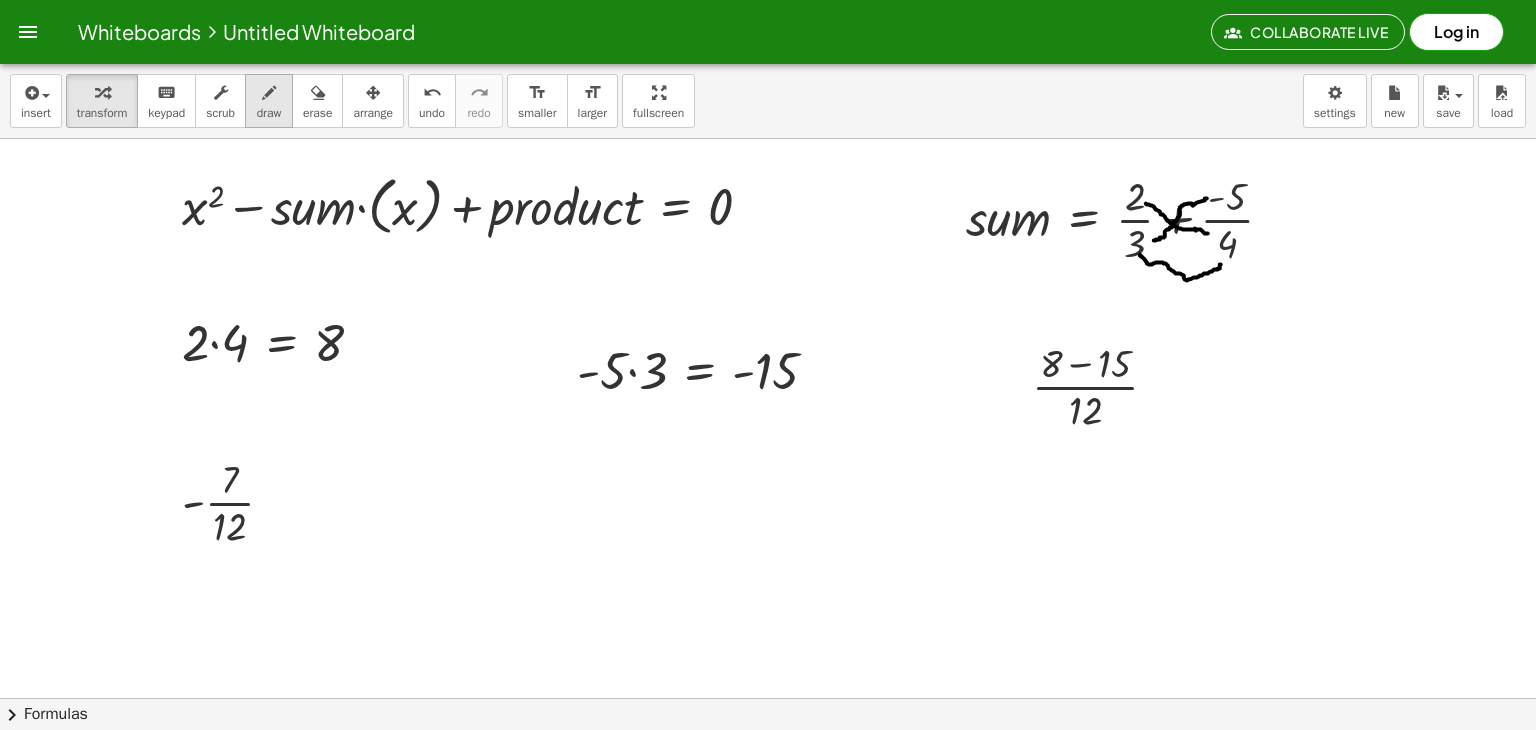 drag, startPoint x: 285, startPoint y: 103, endPoint x: 268, endPoint y: 224, distance: 122.18838 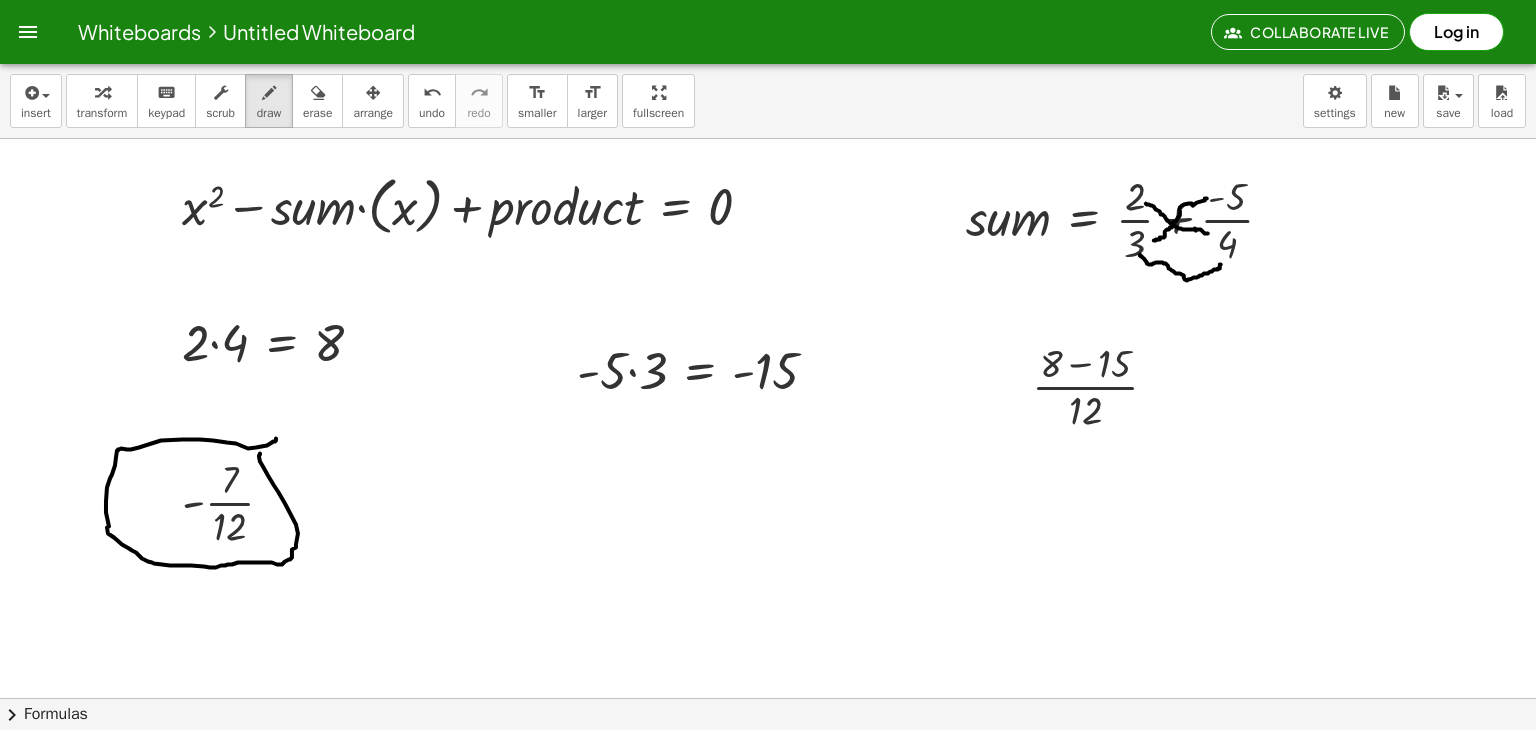 click at bounding box center (768, 562) 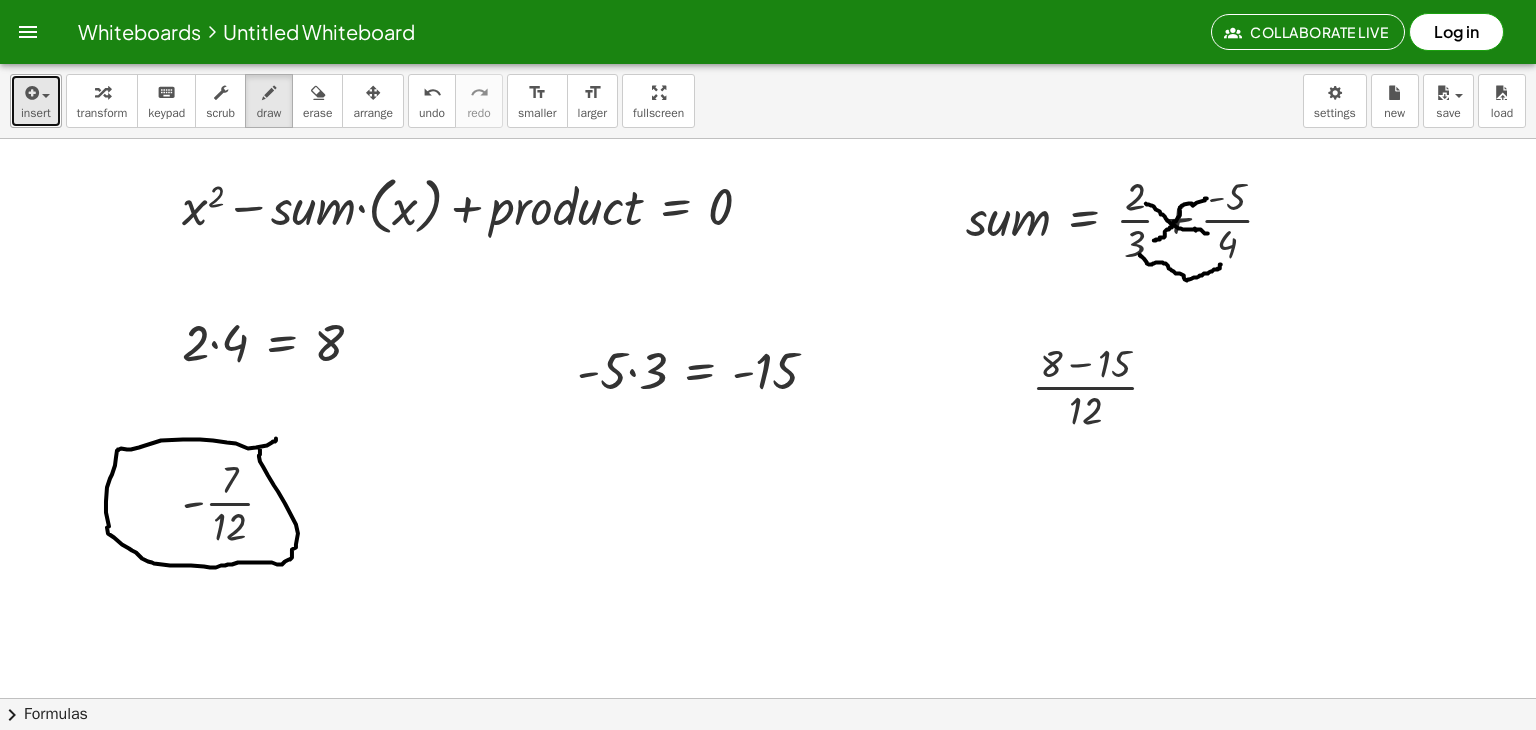 click on "insert" at bounding box center (36, 113) 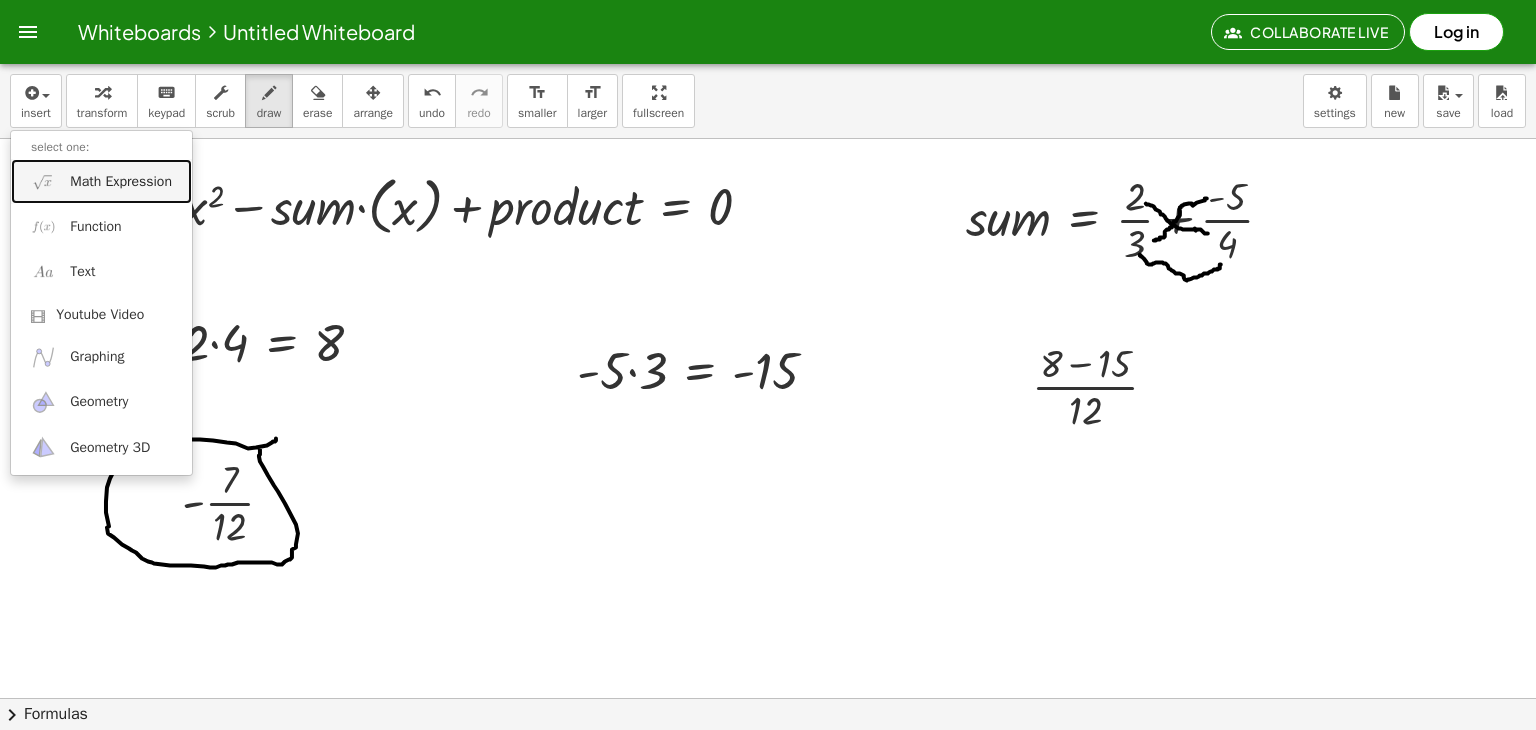 click on "Math Expression" at bounding box center (101, 181) 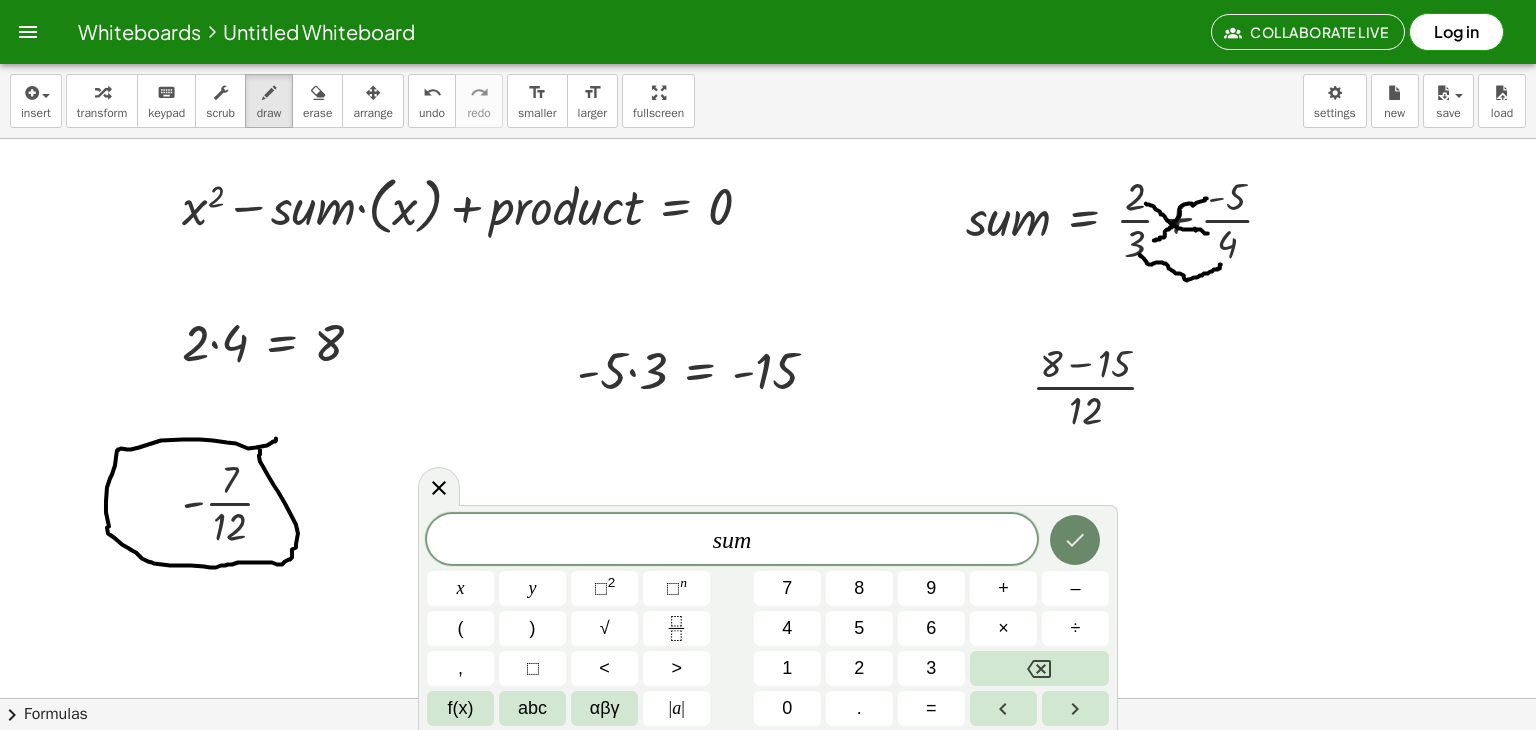 drag, startPoint x: 1101, startPoint y: 544, endPoint x: 1091, endPoint y: 543, distance: 10.049875 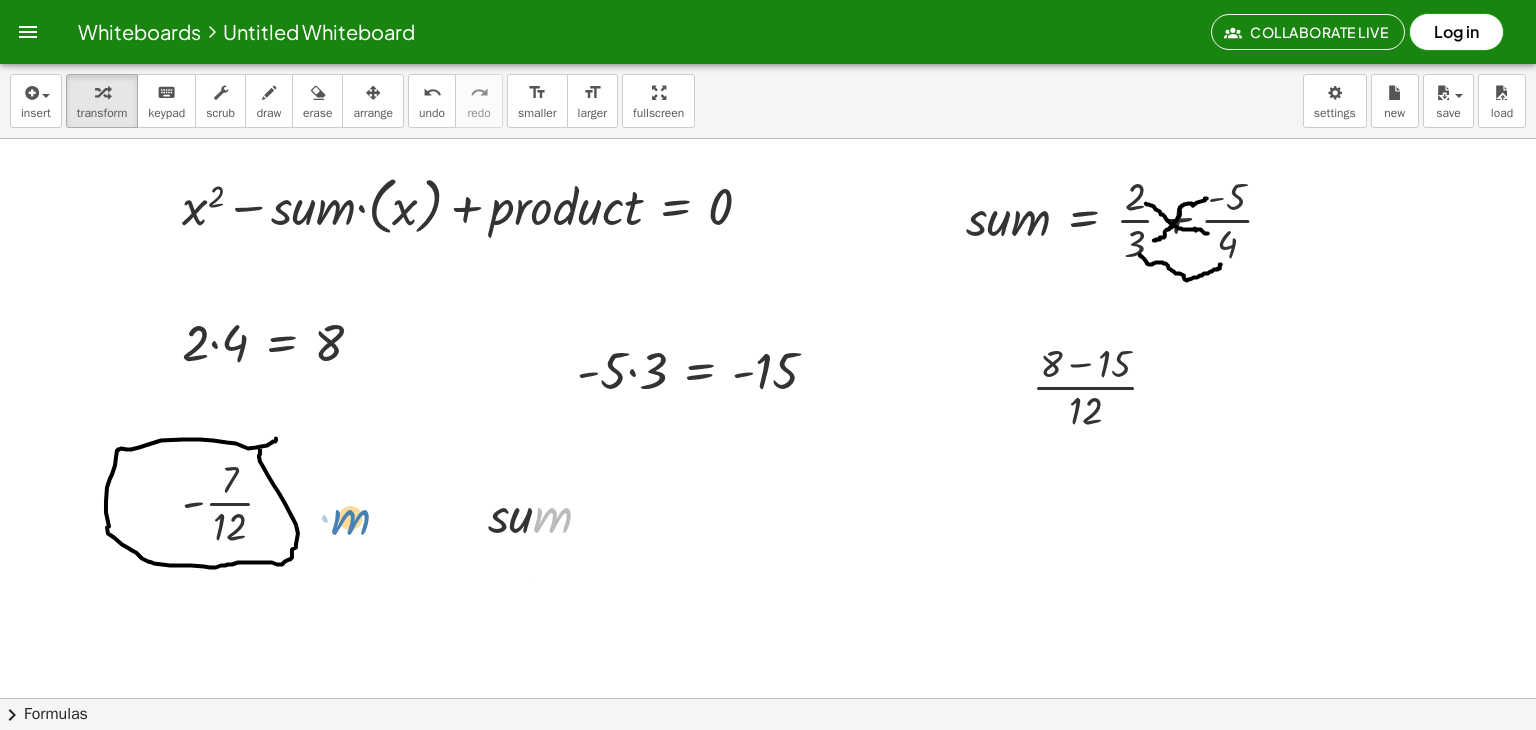 drag, startPoint x: 537, startPoint y: 515, endPoint x: 322, endPoint y: 519, distance: 215.0372 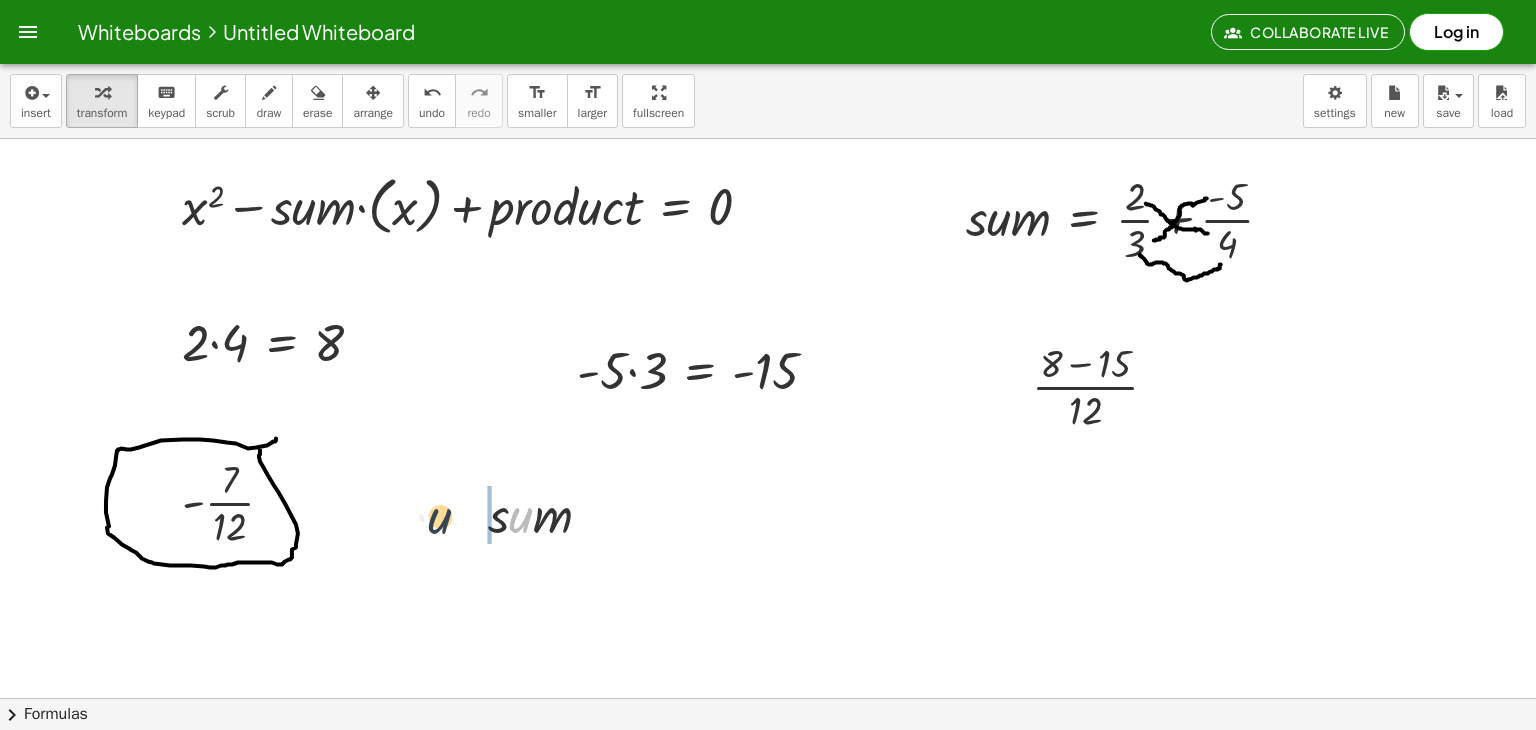 drag, startPoint x: 512, startPoint y: 513, endPoint x: 417, endPoint y: 509, distance: 95.084175 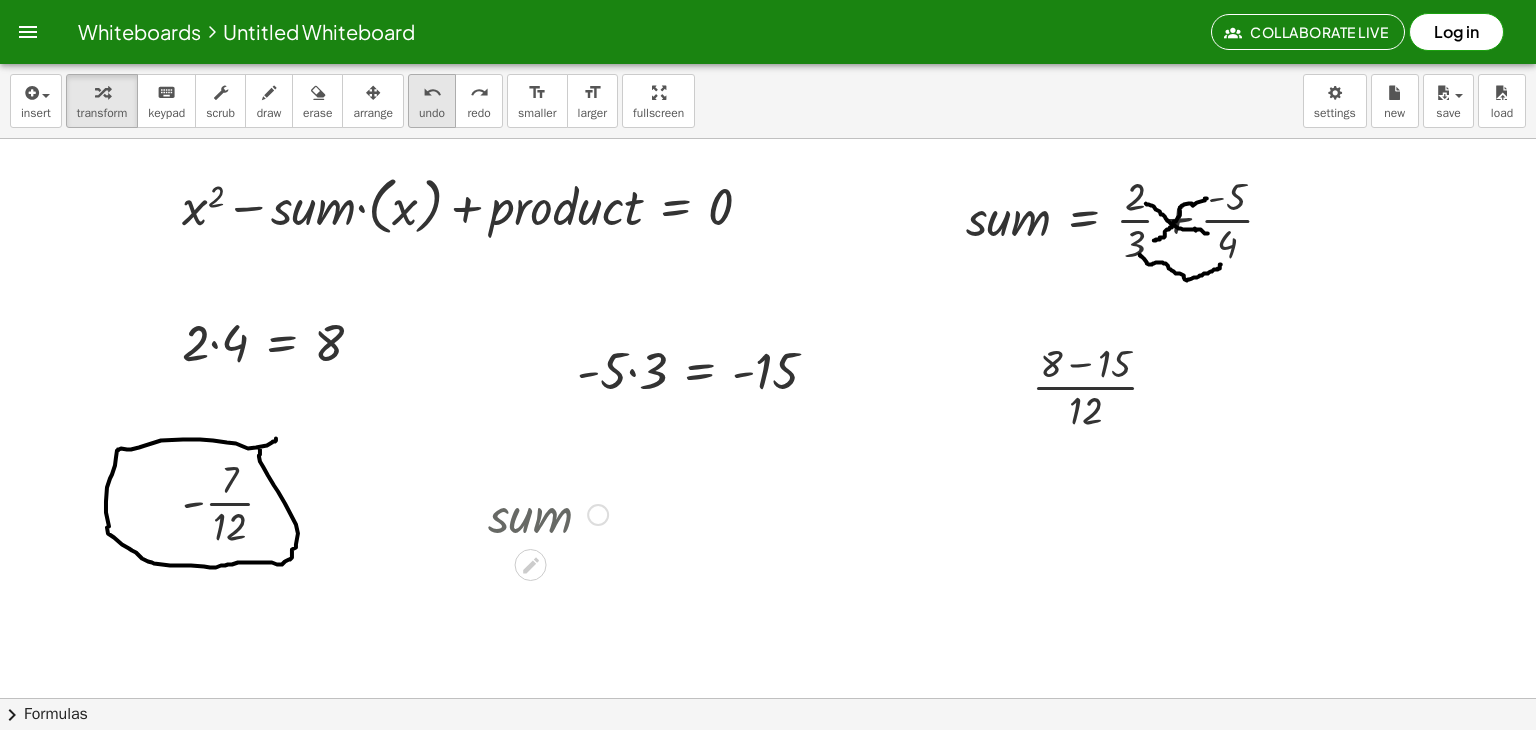 click on "undo" at bounding box center (432, 113) 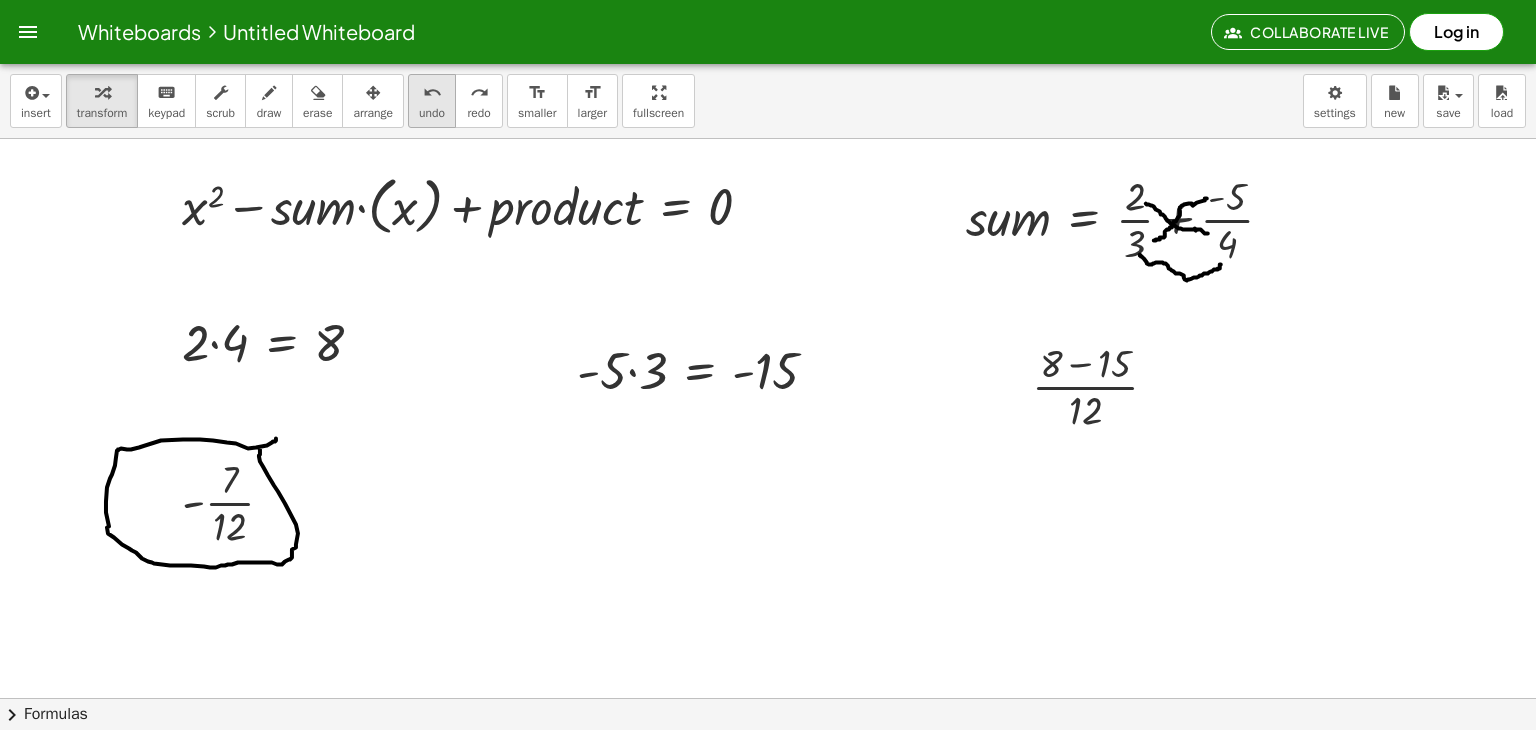 click on "undo" at bounding box center [432, 113] 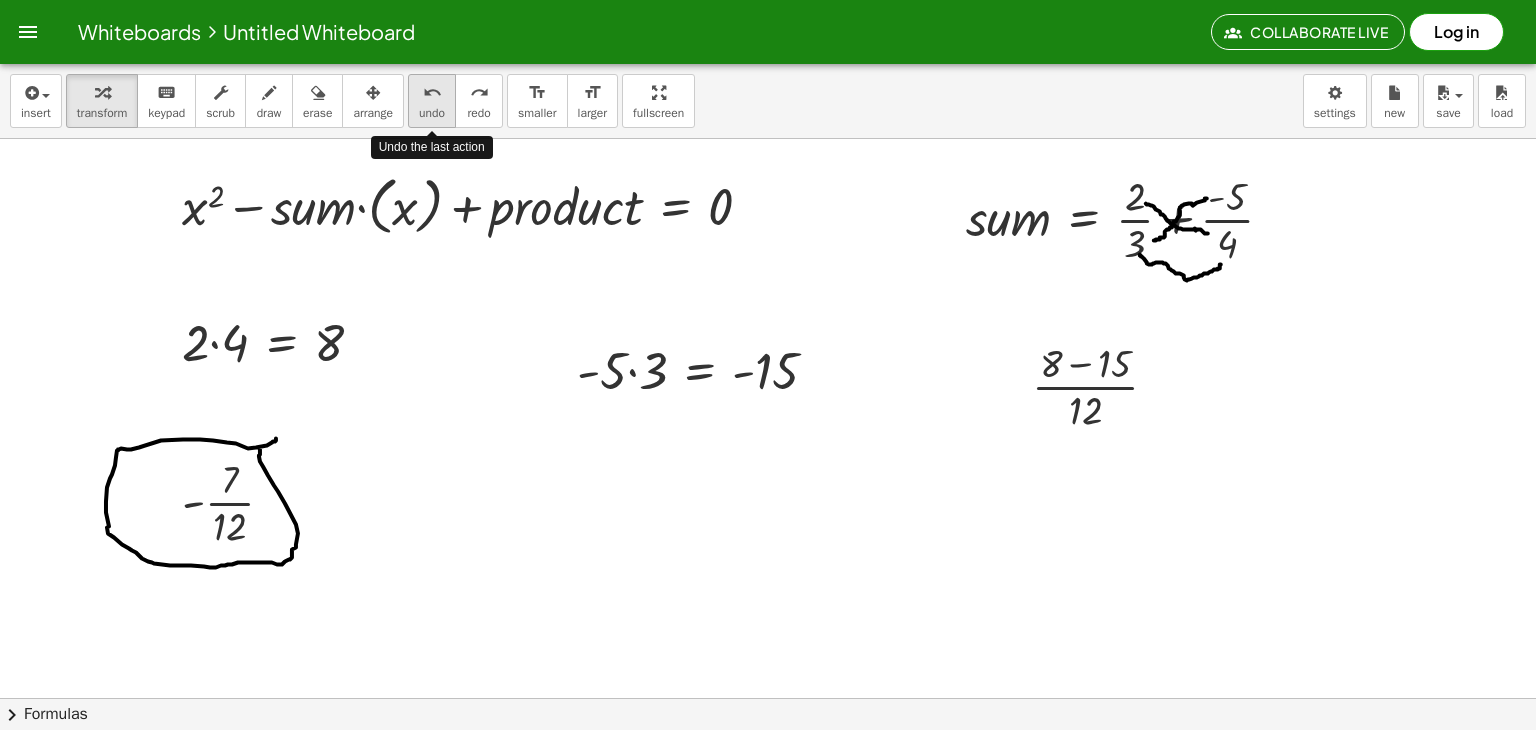 click on "undo" at bounding box center (432, 113) 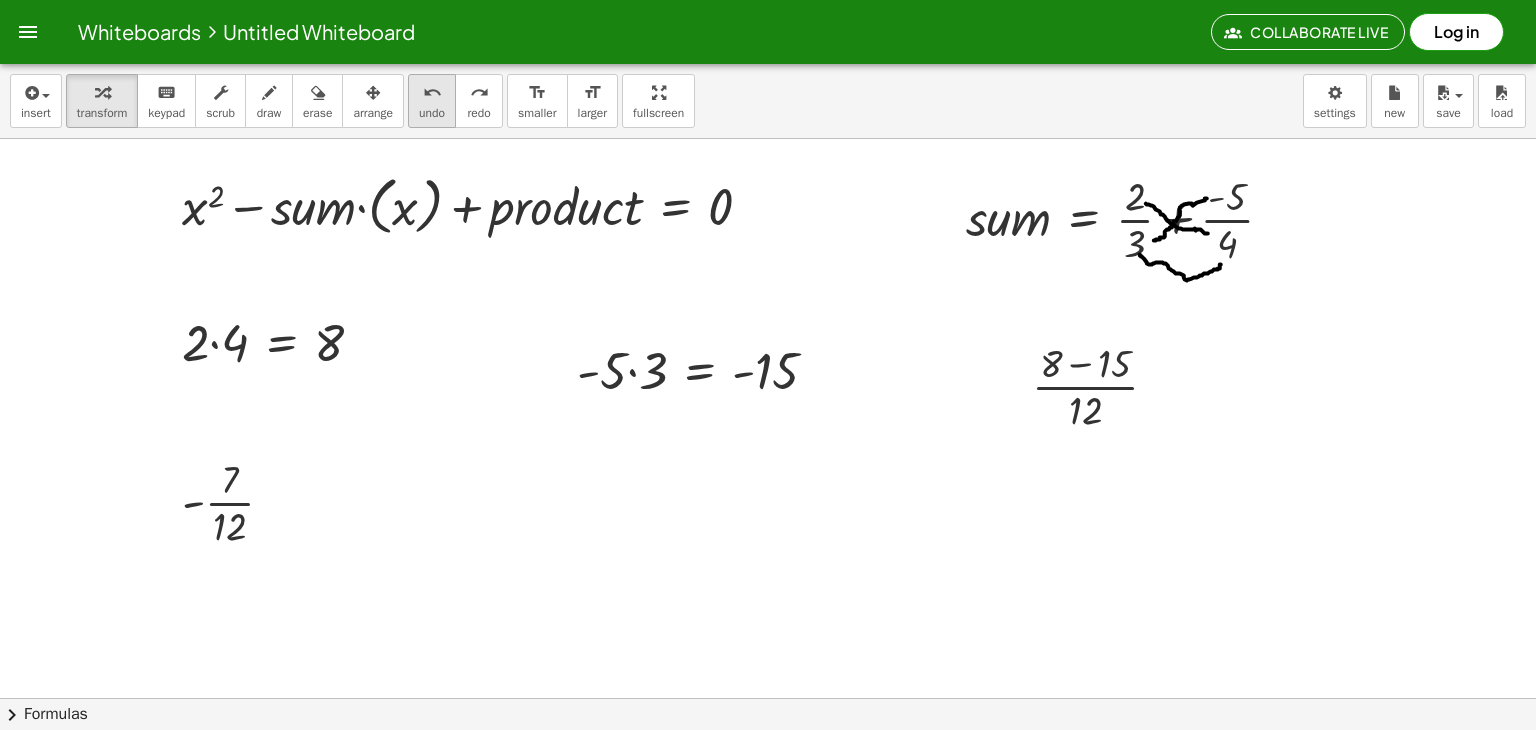 click on "undo" at bounding box center (432, 113) 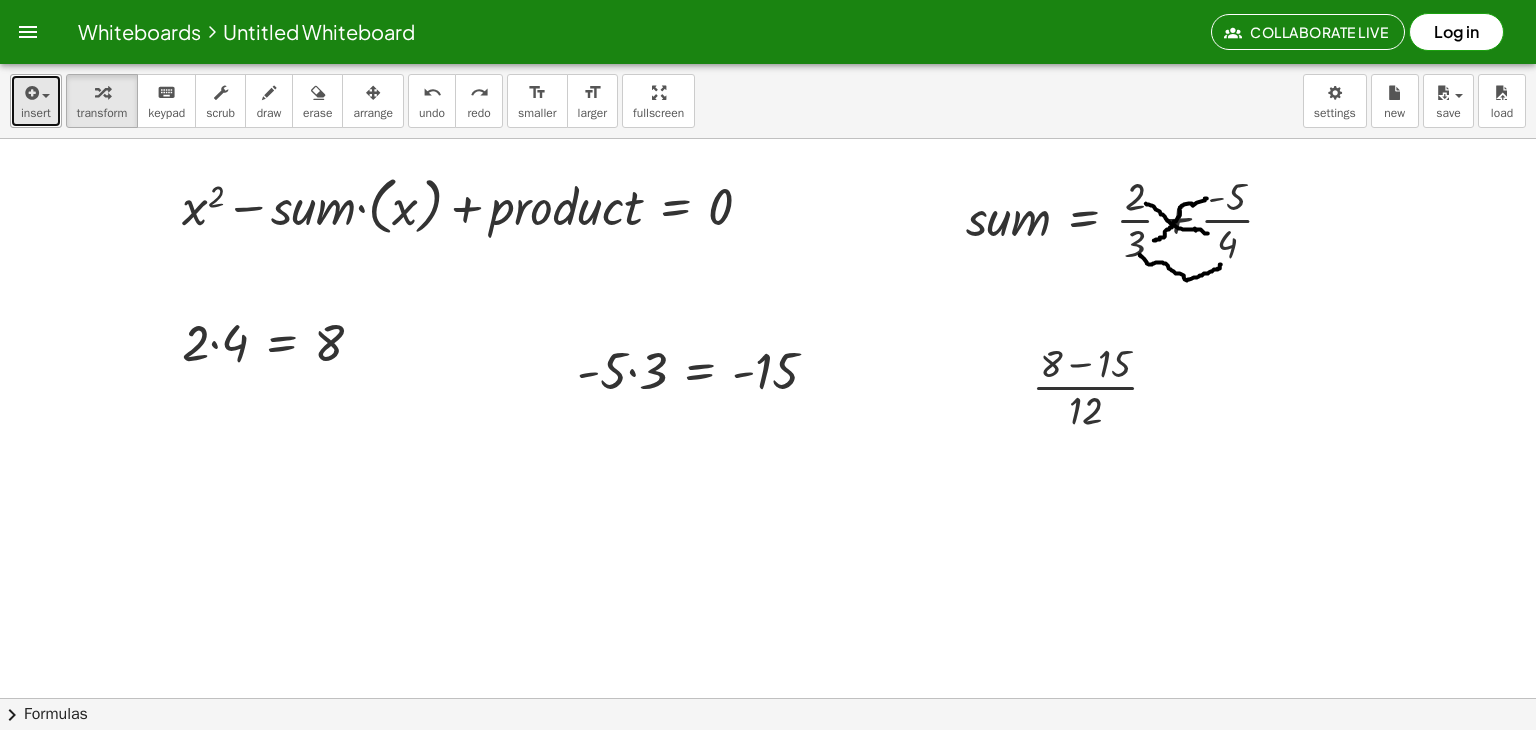 click at bounding box center [30, 93] 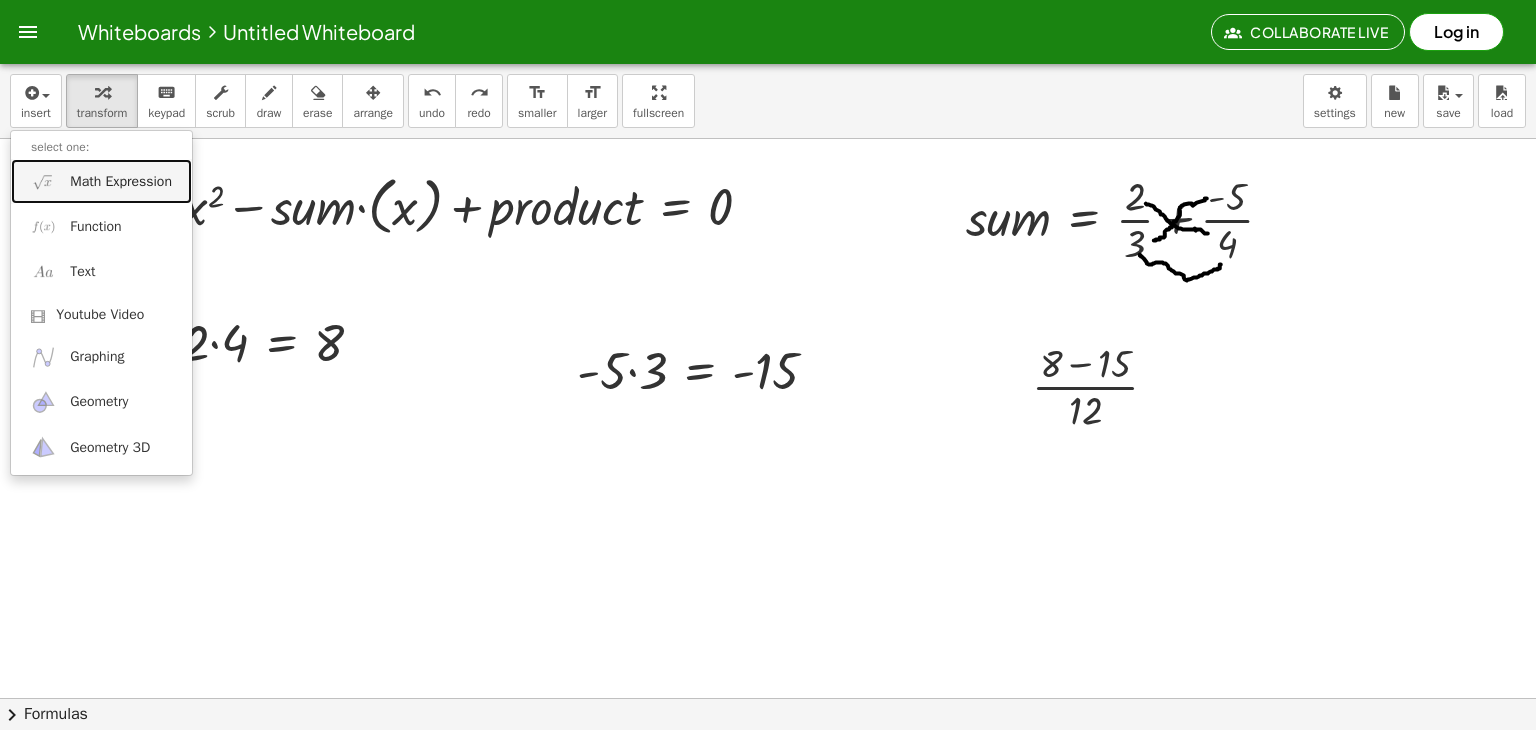 click at bounding box center (43, 181) 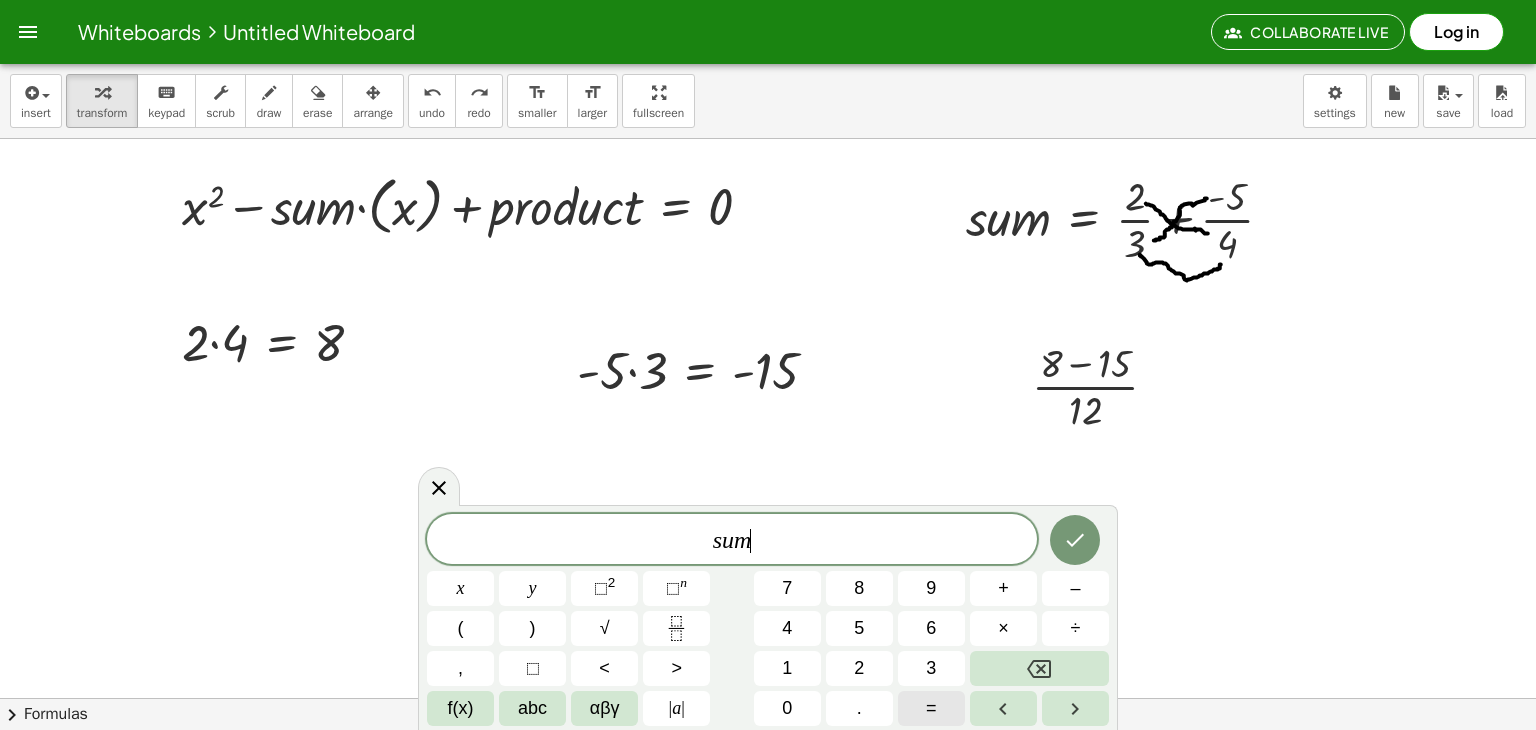 click on "=" at bounding box center [931, 708] 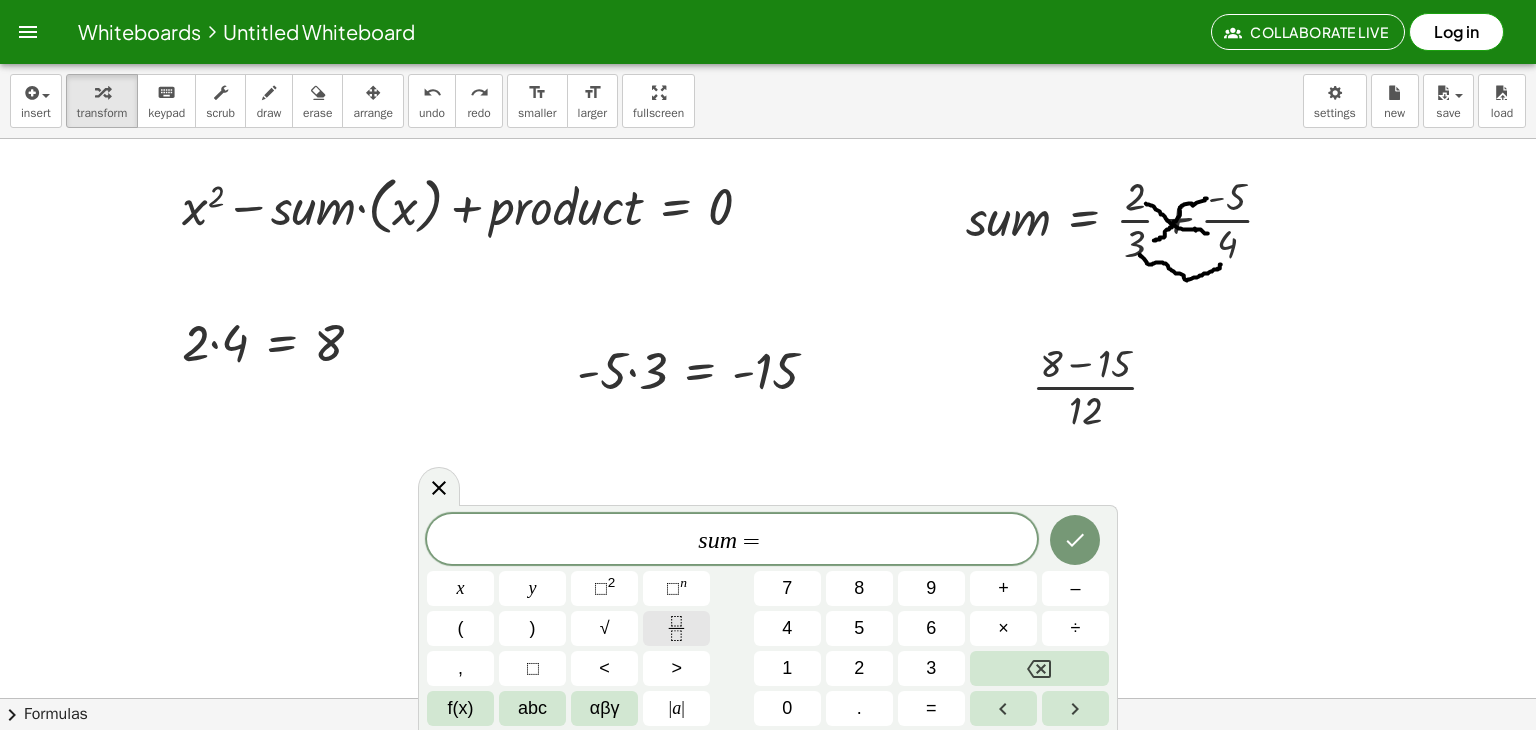 click at bounding box center (676, 628) 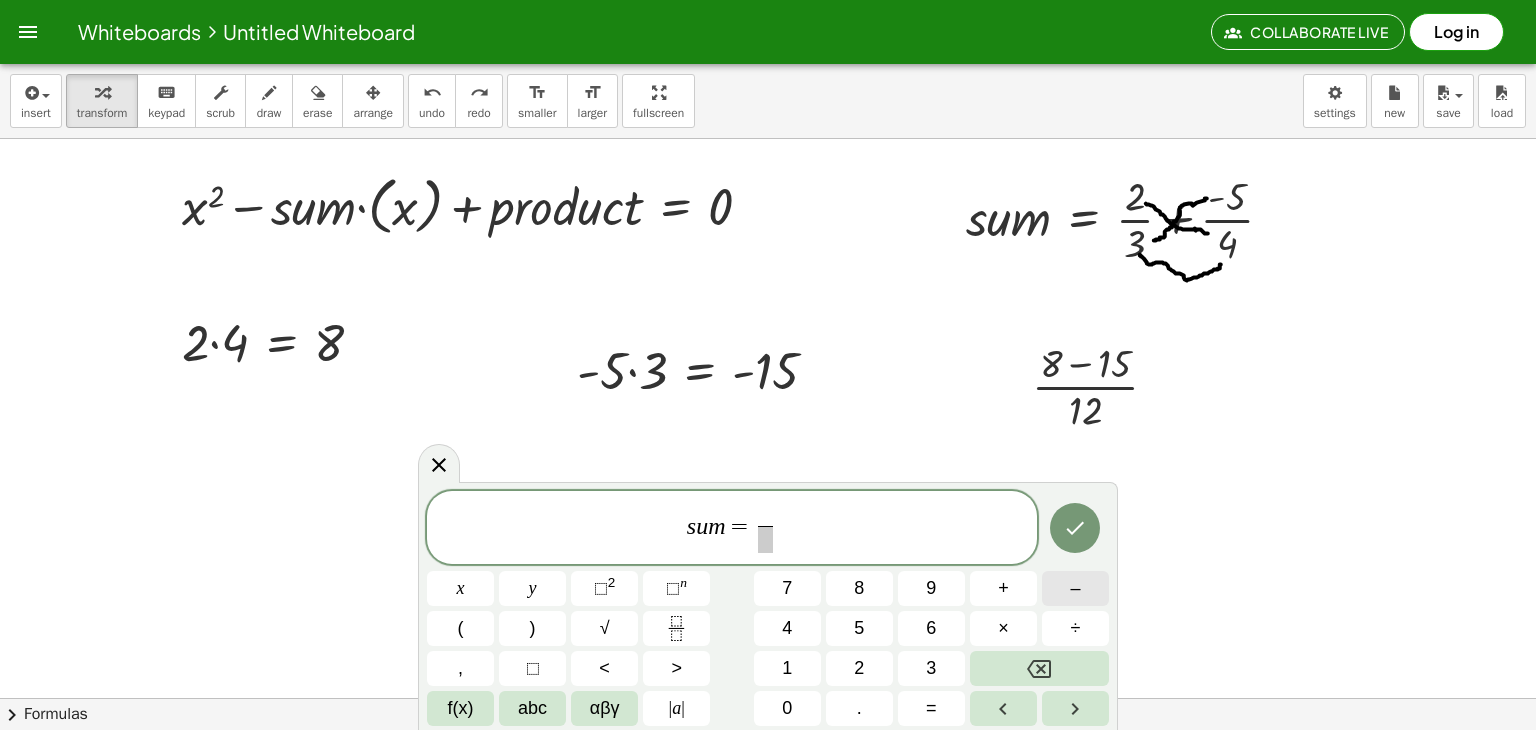 click on "–" at bounding box center [1075, 588] 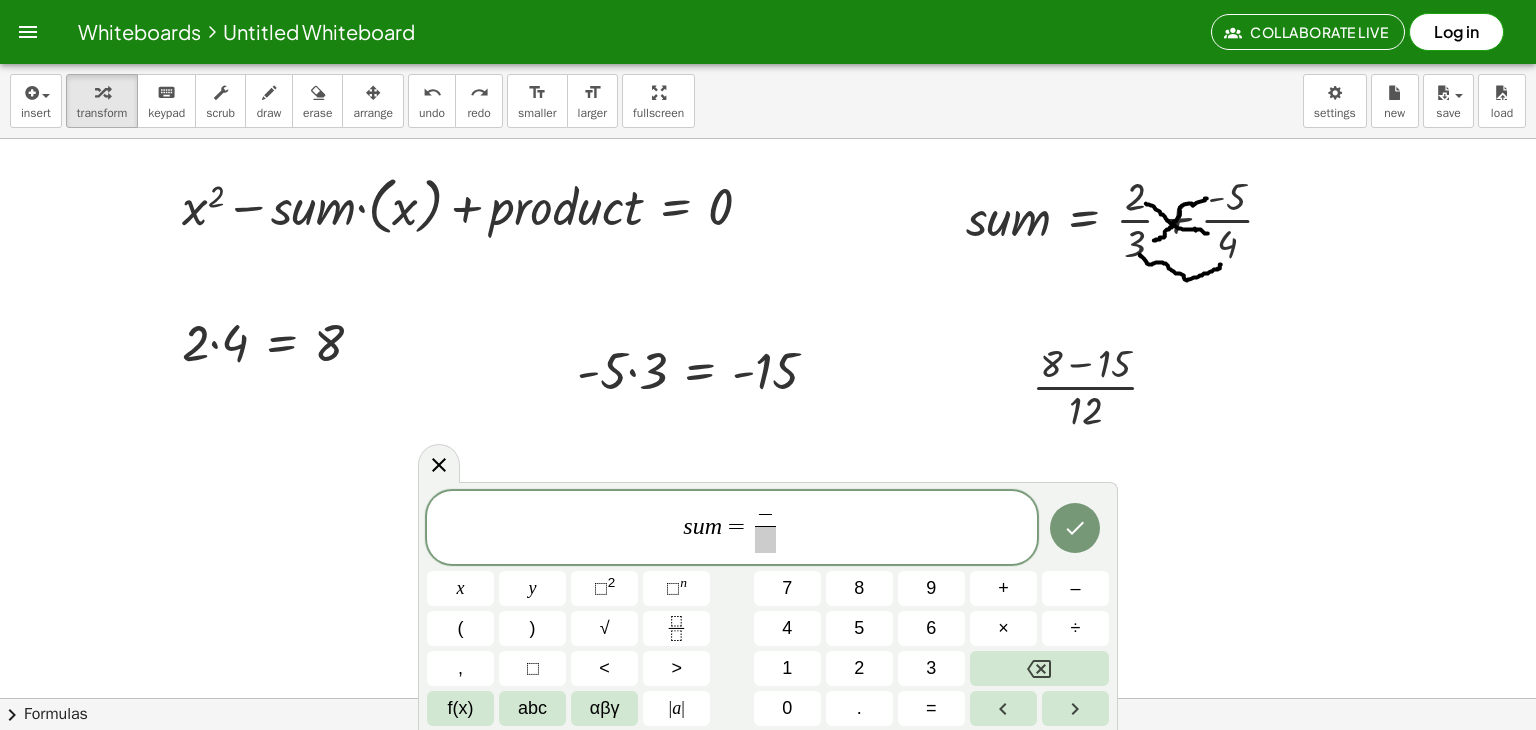 click on "s u m = − ​ ​ x y ⬚ 2 ⬚ n 7 8 9 + – ( ) √ 4 5 6 × ÷ , ⬚ < > 1 2 3 f(x) abc αβγ | a | 0 . =" at bounding box center (768, 609) 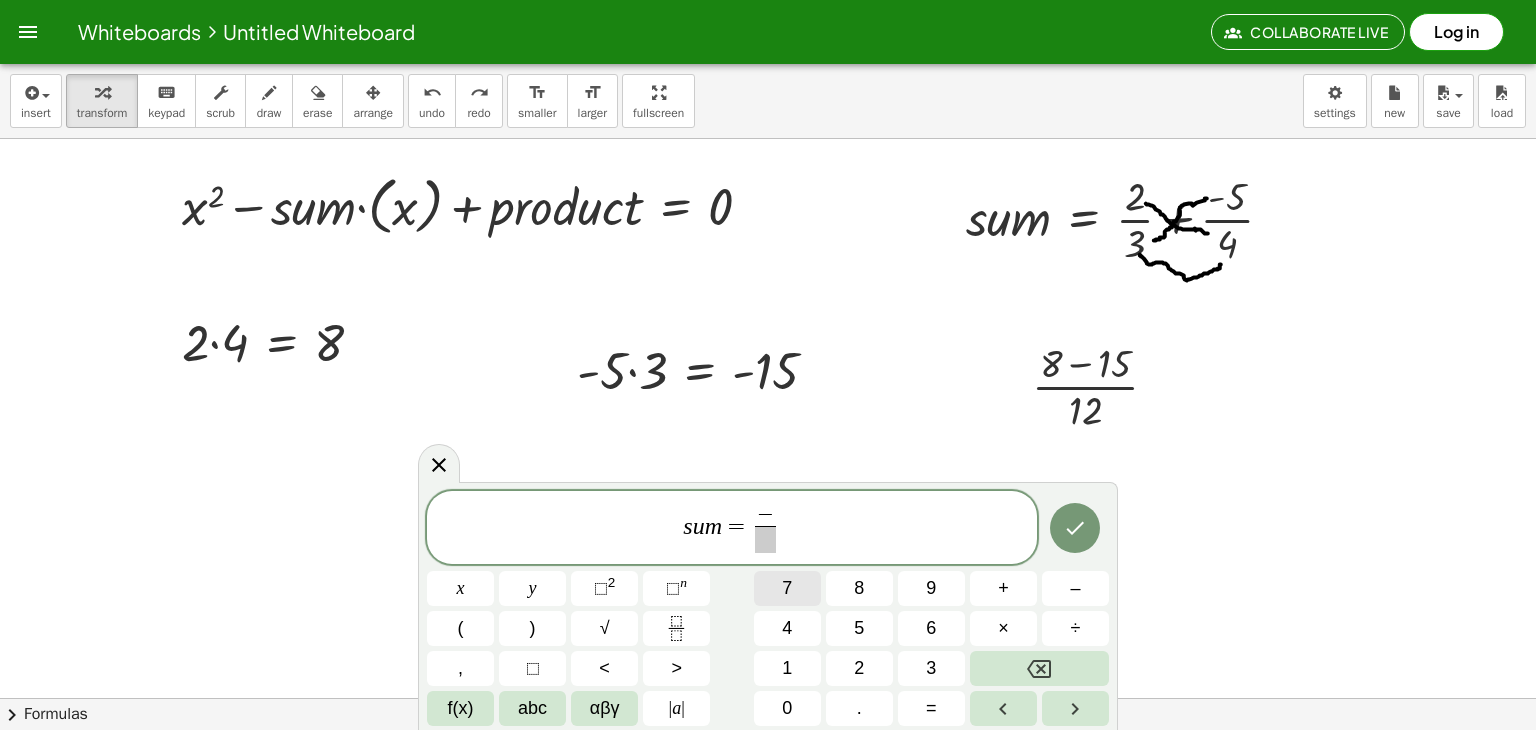 click on "7" at bounding box center [787, 588] 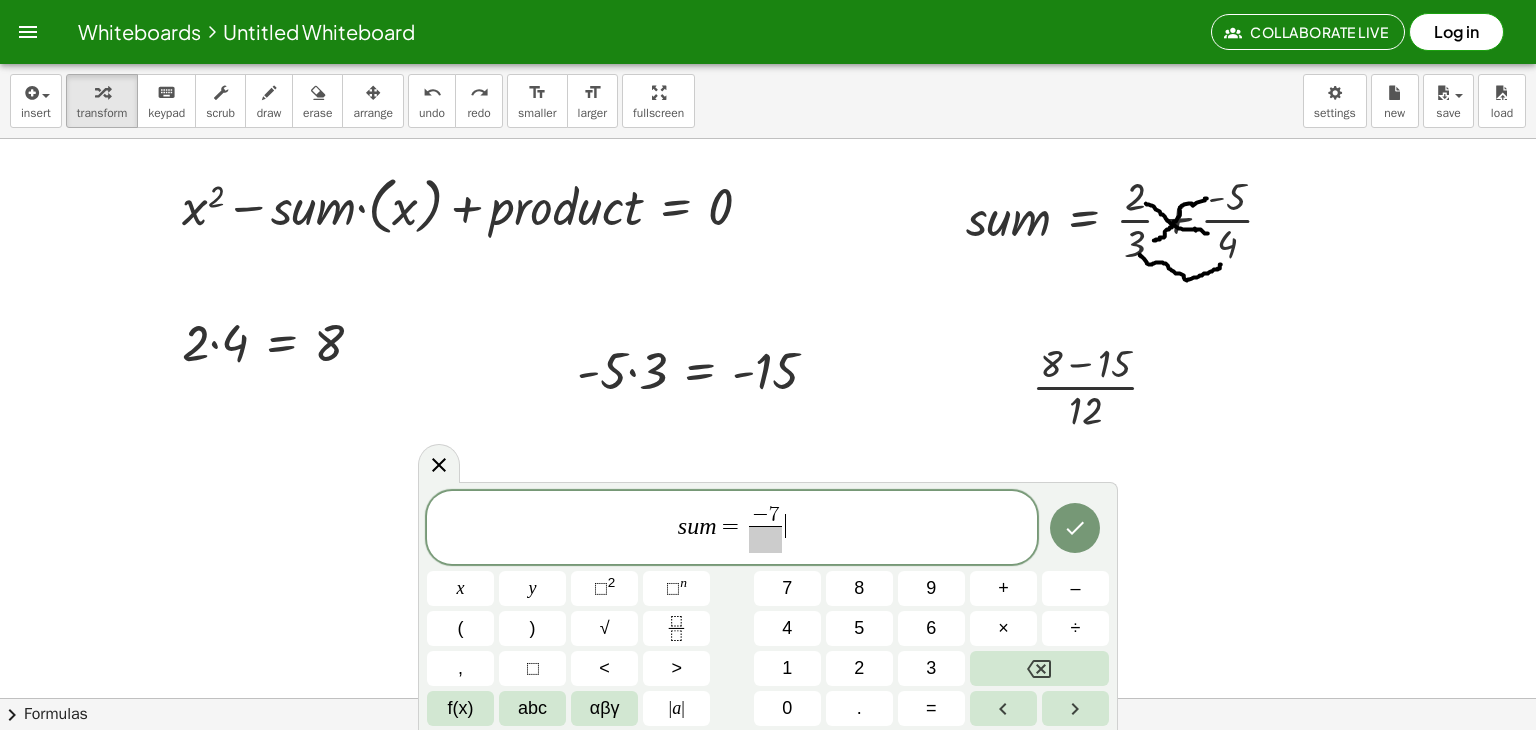 click on "− 7 ​" at bounding box center [765, 529] 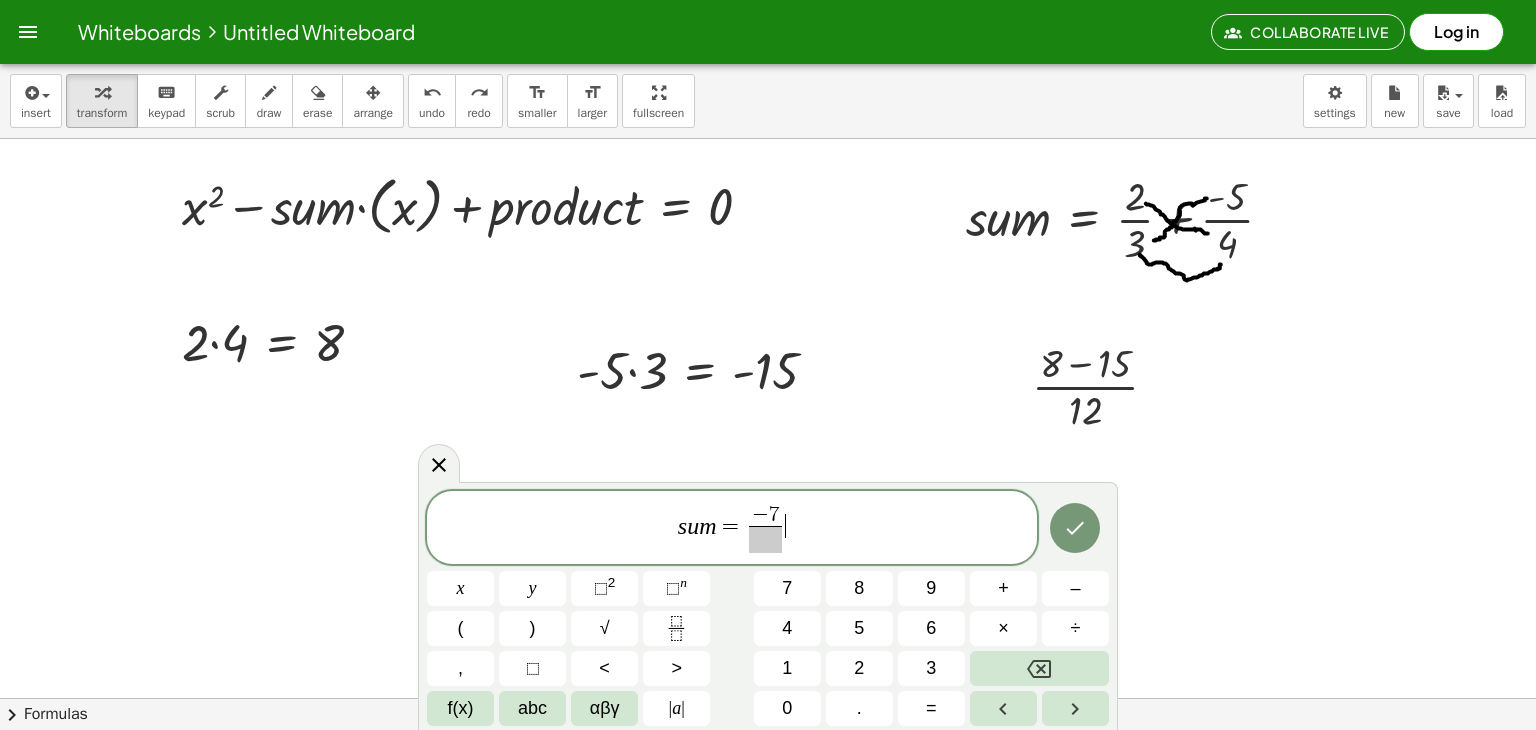click at bounding box center [765, 539] 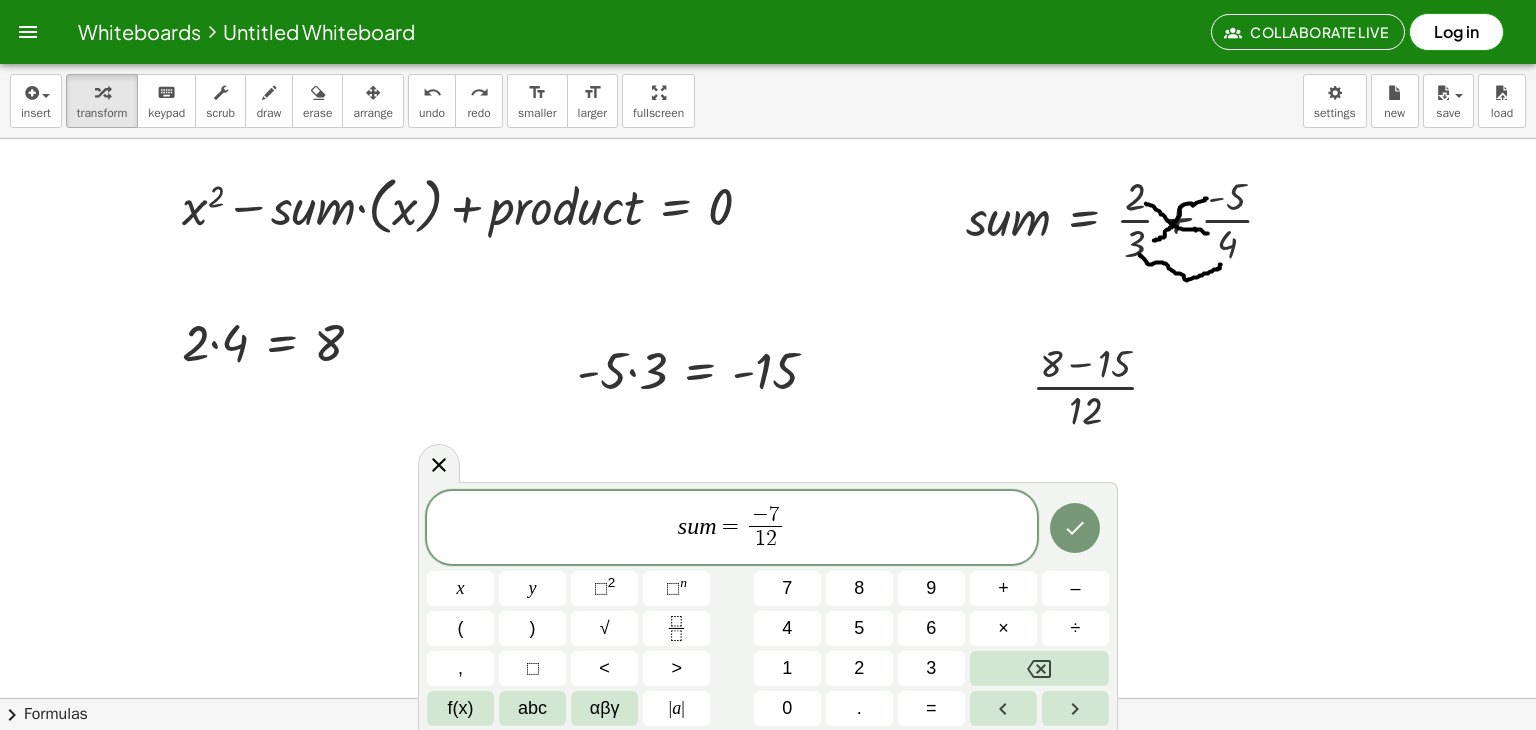 click 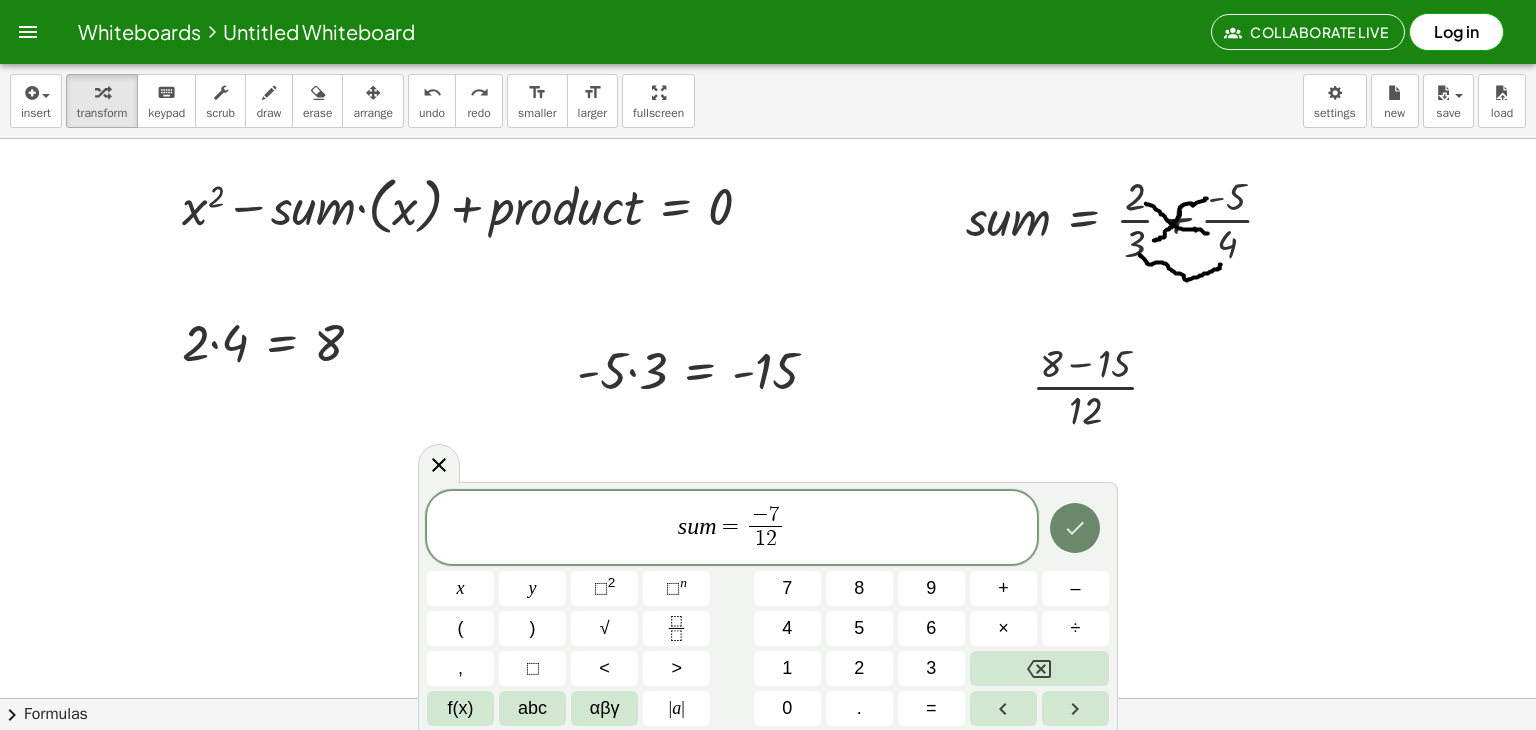 click at bounding box center (1075, 528) 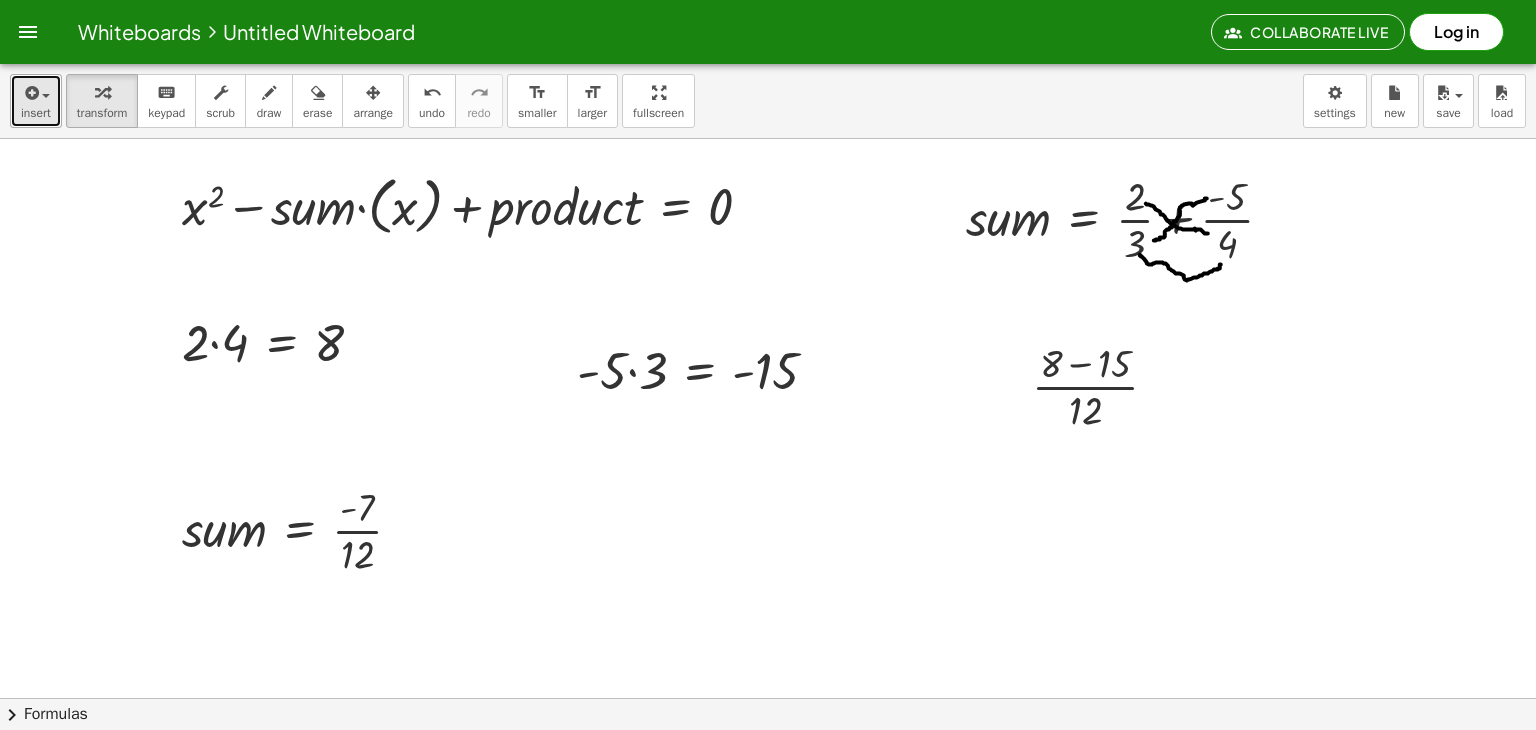 click on "insert" at bounding box center [36, 101] 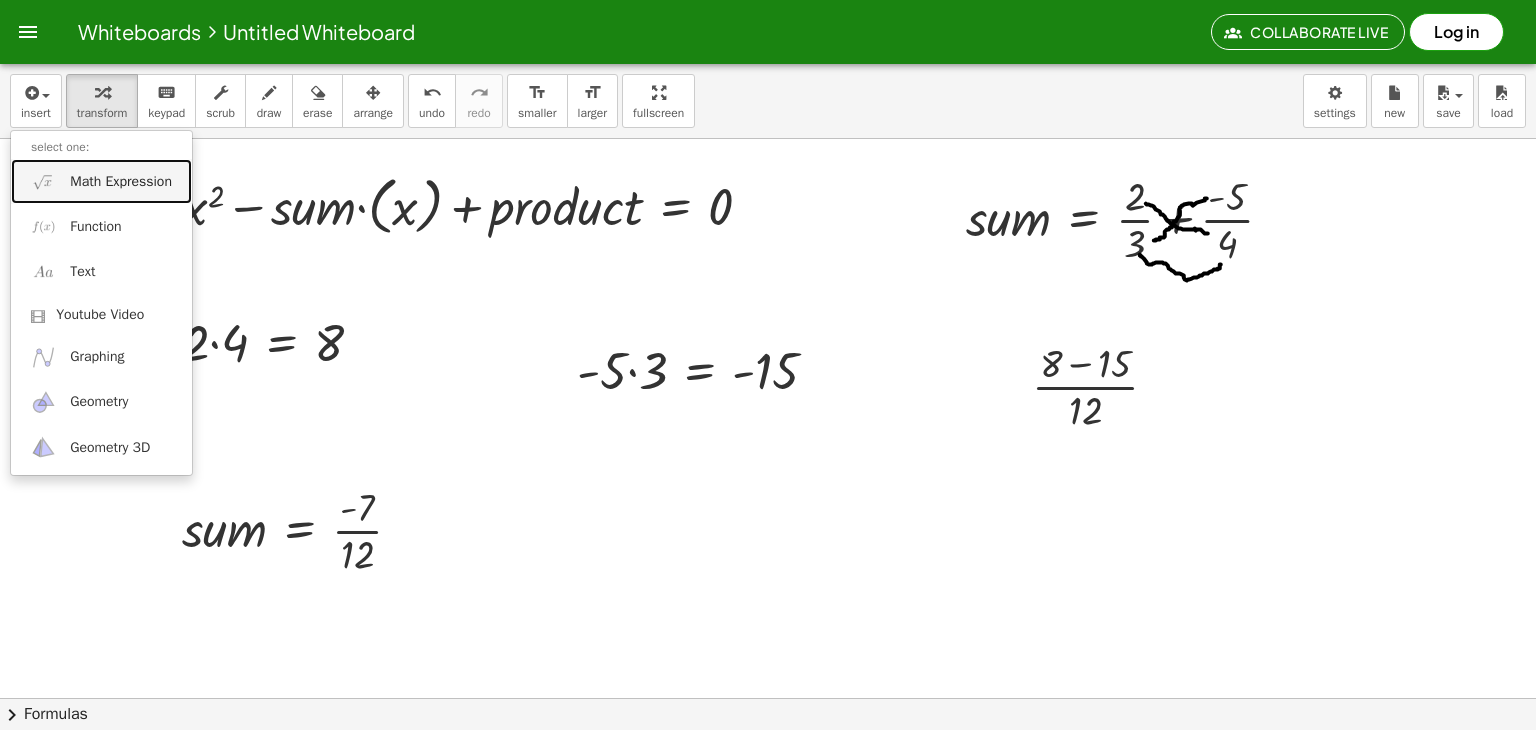 click on "Math Expression" at bounding box center (121, 182) 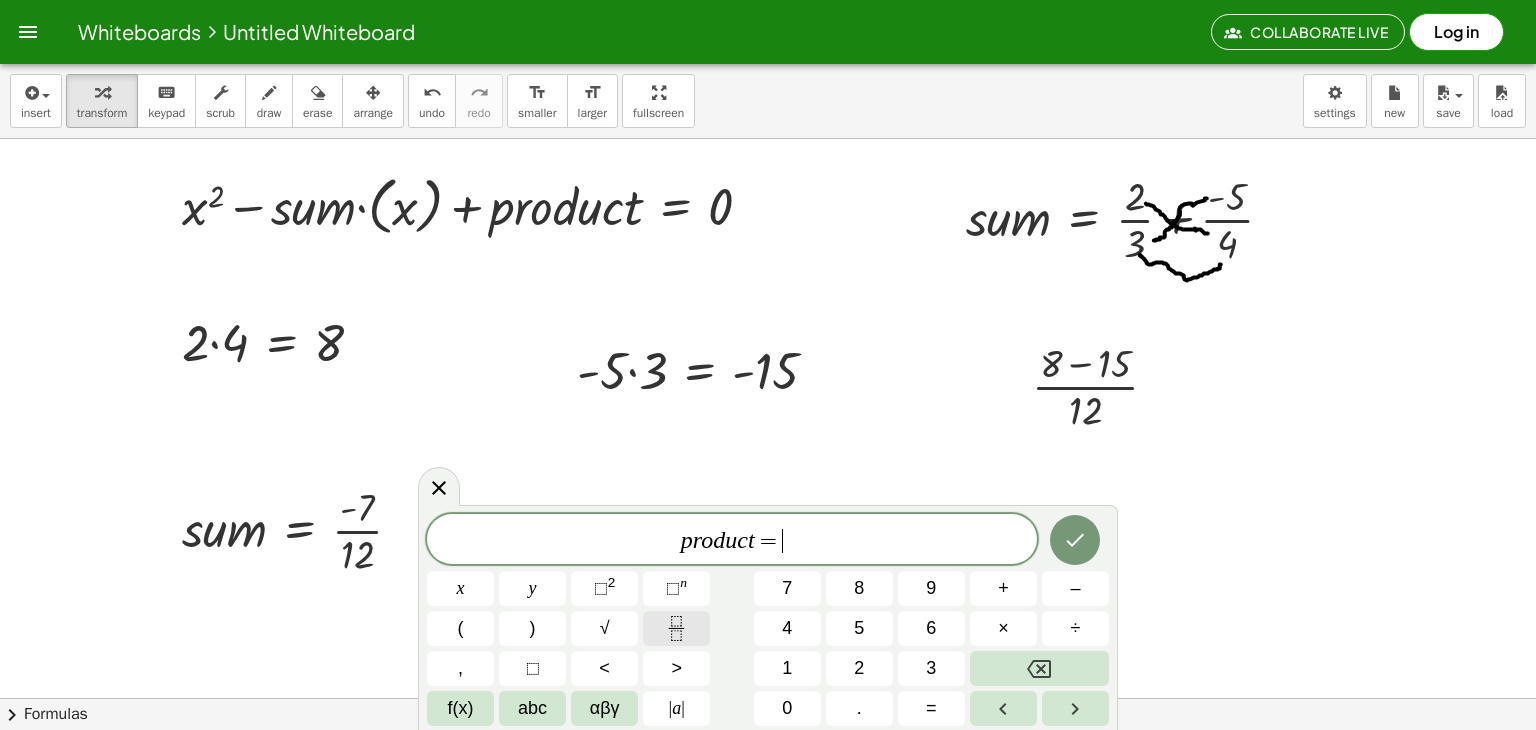 click at bounding box center (676, 628) 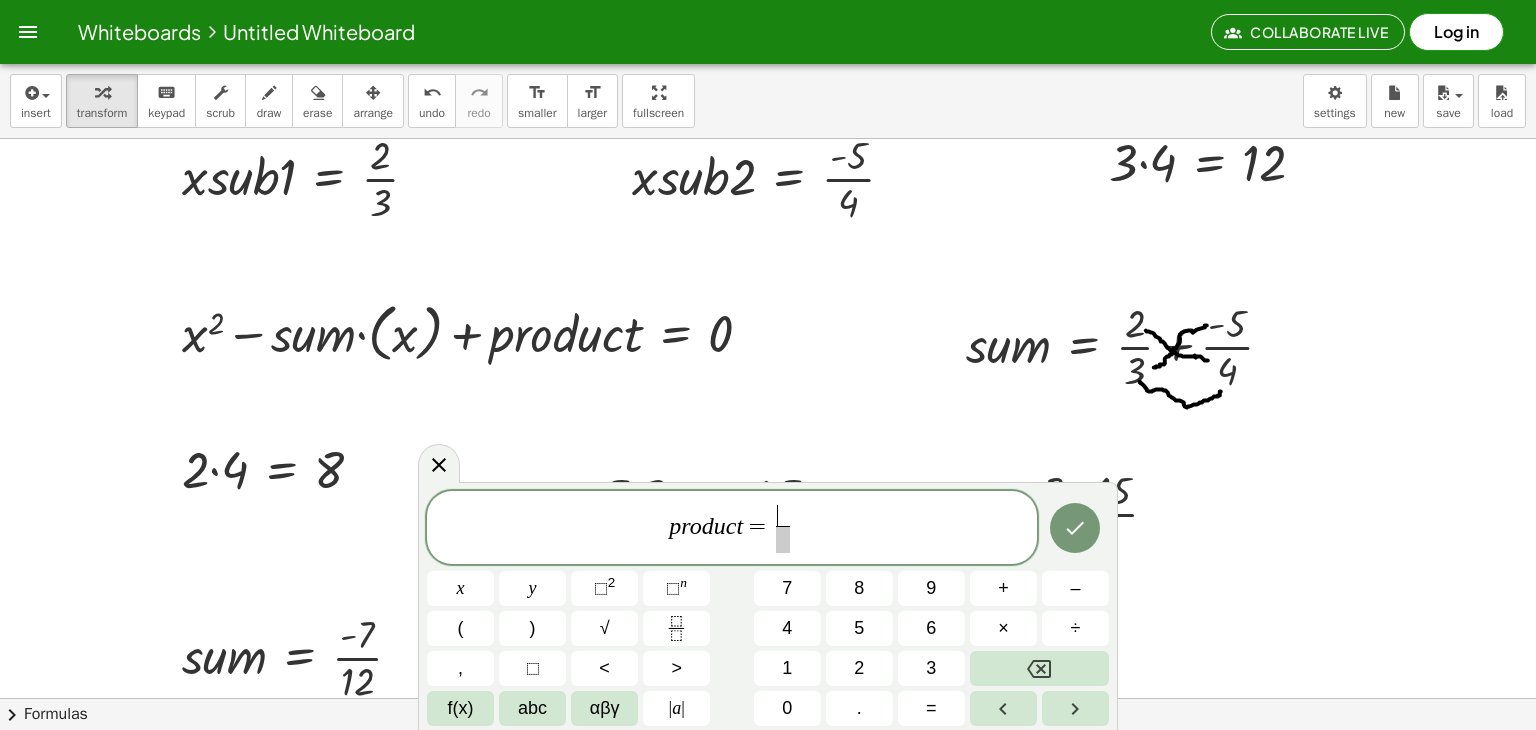 scroll, scrollTop: 0, scrollLeft: 0, axis: both 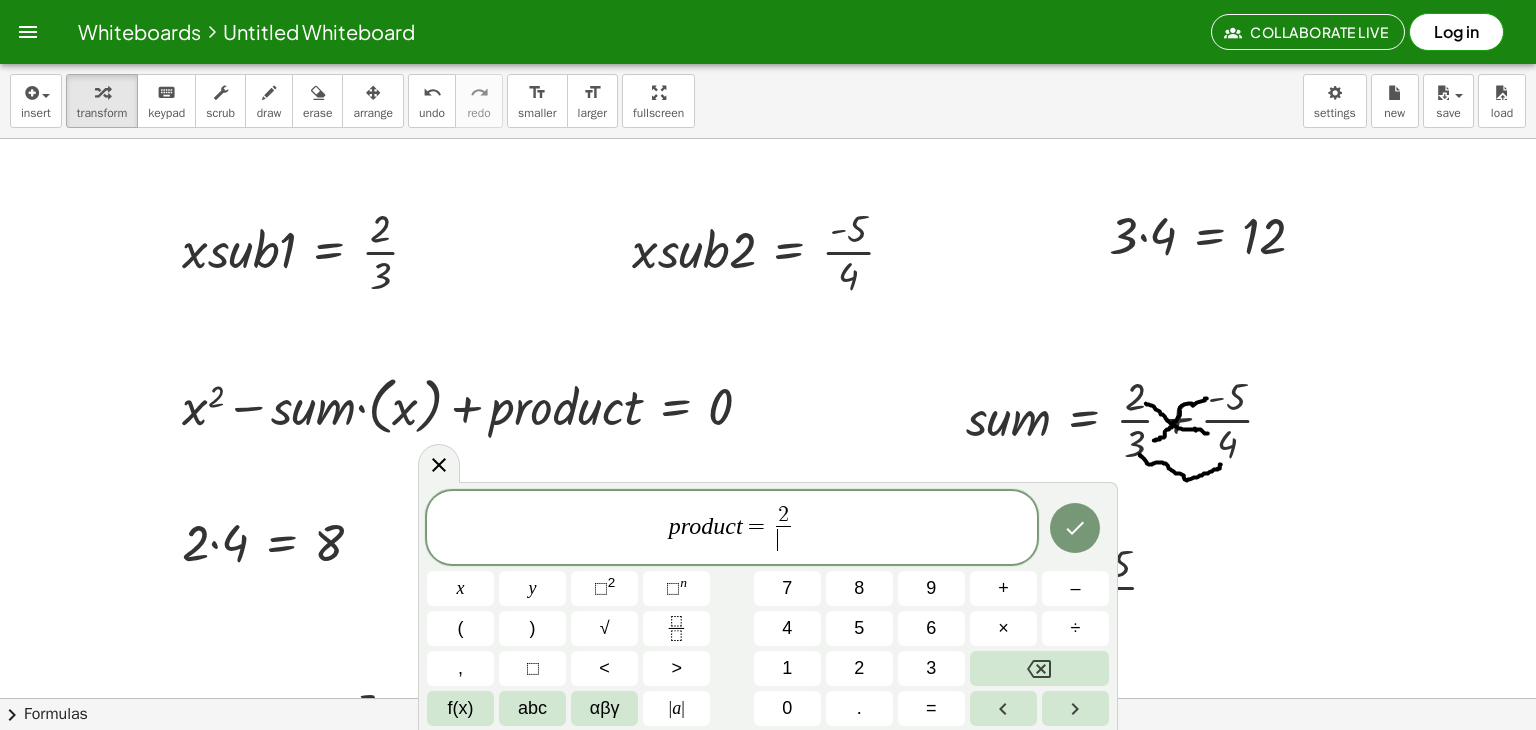 click on "​" at bounding box center (783, 539) 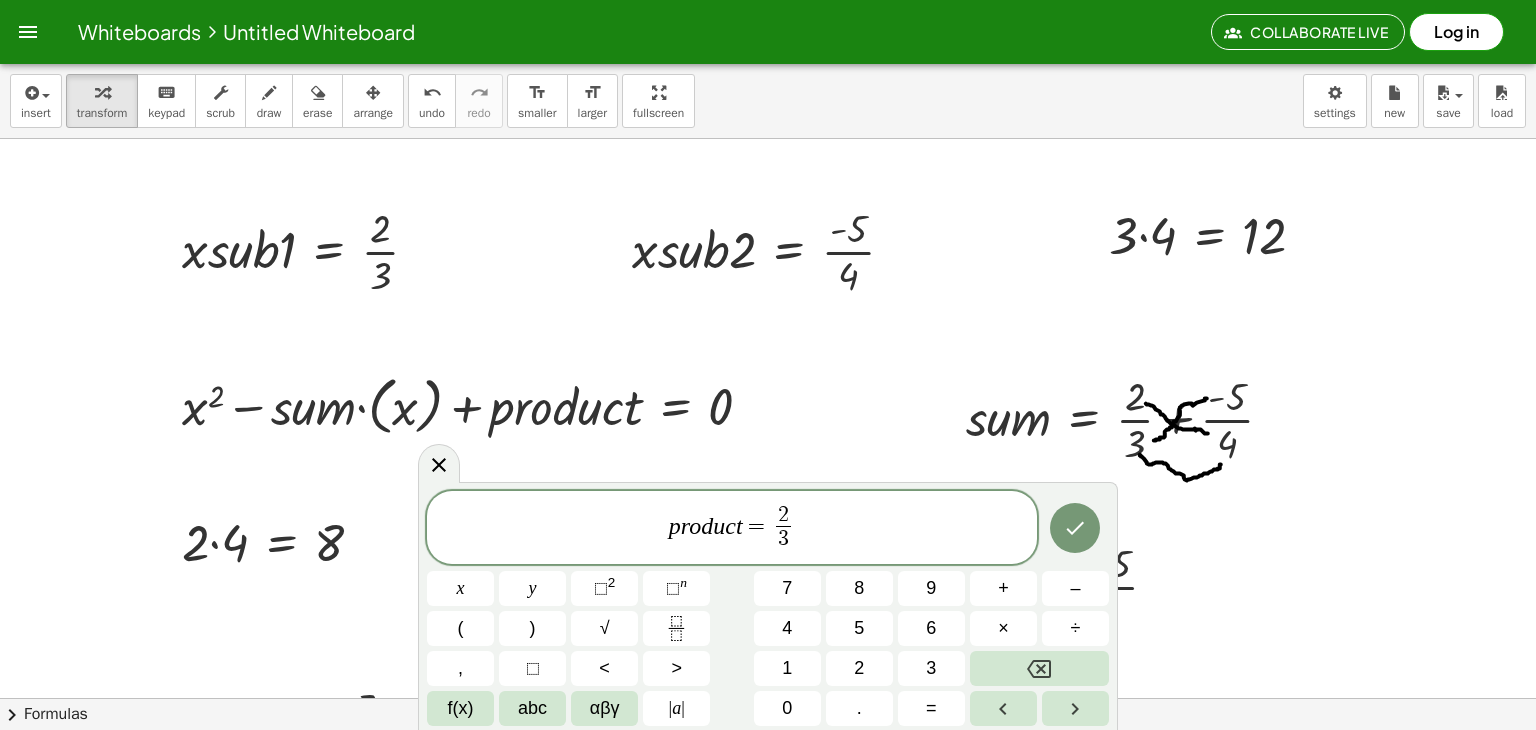click on "p r o d u c t = 2 3 ​ ​" at bounding box center (732, 529) 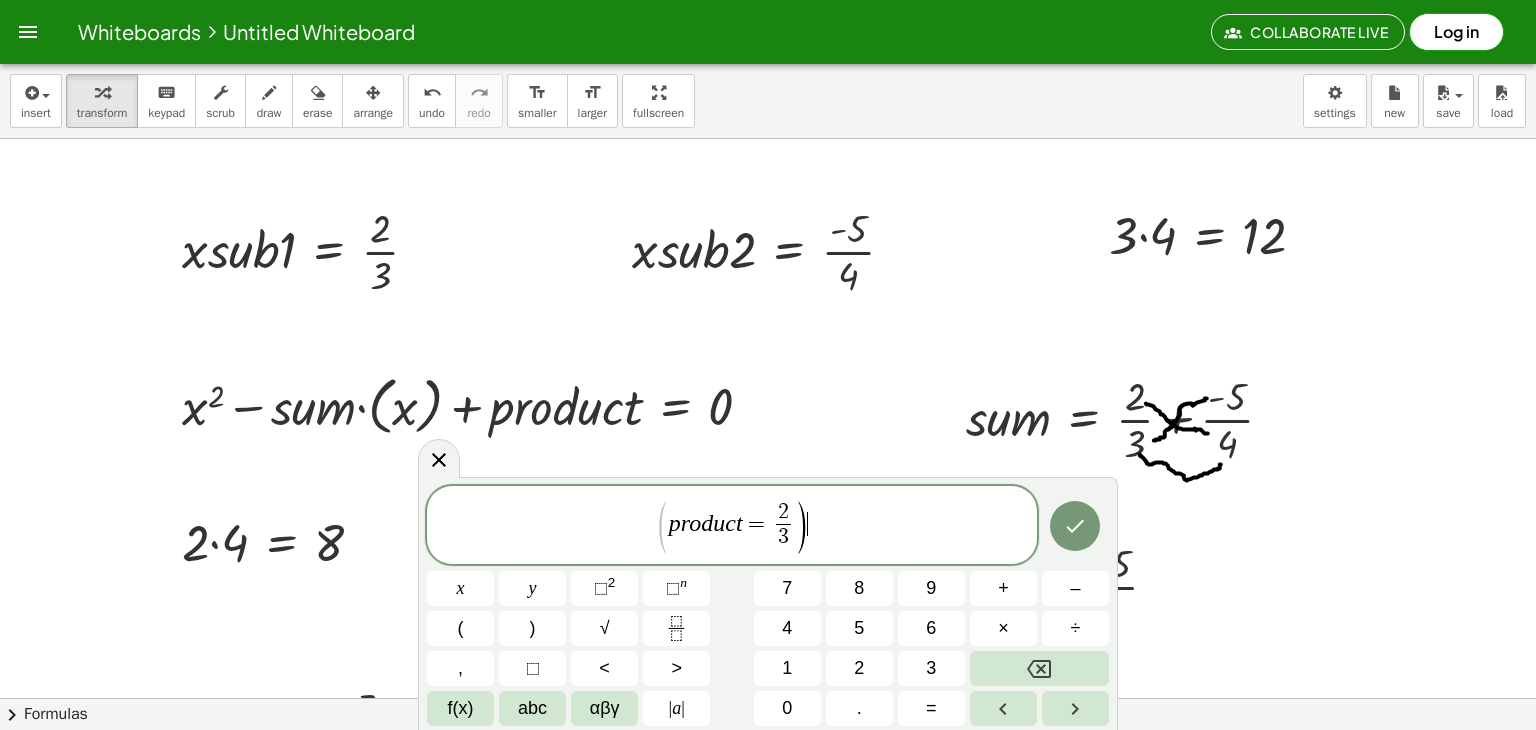 click on "=" at bounding box center [757, 524] 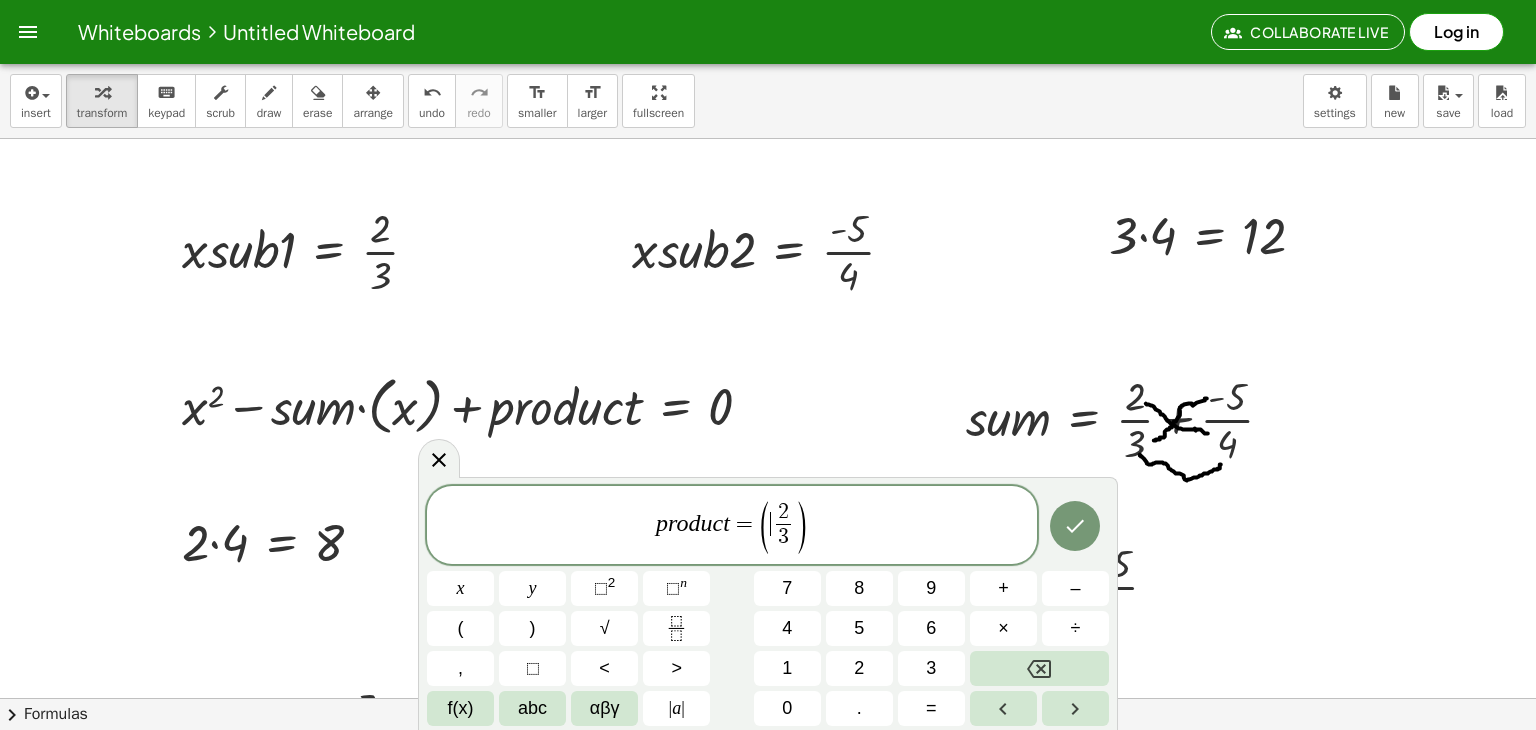 click on "p r o d u c t = ( ​ 2 3 ​ )" at bounding box center (732, 526) 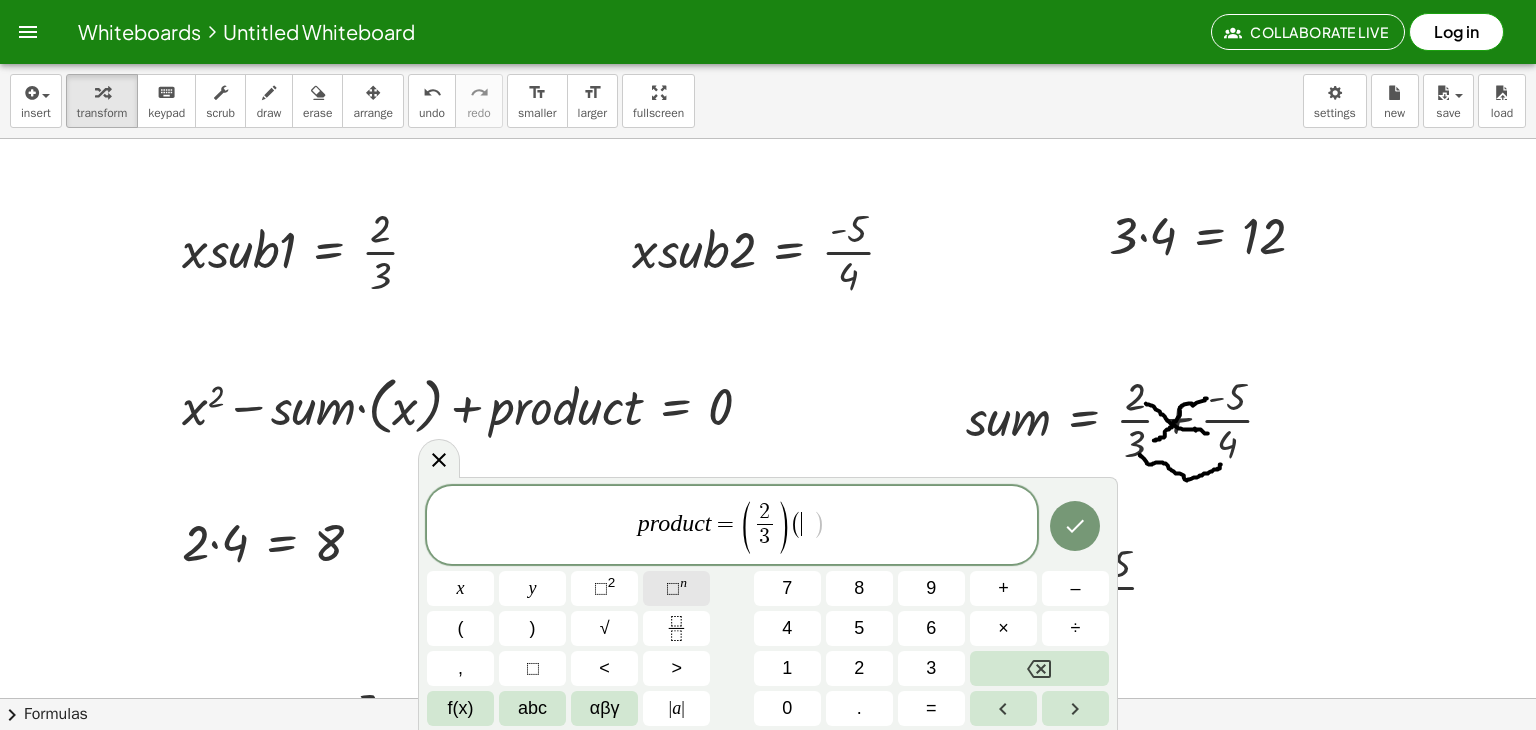 click on "p r o d u c t = ( 2 3 ​ ) ( ​ ) x y ⬚ 2 ⬚ n 7 8 9 + – ( ) √ 4 5 6 × ÷ , ⬚ < > 1 2 3 f(x) abc αβγ | a | 0 . =" at bounding box center (768, 606) 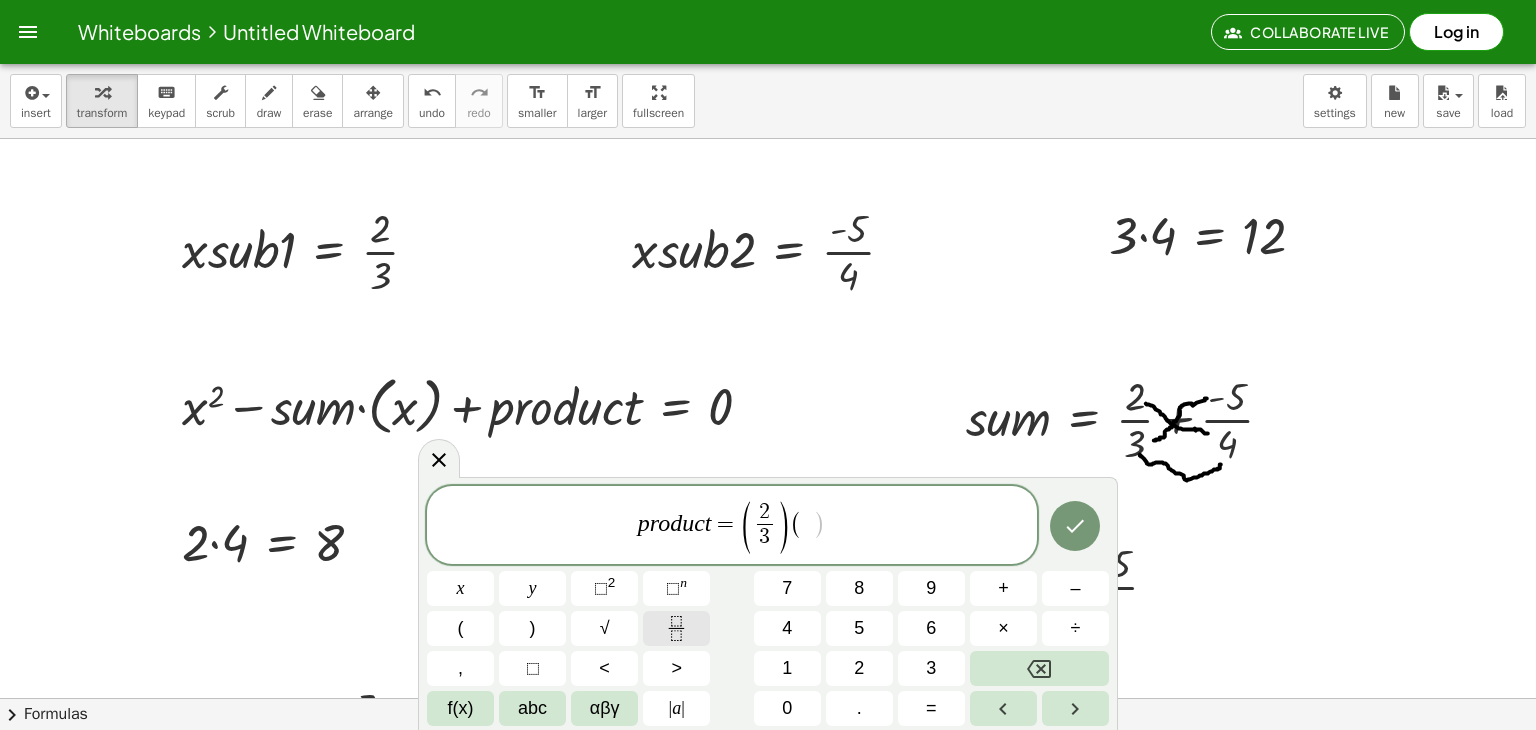 click at bounding box center [676, 628] 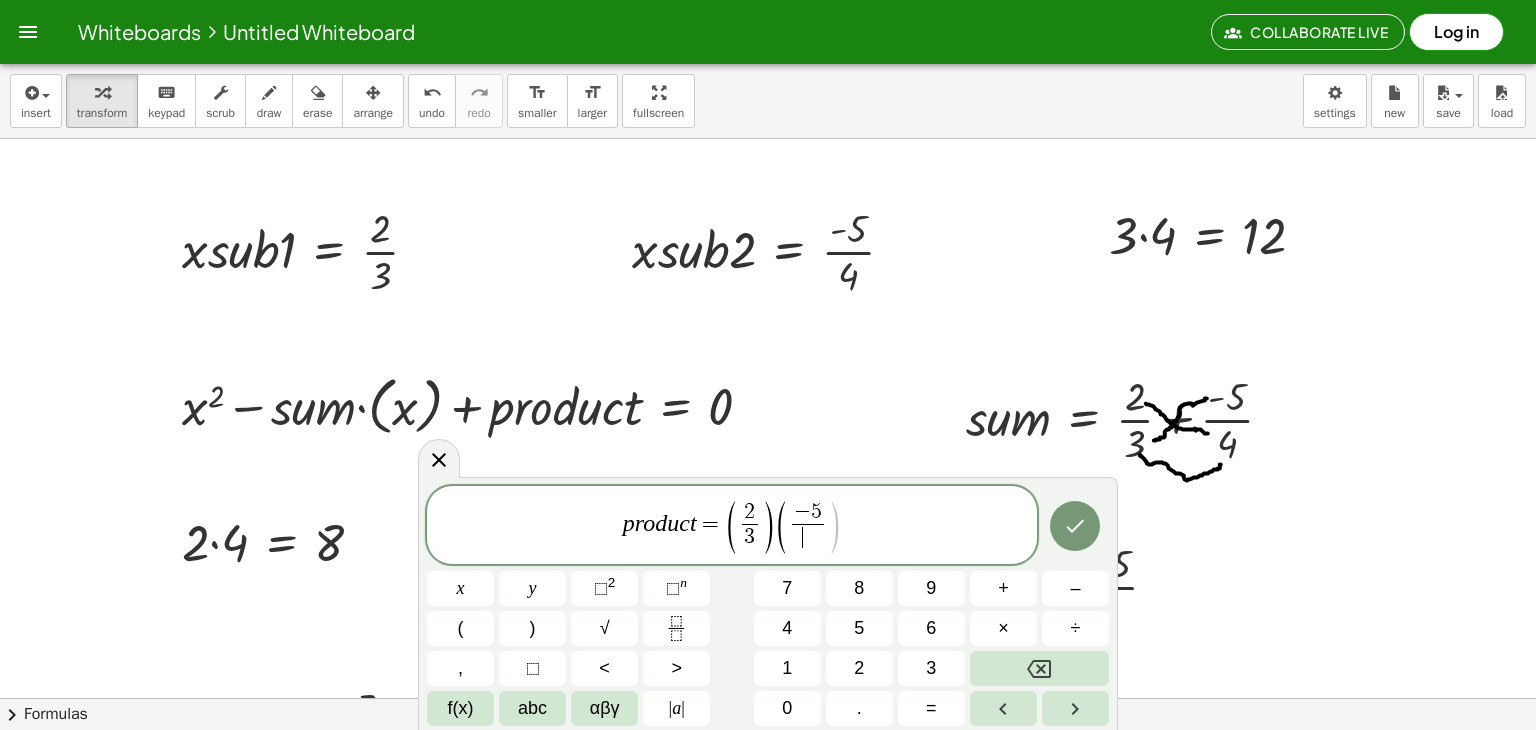 click on "​" at bounding box center [808, 537] 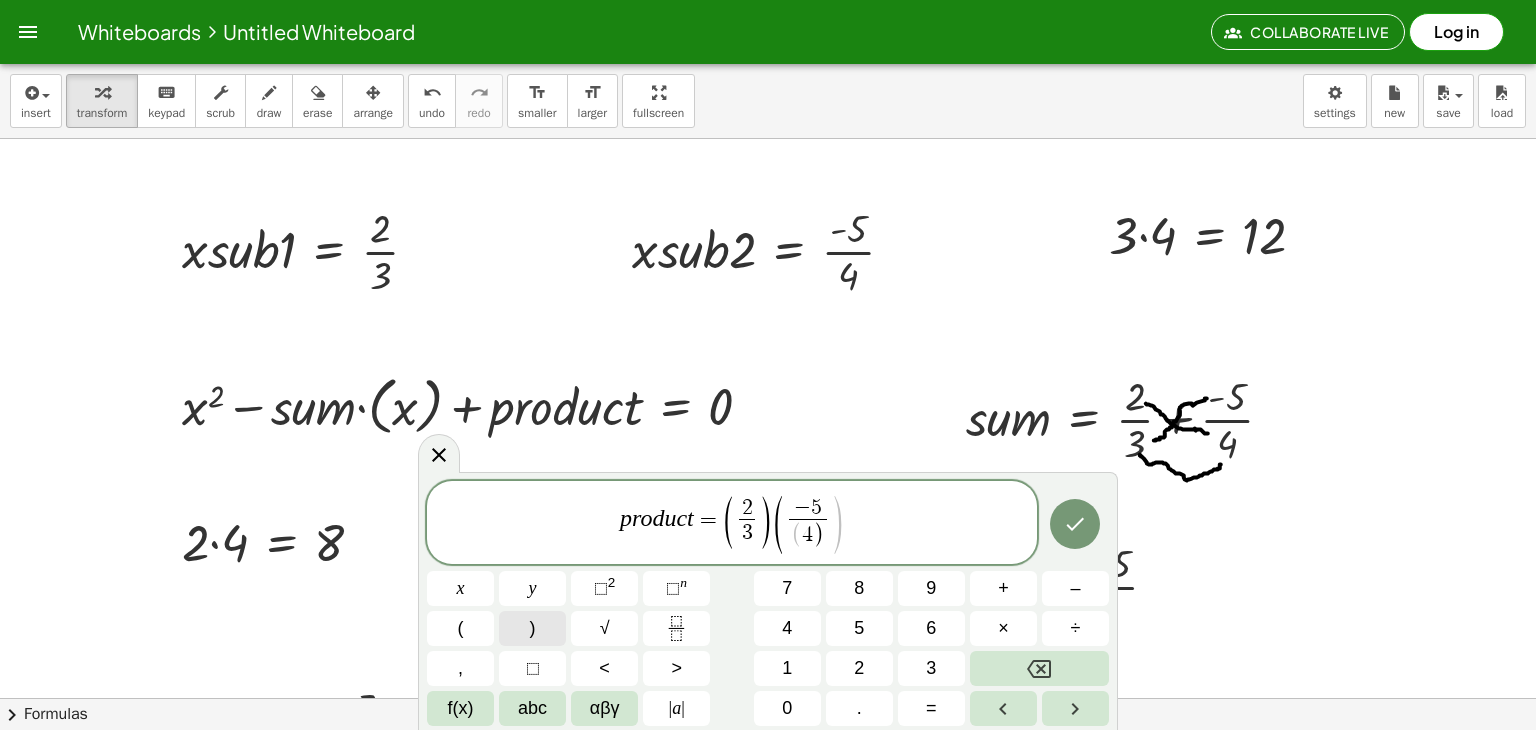 click on ")" at bounding box center (532, 628) 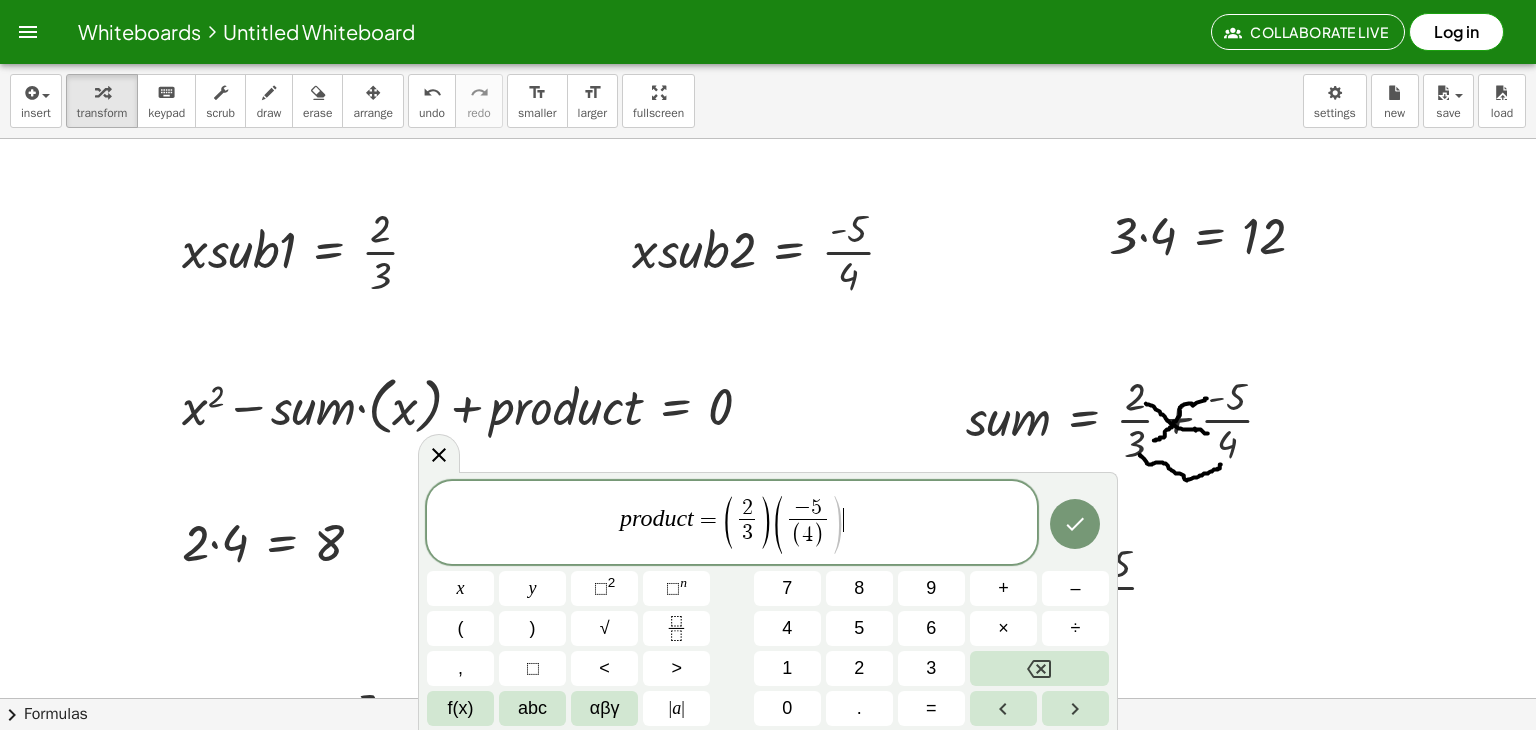 click on "p r o d u c t = ( 2 3 ​ ) ( − 5 ( 4 ) ​ ) ​" at bounding box center [732, 524] 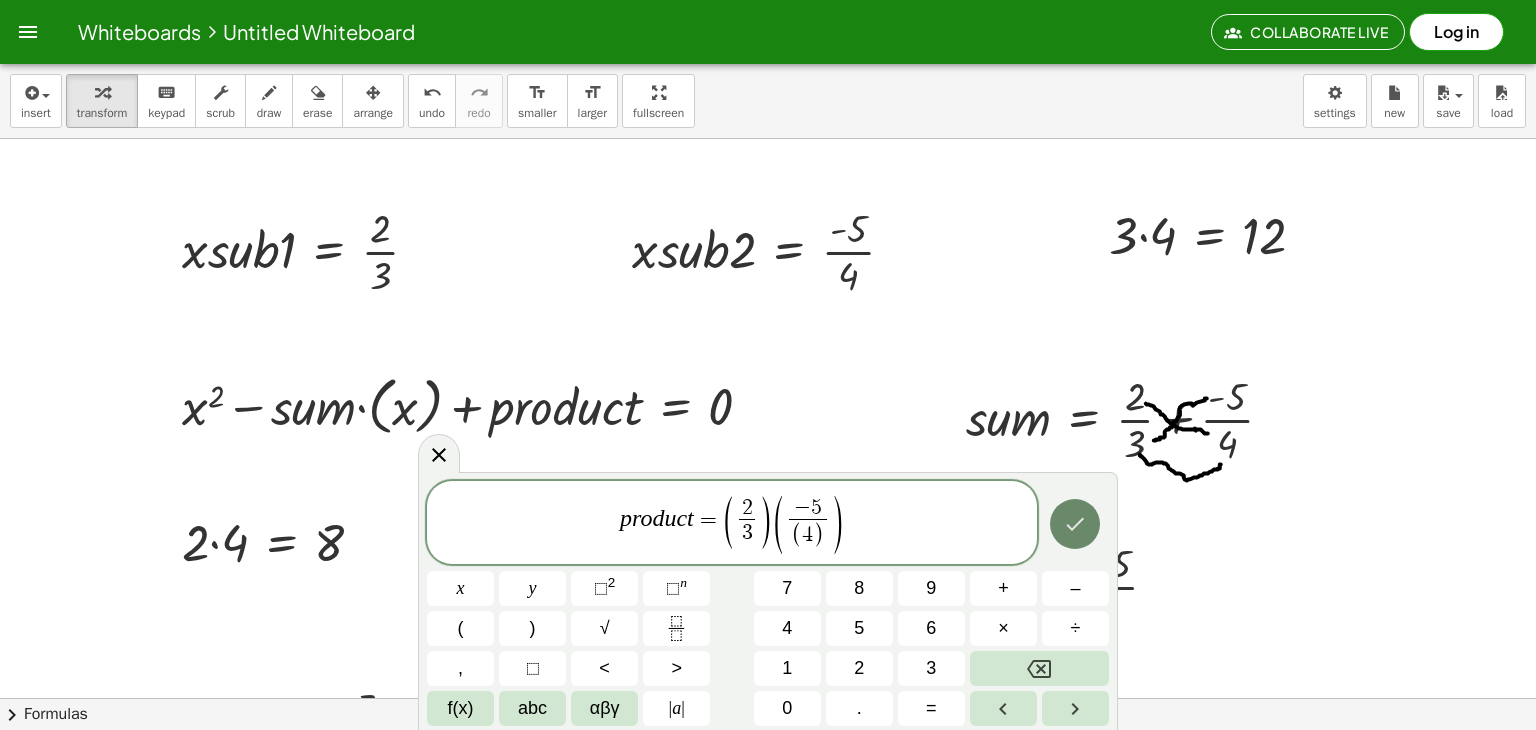 click at bounding box center [1075, 524] 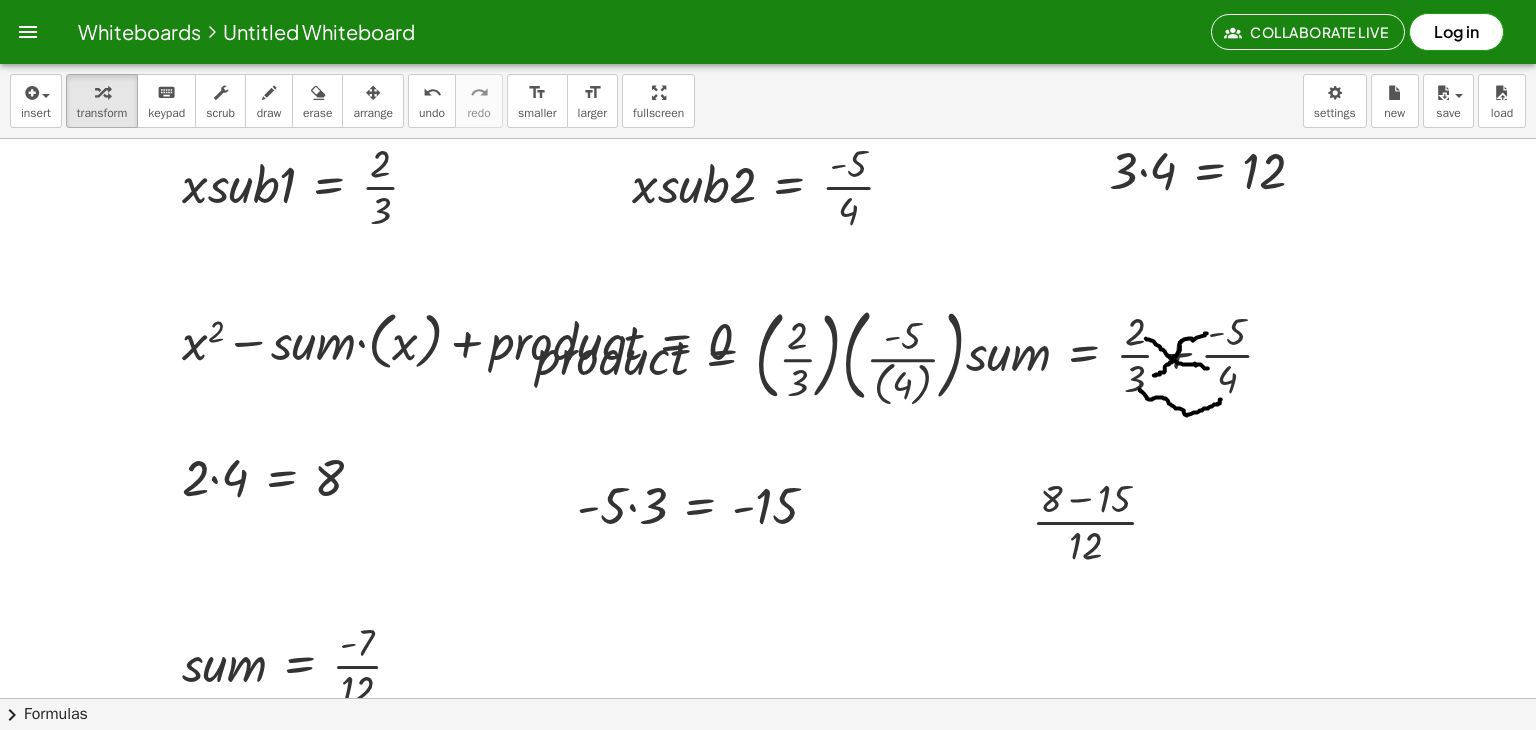 scroll, scrollTop: 100, scrollLeft: 0, axis: vertical 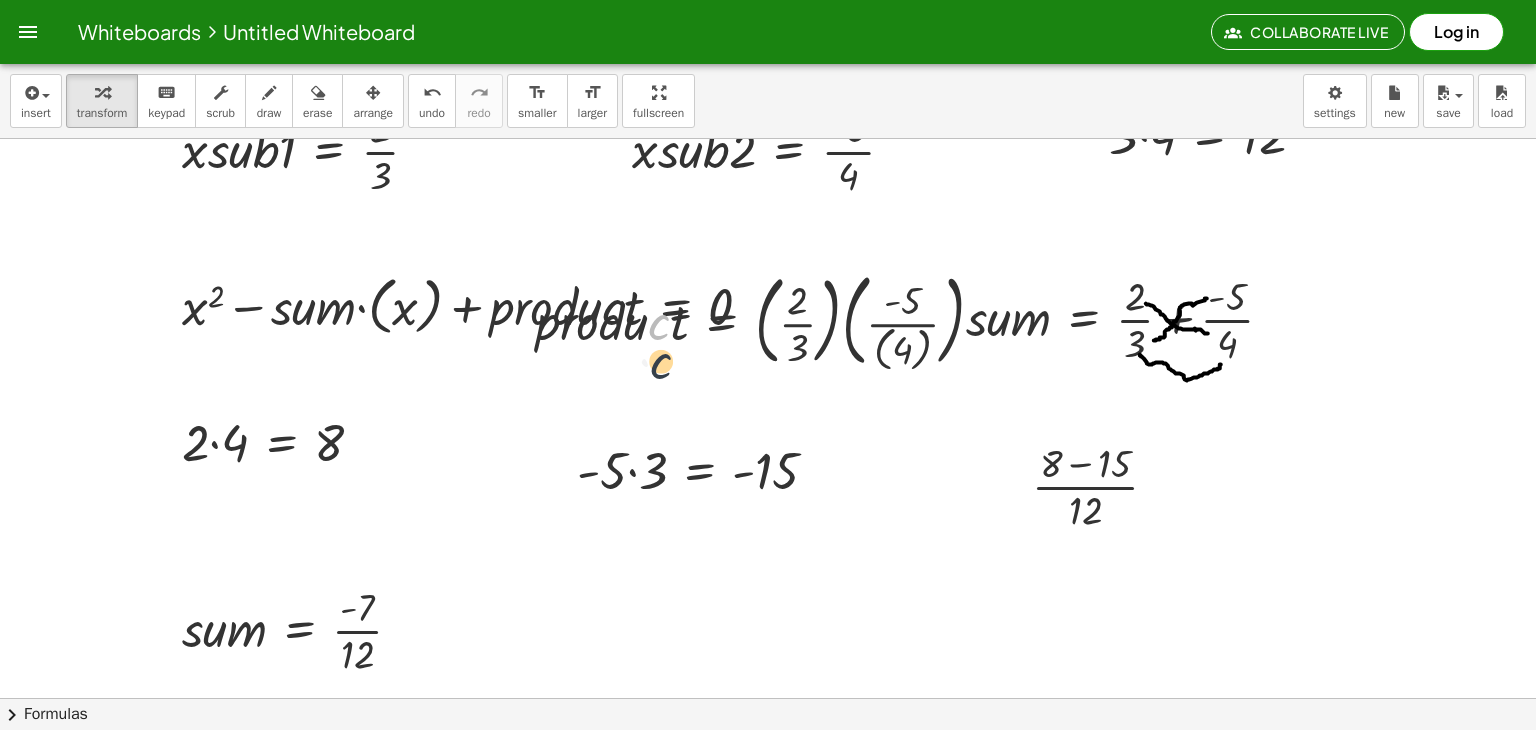 drag, startPoint x: 659, startPoint y: 333, endPoint x: 654, endPoint y: 381, distance: 48.259712 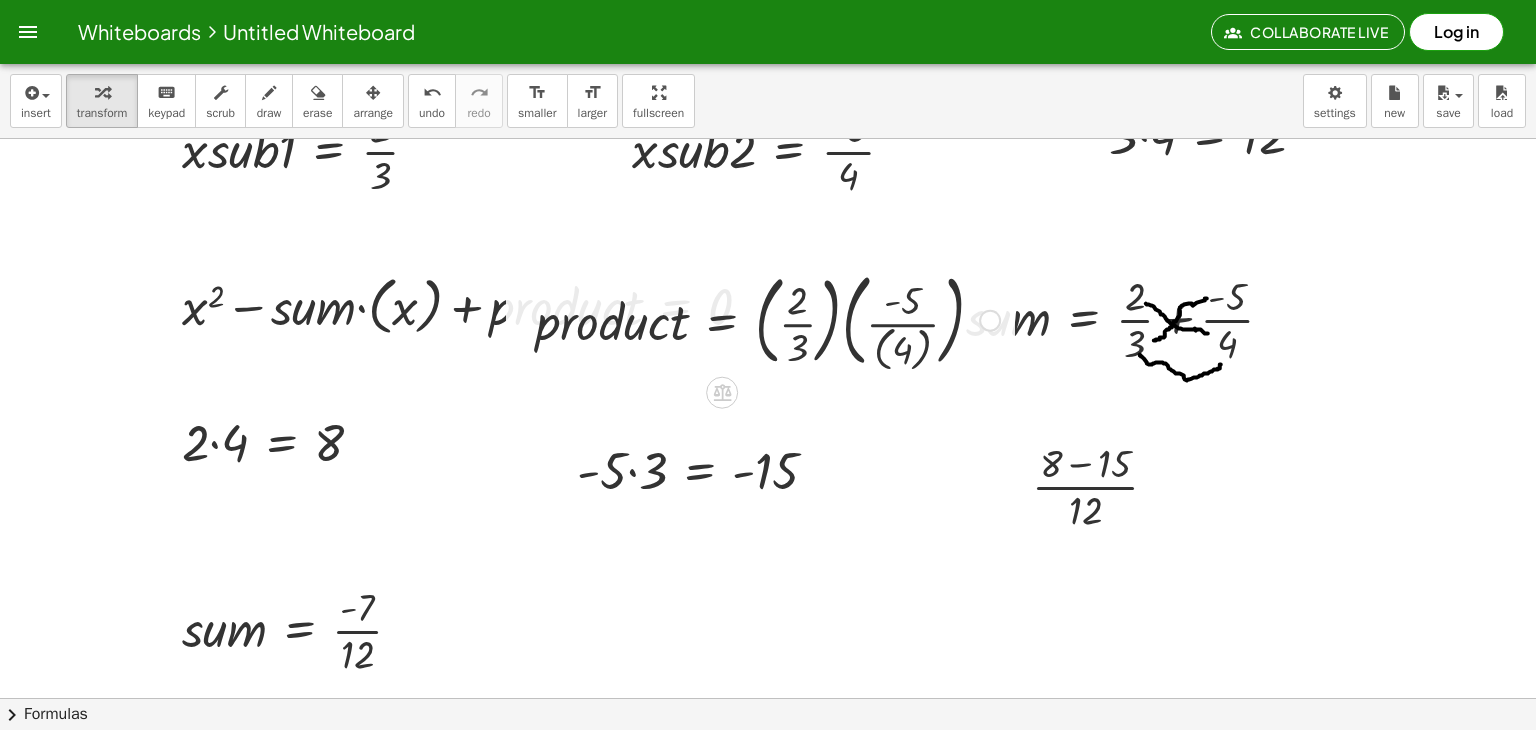 scroll, scrollTop: 0, scrollLeft: 0, axis: both 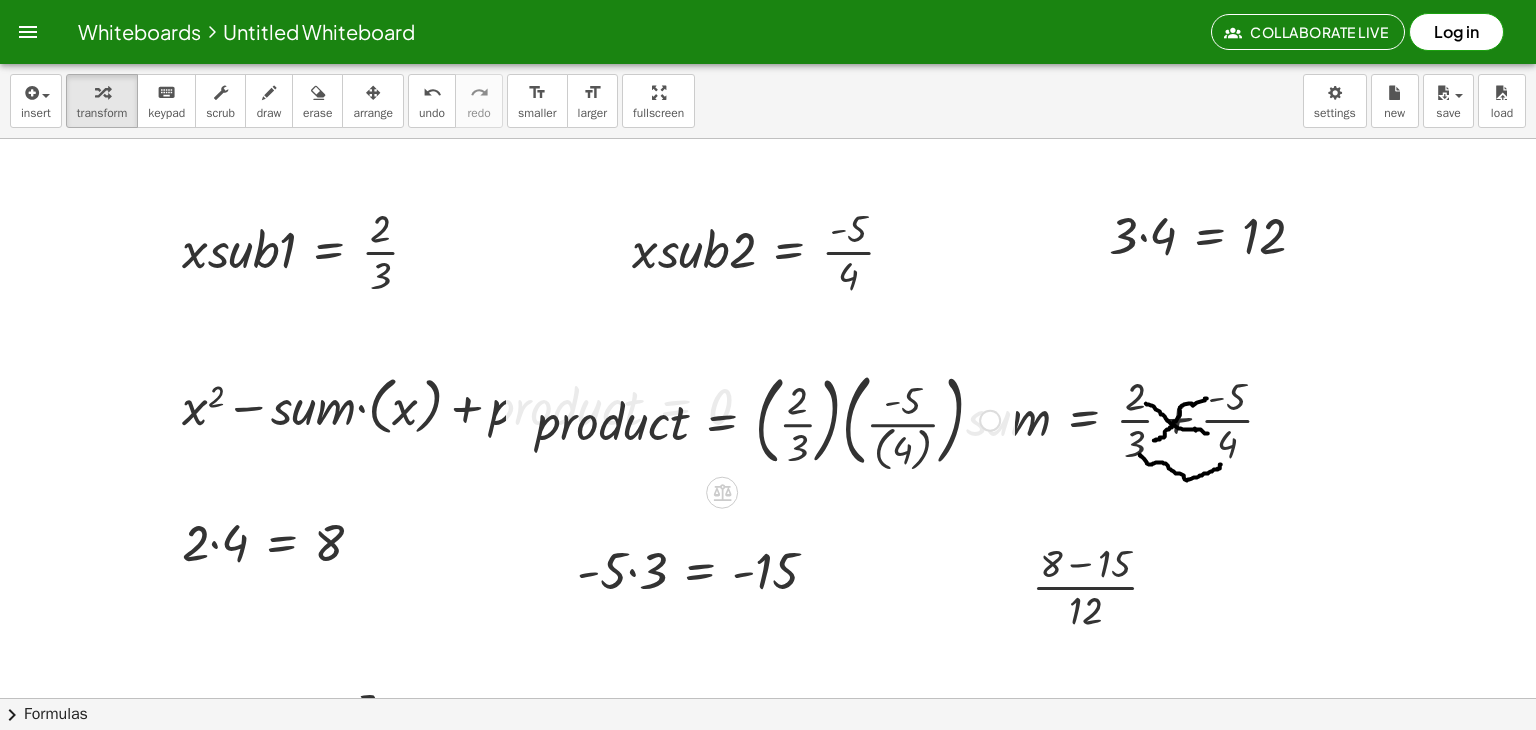 click at bounding box center (768, 418) 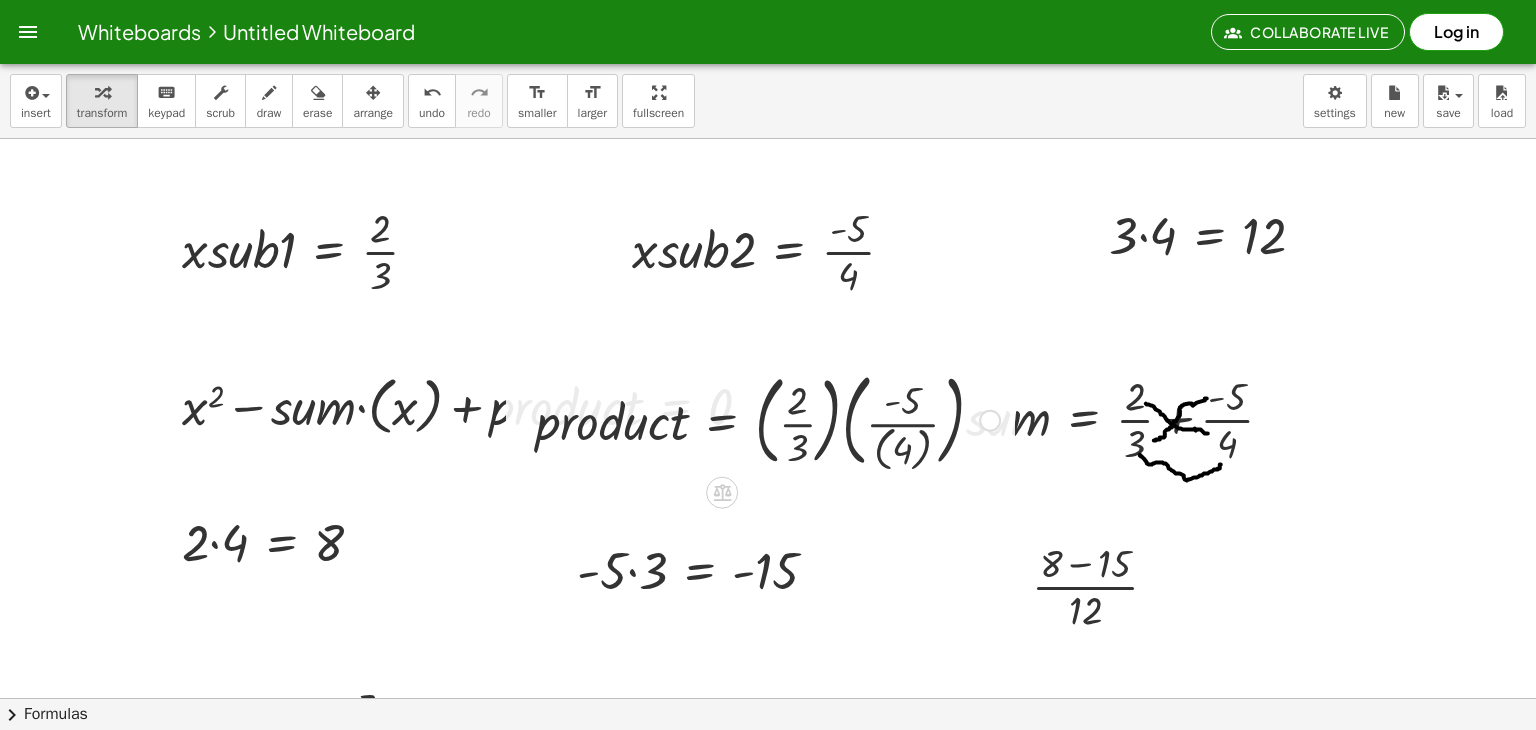 click at bounding box center [768, 418] 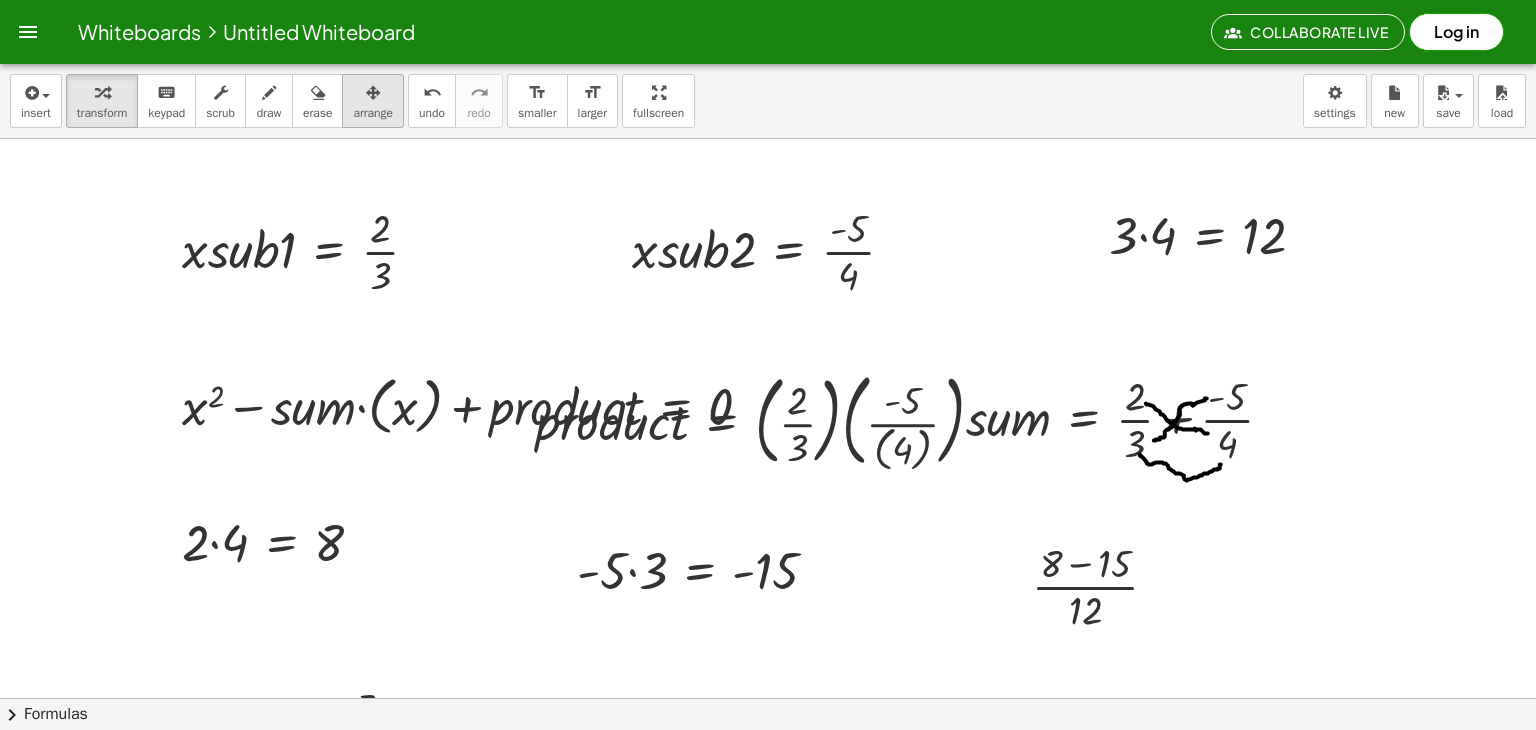 click at bounding box center [373, 93] 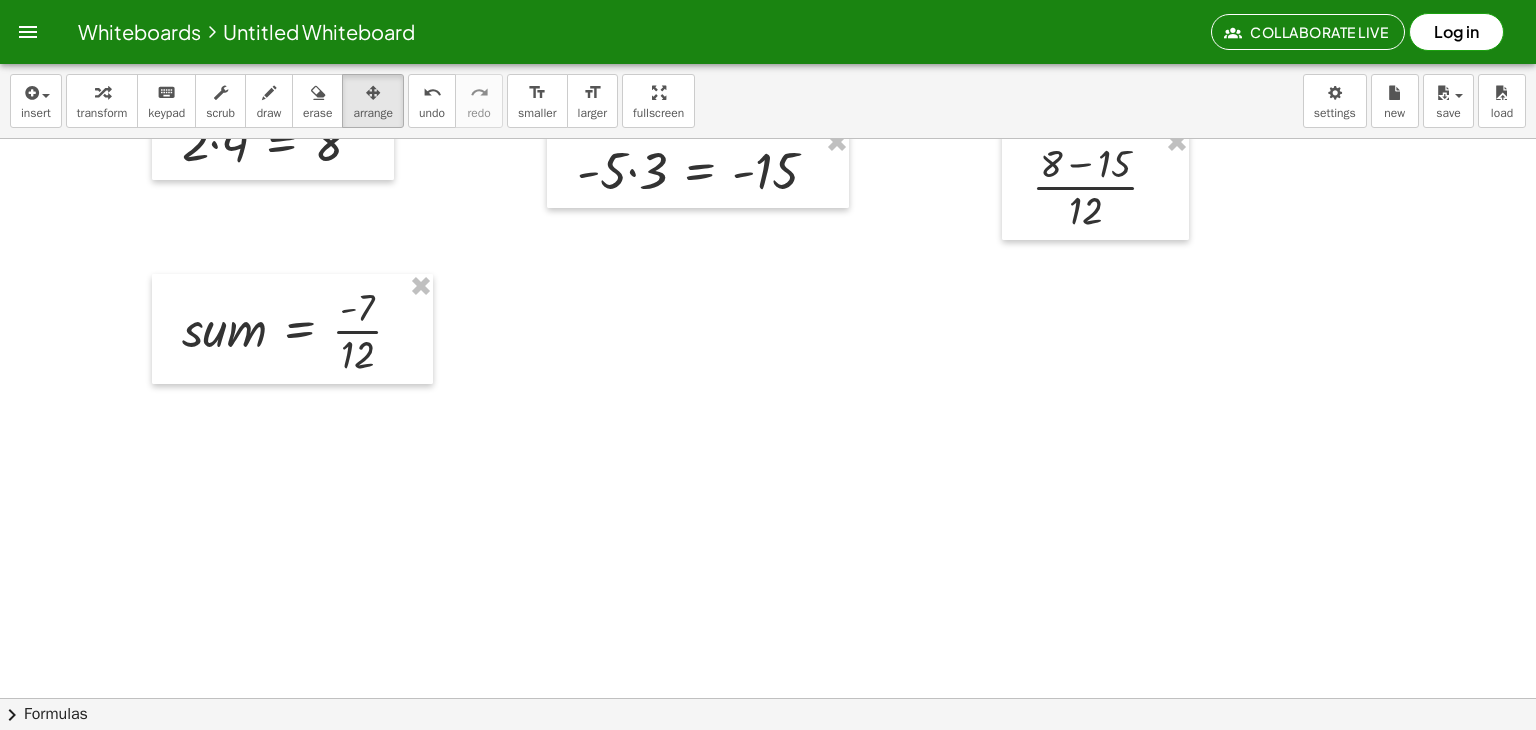 drag, startPoint x: 759, startPoint y: 441, endPoint x: 539, endPoint y: 369, distance: 231.48218 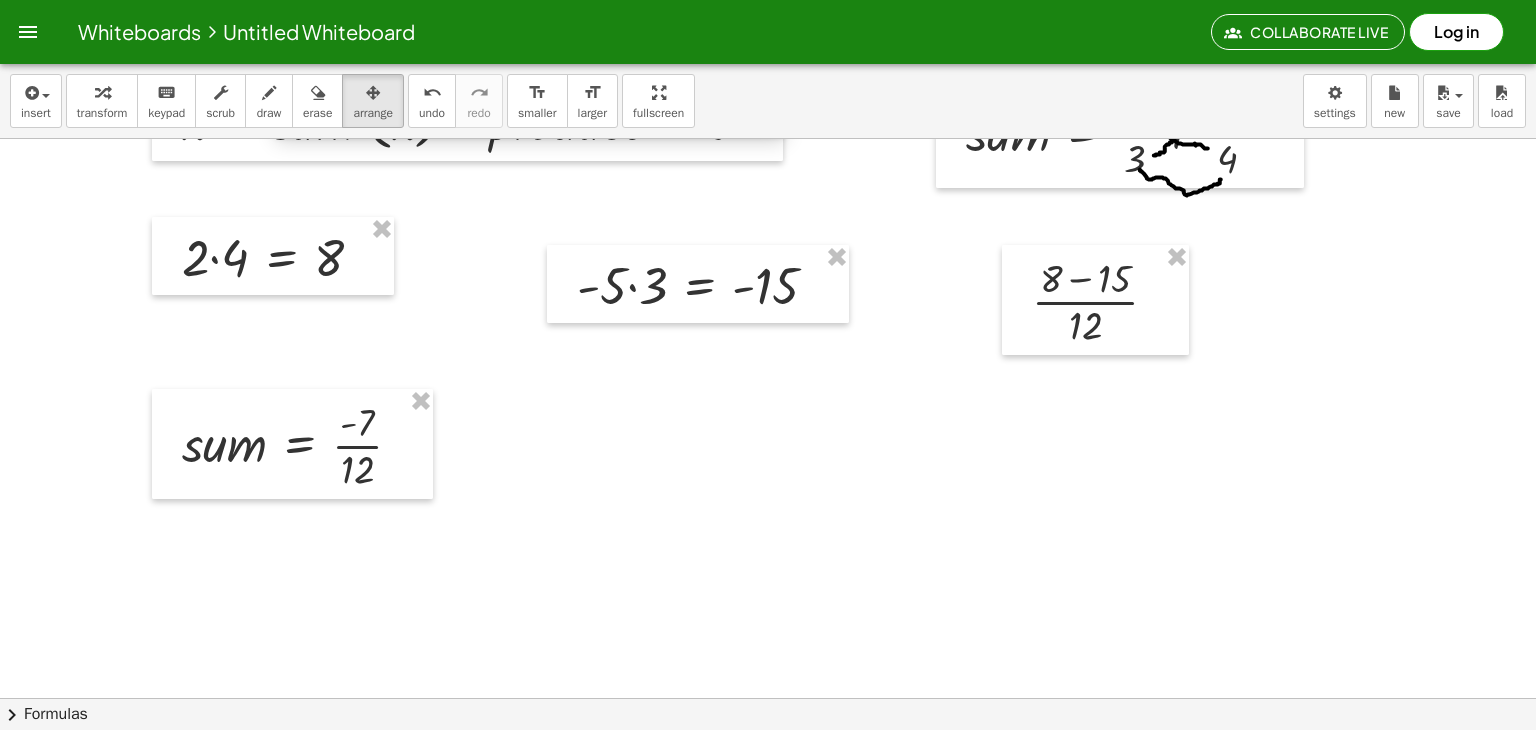 scroll, scrollTop: 200, scrollLeft: 0, axis: vertical 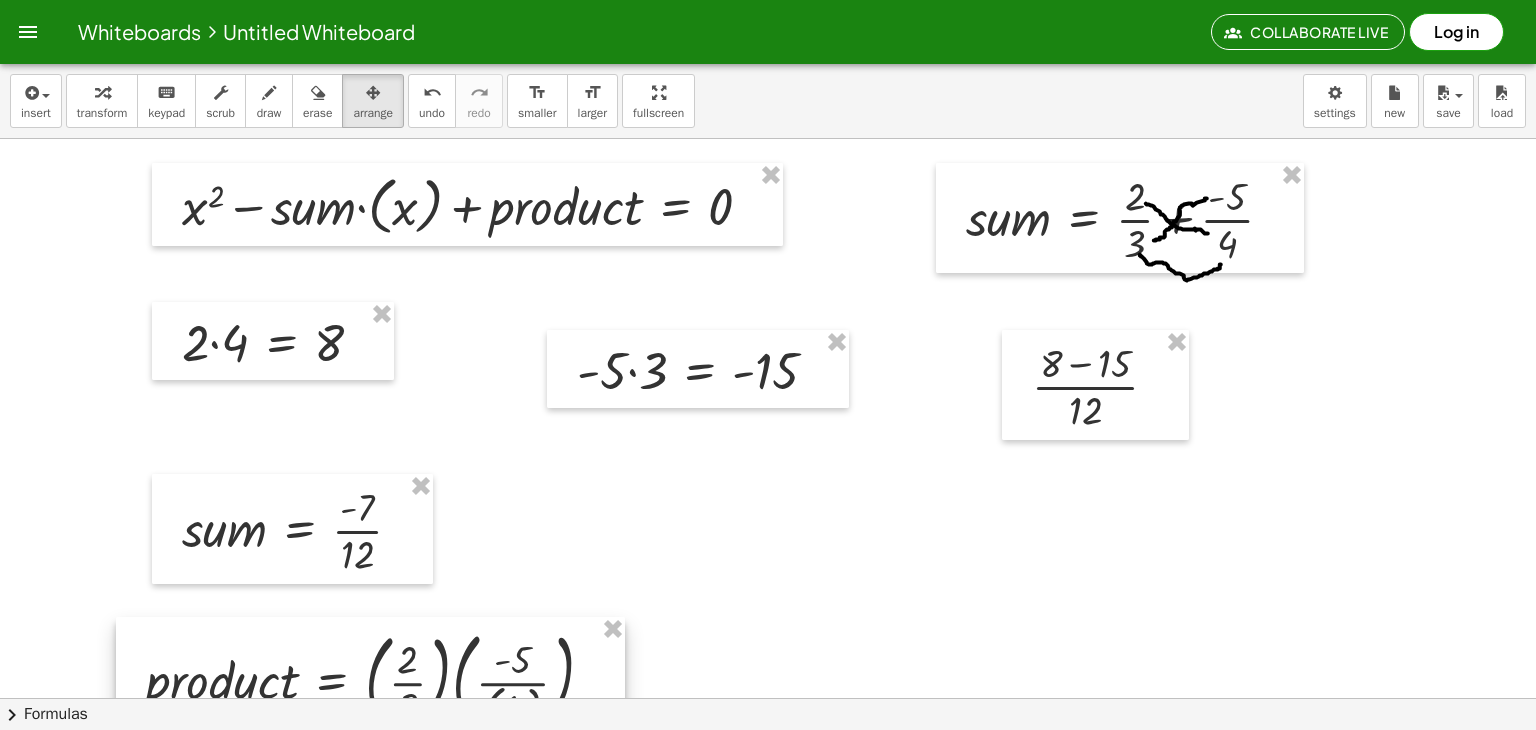 drag, startPoint x: 576, startPoint y: 209, endPoint x: 428, endPoint y: 725, distance: 536.80536 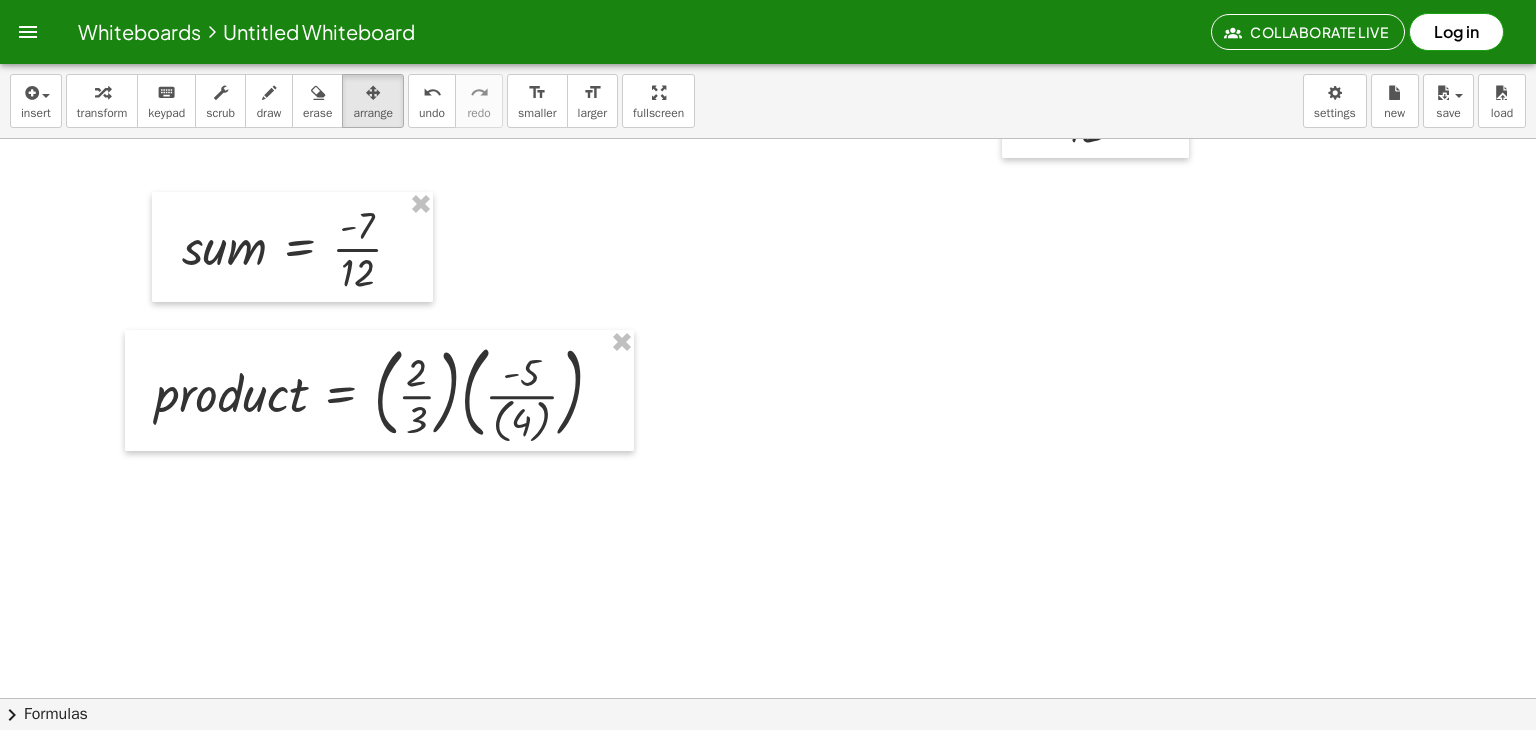 scroll, scrollTop: 500, scrollLeft: 0, axis: vertical 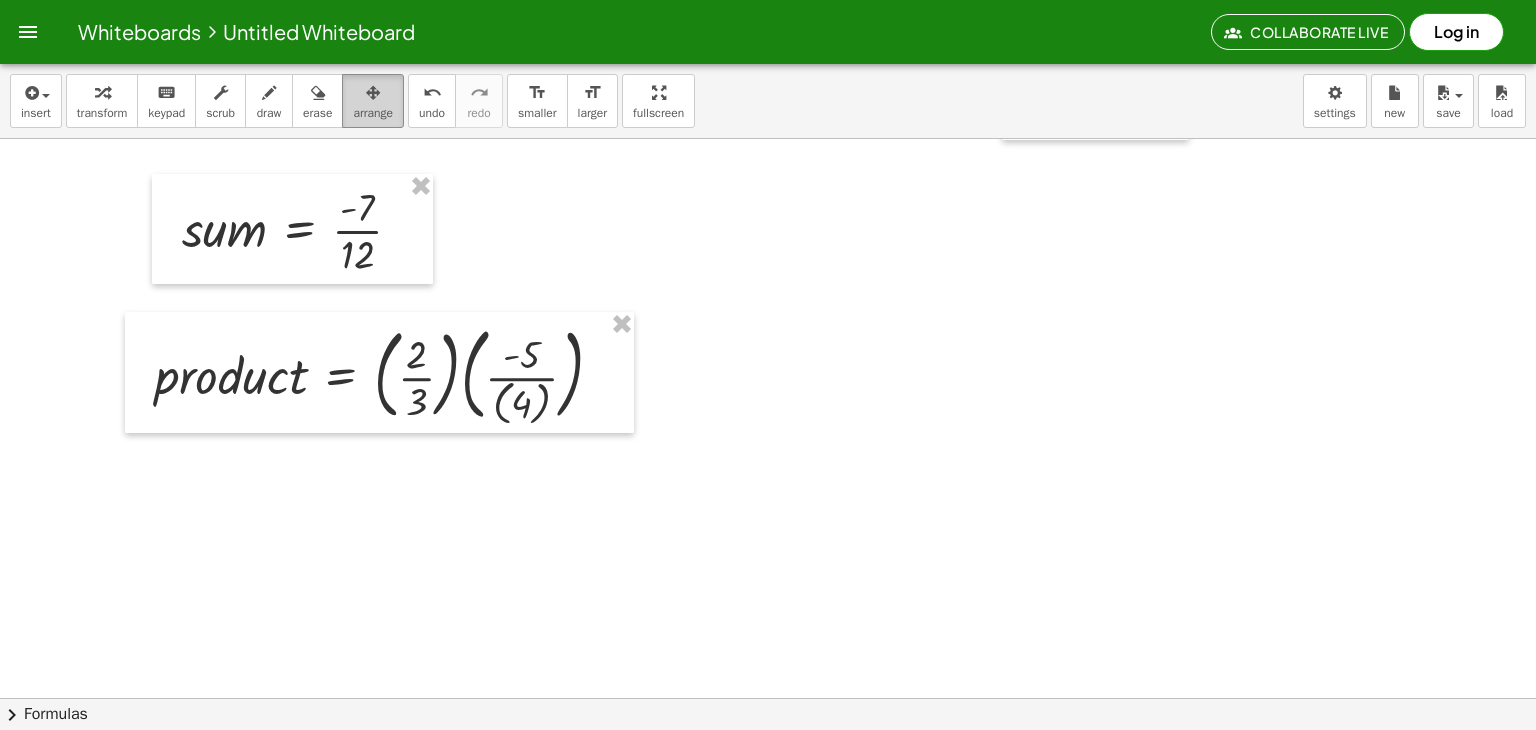 click on "arrange" at bounding box center (373, 113) 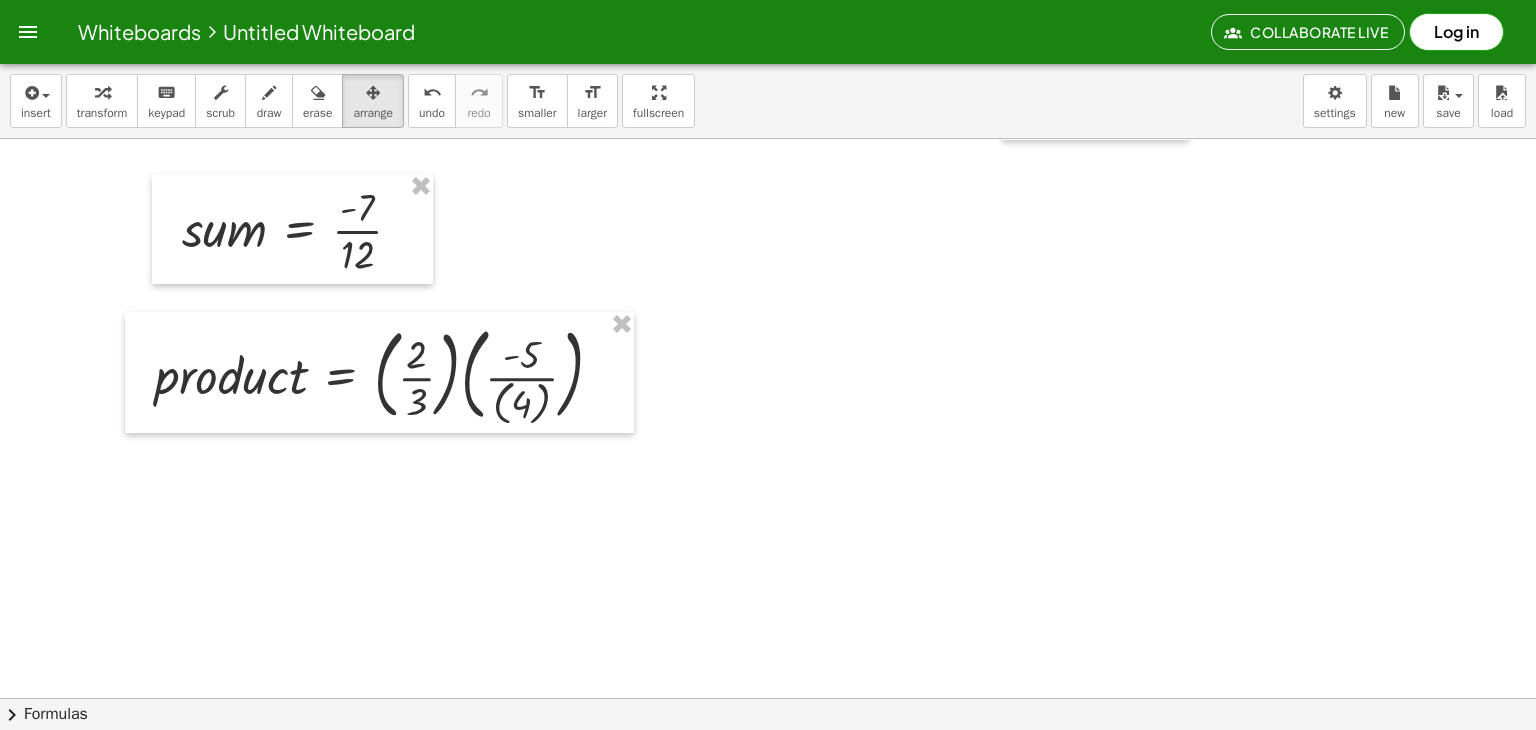 click at bounding box center [768, 262] 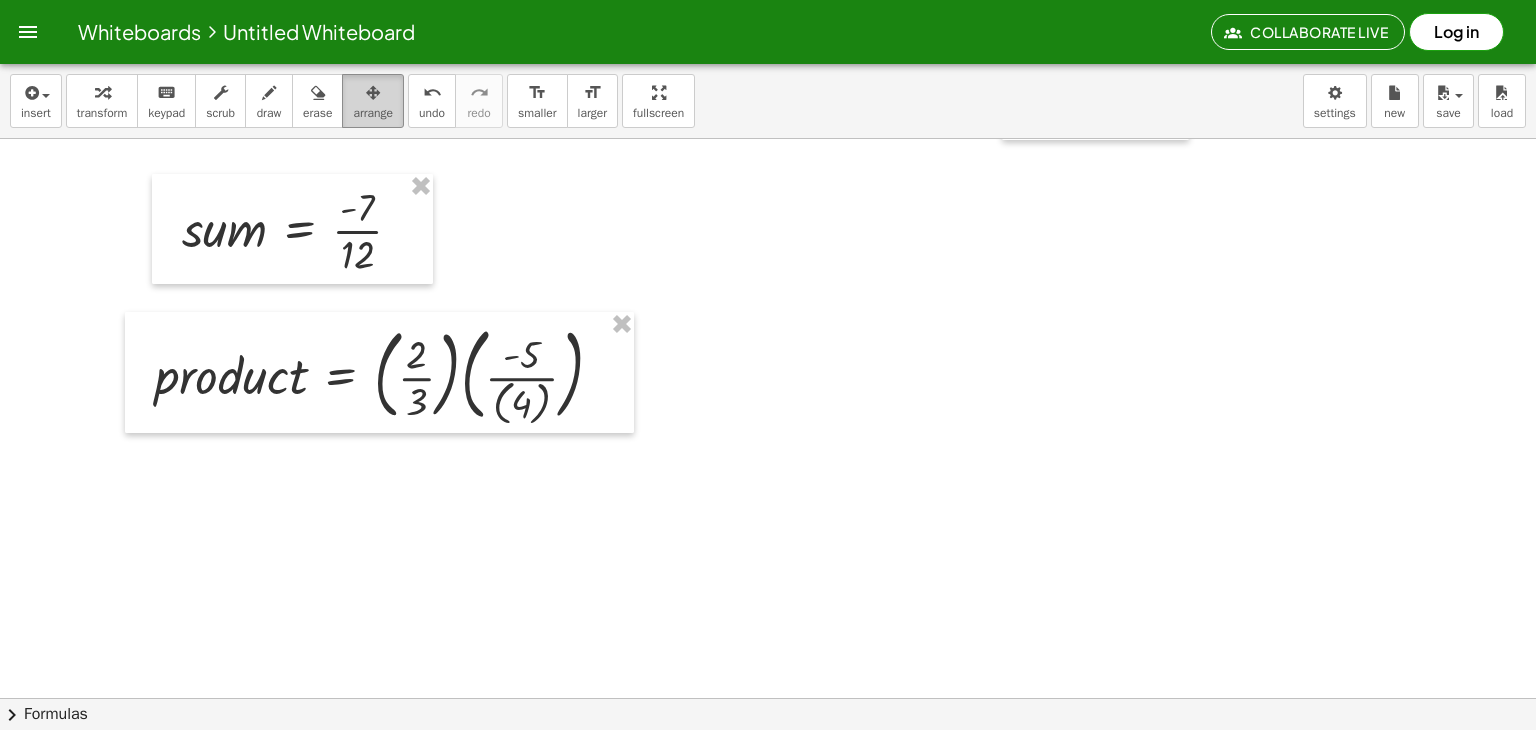 click on "arrange" at bounding box center [373, 101] 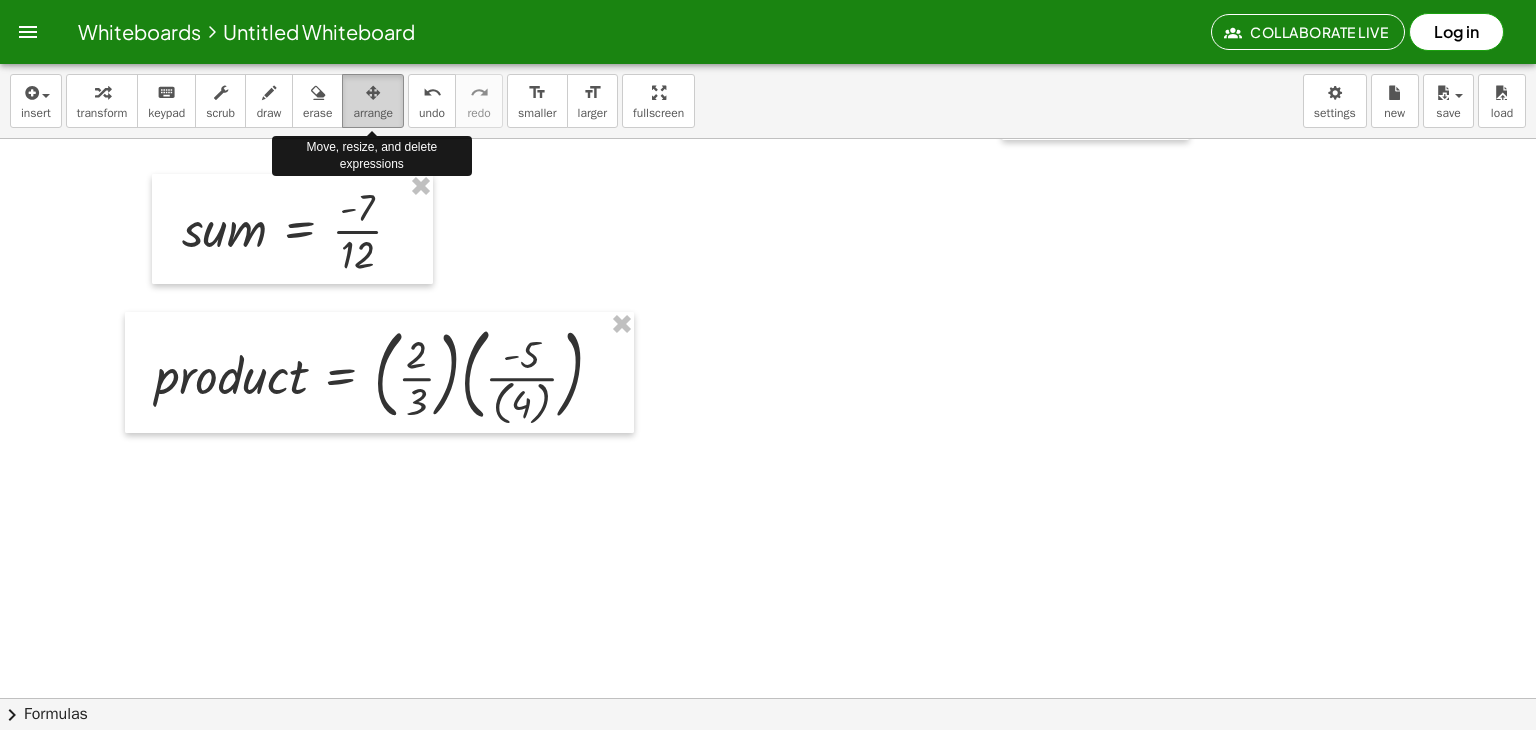 click on "arrange" at bounding box center [373, 101] 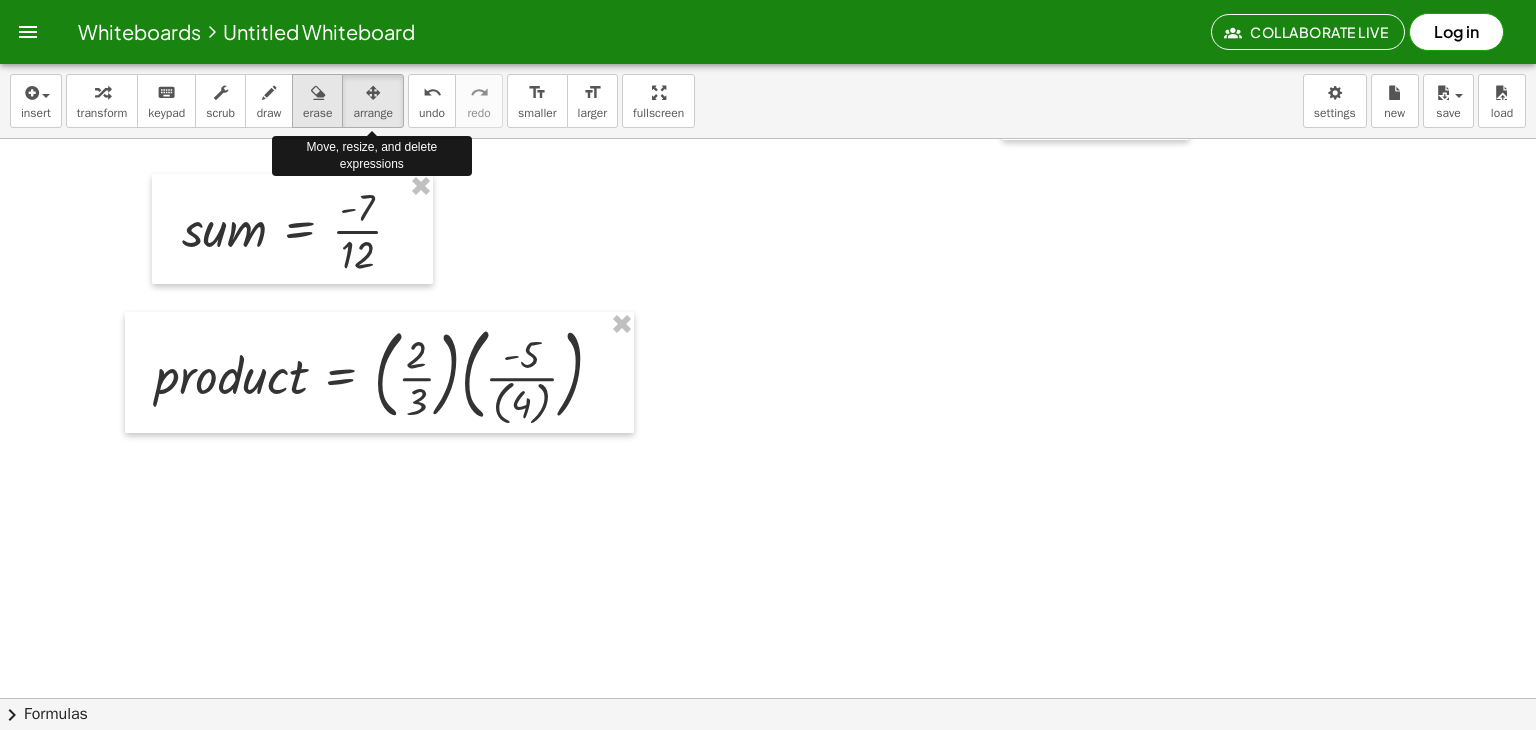 click on "erase" at bounding box center (317, 101) 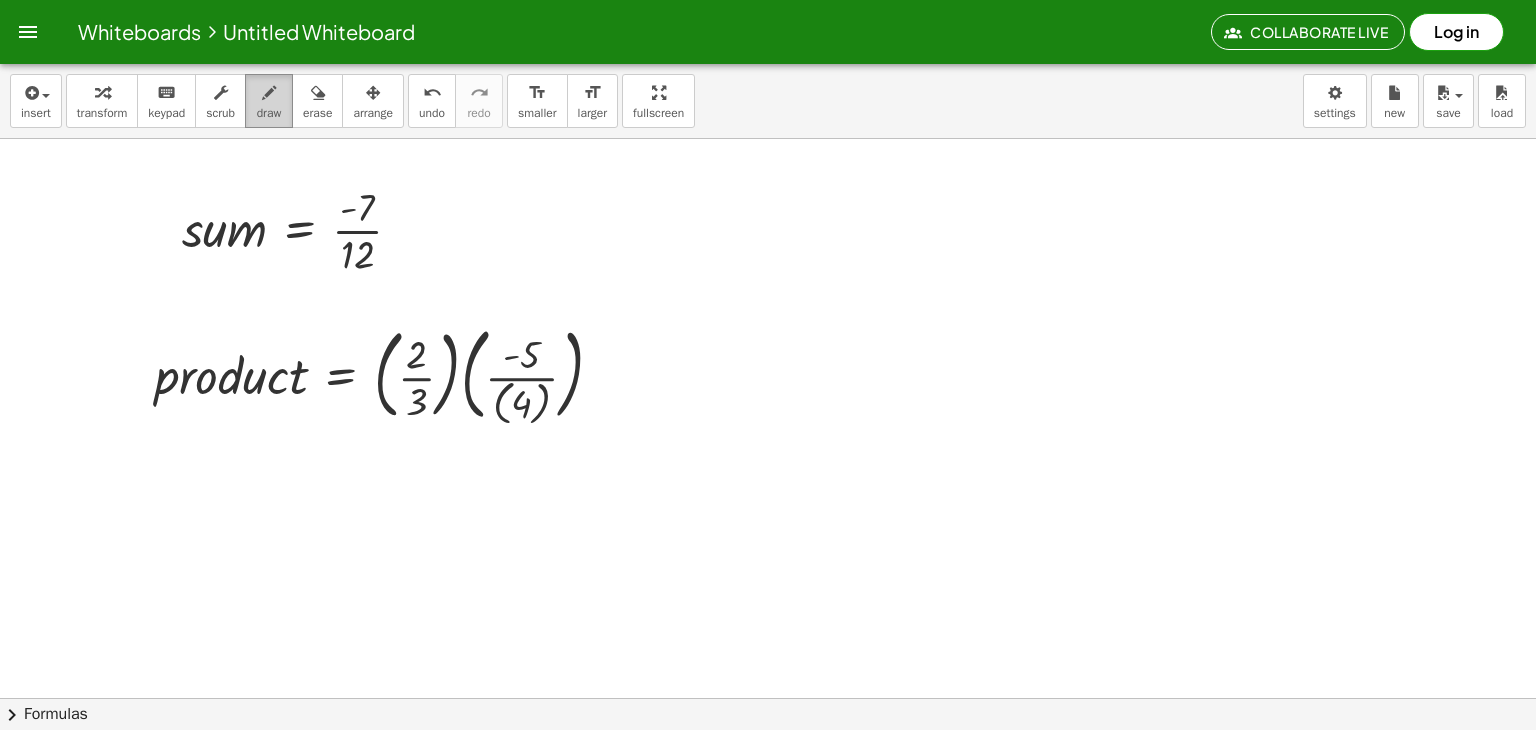 click on "draw" at bounding box center [269, 113] 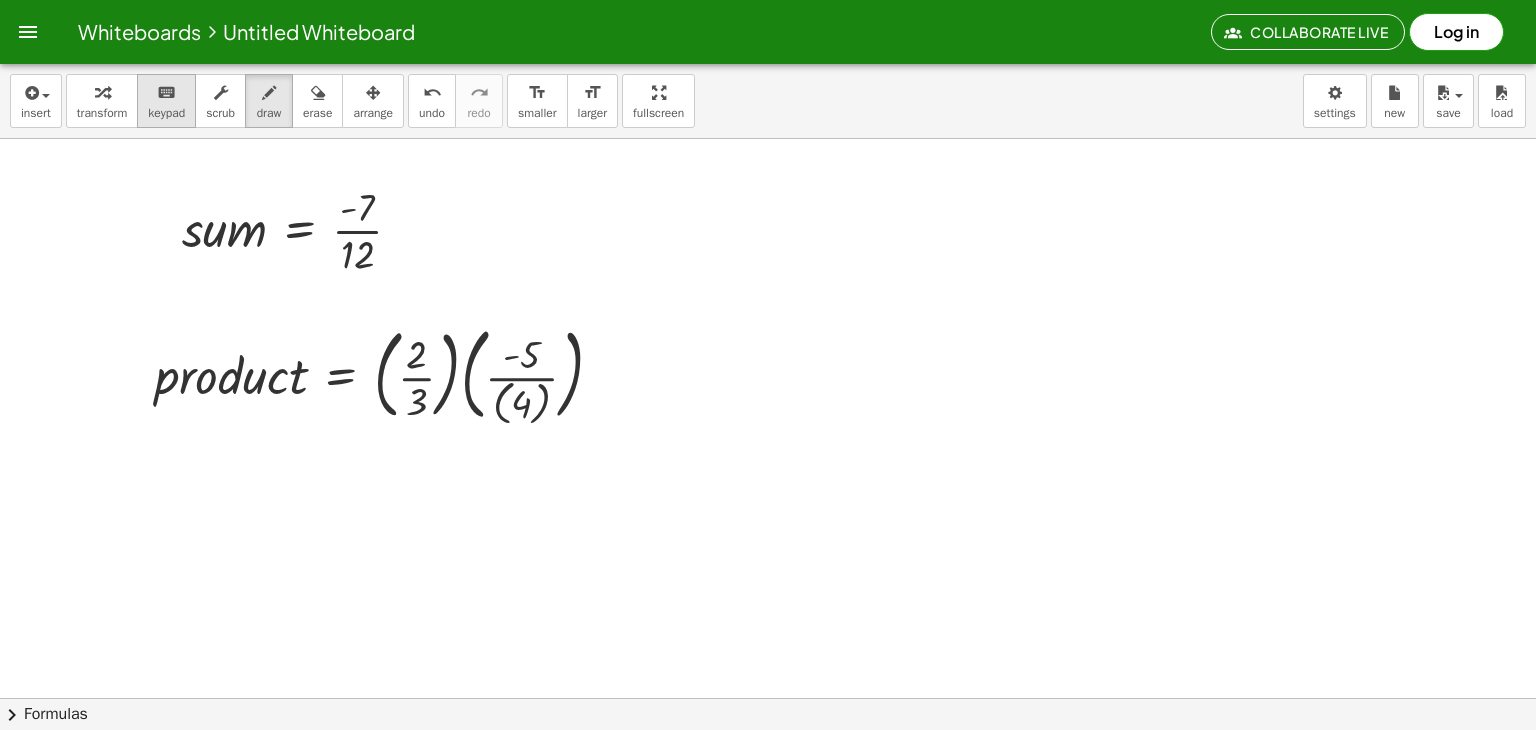 click on "keypad" at bounding box center [166, 113] 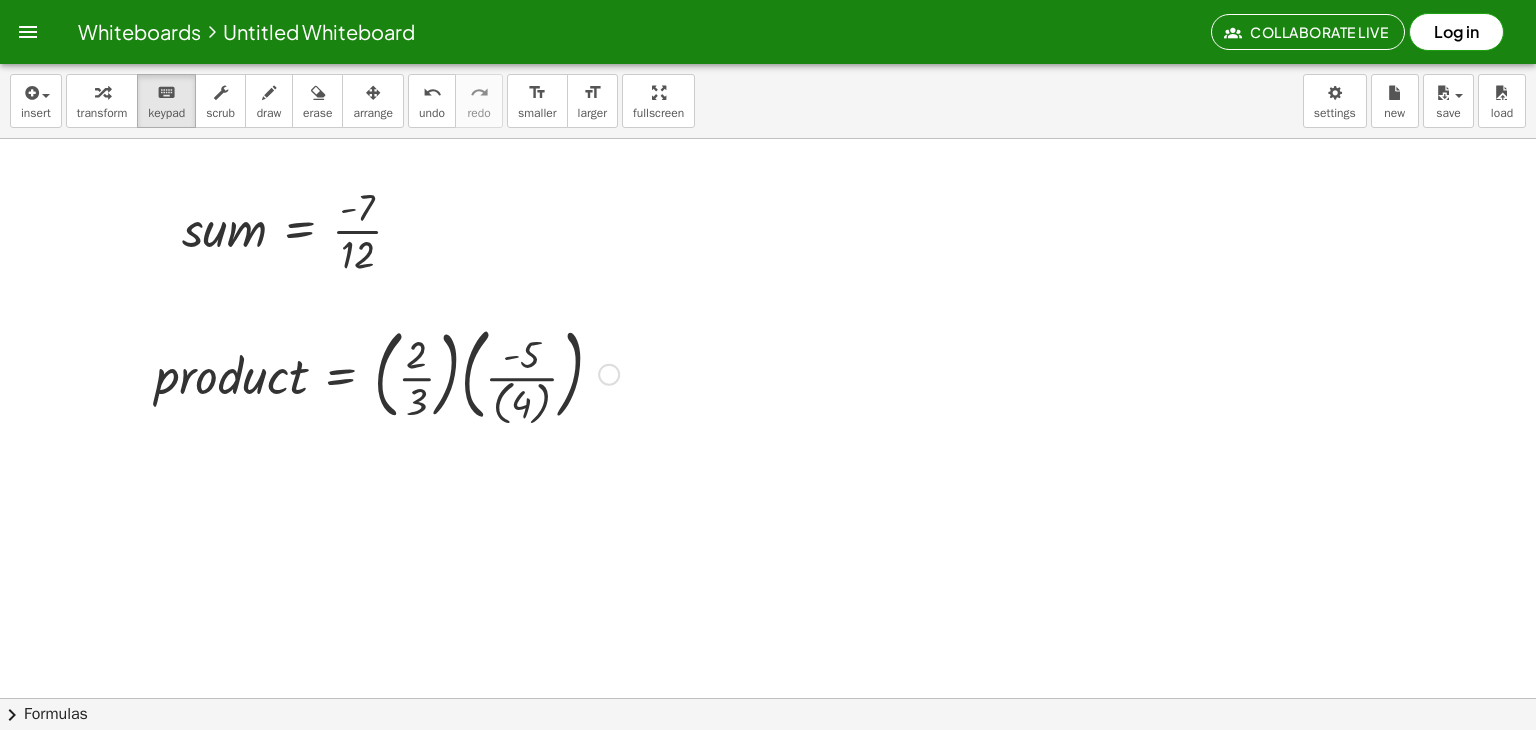 click at bounding box center (387, 372) 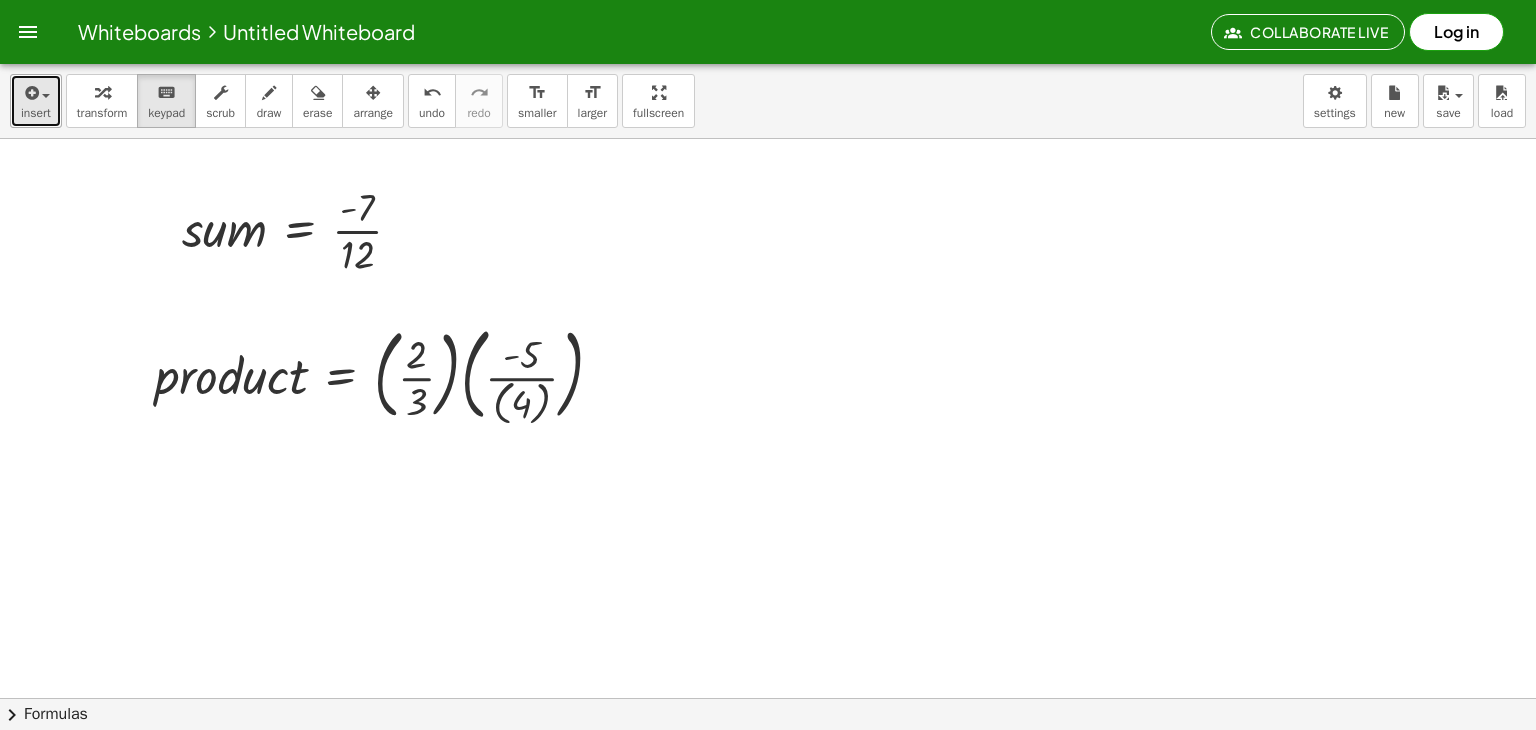 click on "insert" at bounding box center (36, 101) 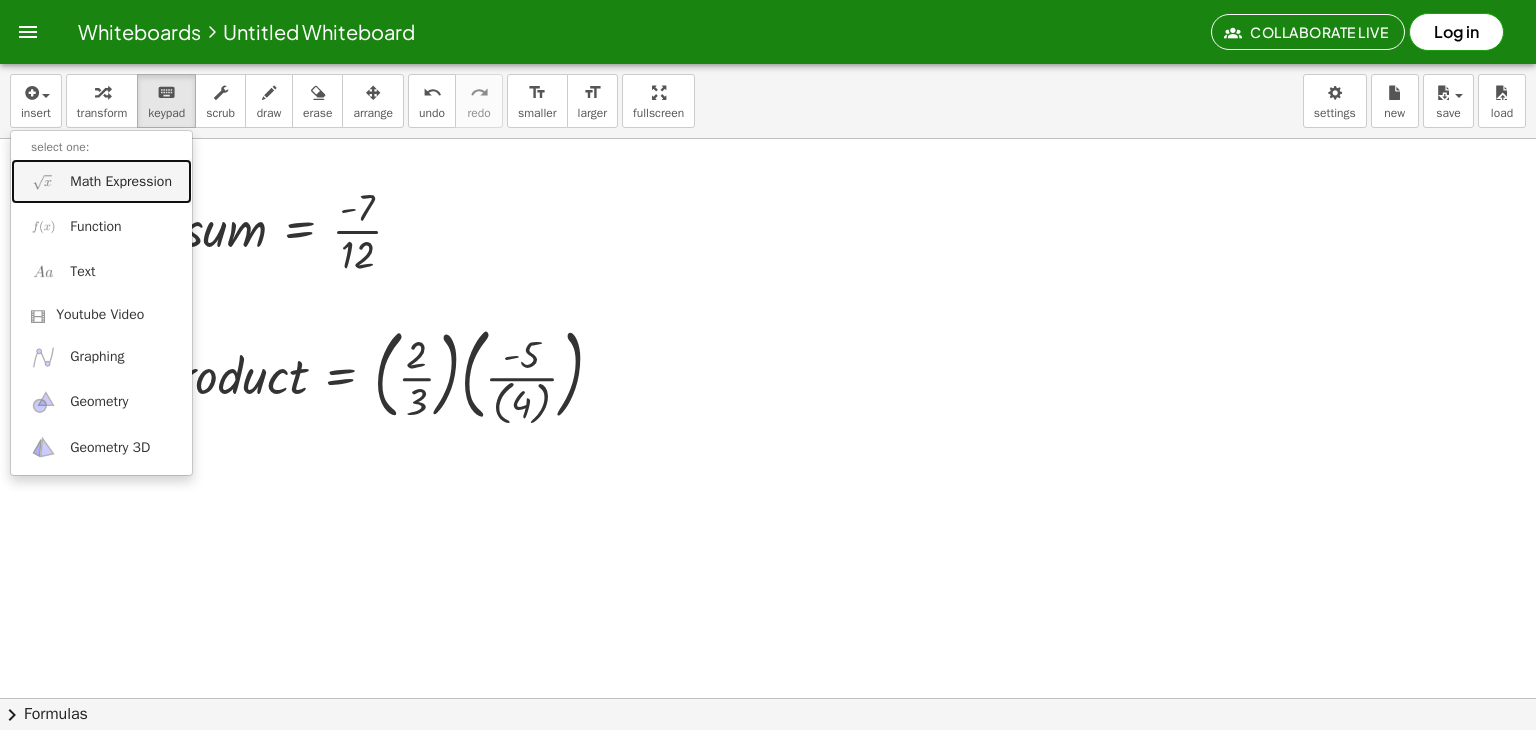 click on "Math Expression" at bounding box center (101, 181) 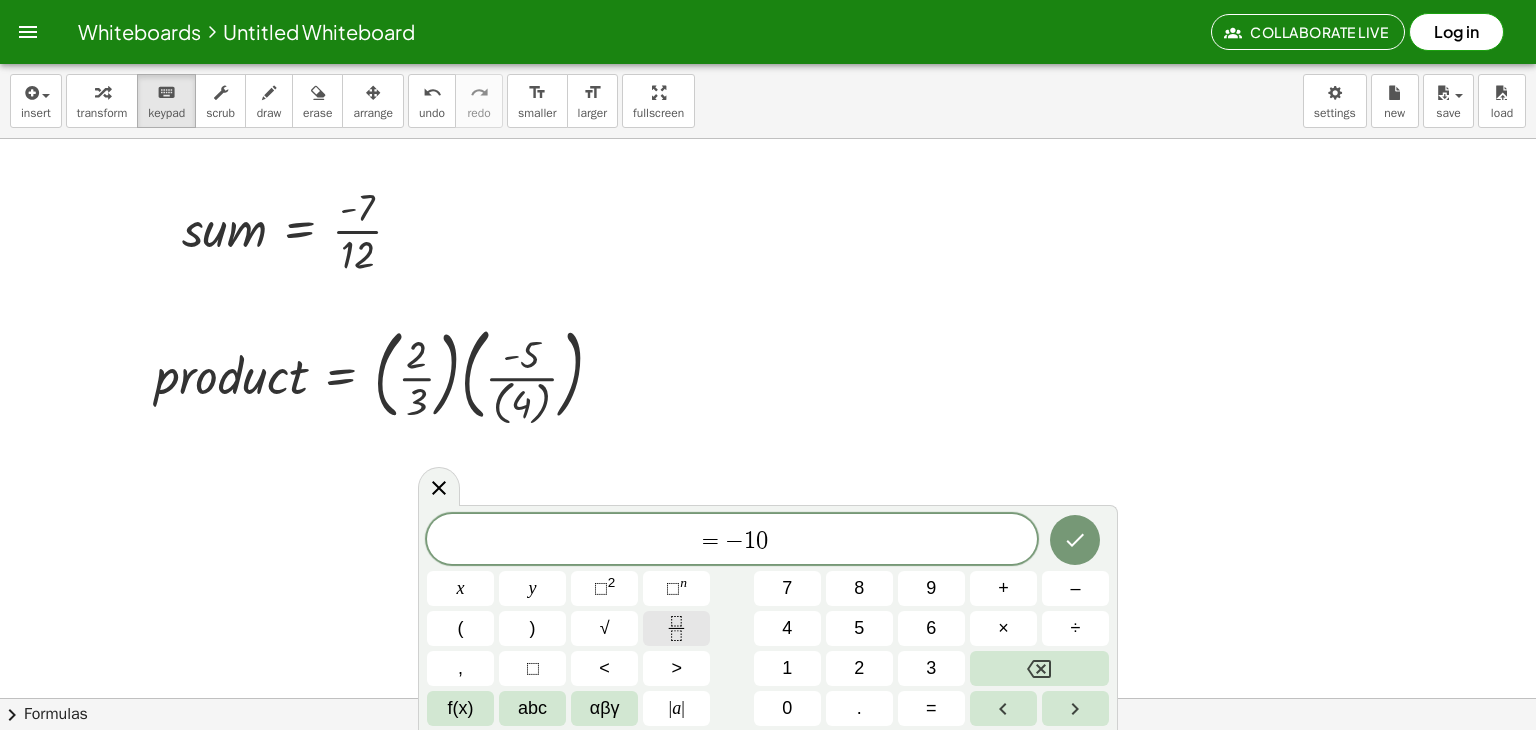 click 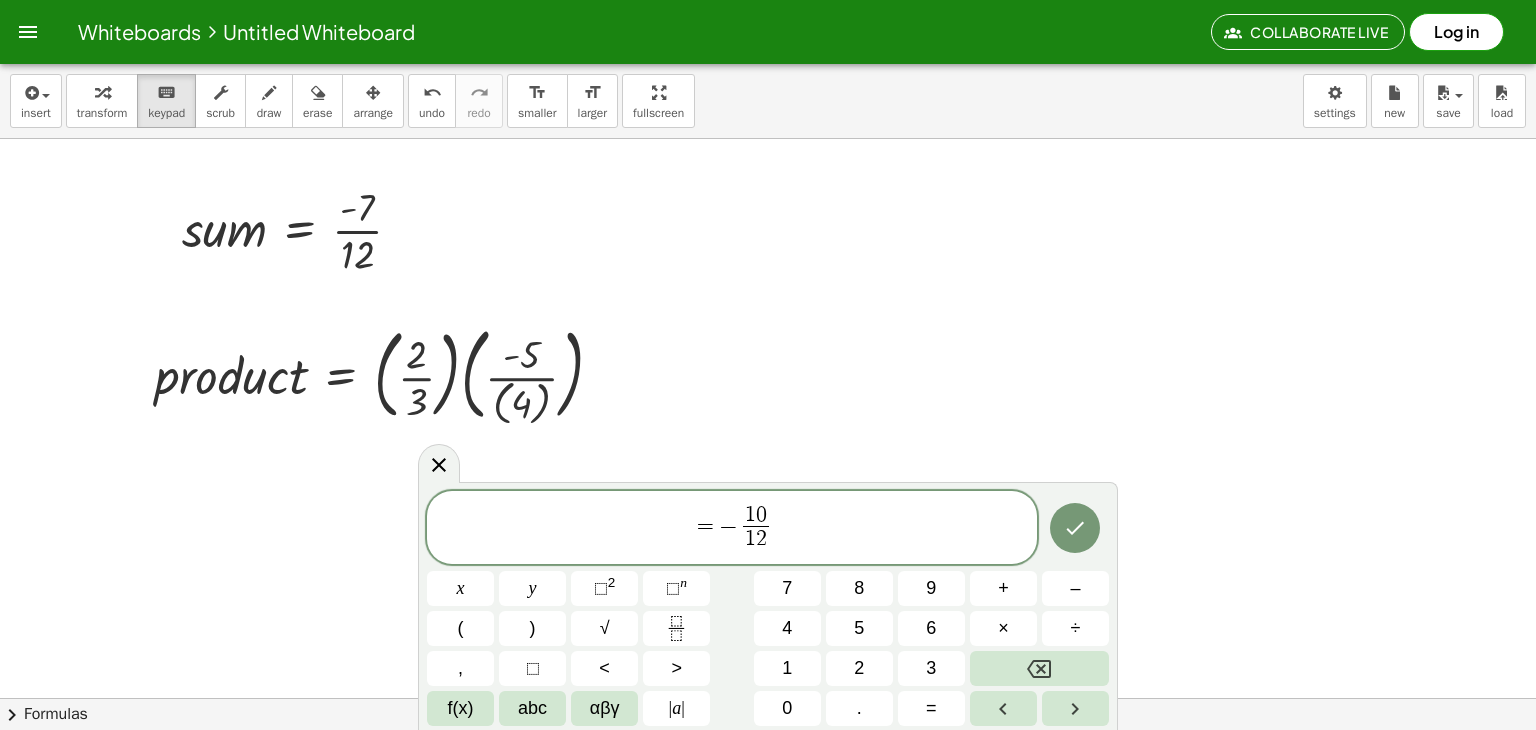 click on "1" at bounding box center [750, 539] 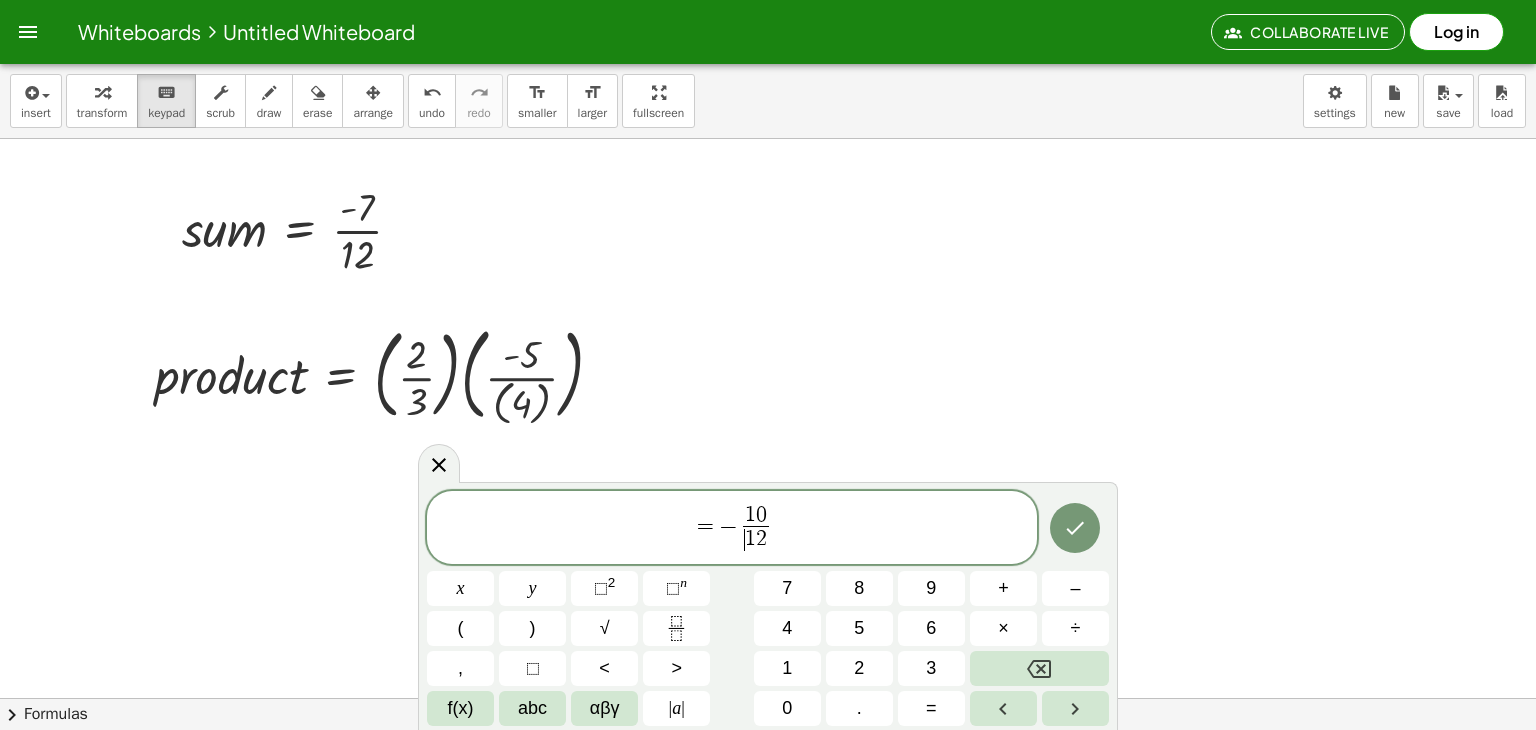 click on "= − 1 0 ​ 1 2 ​" at bounding box center [732, 529] 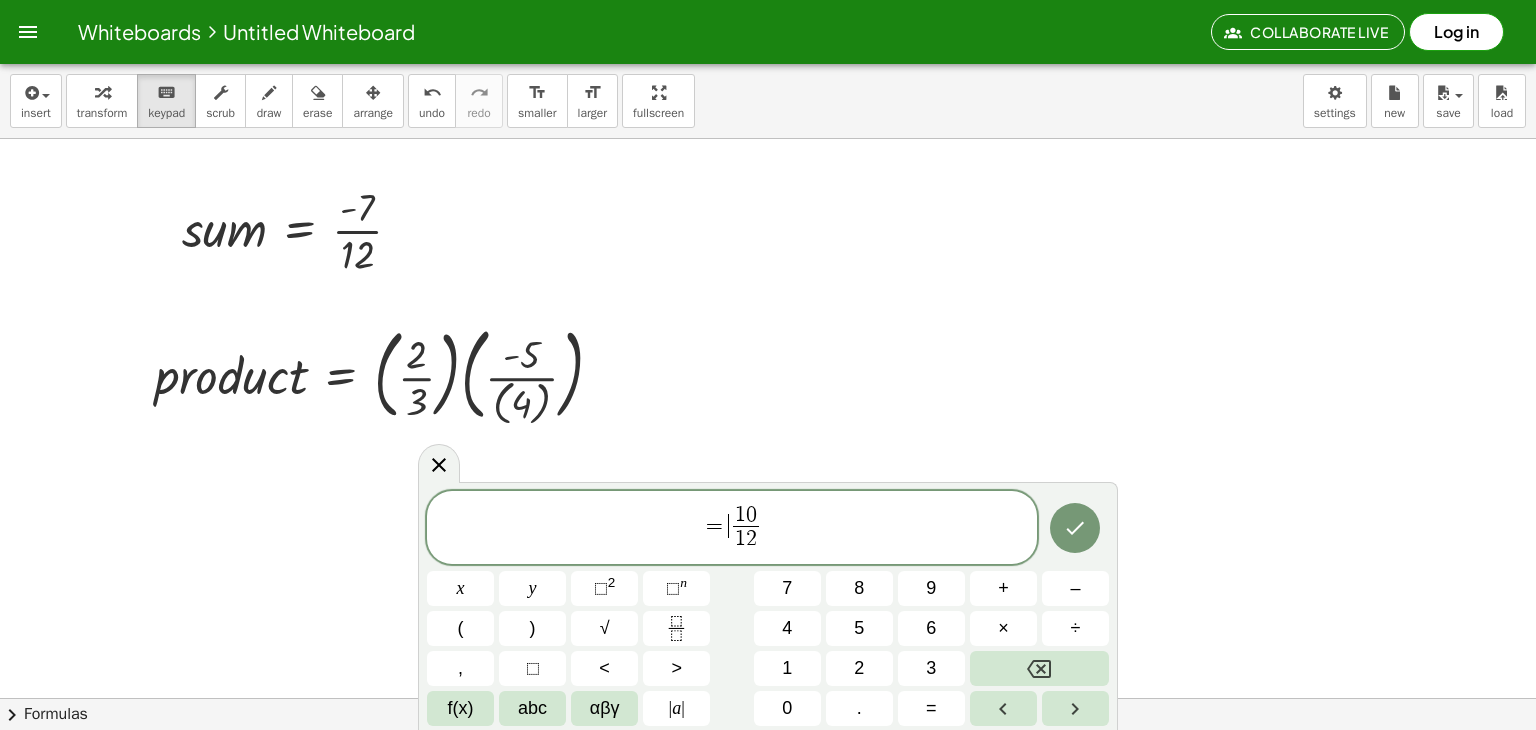 click on "=" at bounding box center (714, 526) 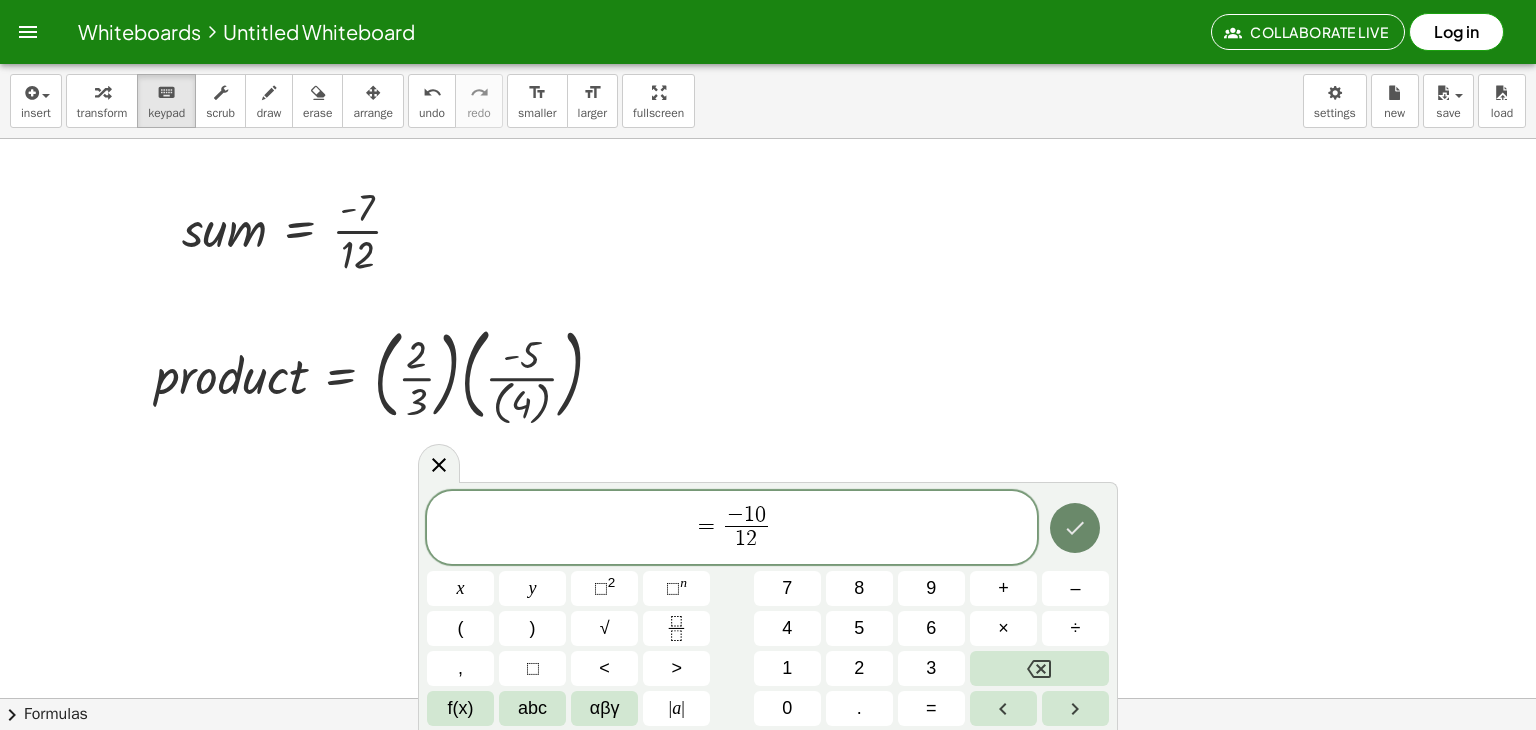 click at bounding box center [1075, 528] 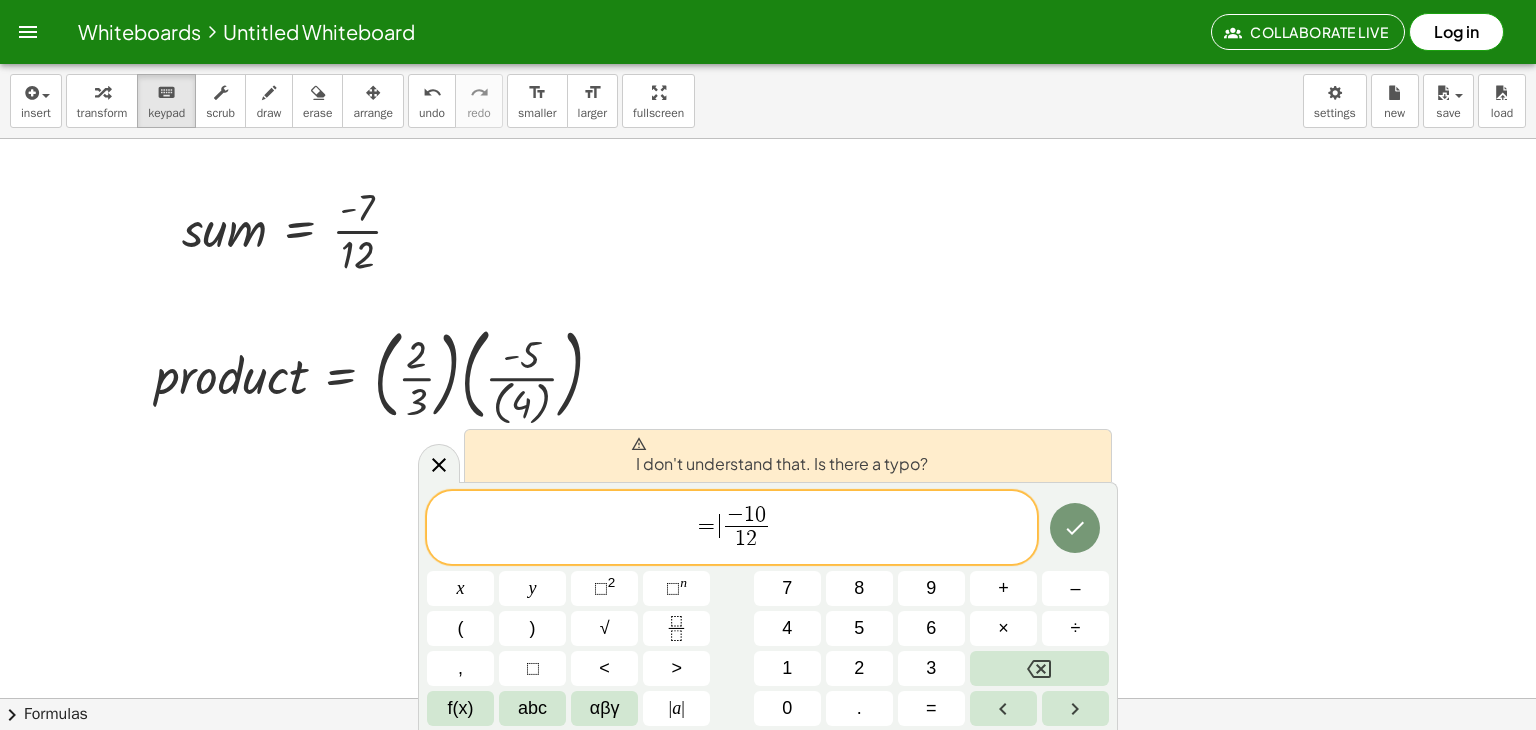 click on "=" at bounding box center [706, 526] 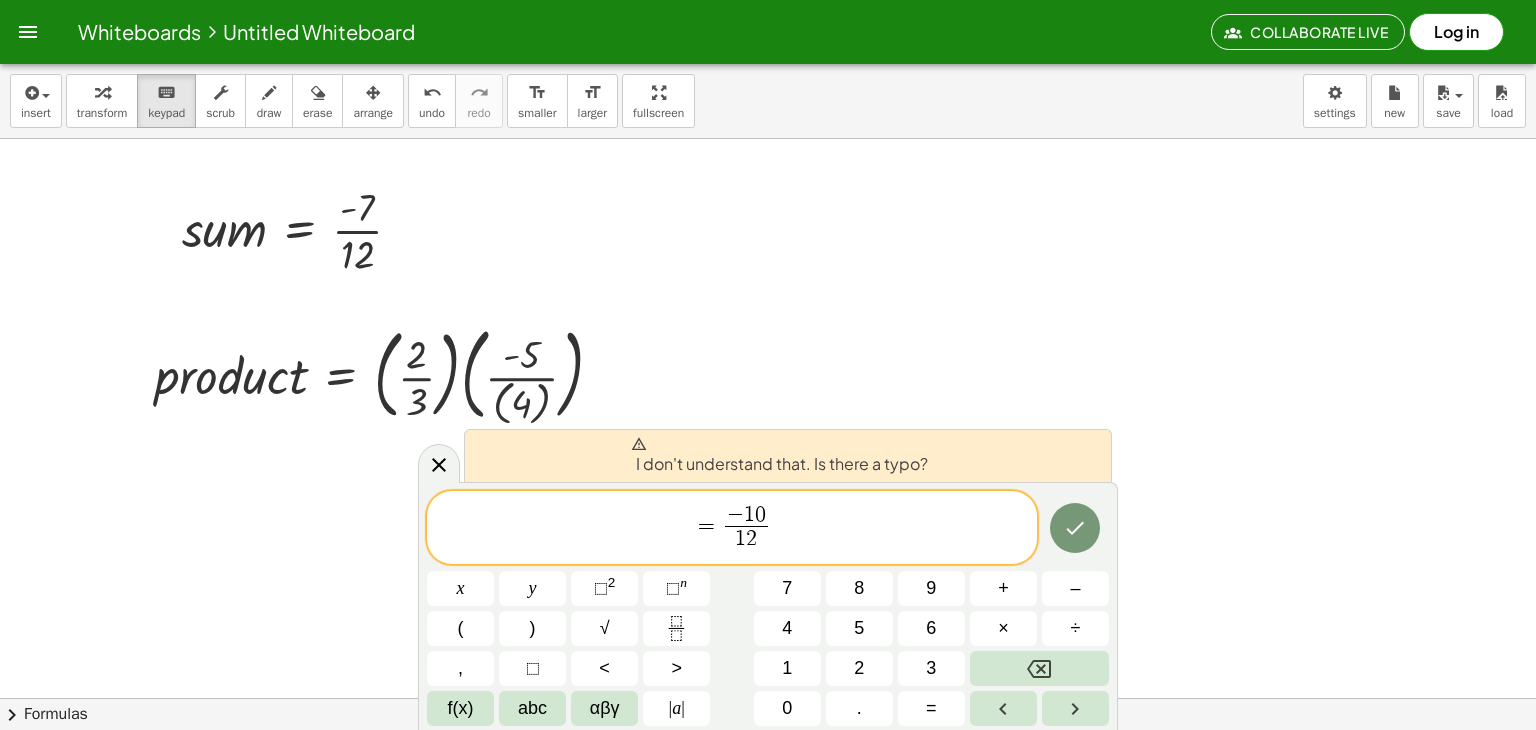 click on "= ​ − 1 0 1 2 ​" at bounding box center (732, 529) 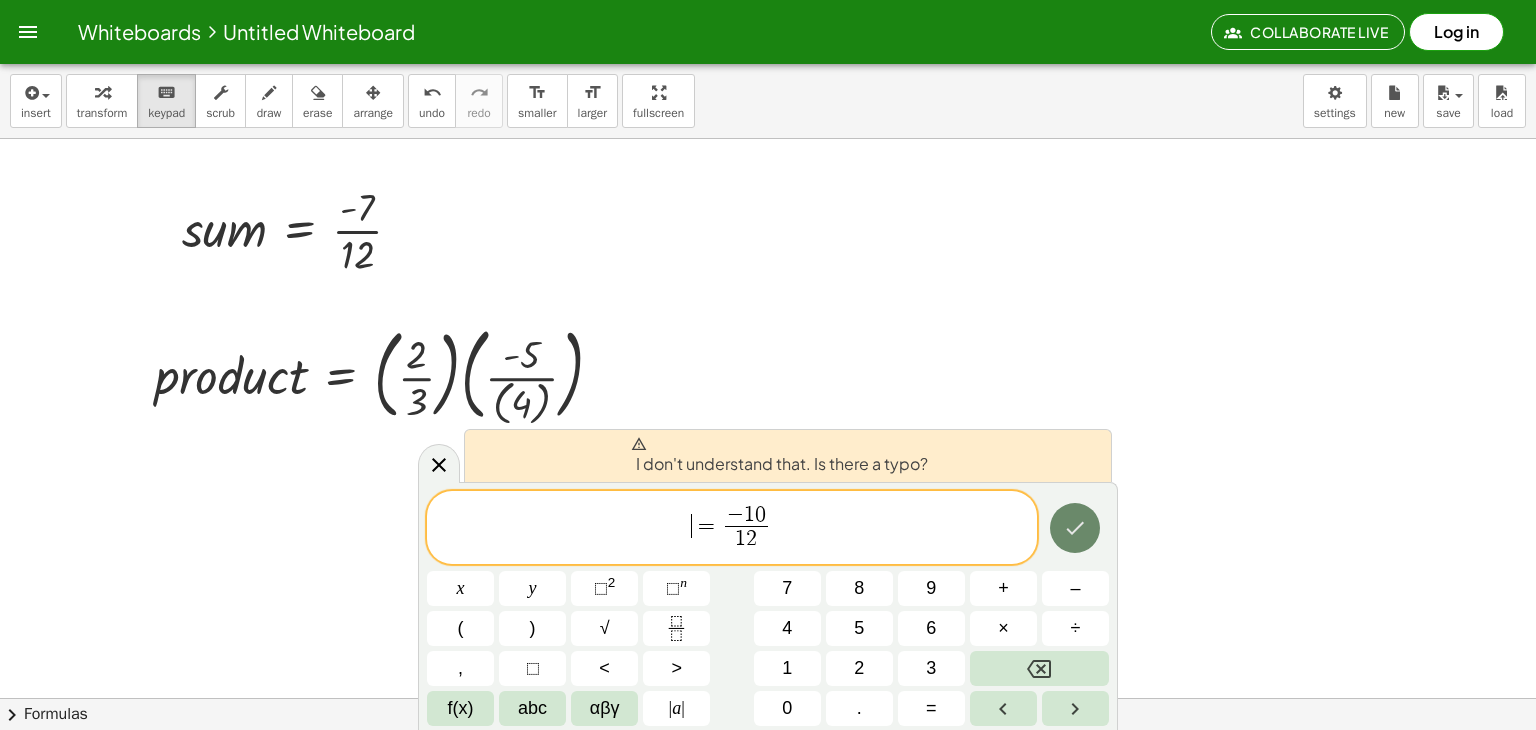 click at bounding box center [1075, 528] 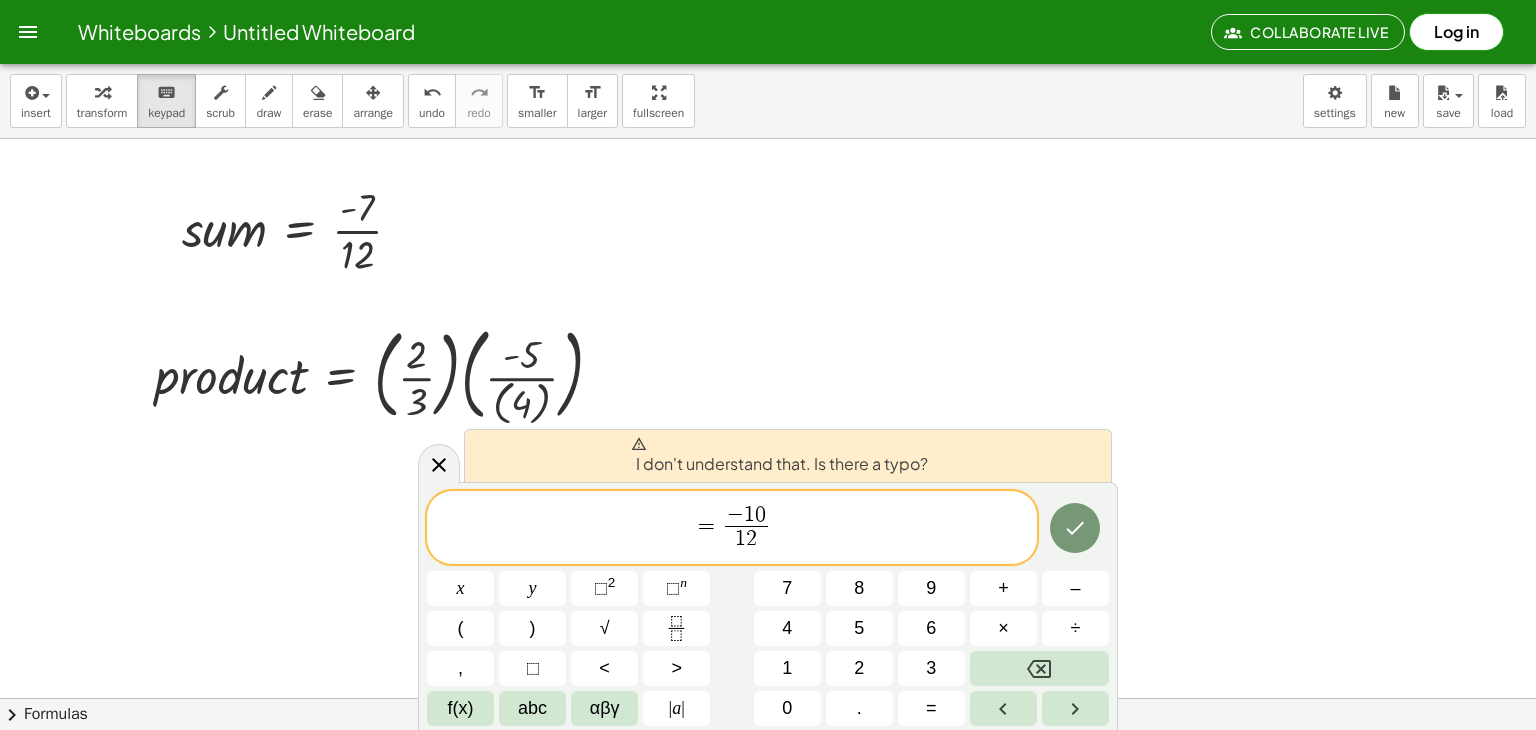 click on "=" at bounding box center (706, 526) 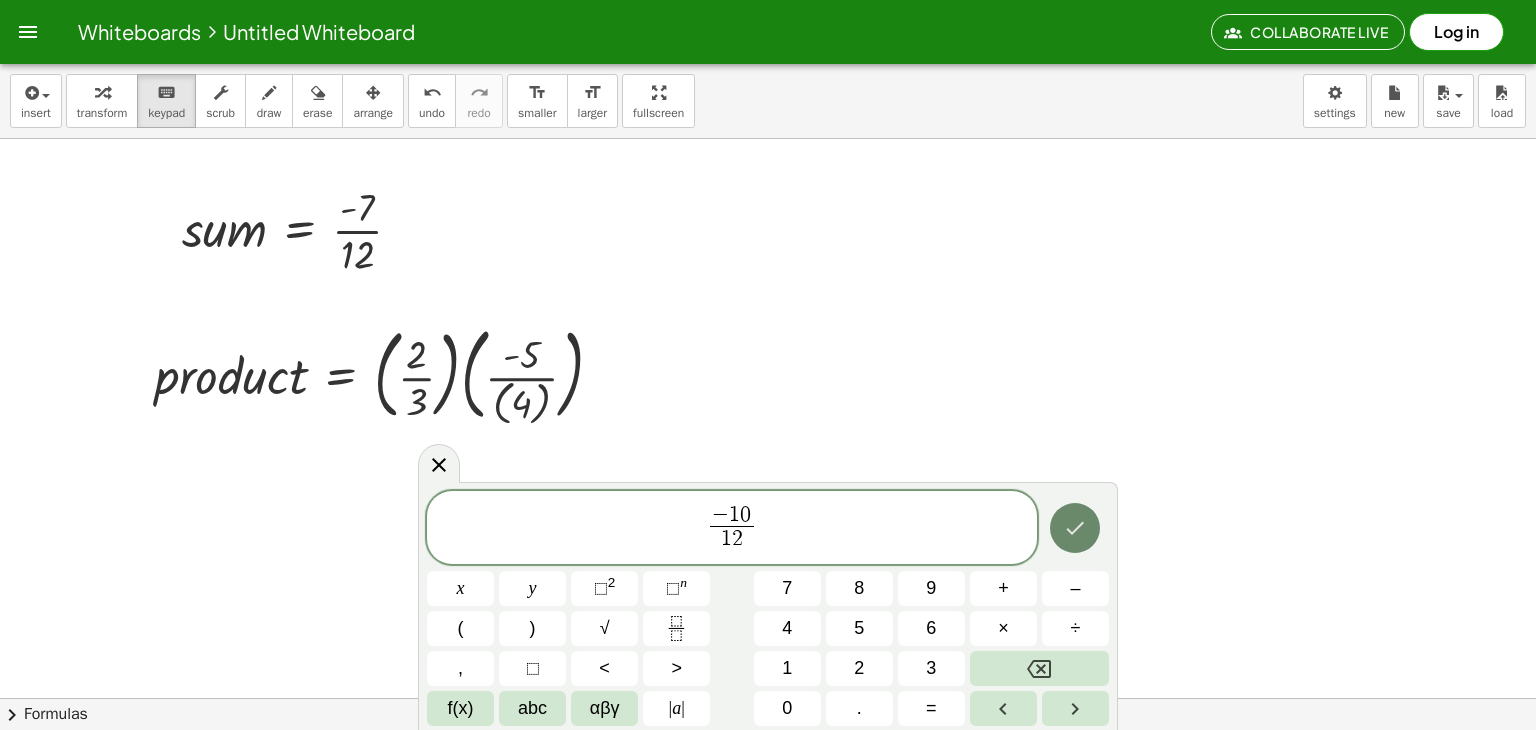 click at bounding box center (1075, 528) 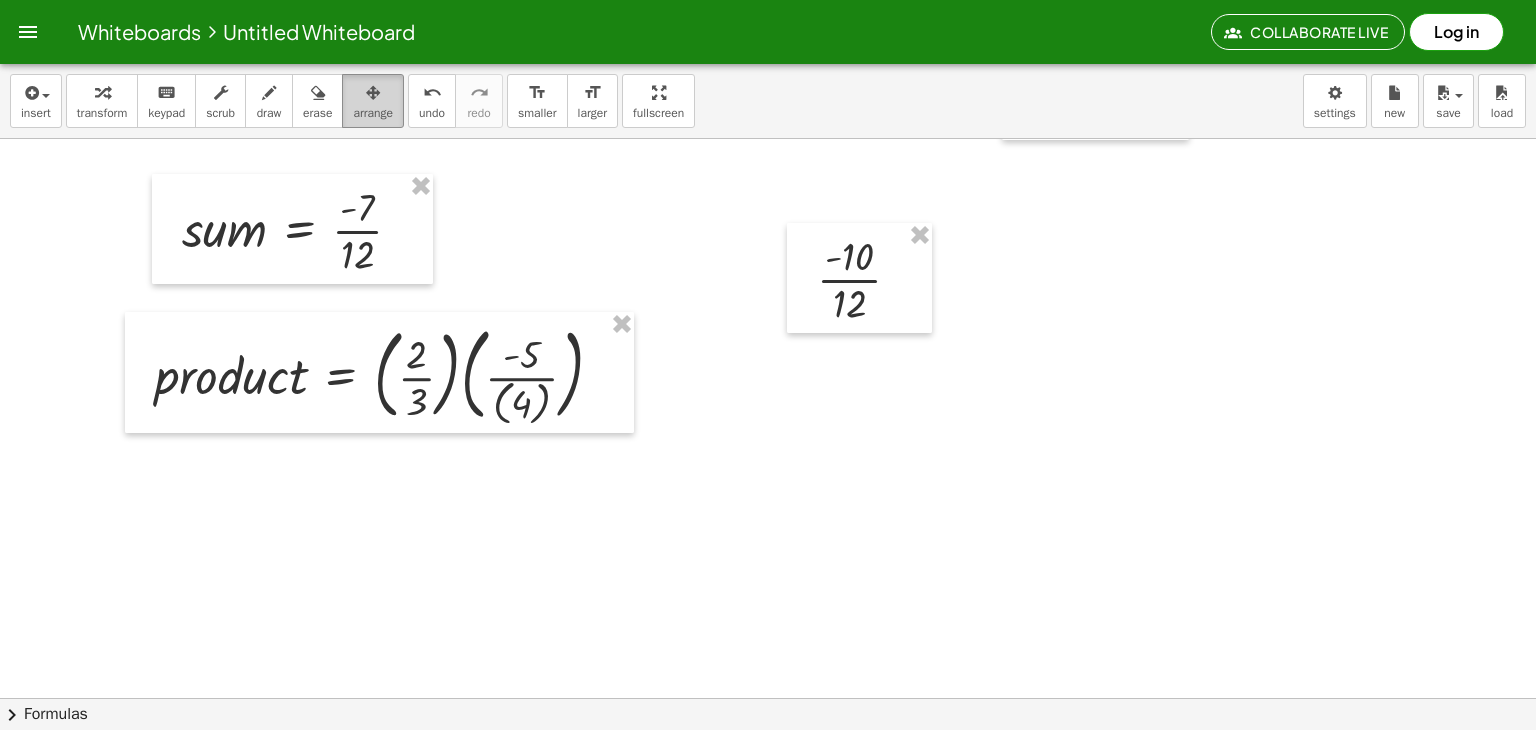 click on "arrange" at bounding box center (373, 101) 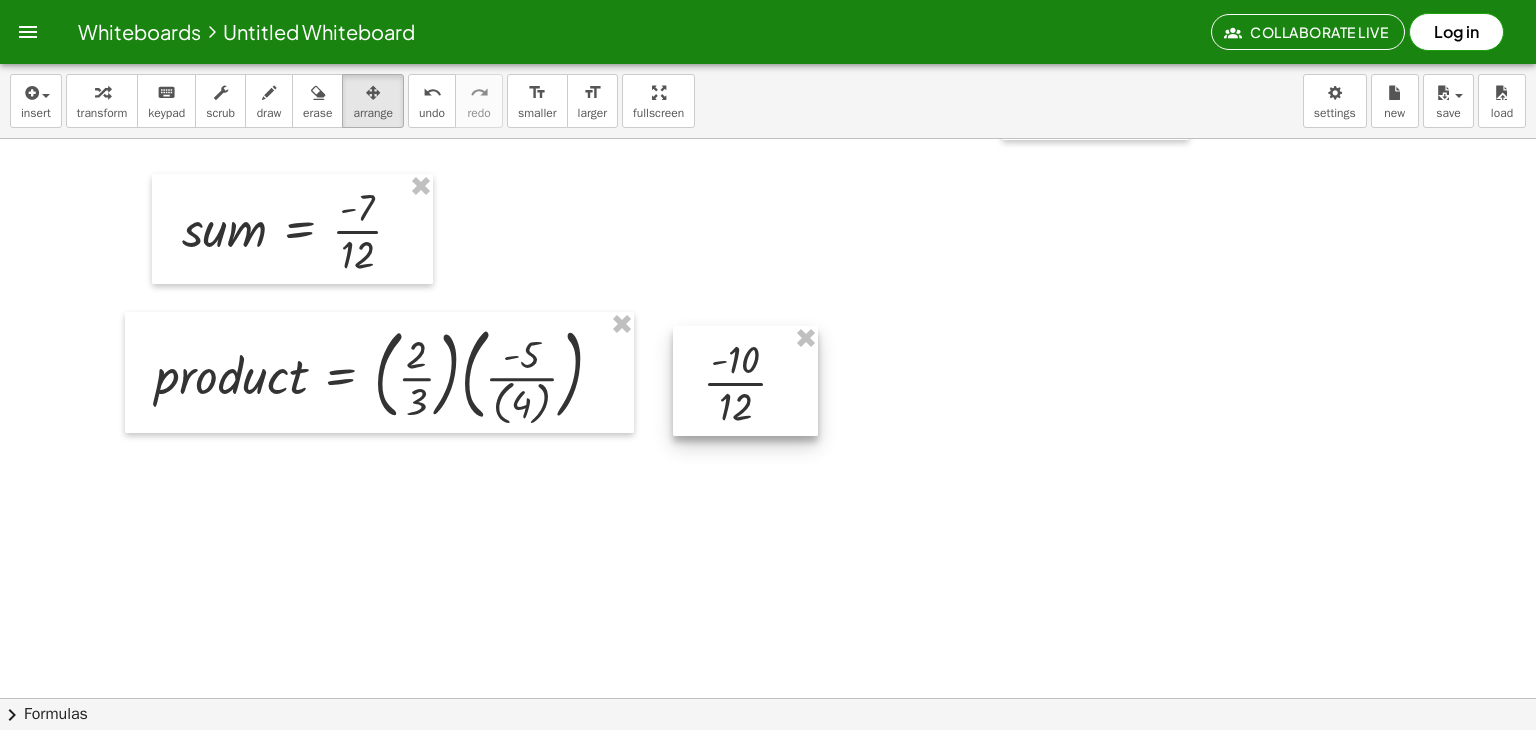 drag, startPoint x: 886, startPoint y: 297, endPoint x: 764, endPoint y: 398, distance: 158.38245 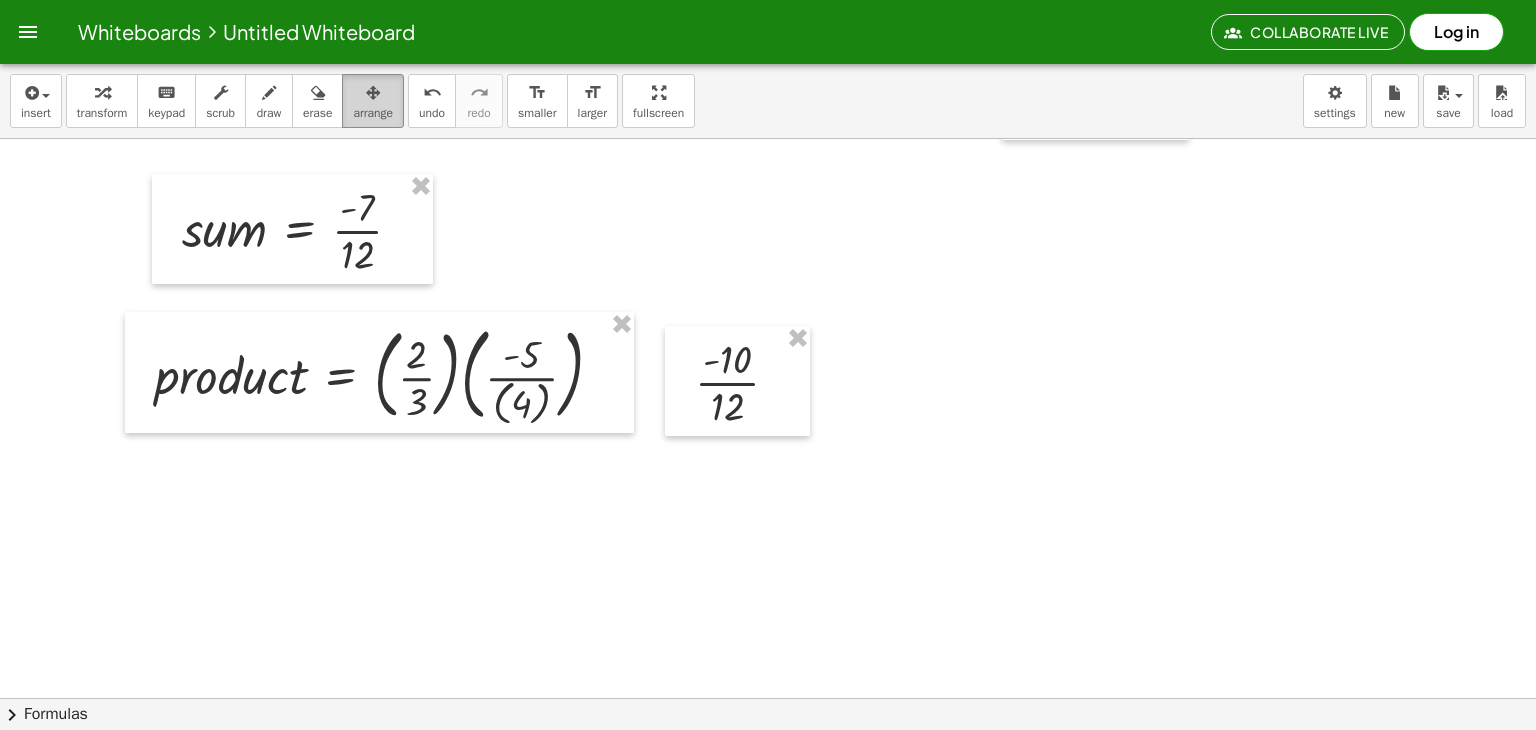 click on "arrange" at bounding box center [373, 101] 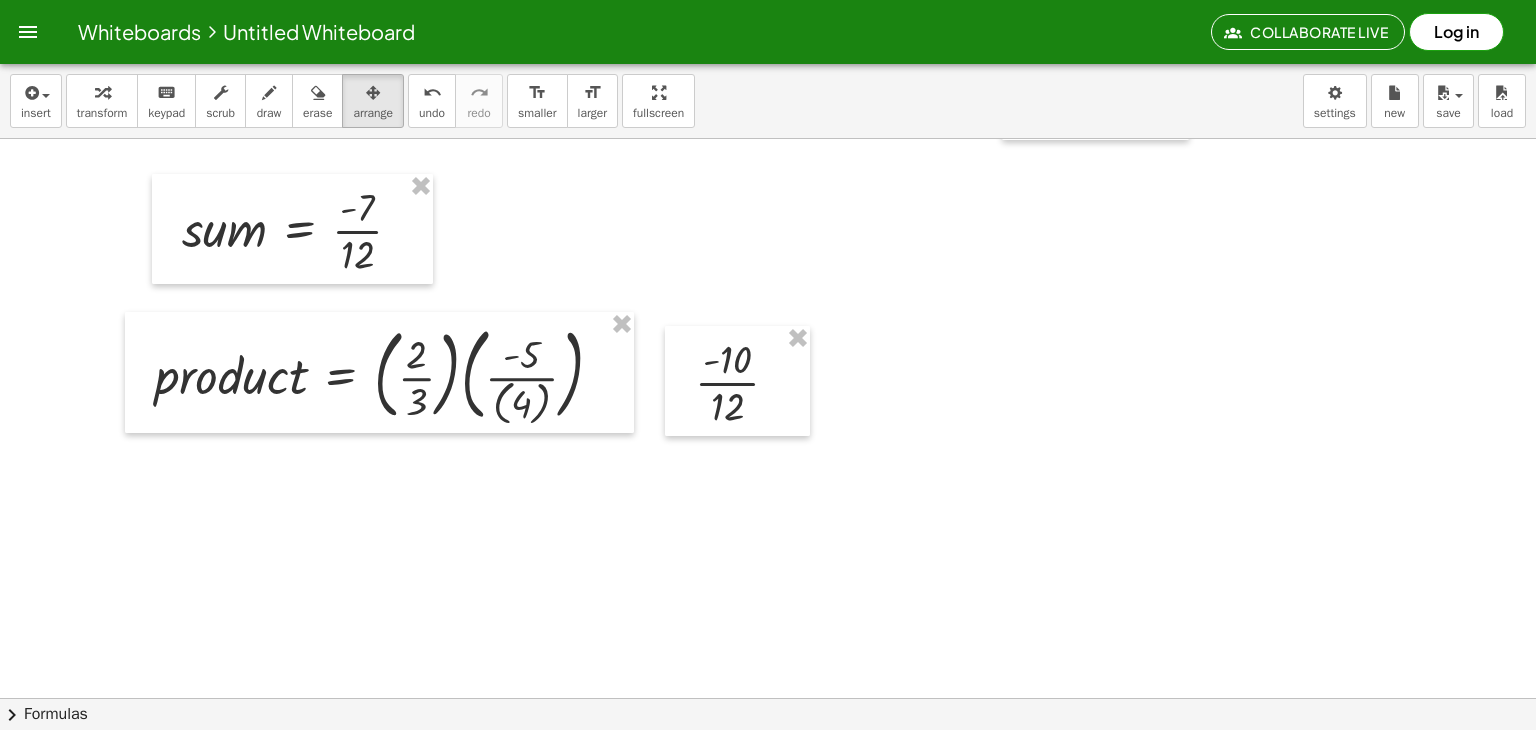 click on "insert select one: Math Expression Function Text Youtube Video Graphing Geometry Geometry 3D transform keyboard keypad scrub draw erase arrange undo undo redo redo format_size smaller format_size larger fullscreen load   save new settings" at bounding box center [768, 101] 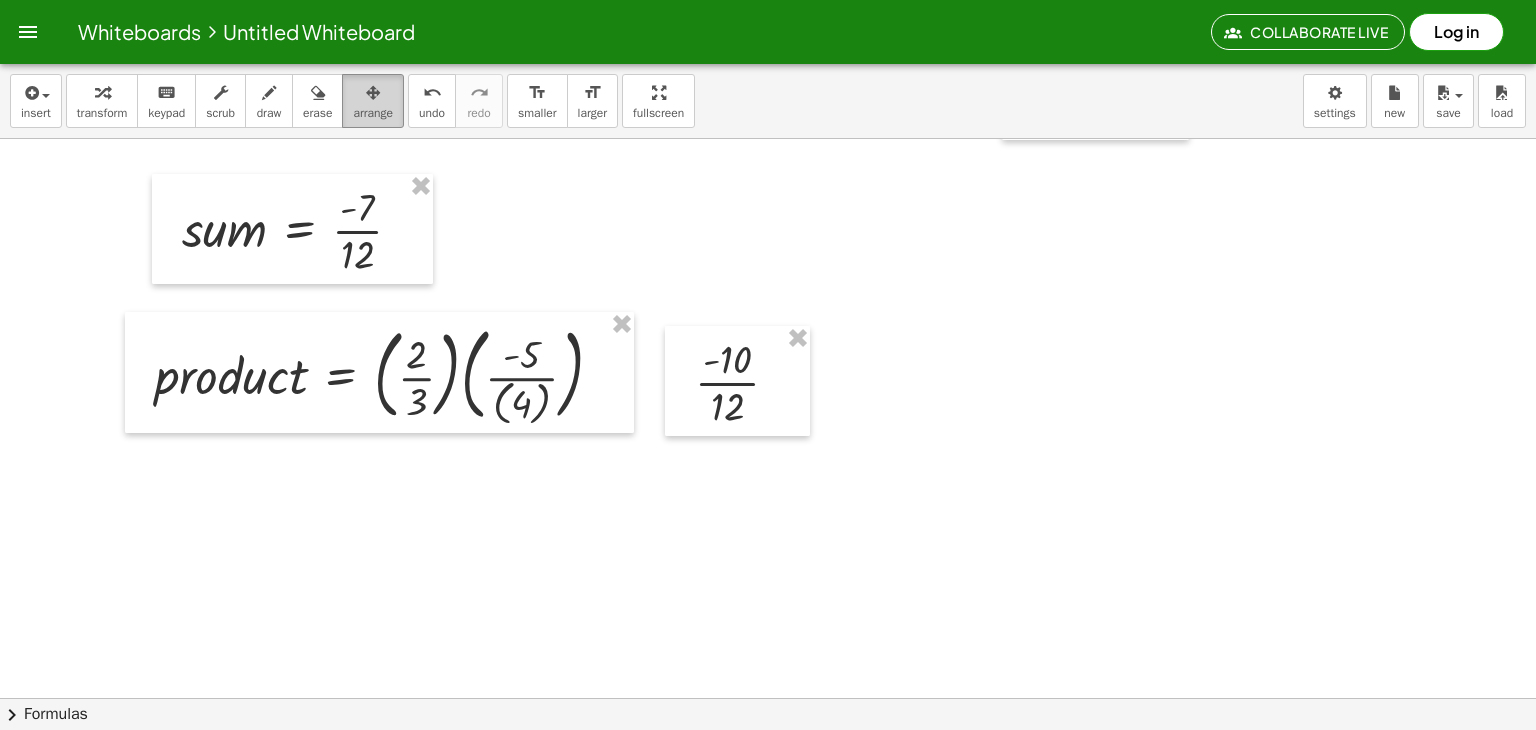 drag, startPoint x: 373, startPoint y: 129, endPoint x: 371, endPoint y: 118, distance: 11.18034 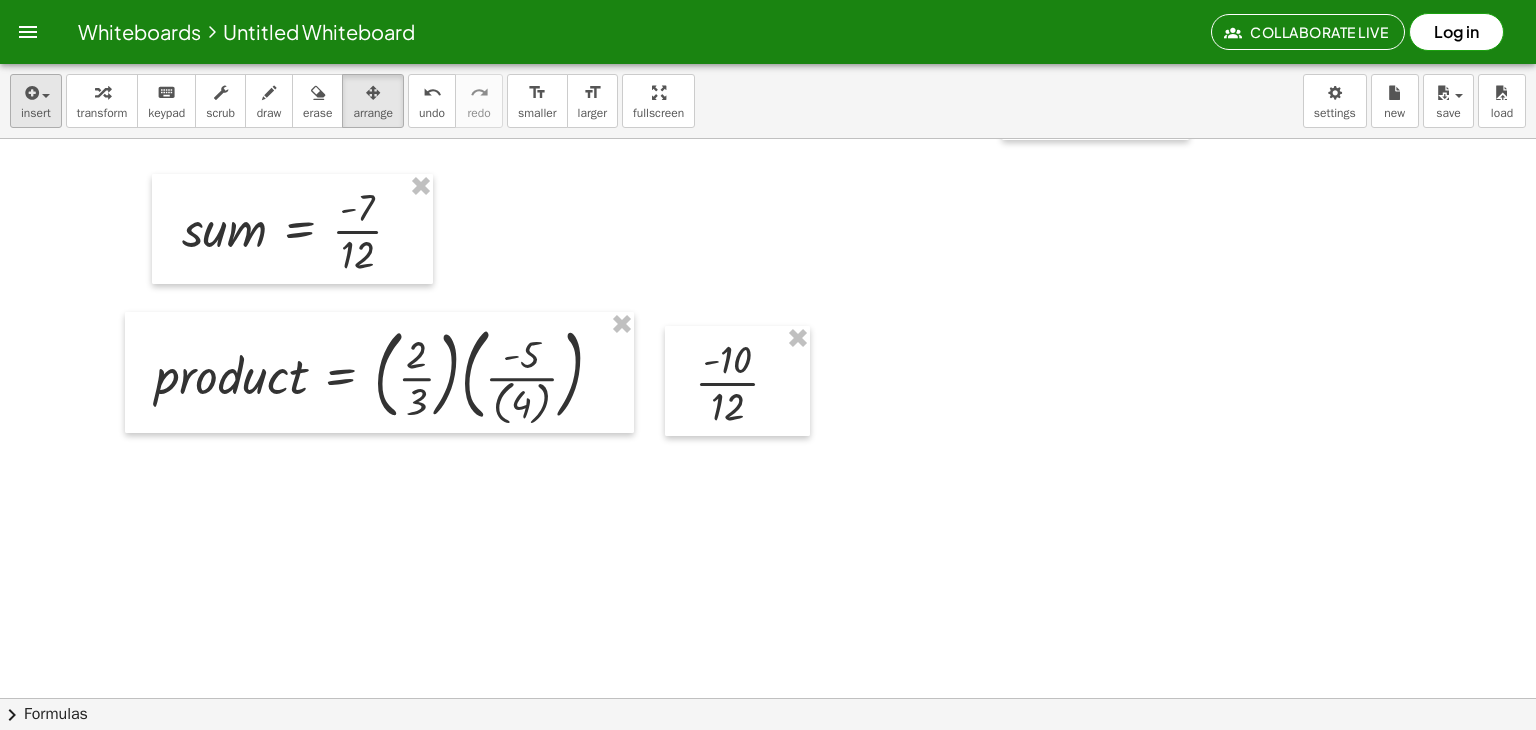 click on "transform" at bounding box center [102, 101] 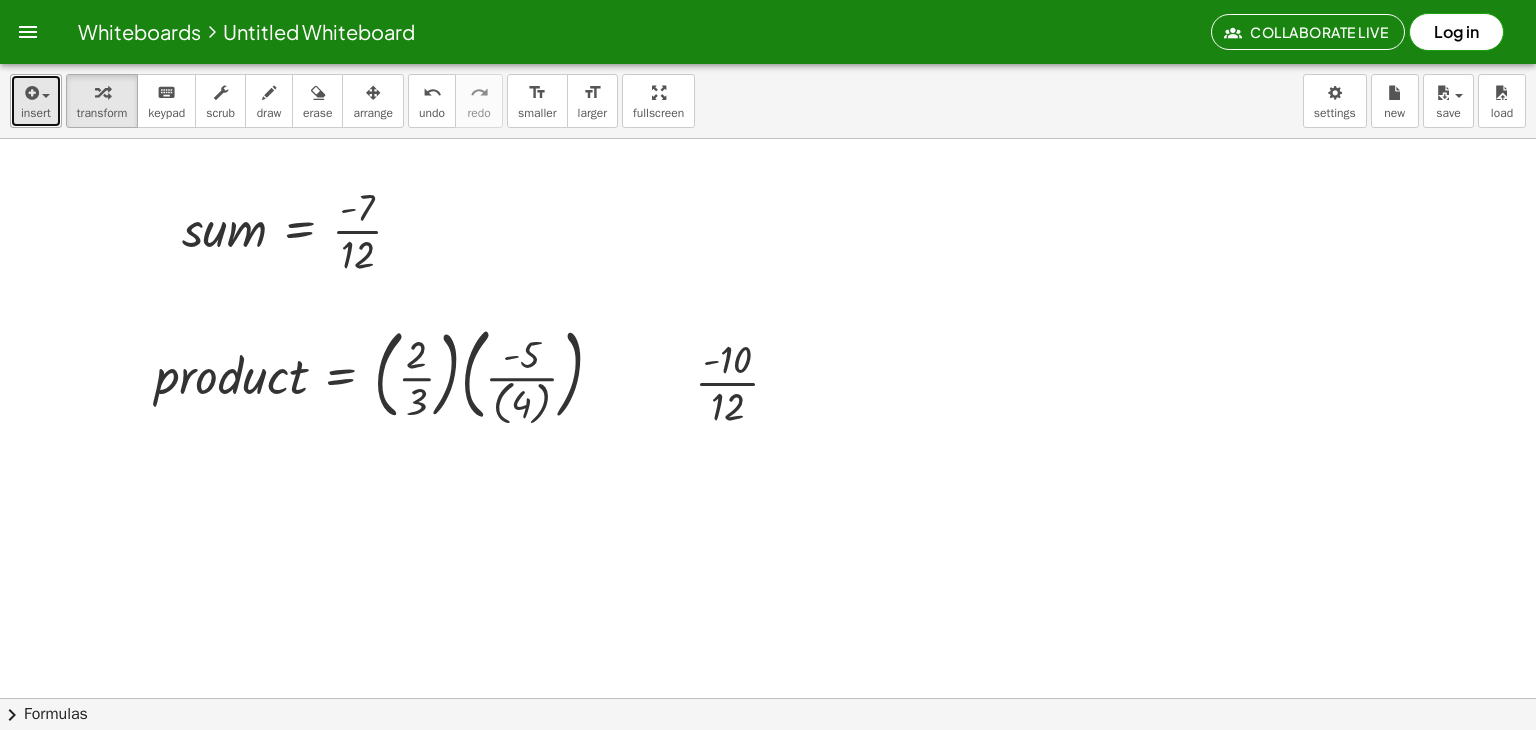 click on "insert" at bounding box center [36, 101] 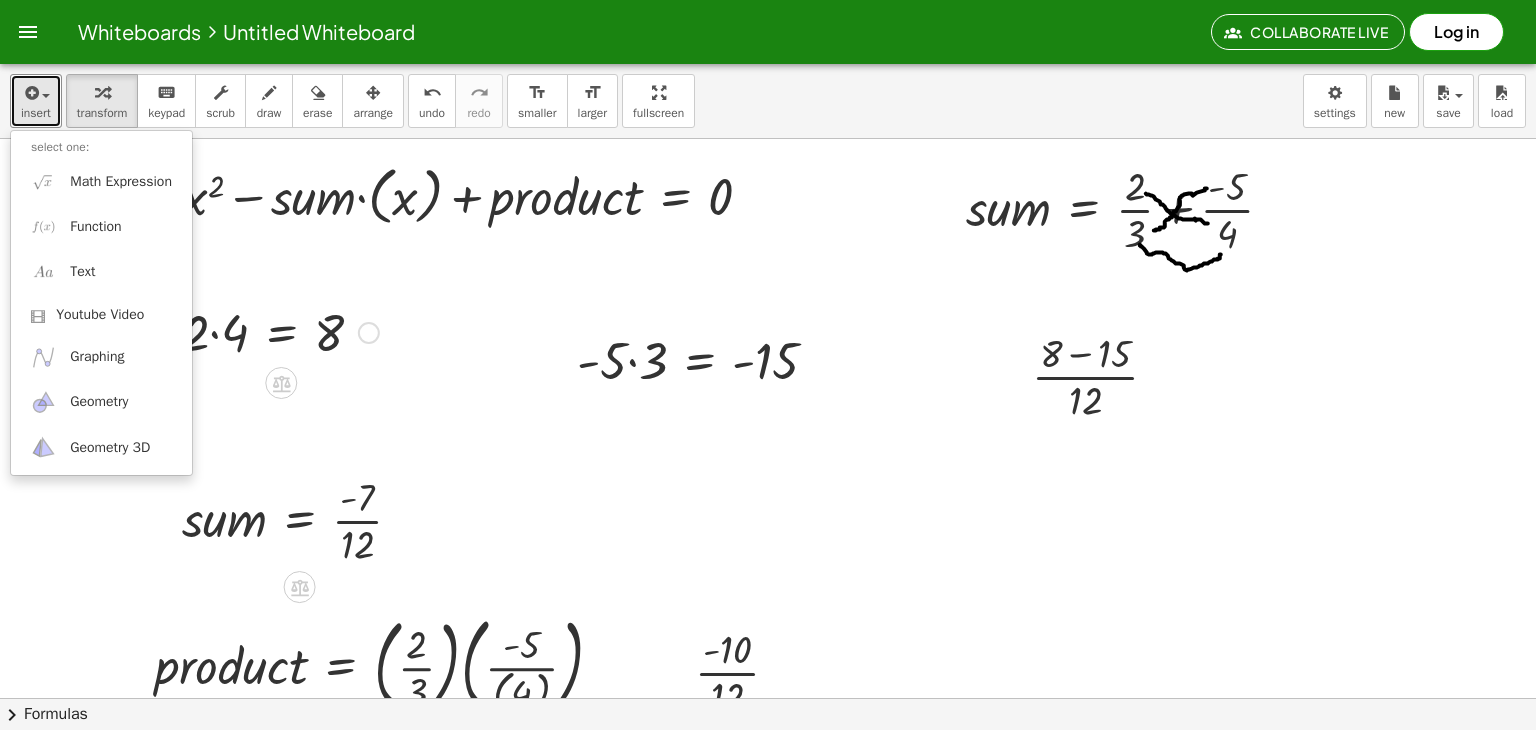 scroll, scrollTop: 0, scrollLeft: 0, axis: both 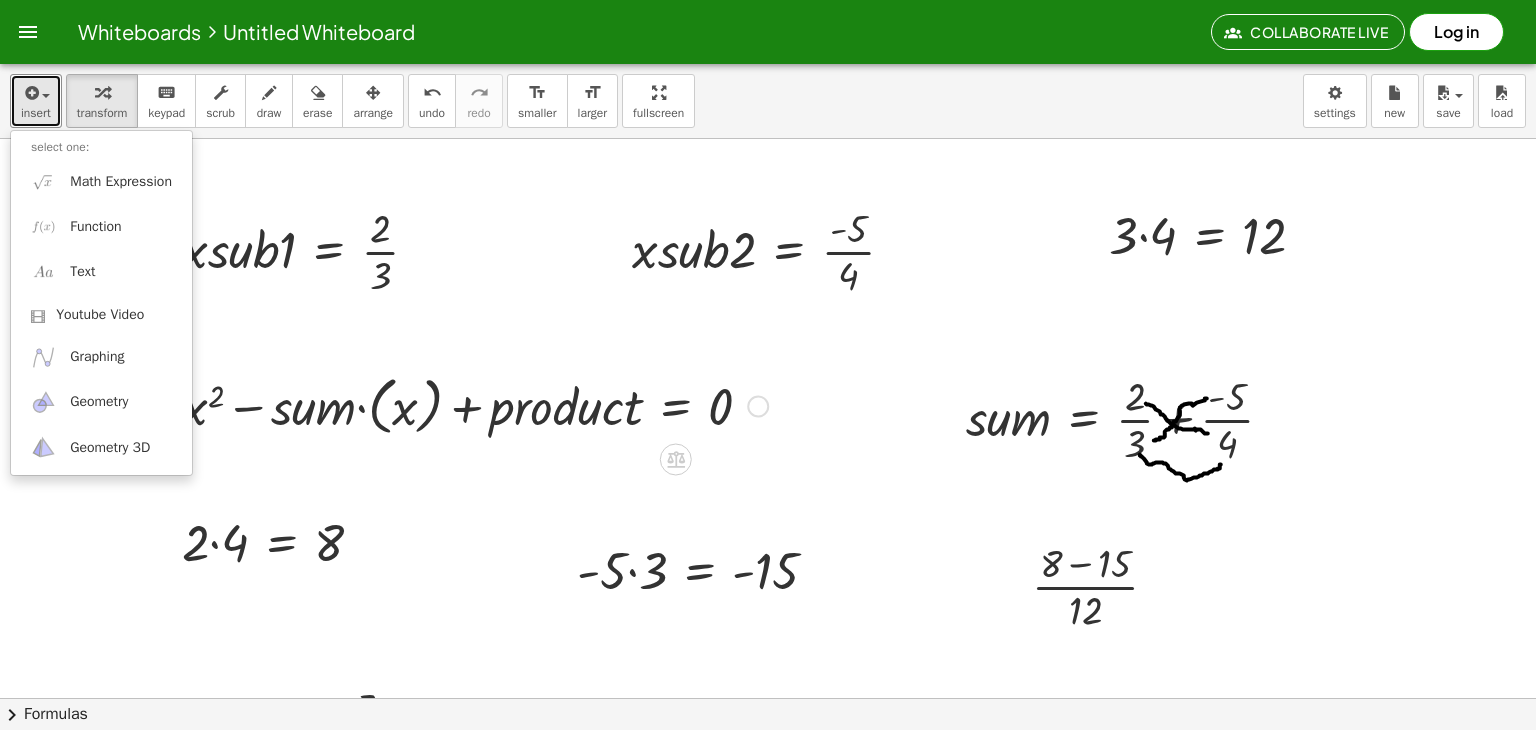 click at bounding box center (475, 404) 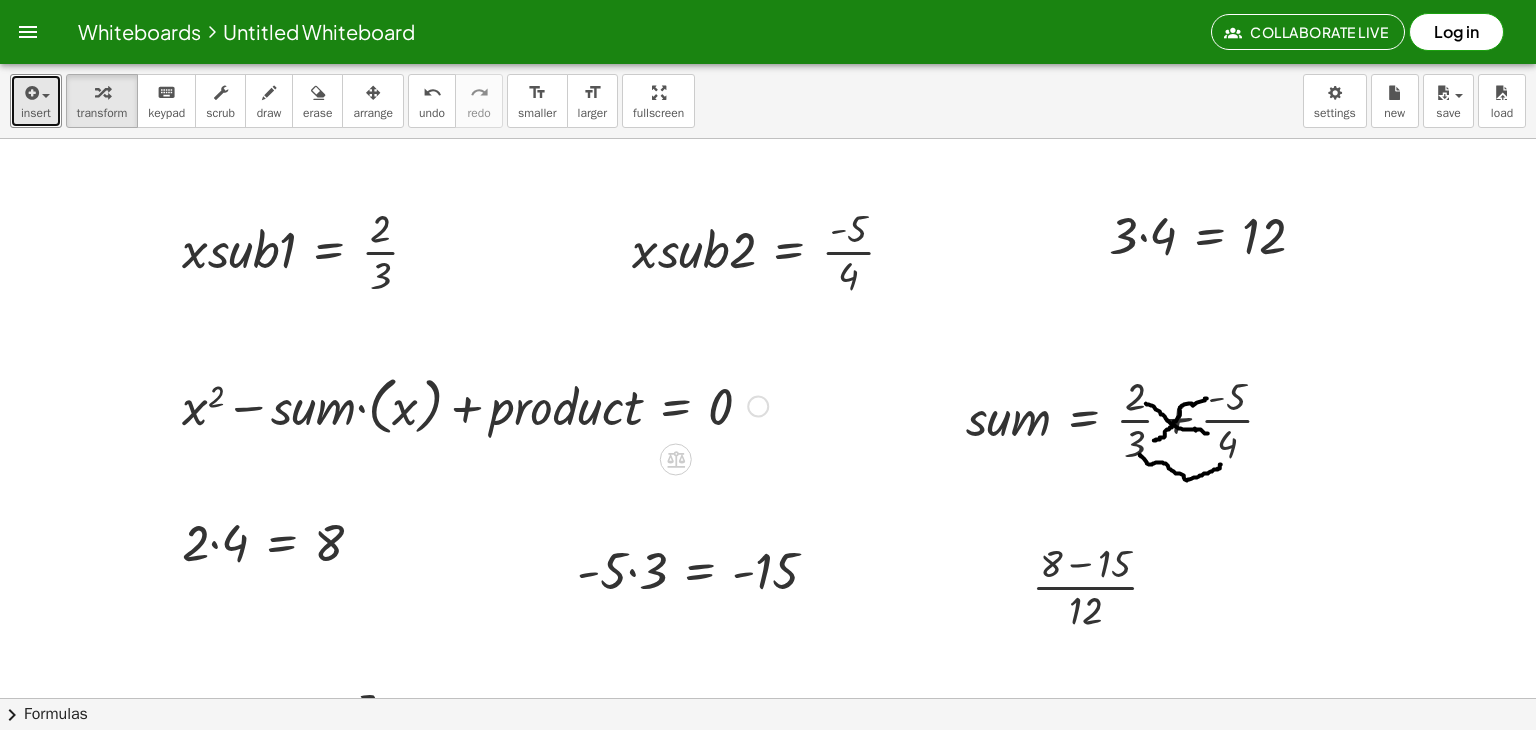 click at bounding box center (475, 404) 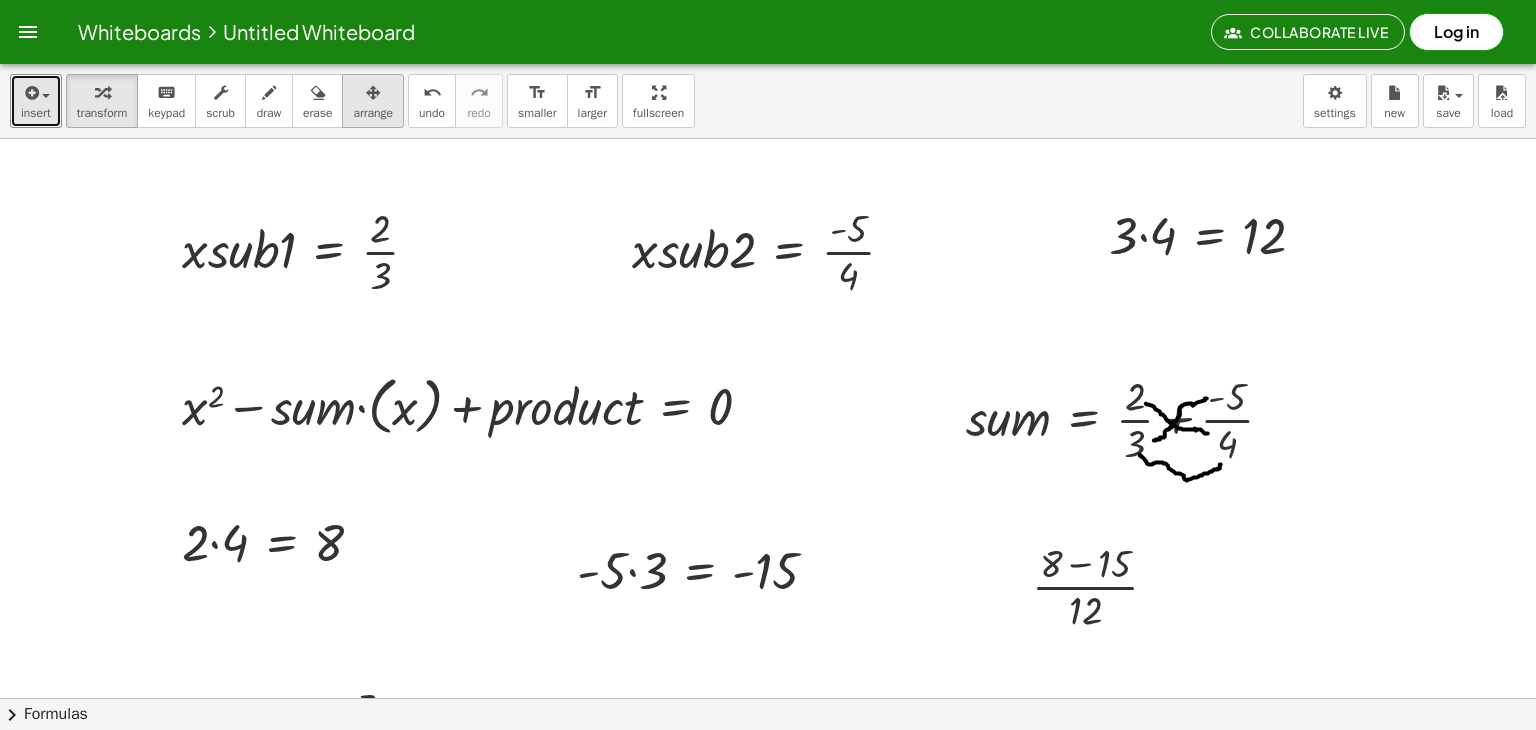 click on "arrange" at bounding box center (373, 101) 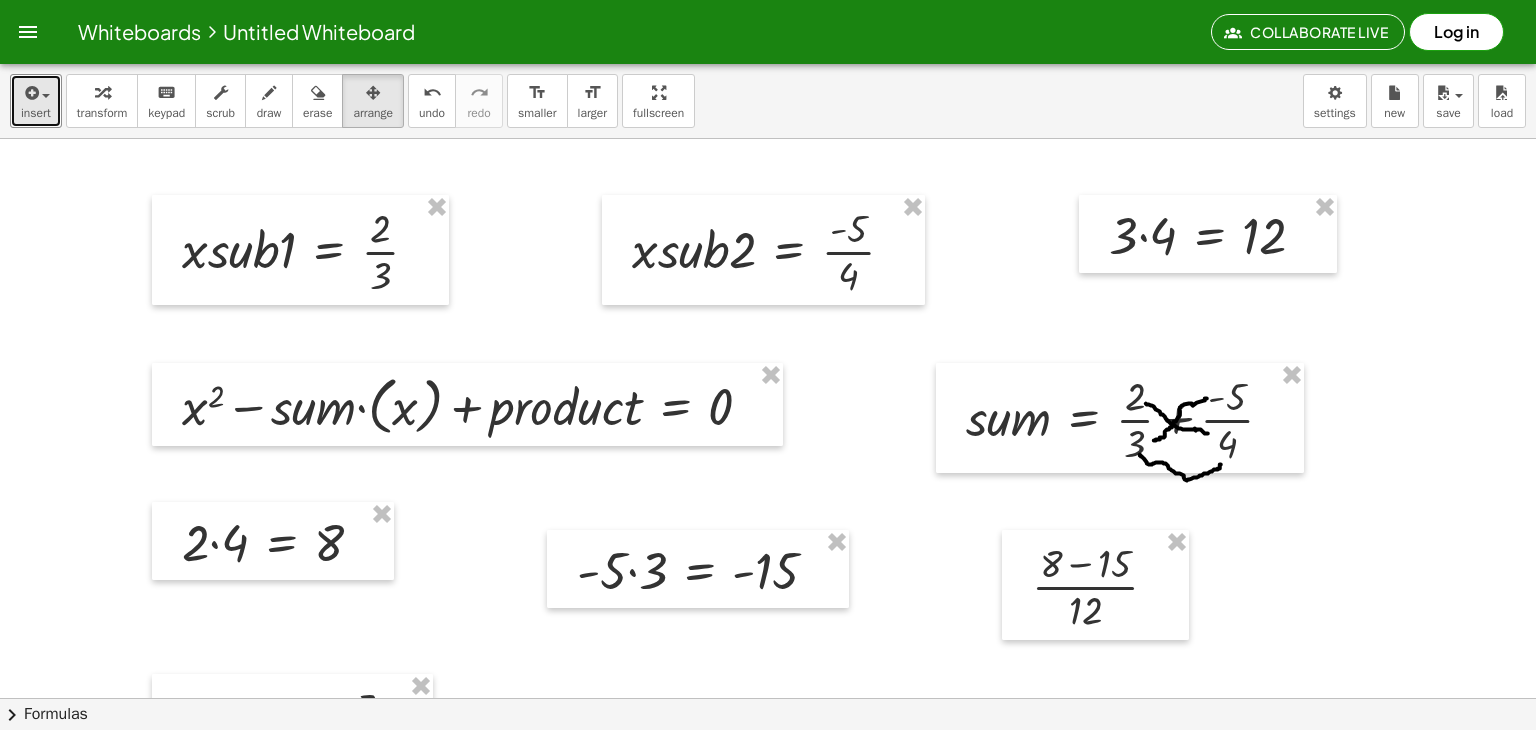 click at bounding box center [467, 404] 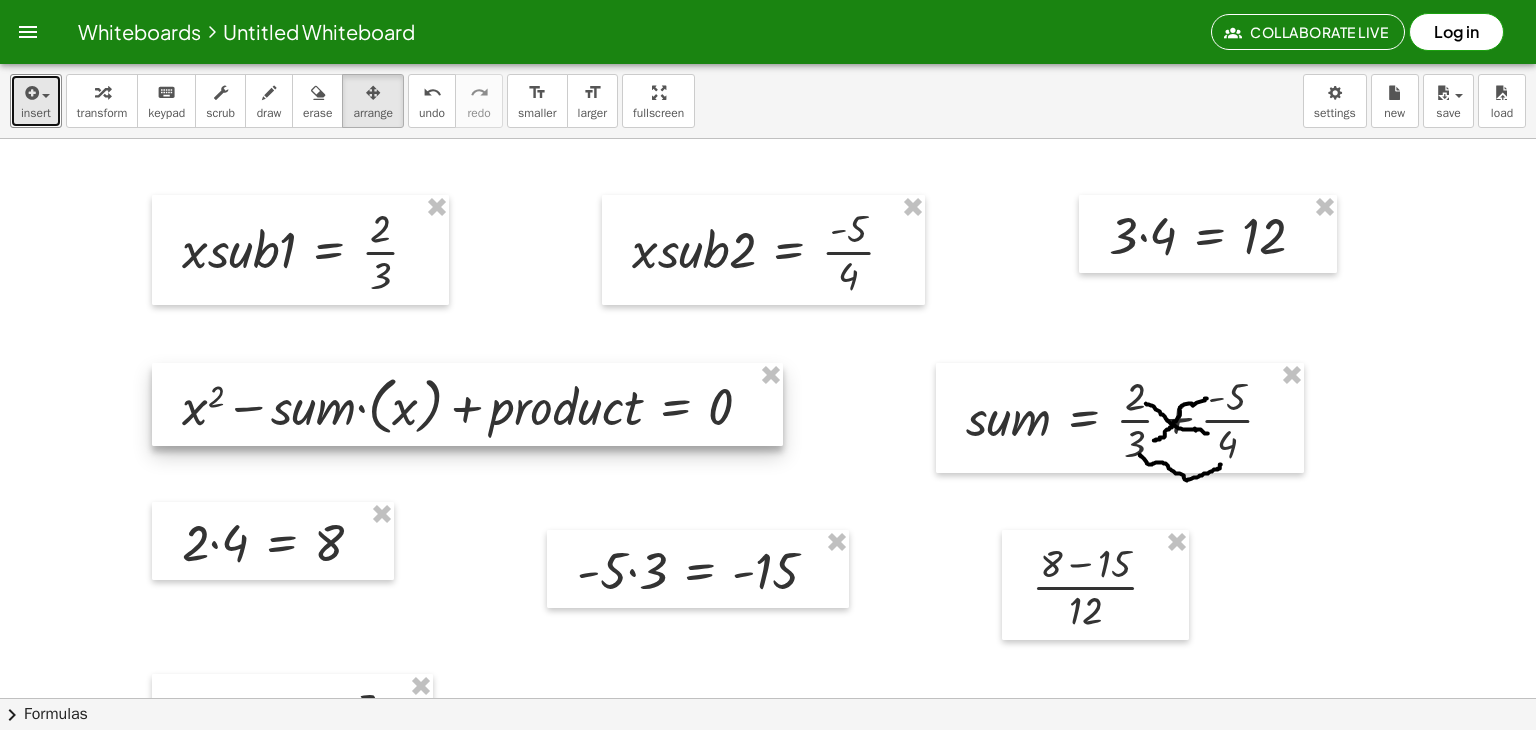 type 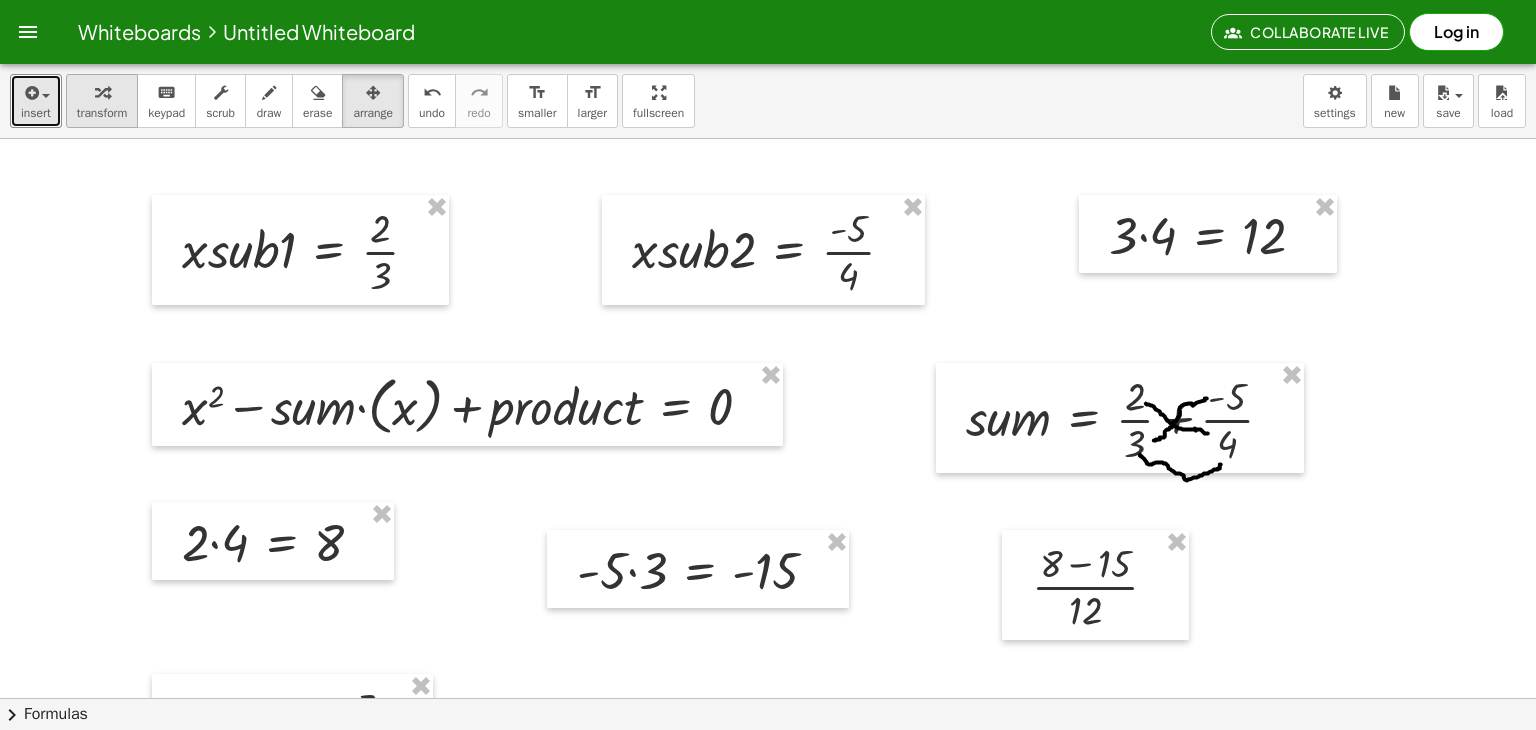 click on "transform" at bounding box center [102, 101] 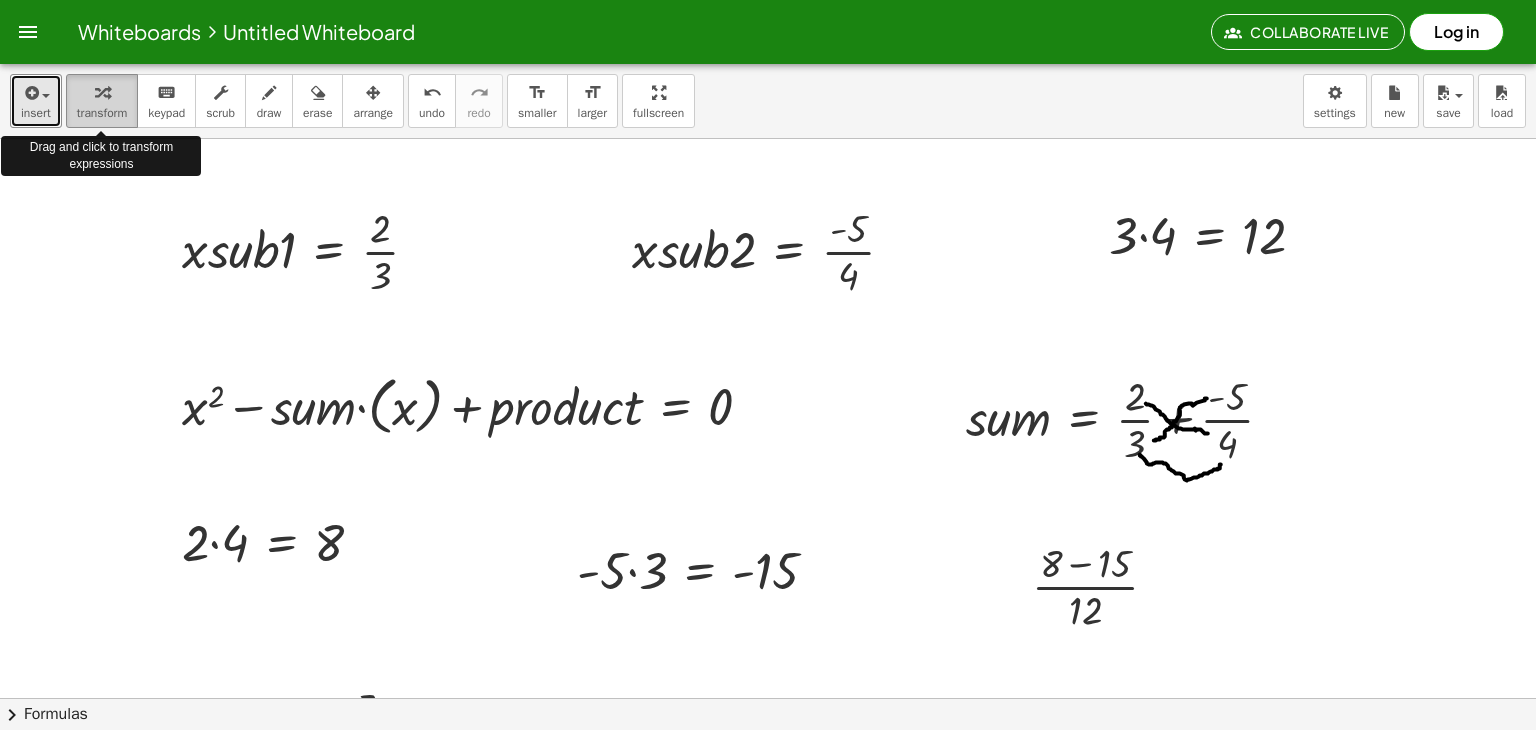 click on "transform" at bounding box center (102, 101) 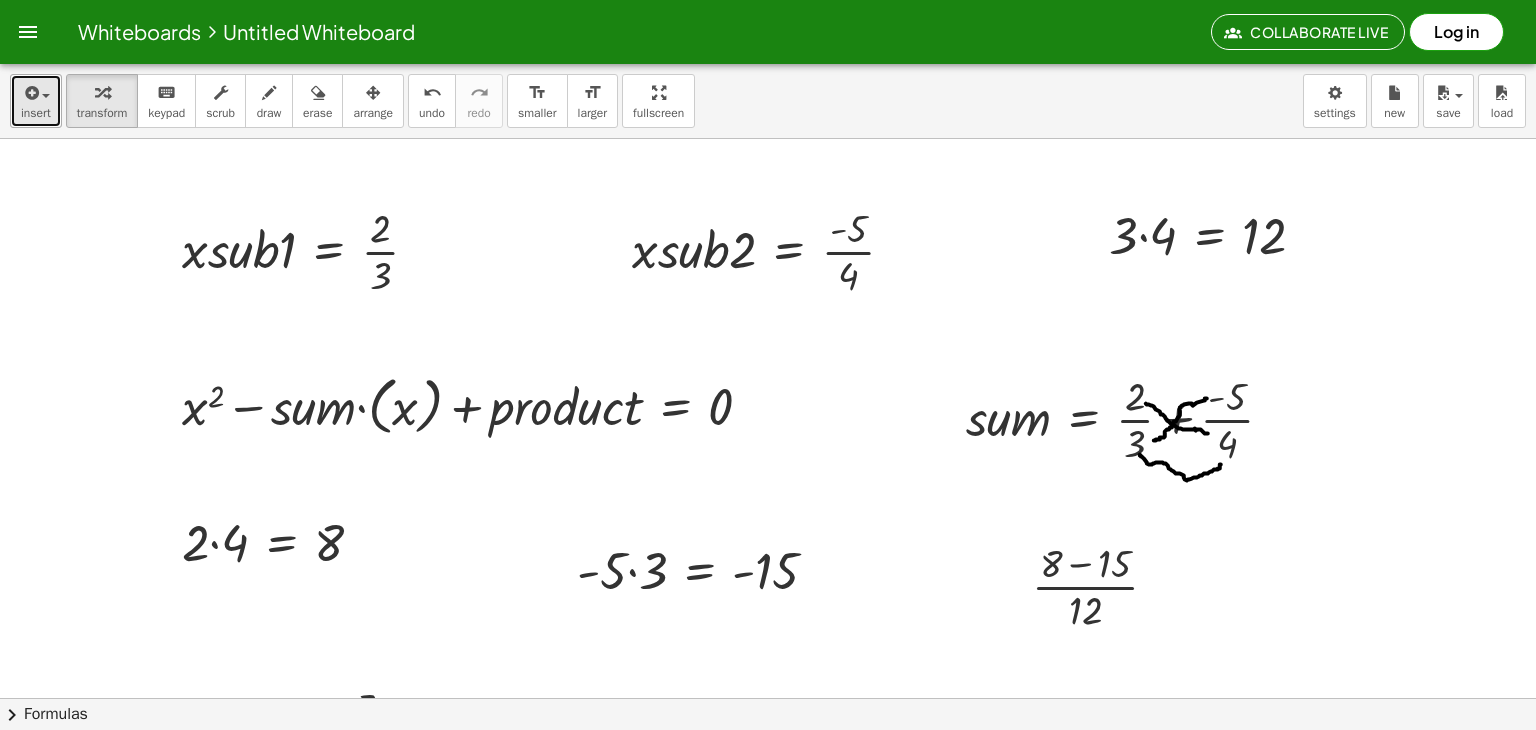 click on "insert" at bounding box center [36, 113] 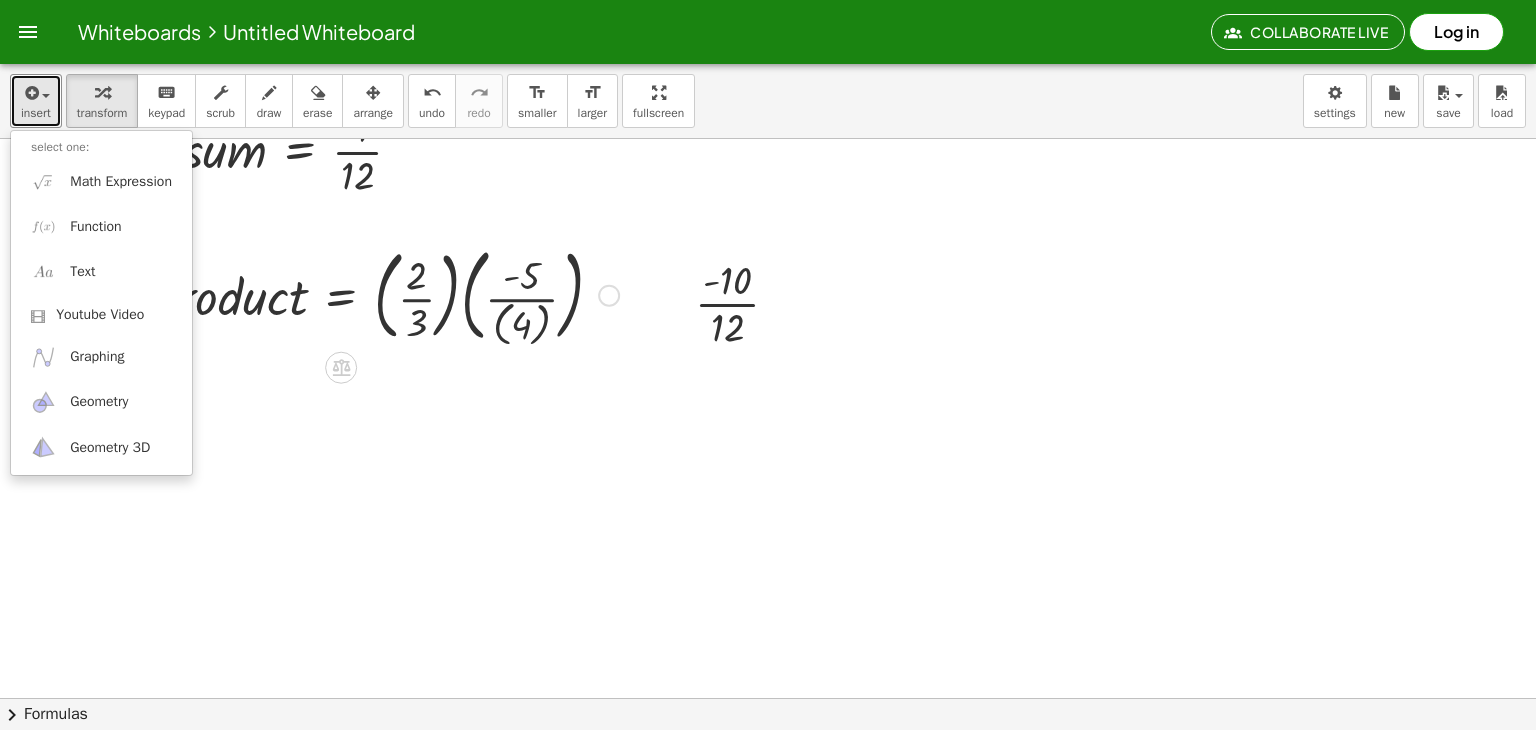 scroll, scrollTop: 600, scrollLeft: 0, axis: vertical 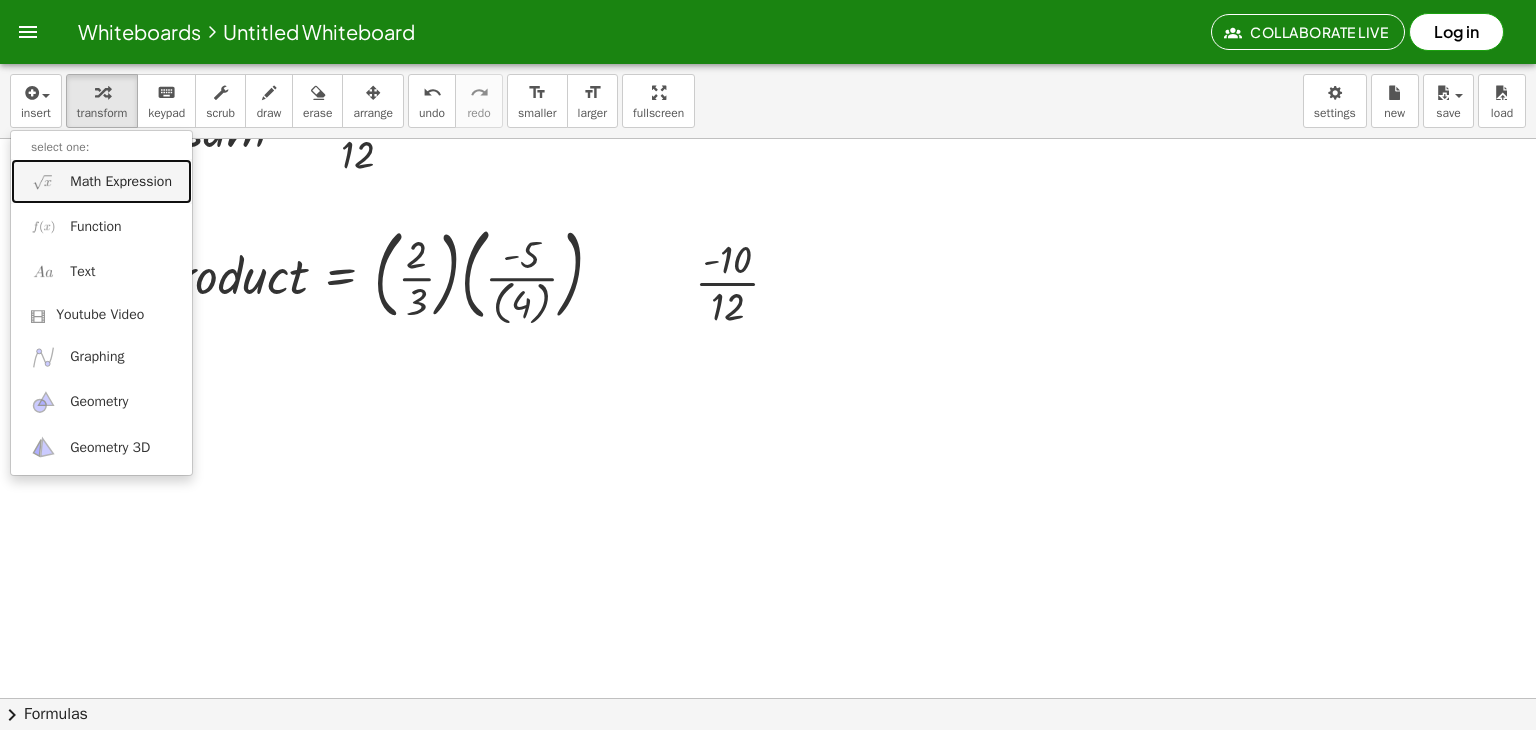 click on "Math Expression" at bounding box center [121, 182] 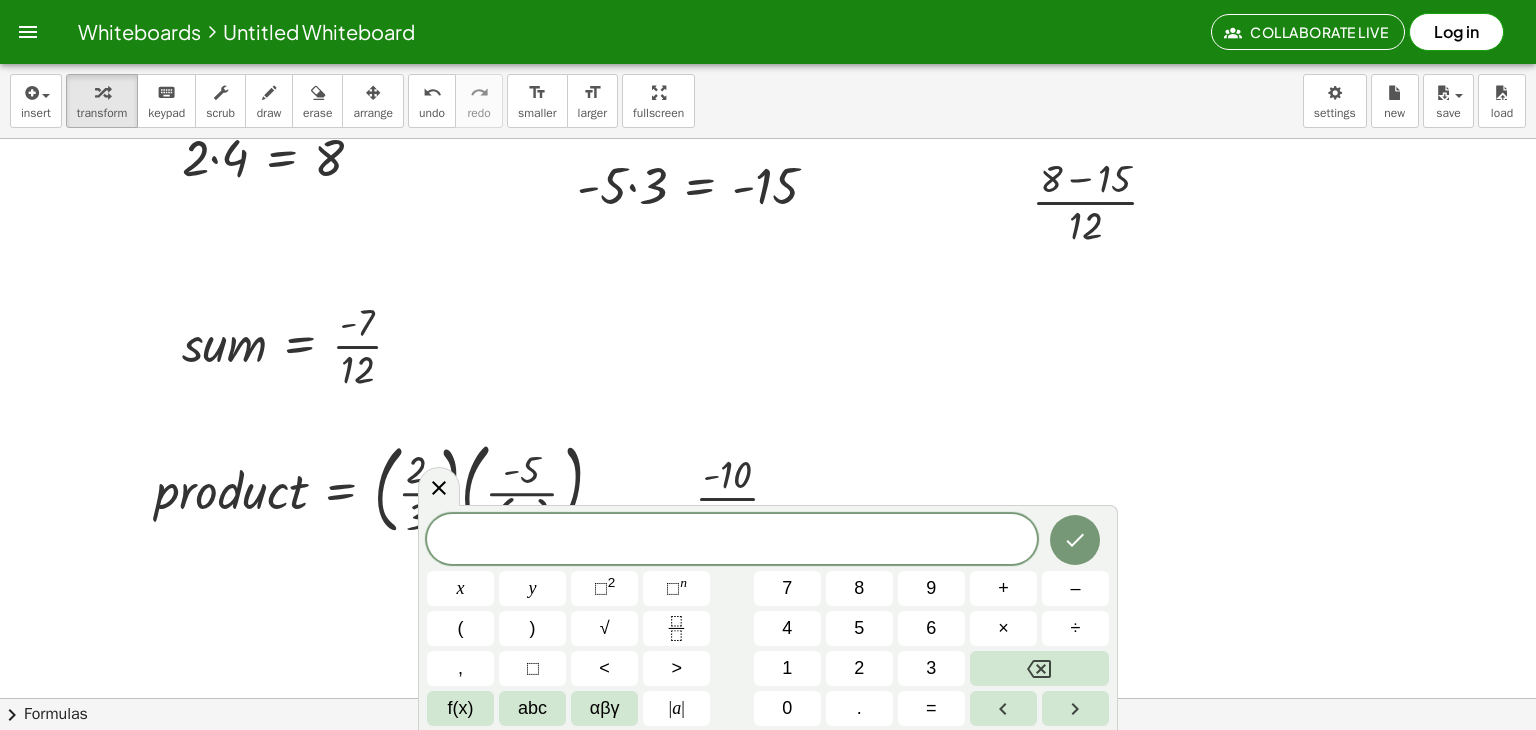 click at bounding box center [768, 377] 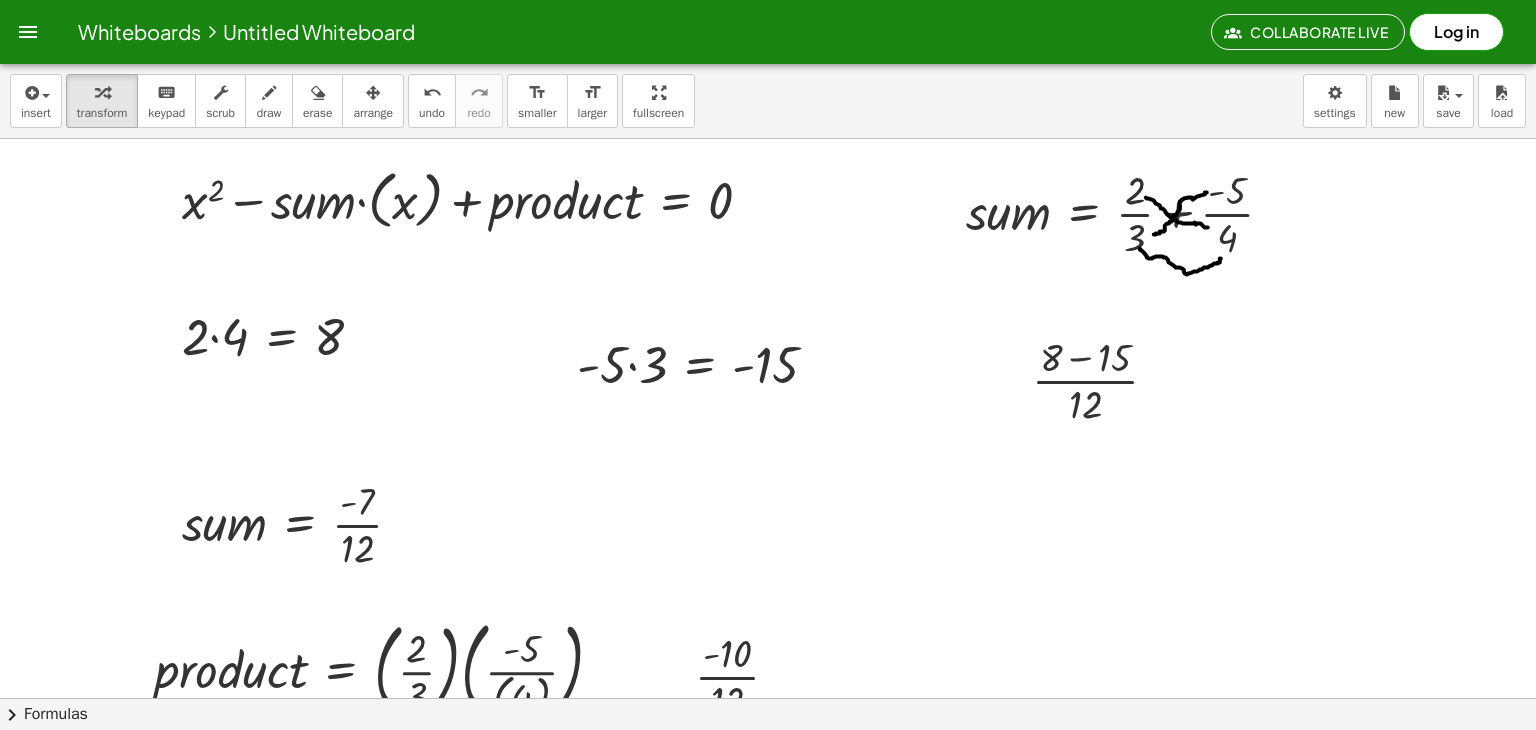 scroll, scrollTop: 200, scrollLeft: 0, axis: vertical 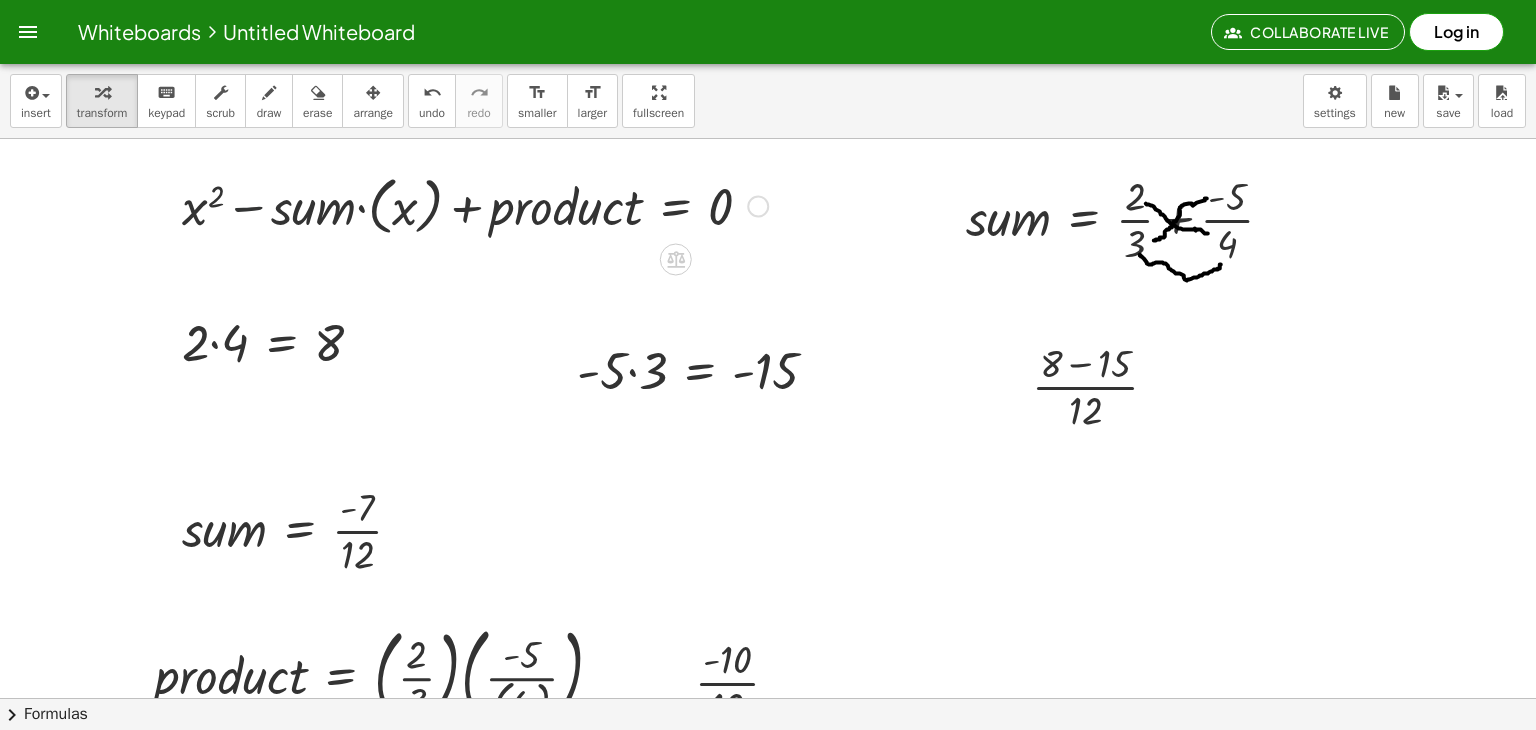 click at bounding box center [475, 204] 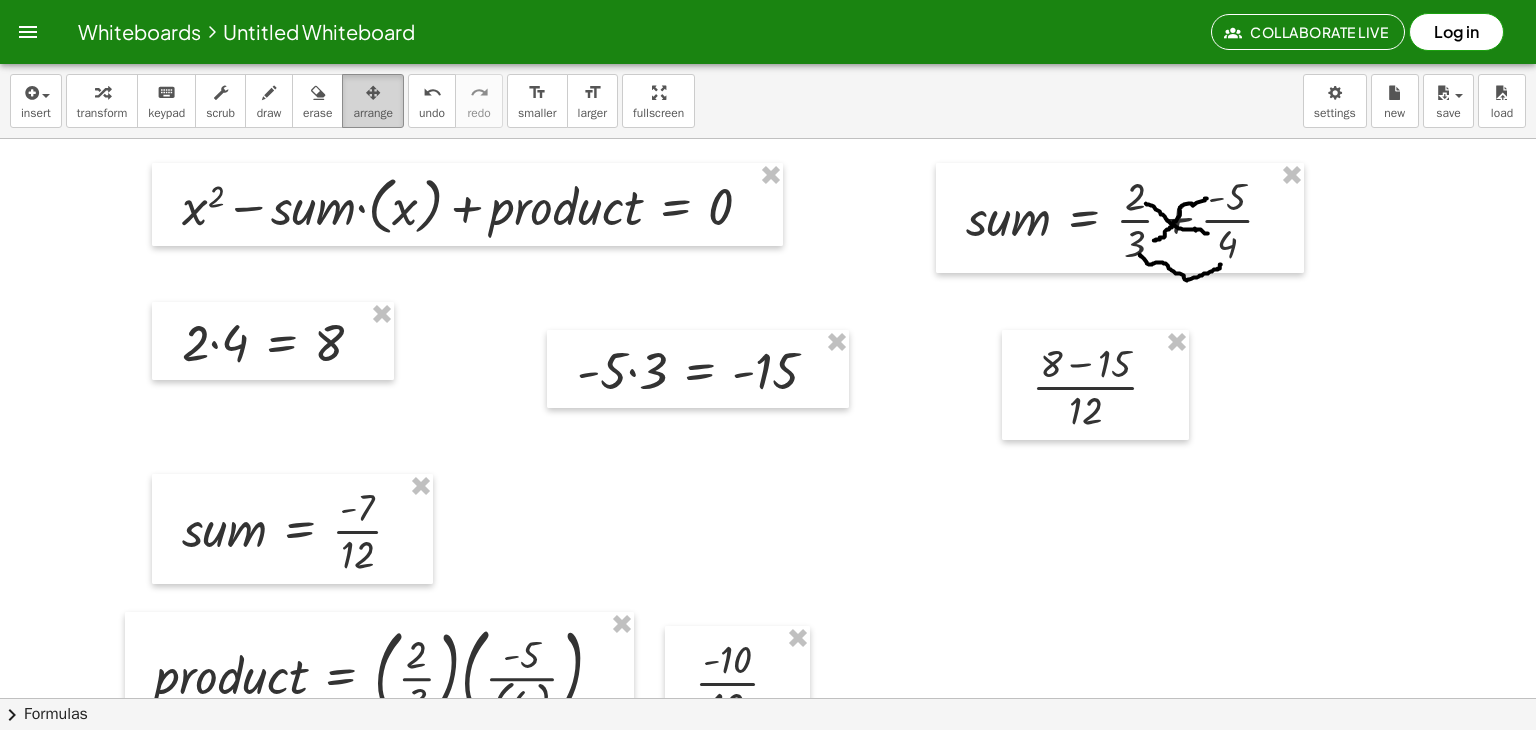 click on "arrange" at bounding box center (373, 113) 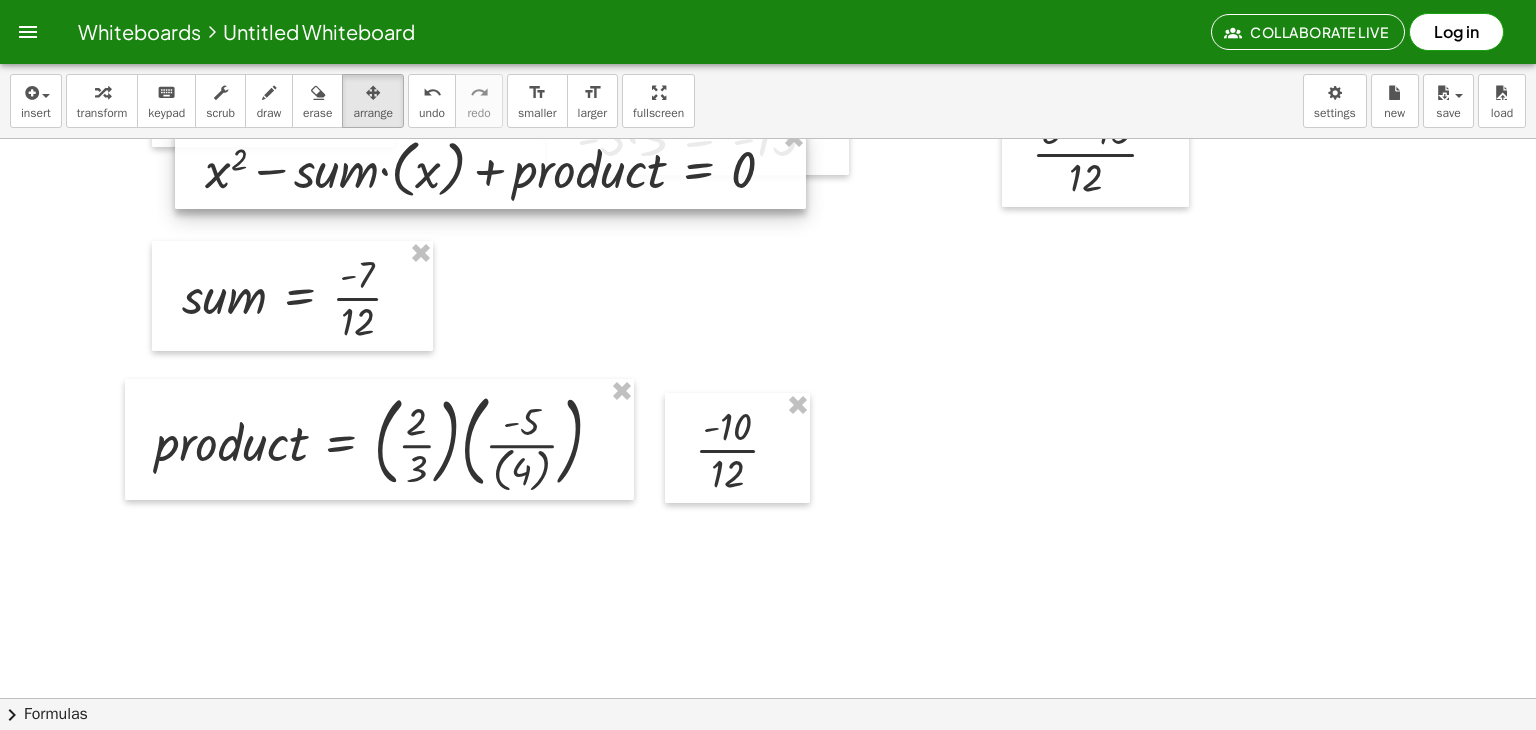 scroll, scrollTop: 687, scrollLeft: 0, axis: vertical 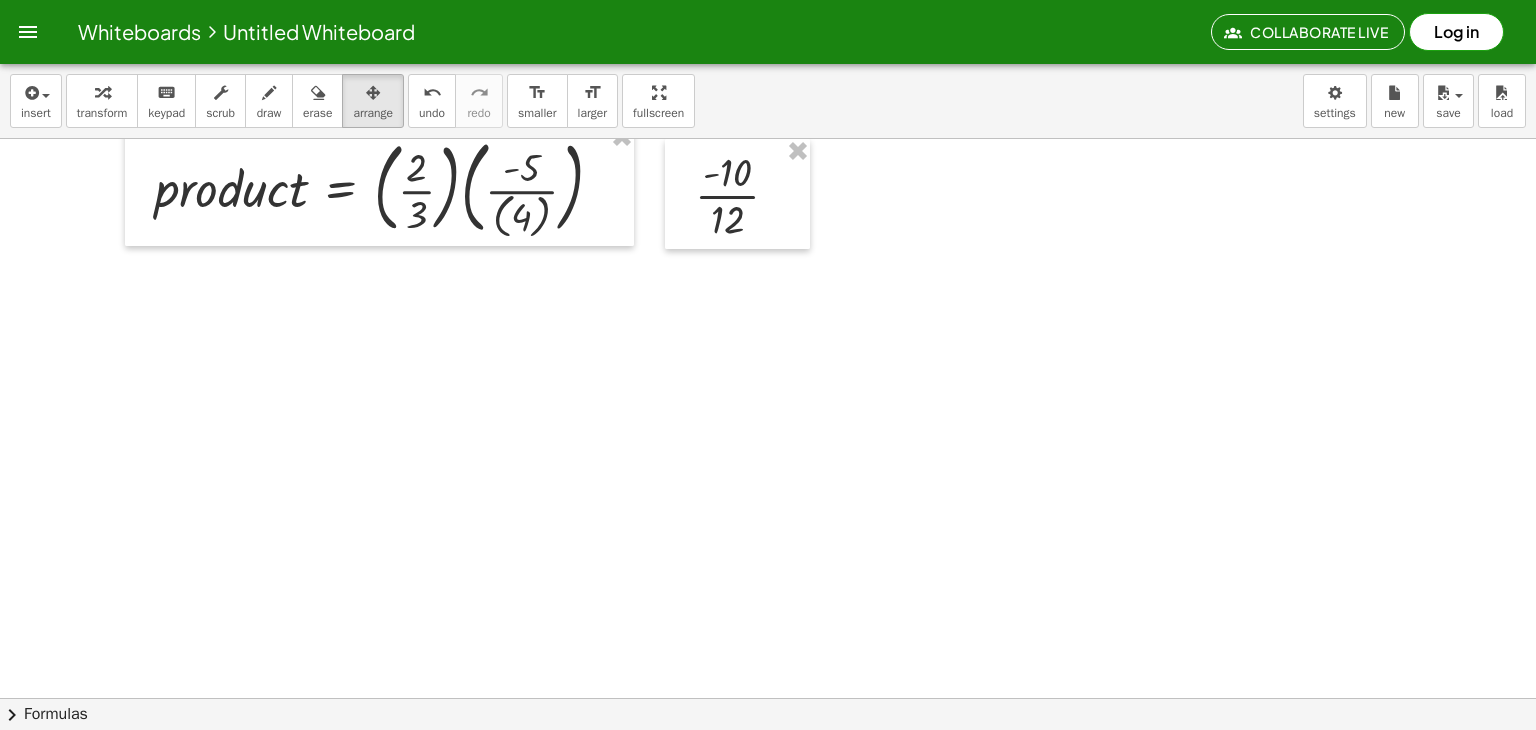 drag, startPoint x: 431, startPoint y: 205, endPoint x: 476, endPoint y: 263, distance: 73.409805 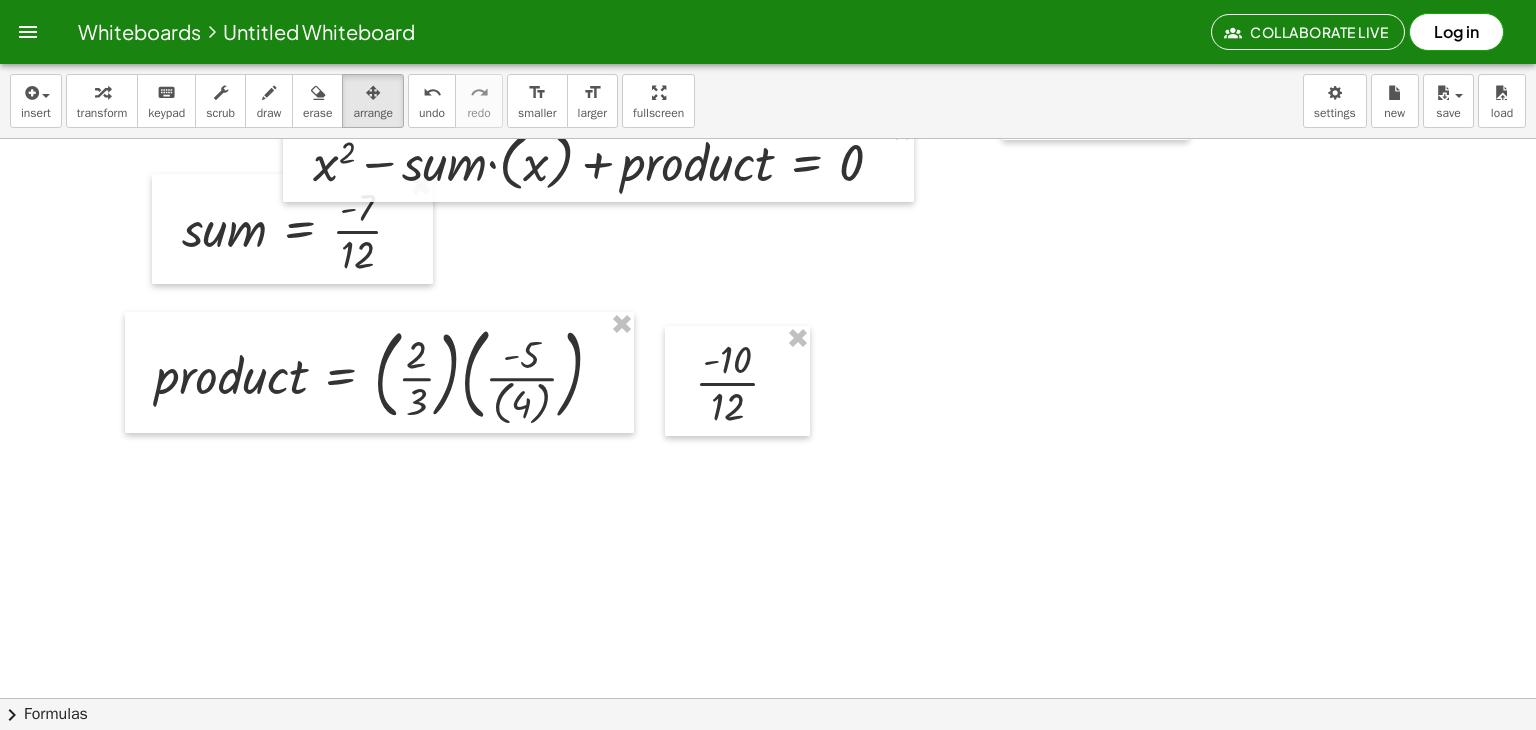 scroll, scrollTop: 487, scrollLeft: 0, axis: vertical 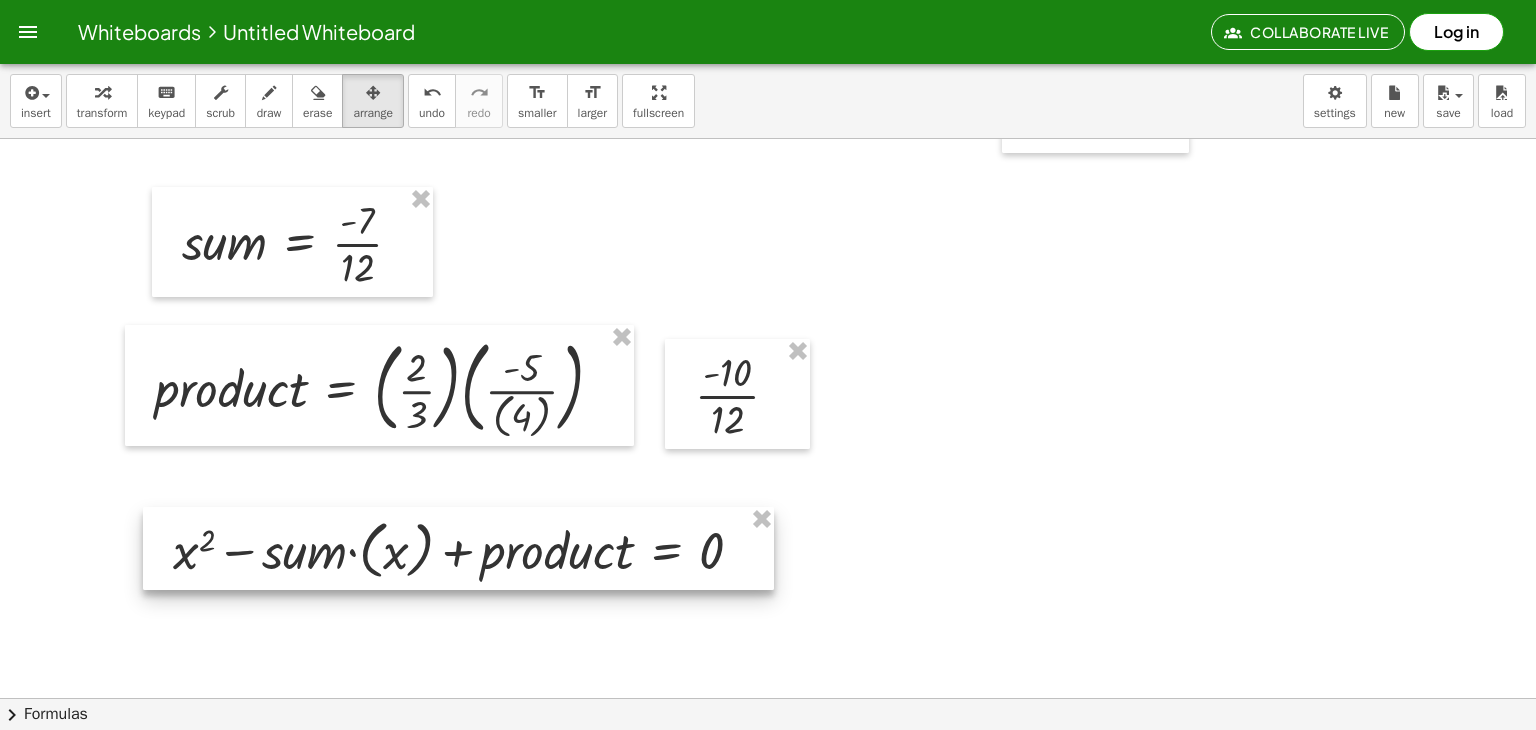 drag, startPoint x: 632, startPoint y: 205, endPoint x: 496, endPoint y: 579, distance: 397.9598 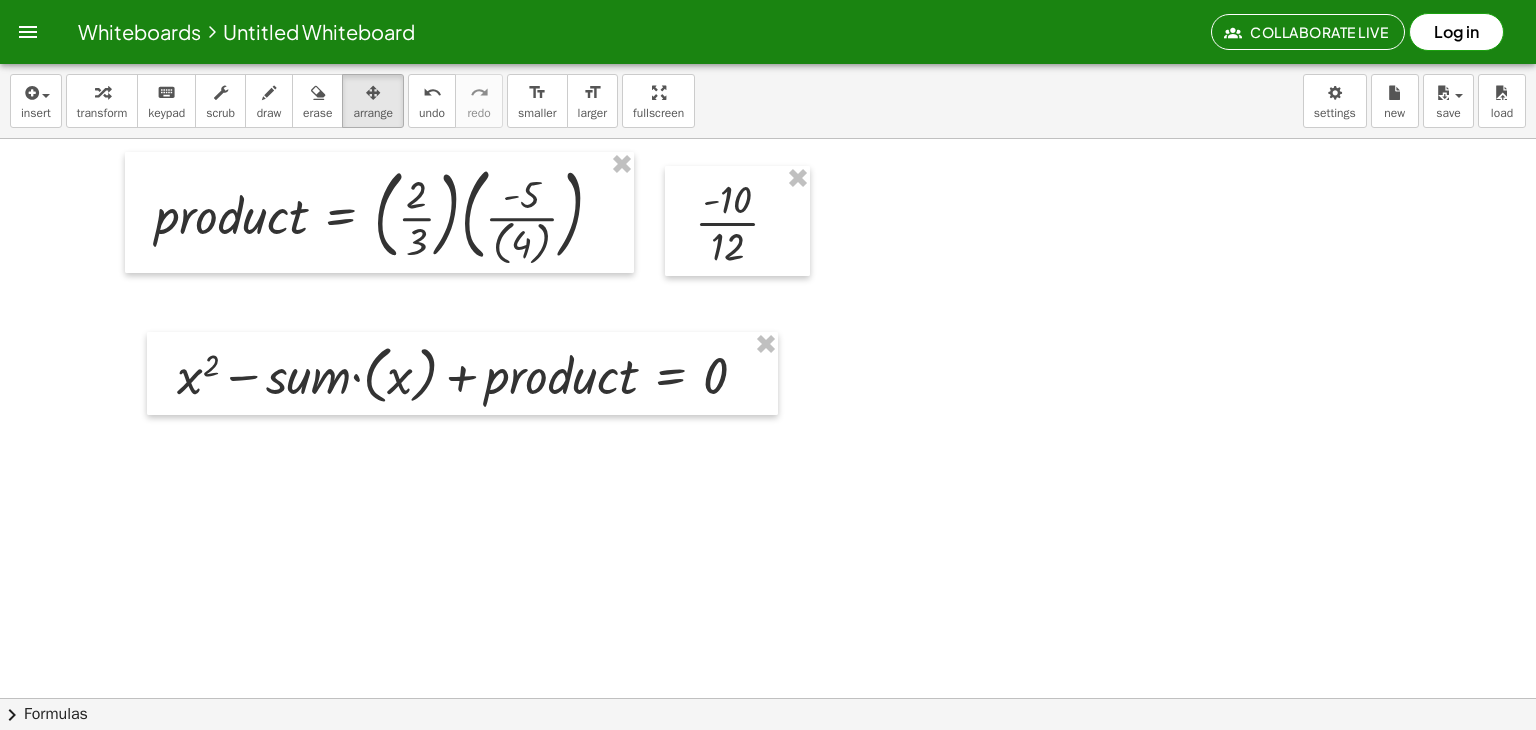 scroll, scrollTop: 687, scrollLeft: 0, axis: vertical 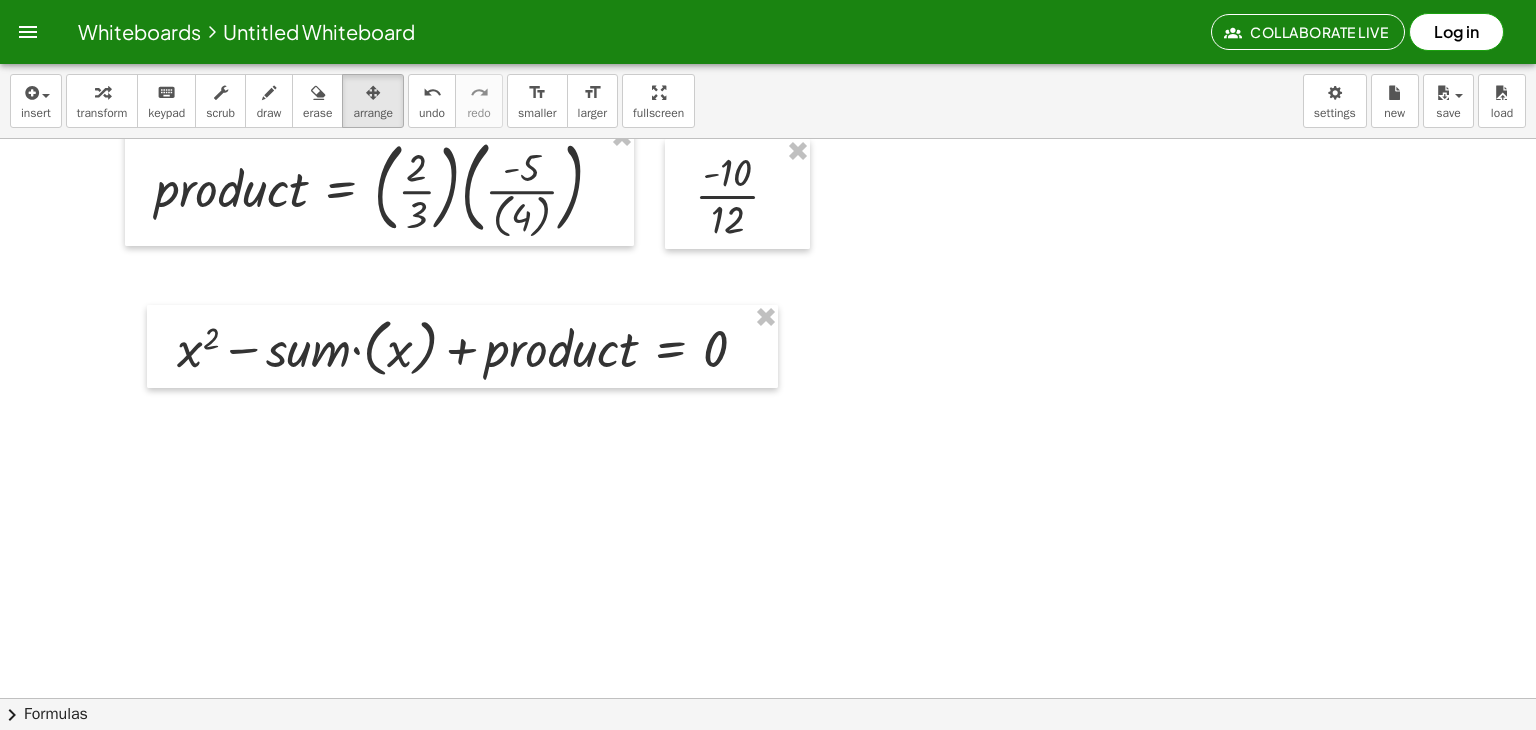 click at bounding box center [768, 291] 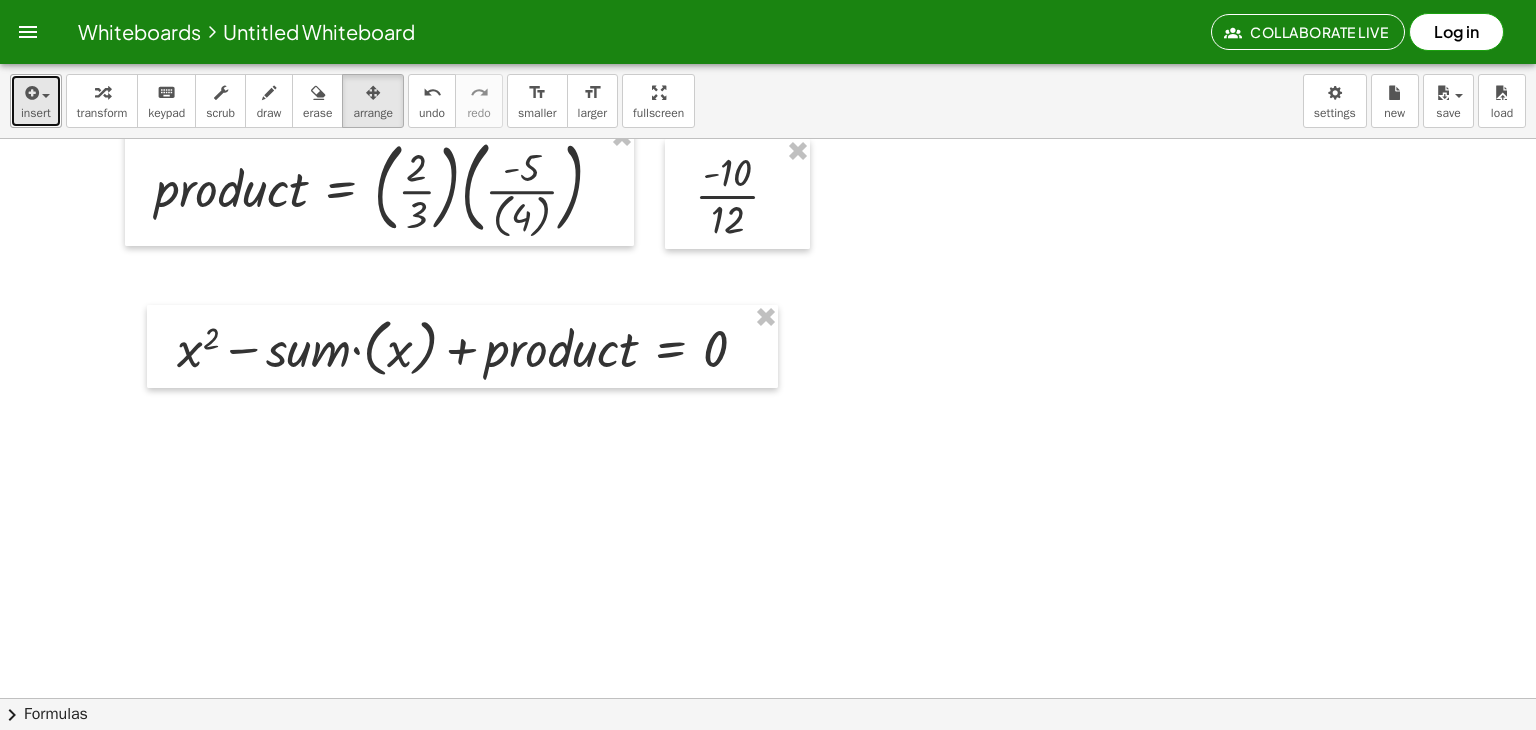 click on "insert" at bounding box center (36, 101) 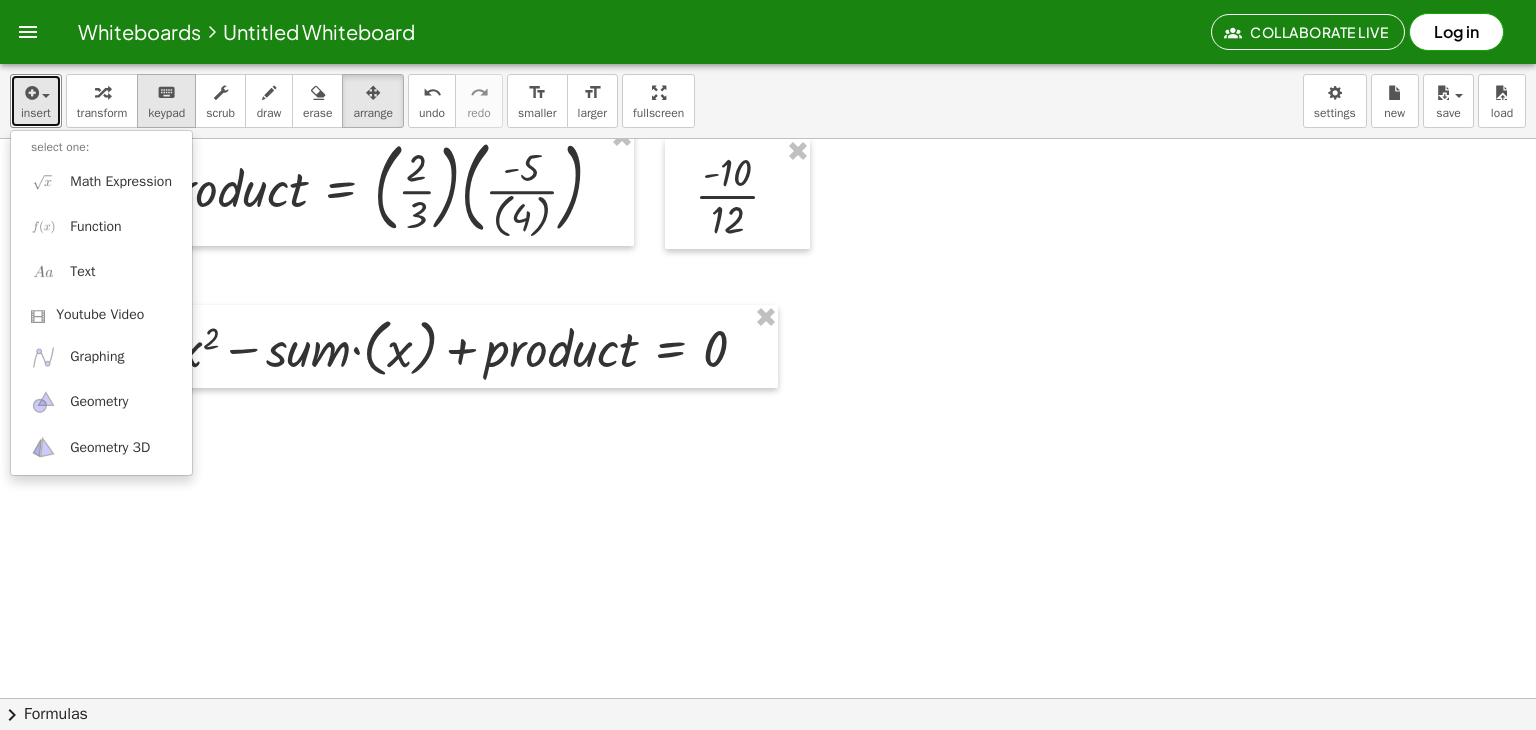 click on "keypad" at bounding box center (166, 113) 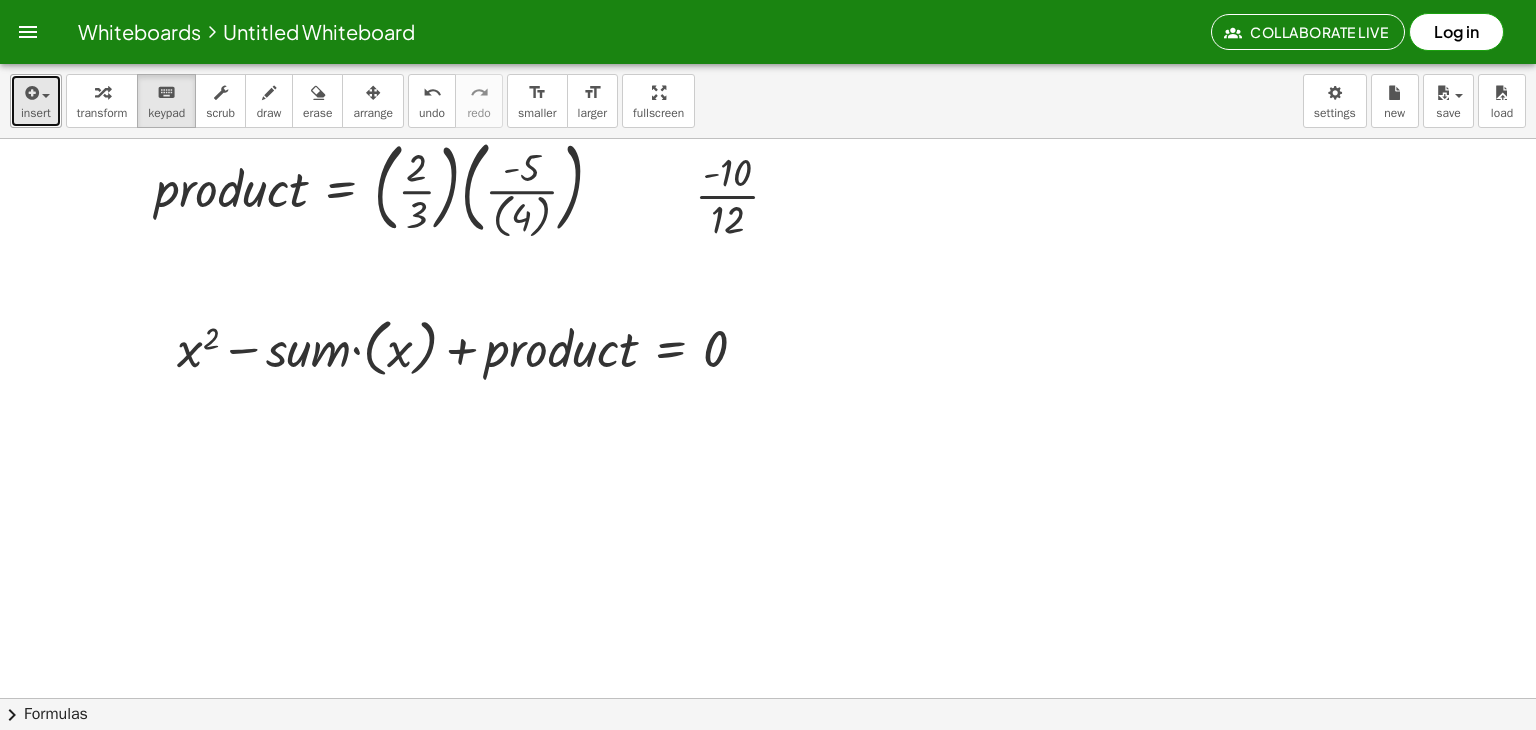 click at bounding box center (30, 93) 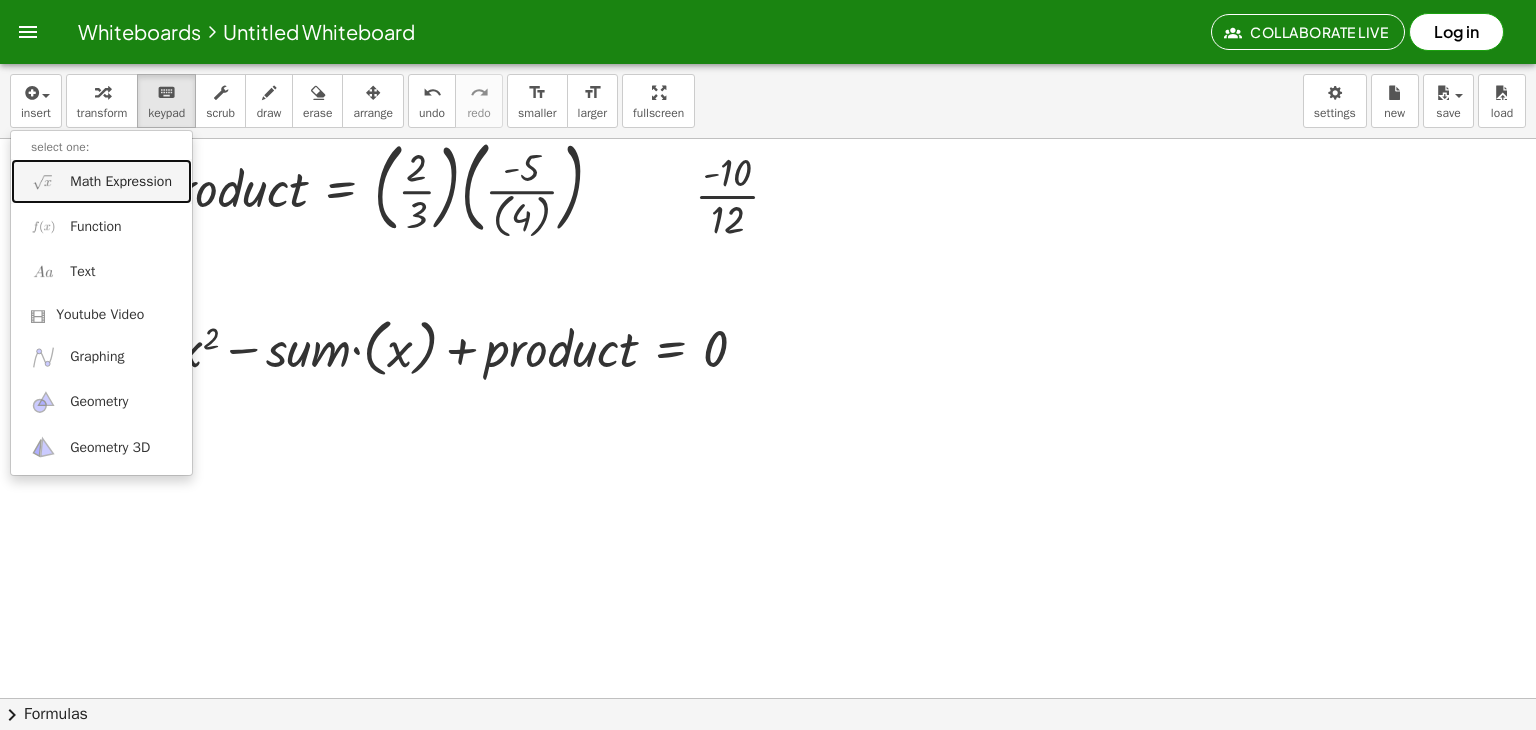 click on "Math Expression" at bounding box center [121, 182] 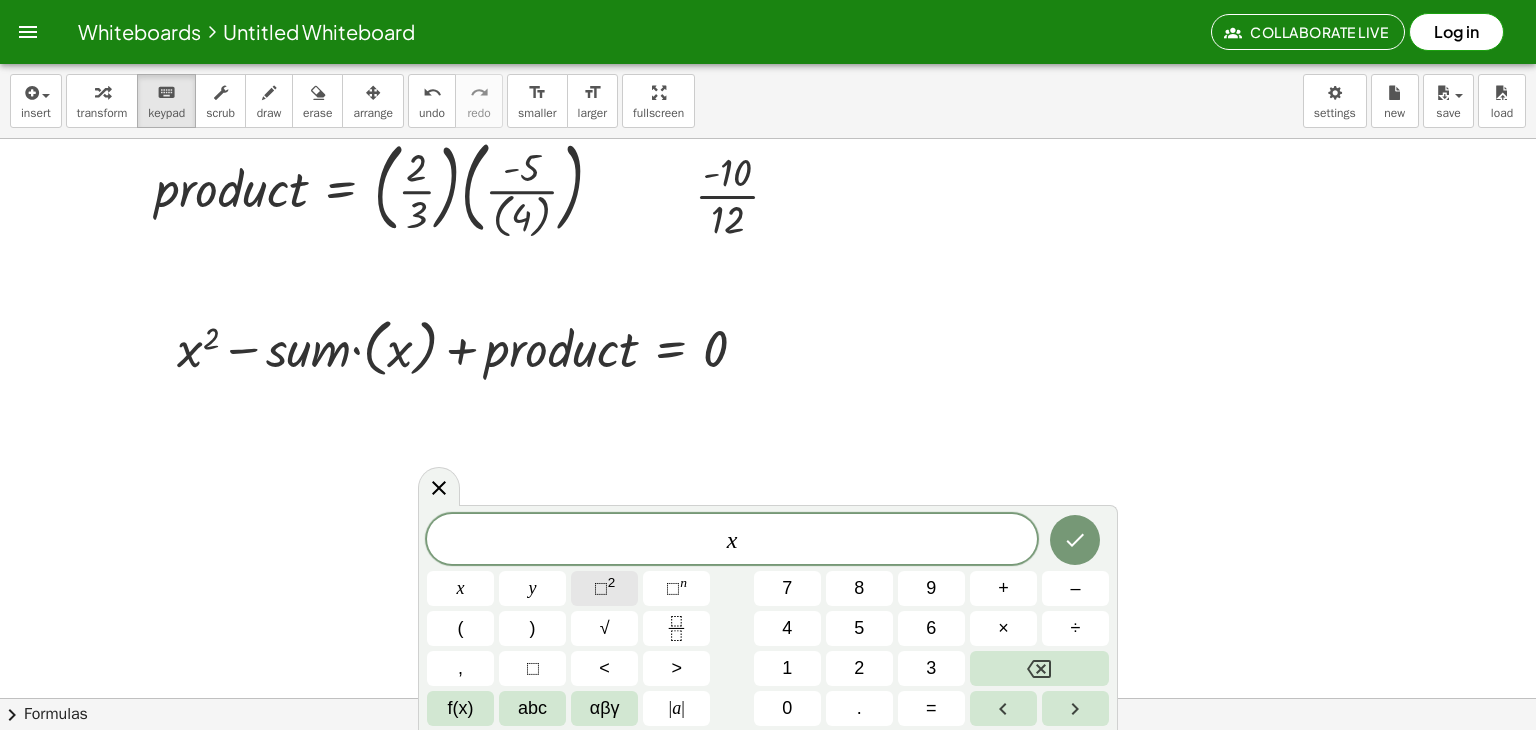 click on "⬚ 2" at bounding box center [604, 588] 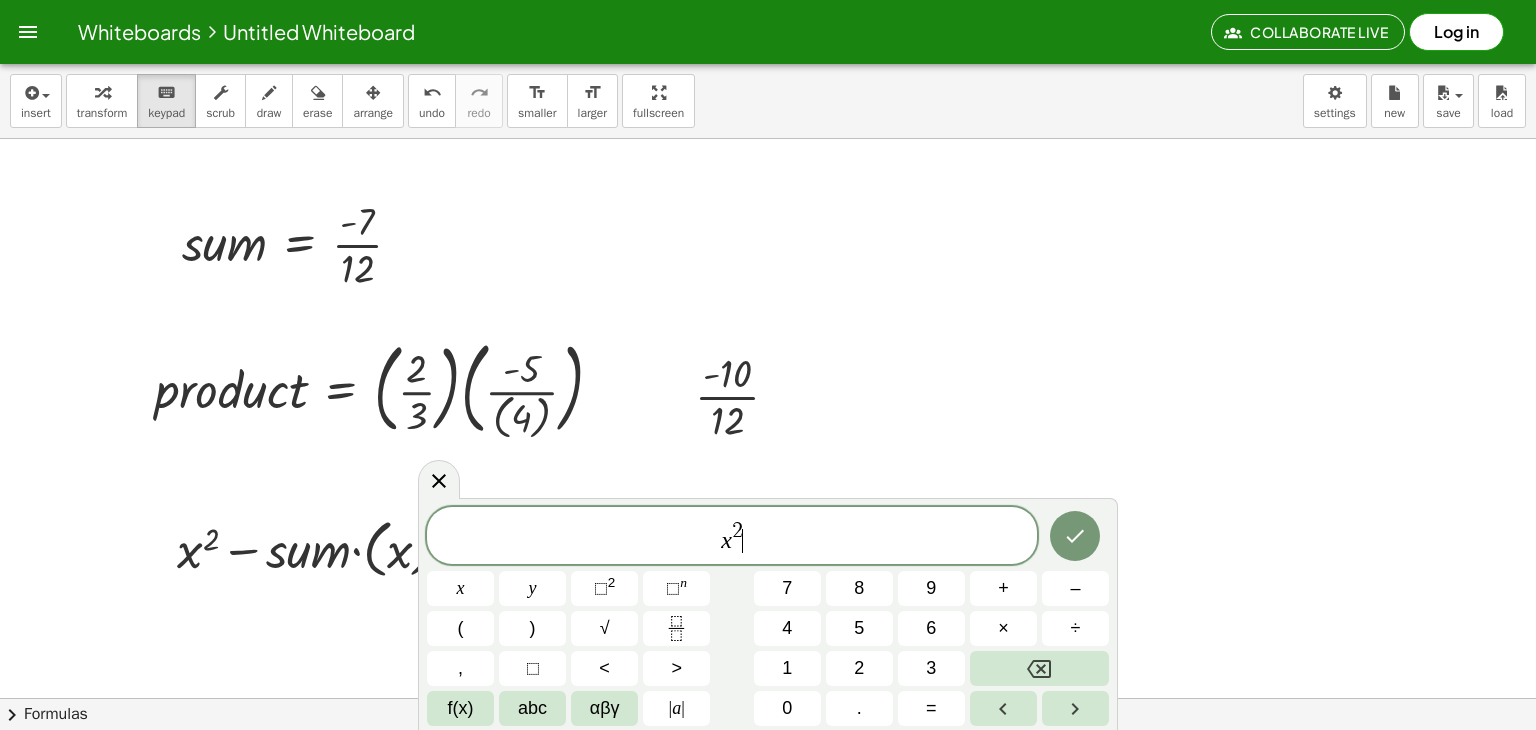 scroll, scrollTop: 487, scrollLeft: 0, axis: vertical 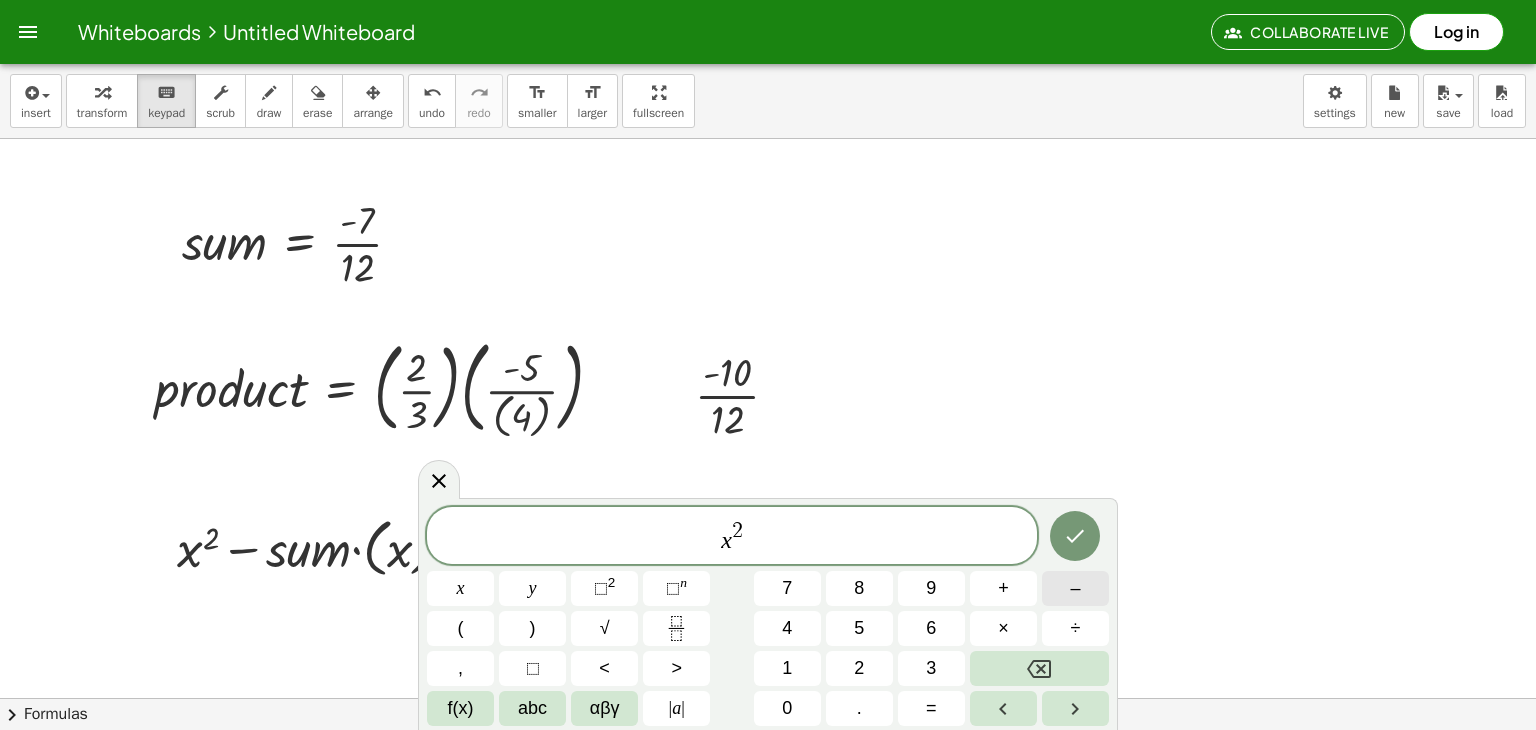 click on "–" at bounding box center [1075, 588] 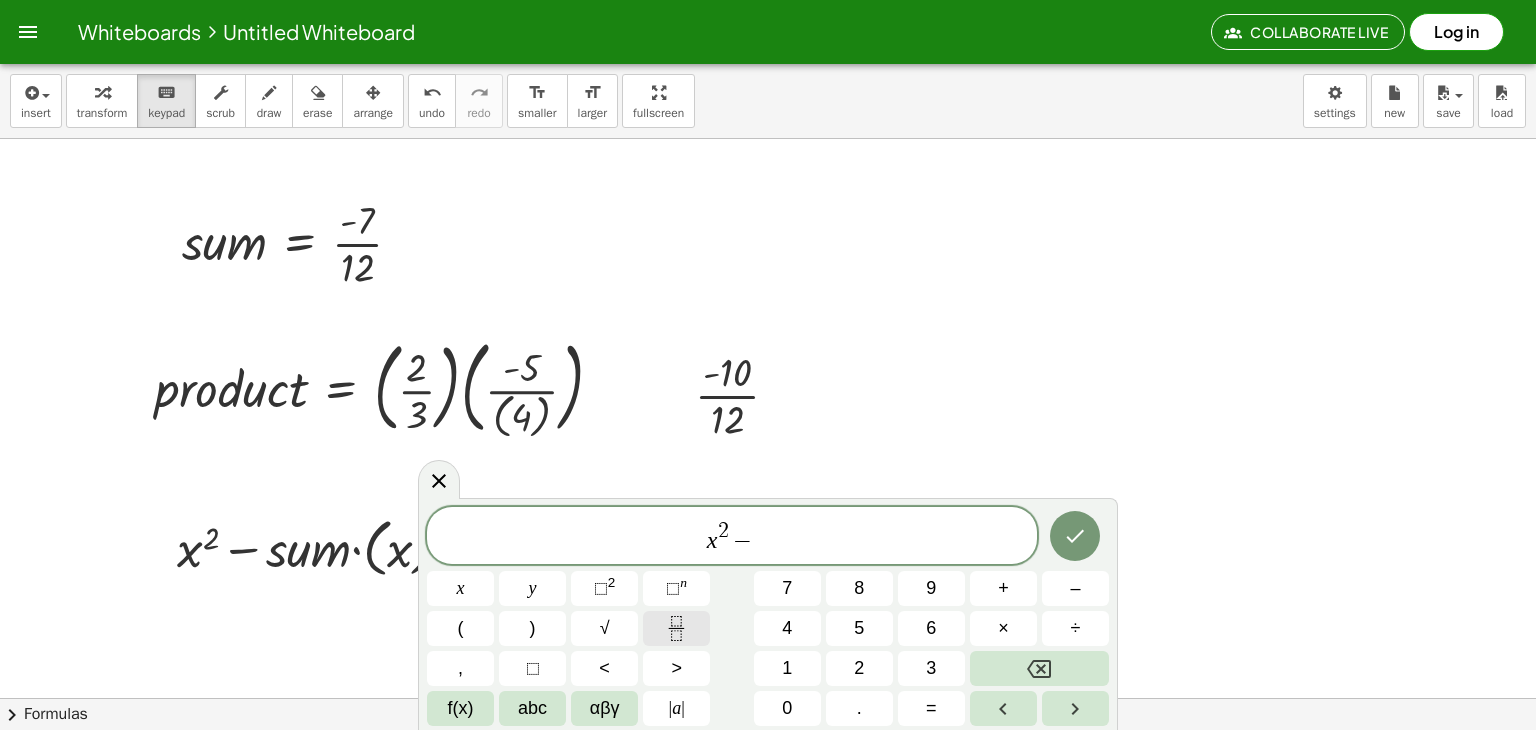 click 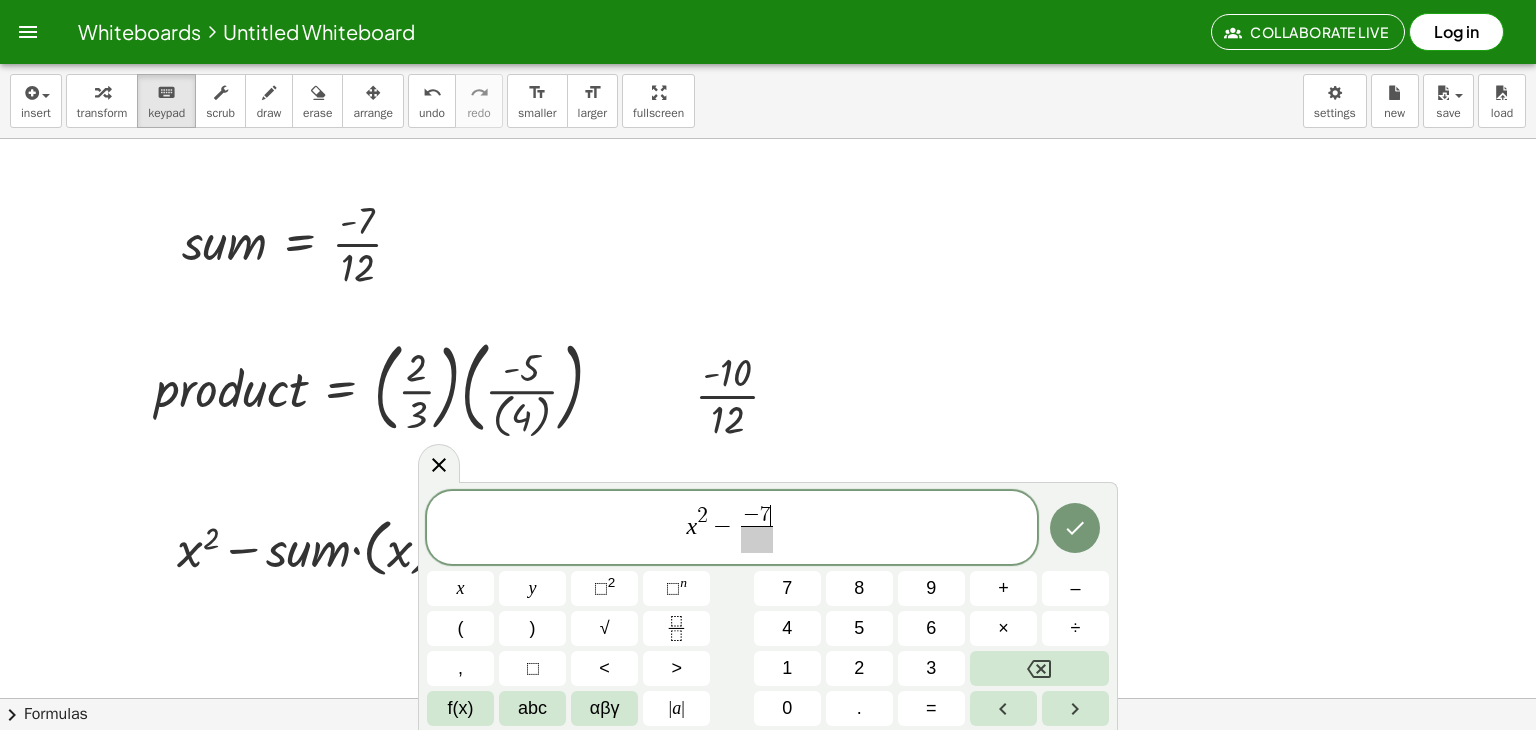 click at bounding box center (757, 539) 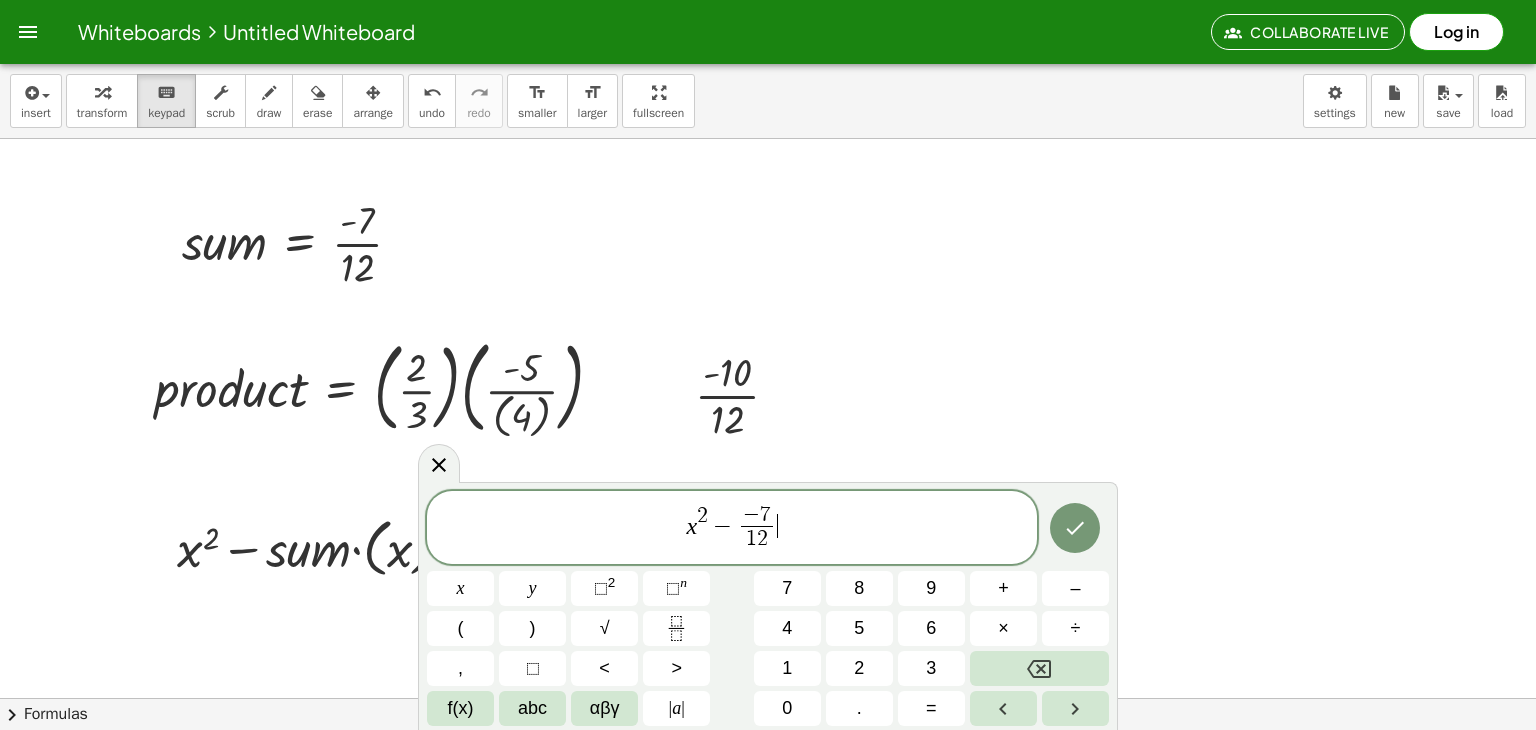 click on "x 2 − − 7 1 2 ​ ​" at bounding box center (732, 529) 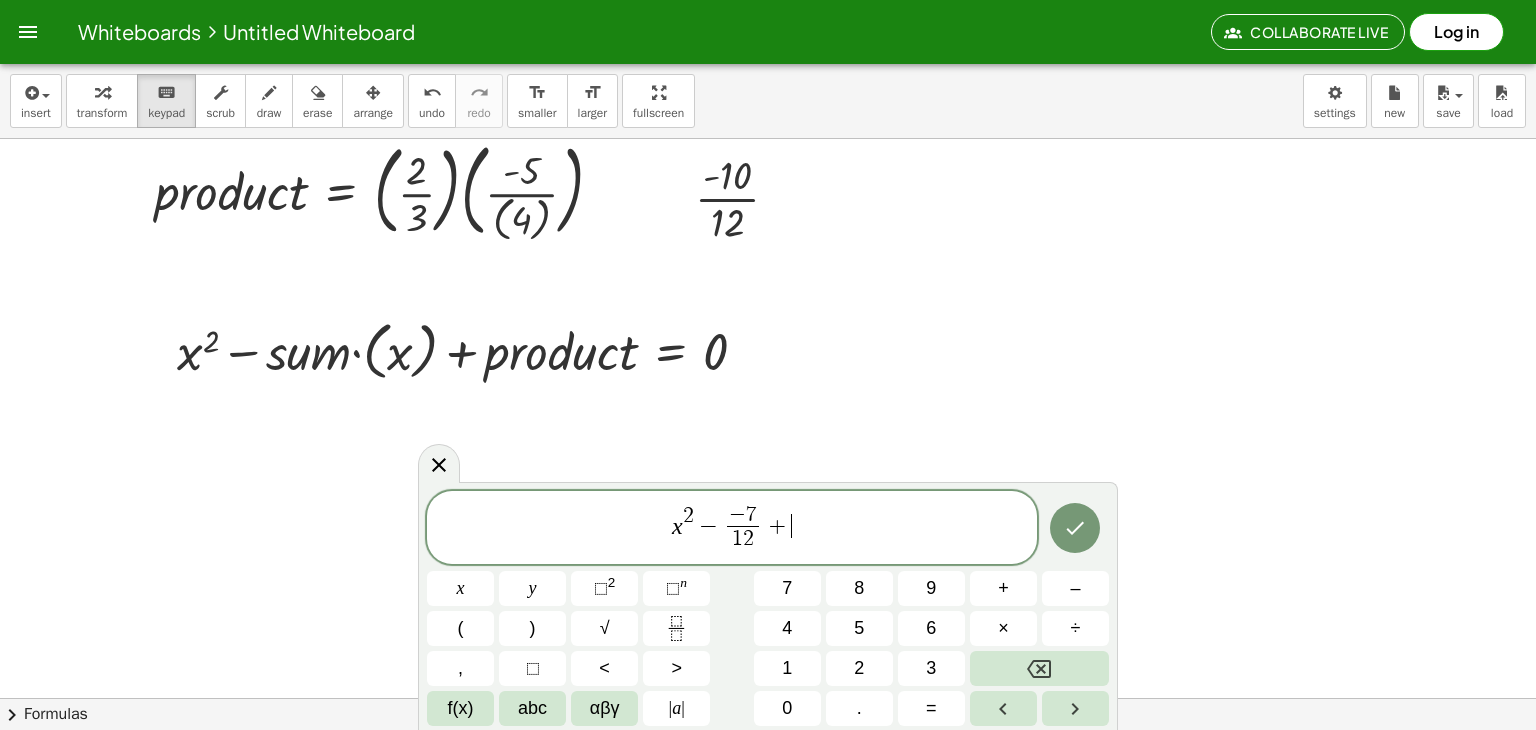 scroll, scrollTop: 687, scrollLeft: 0, axis: vertical 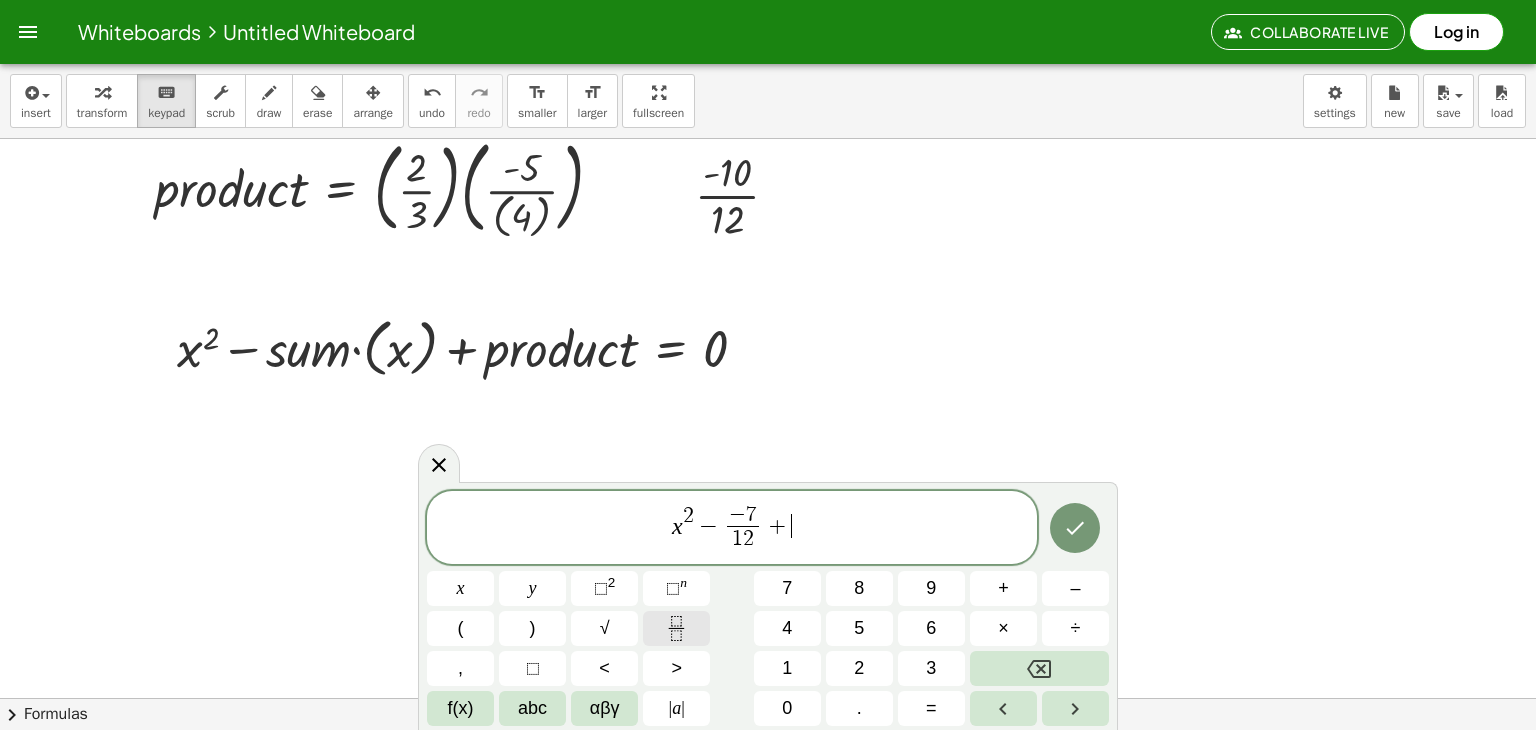 click 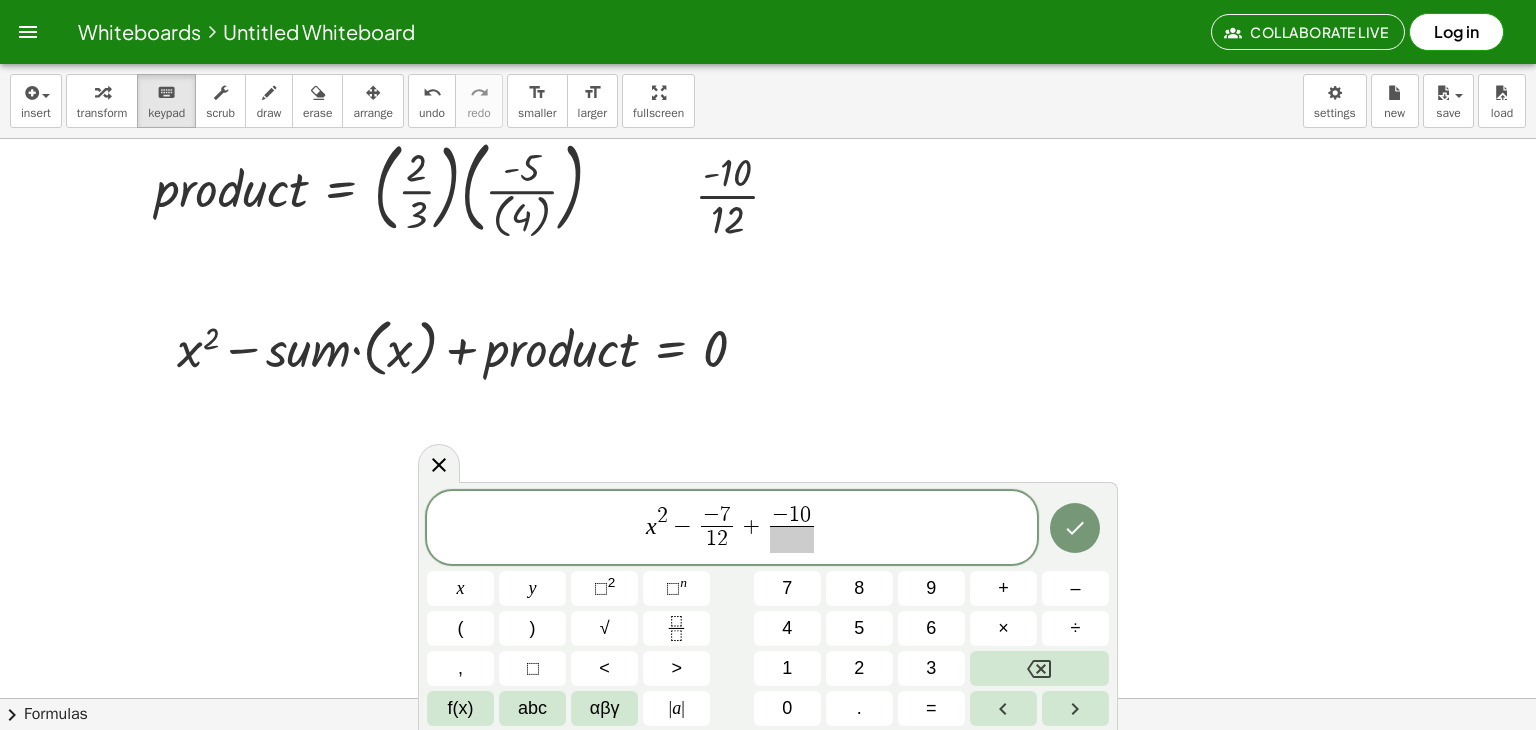 click on "x 2 − − 7 1 2 ​ + − 1 0 ​ ​" 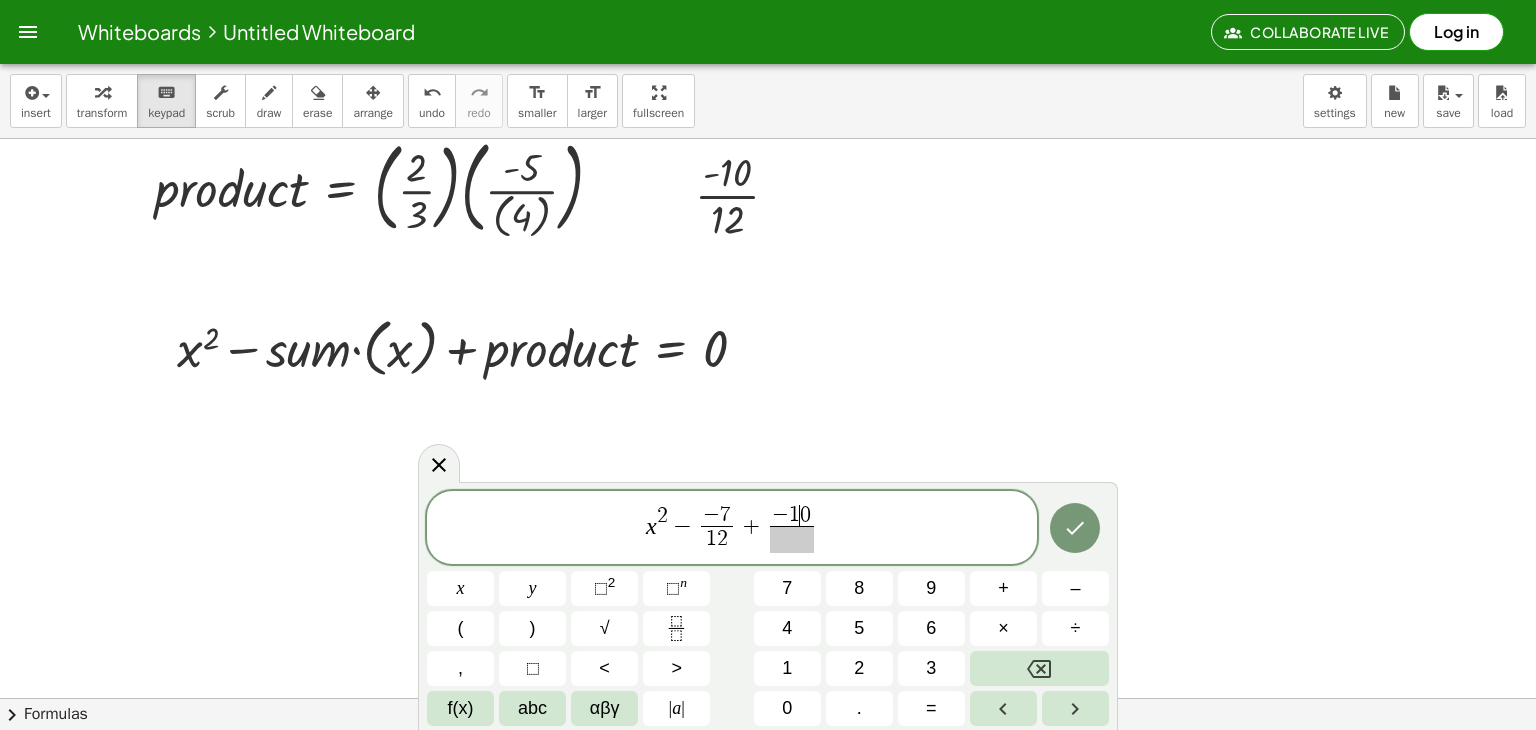 click at bounding box center [791, 539] 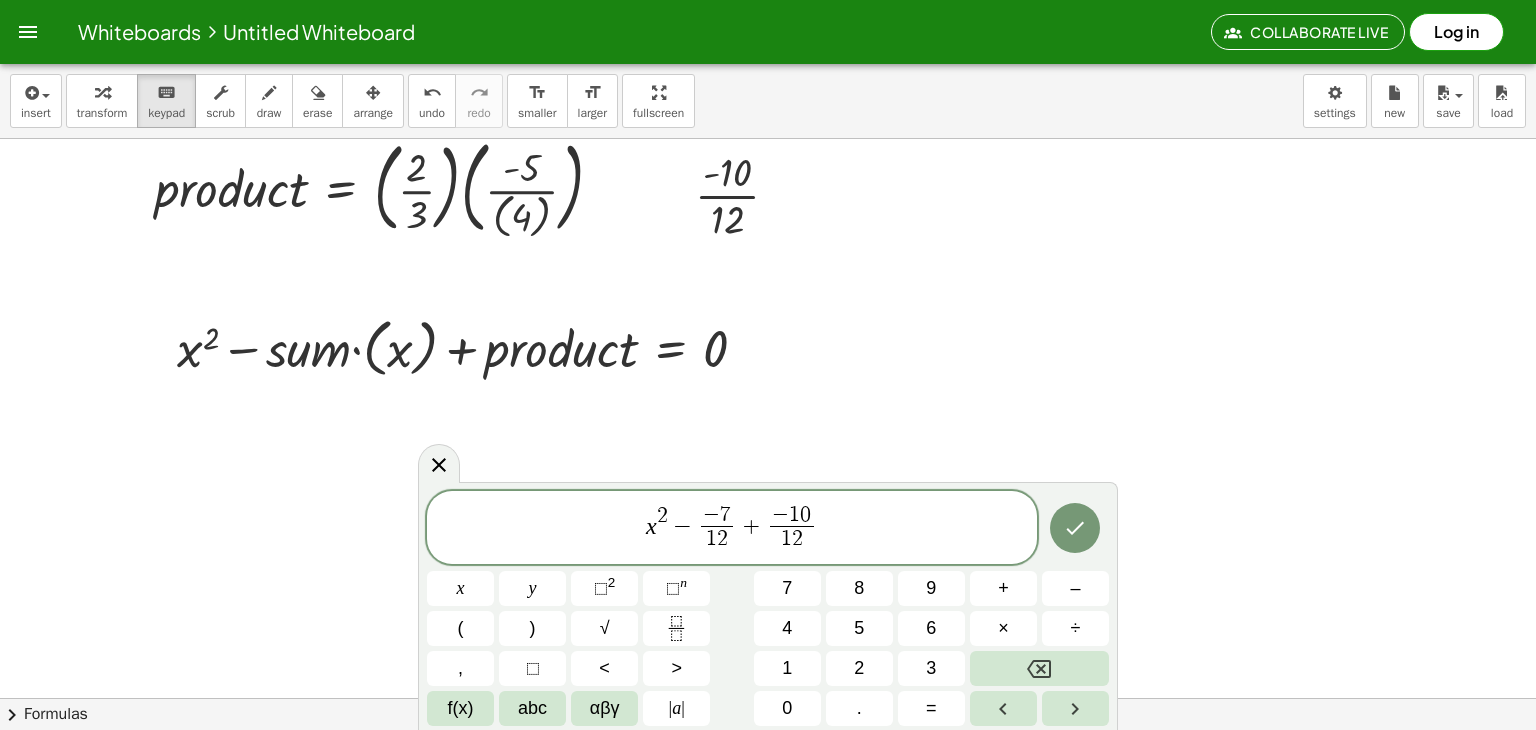 click on "x 2 − − 7 1 2 ​ + − 1 0 1 2 ​ ​" at bounding box center [732, 529] 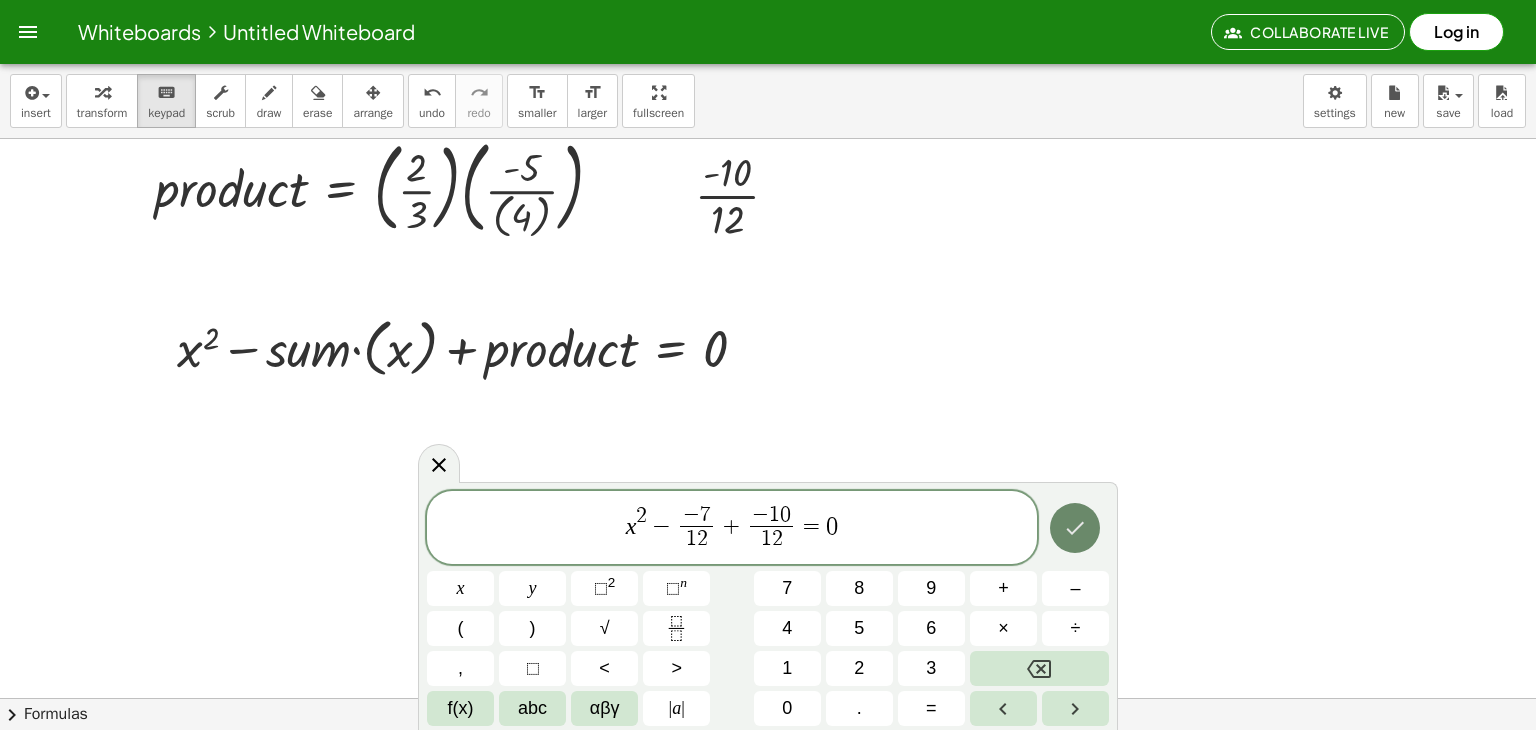 click at bounding box center [1075, 528] 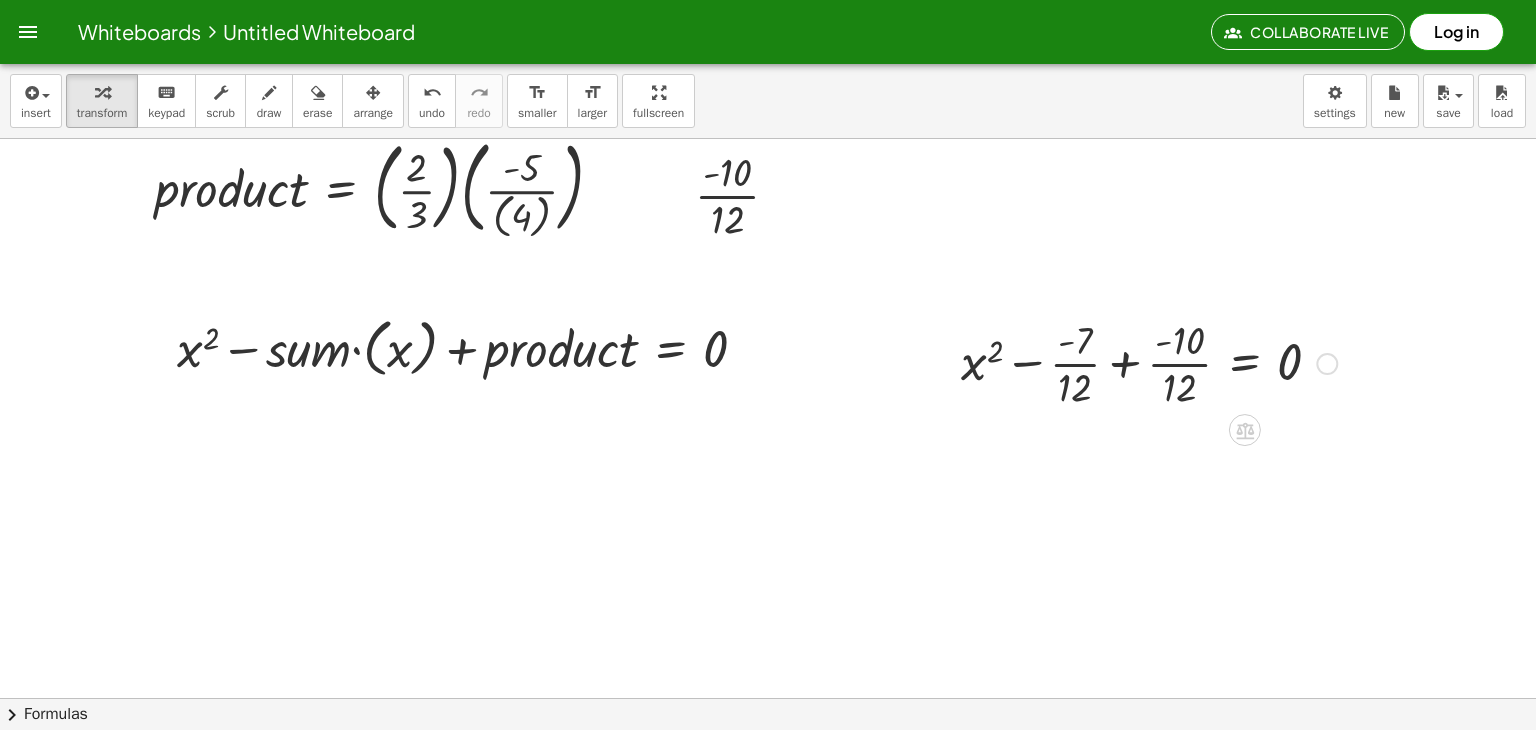 click at bounding box center [1149, 362] 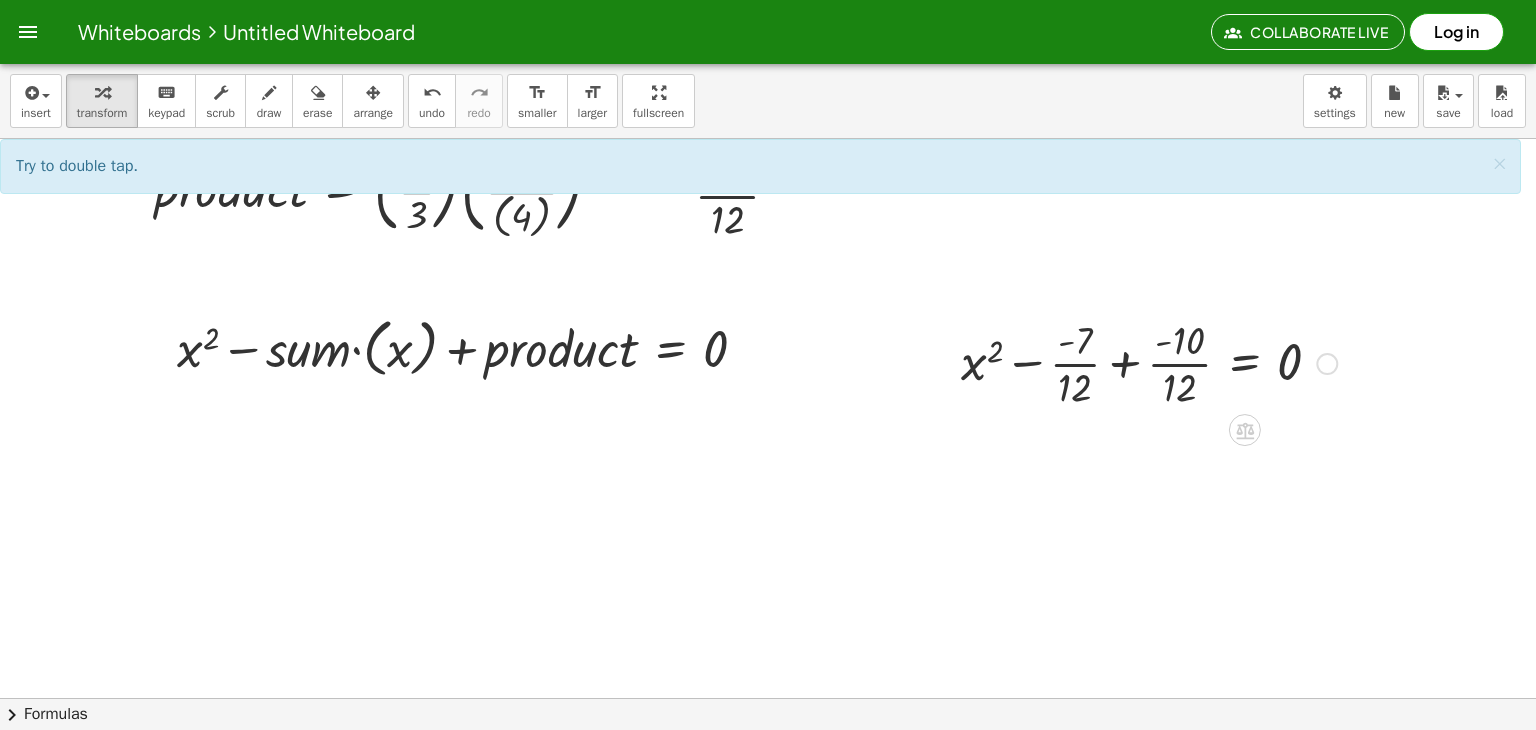 click at bounding box center (1149, 362) 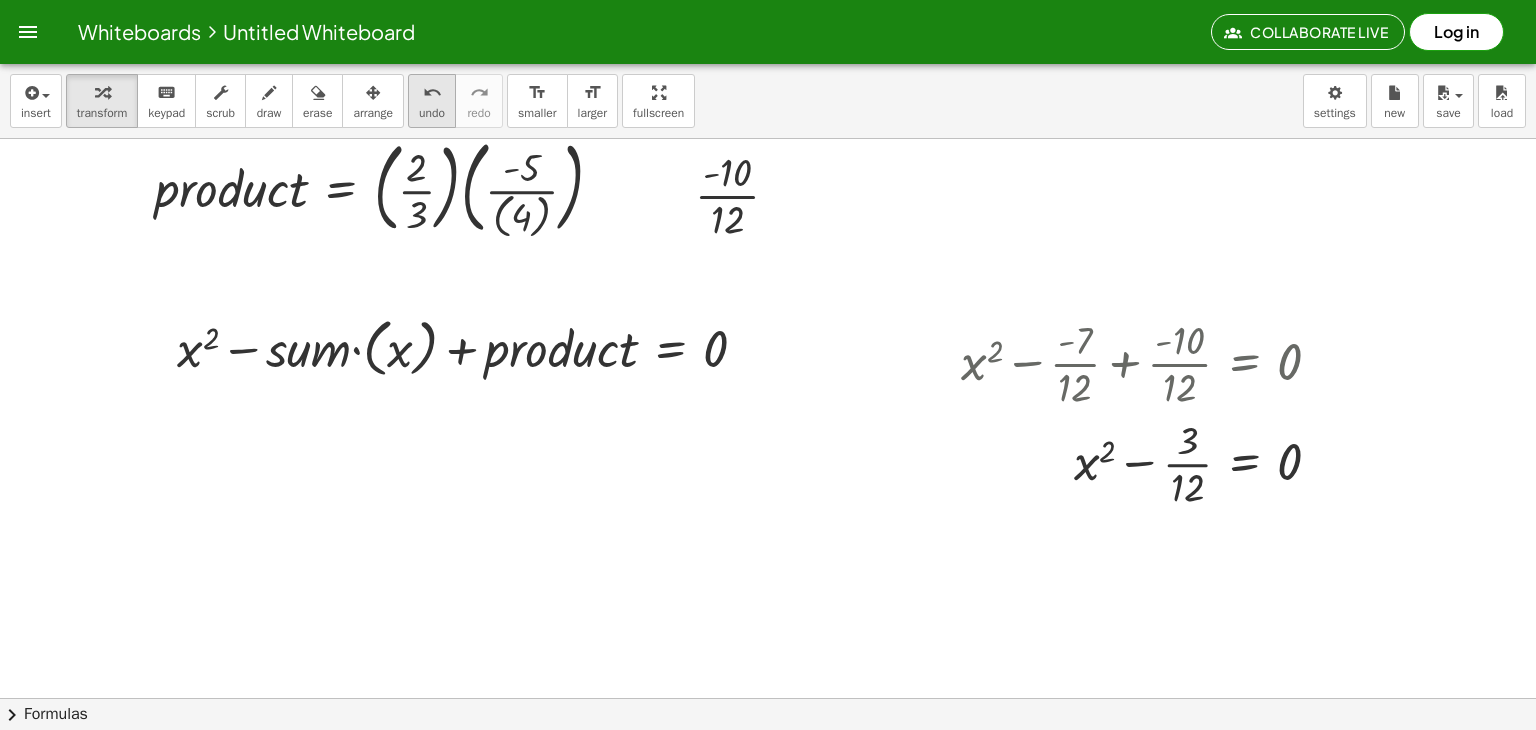 click on "undo undo" at bounding box center (432, 101) 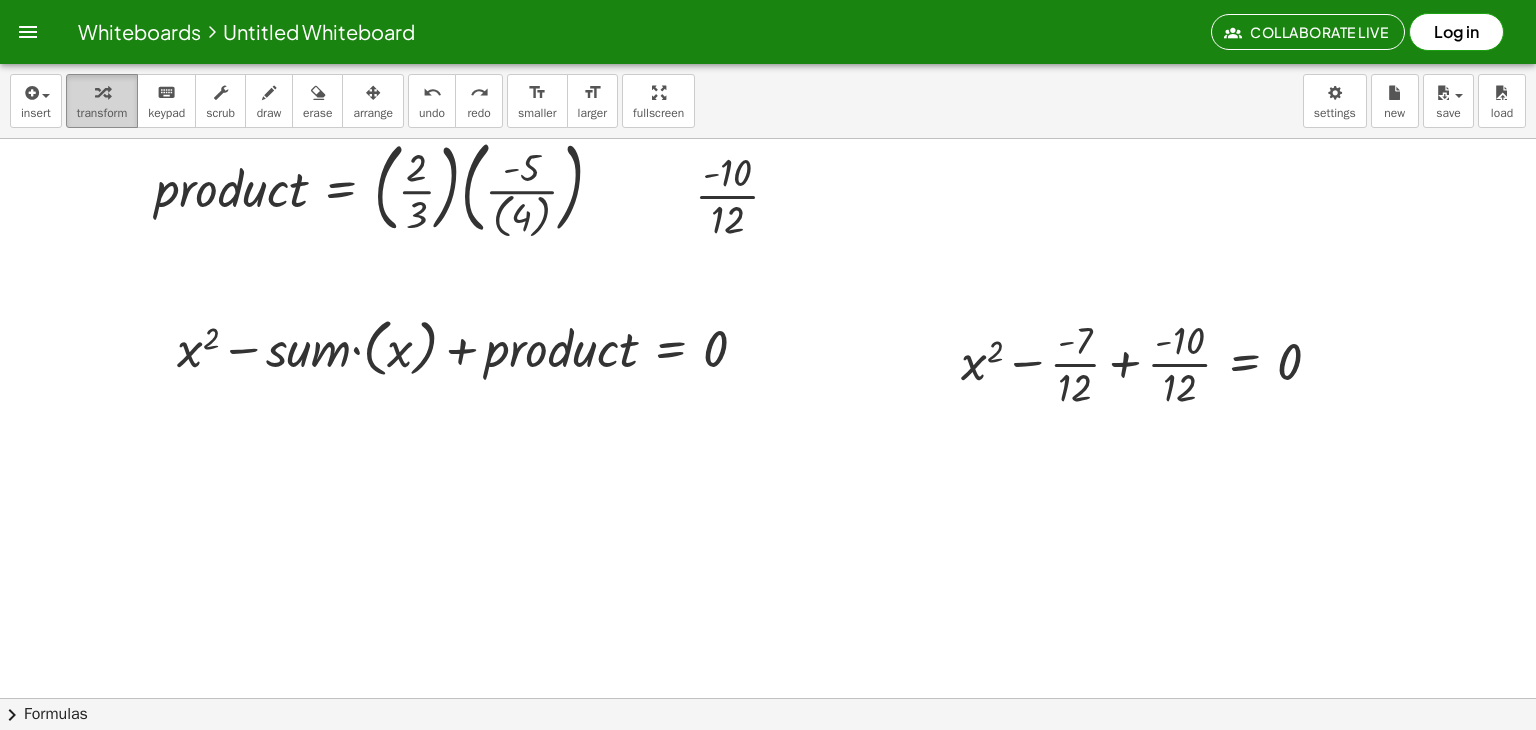 click on "transform" at bounding box center (102, 113) 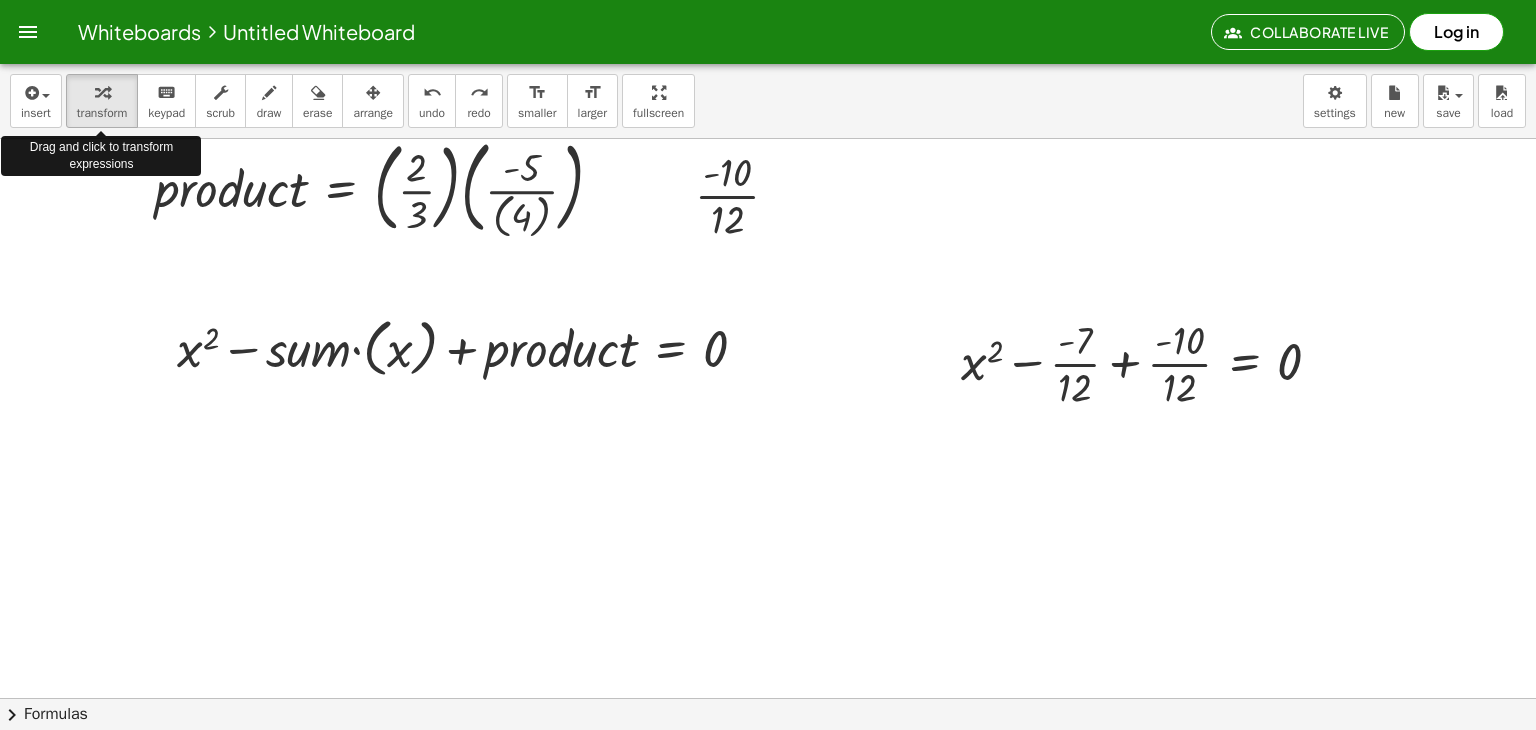 click on "insert select one: Math Expression Function Text Youtube Video Graphing Geometry Geometry 3D transform keyboard keypad scrub draw erase arrange undo undo redo redo format_size smaller format_size larger fullscreen load   save new settings Drag and click to transform expressions" at bounding box center [768, 101] 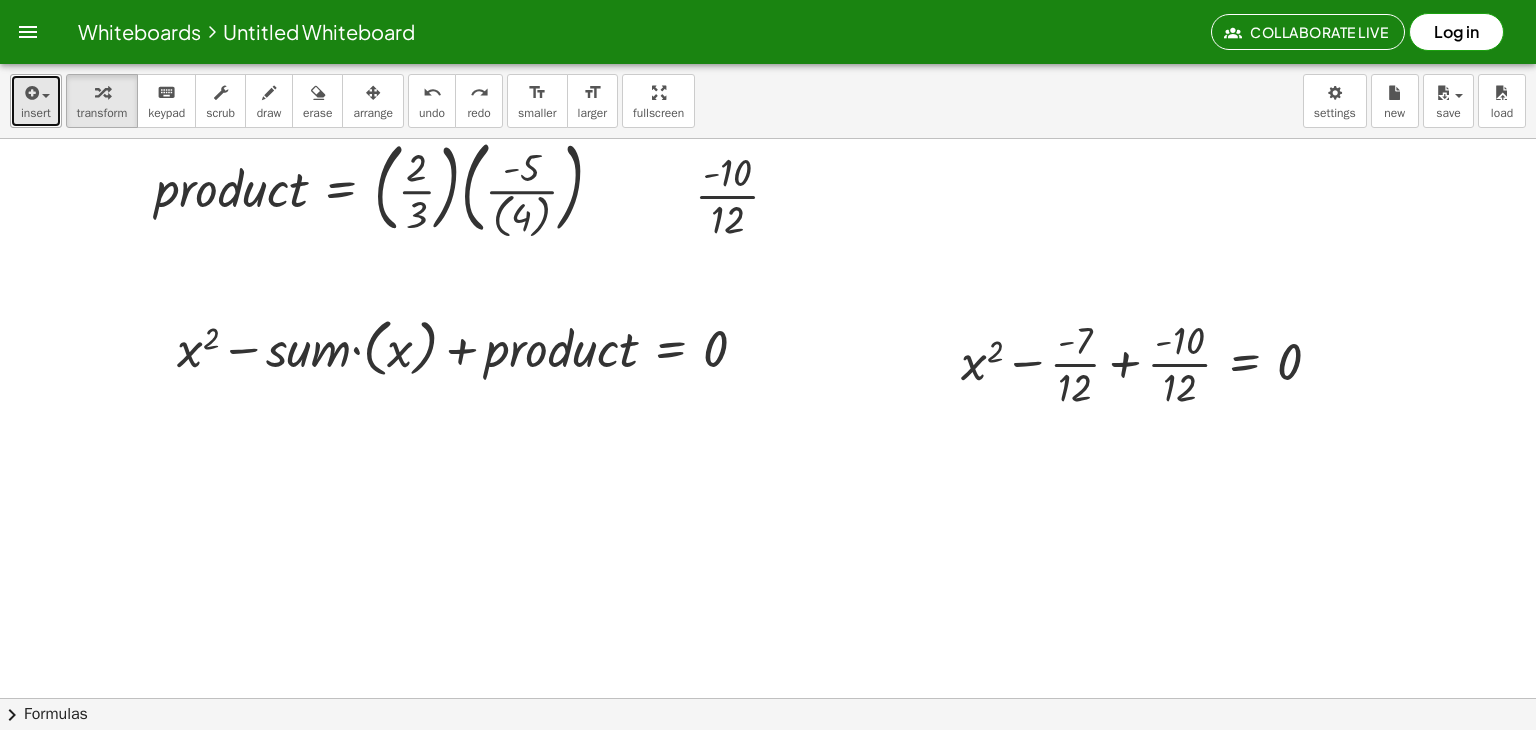 click on "insert" at bounding box center [36, 101] 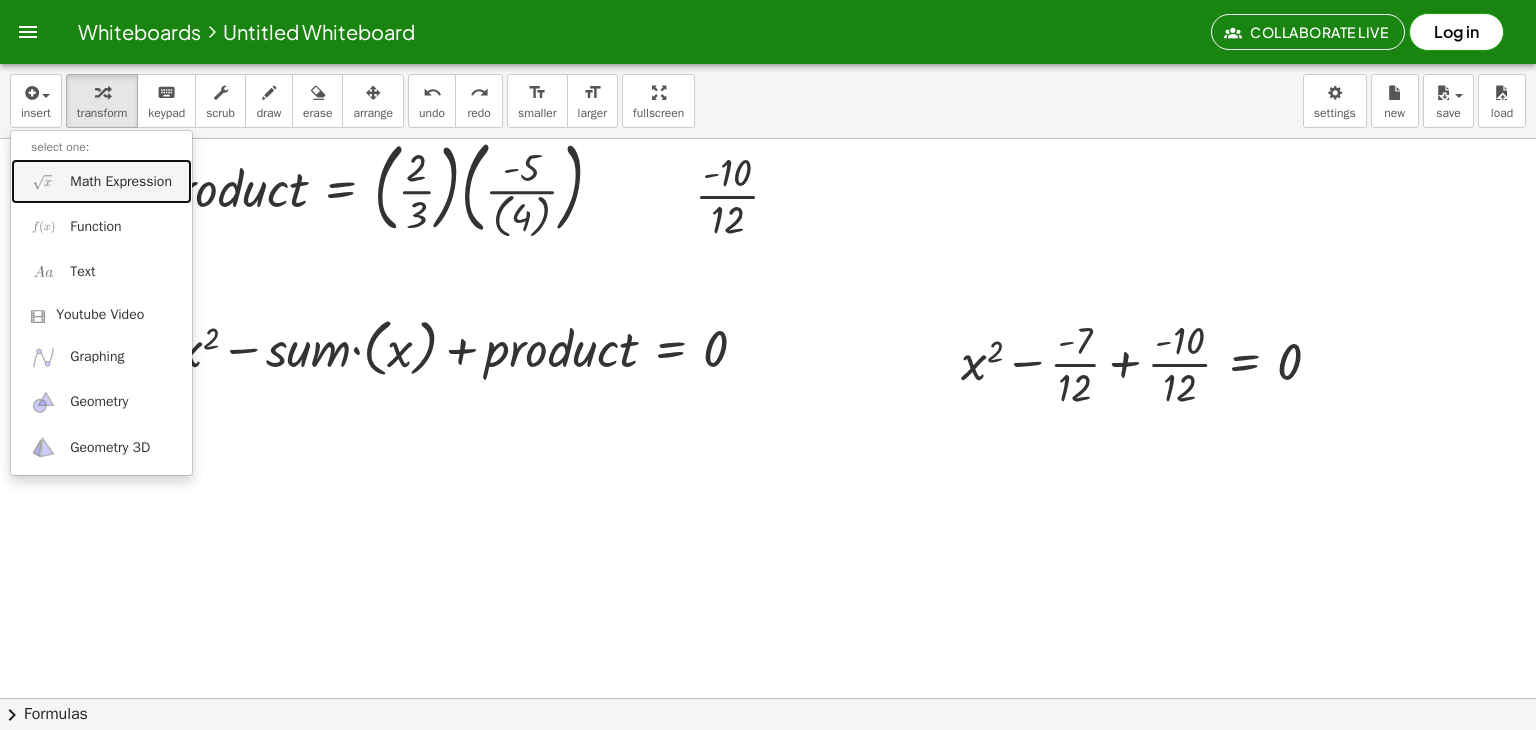 click on "Math Expression" at bounding box center [121, 182] 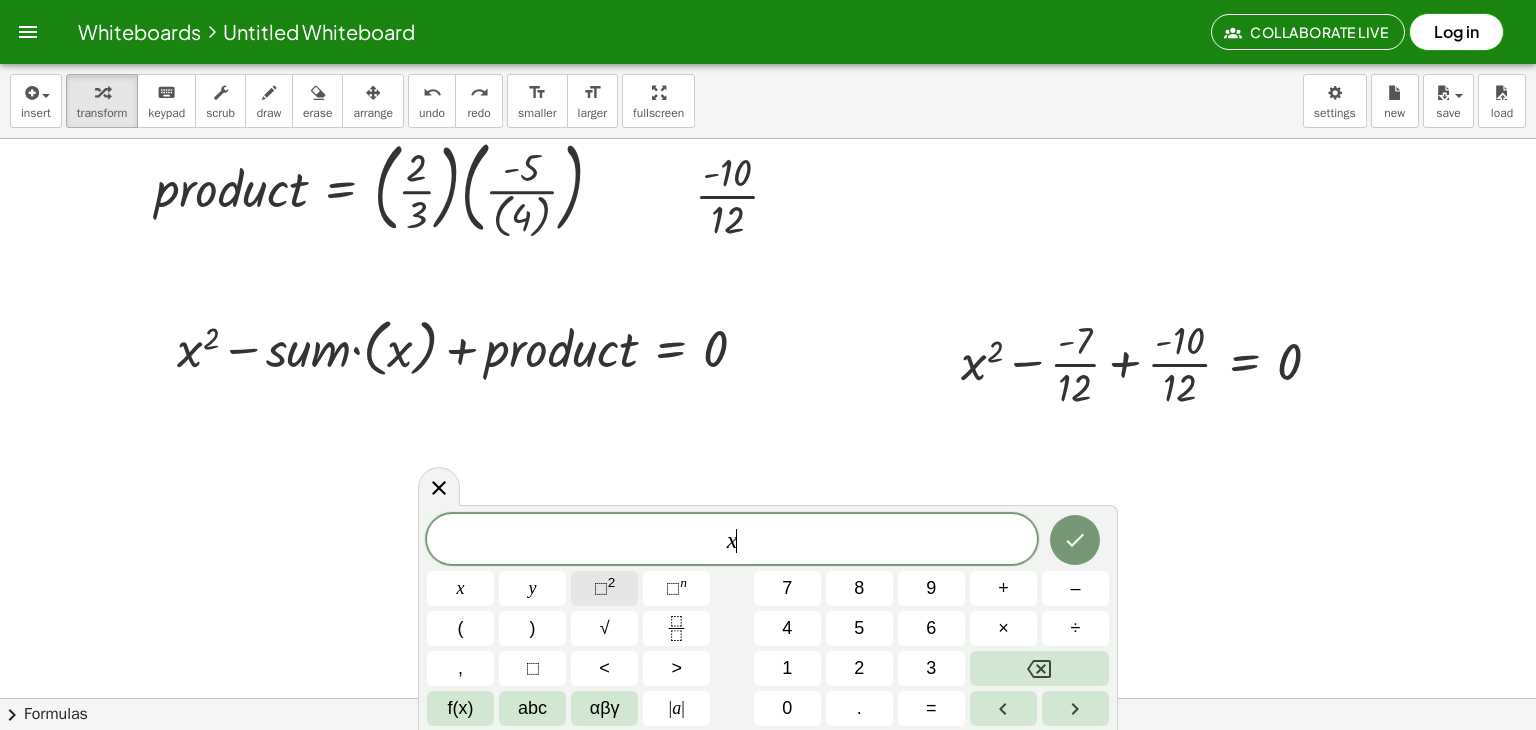 click on "⬚" at bounding box center (601, 588) 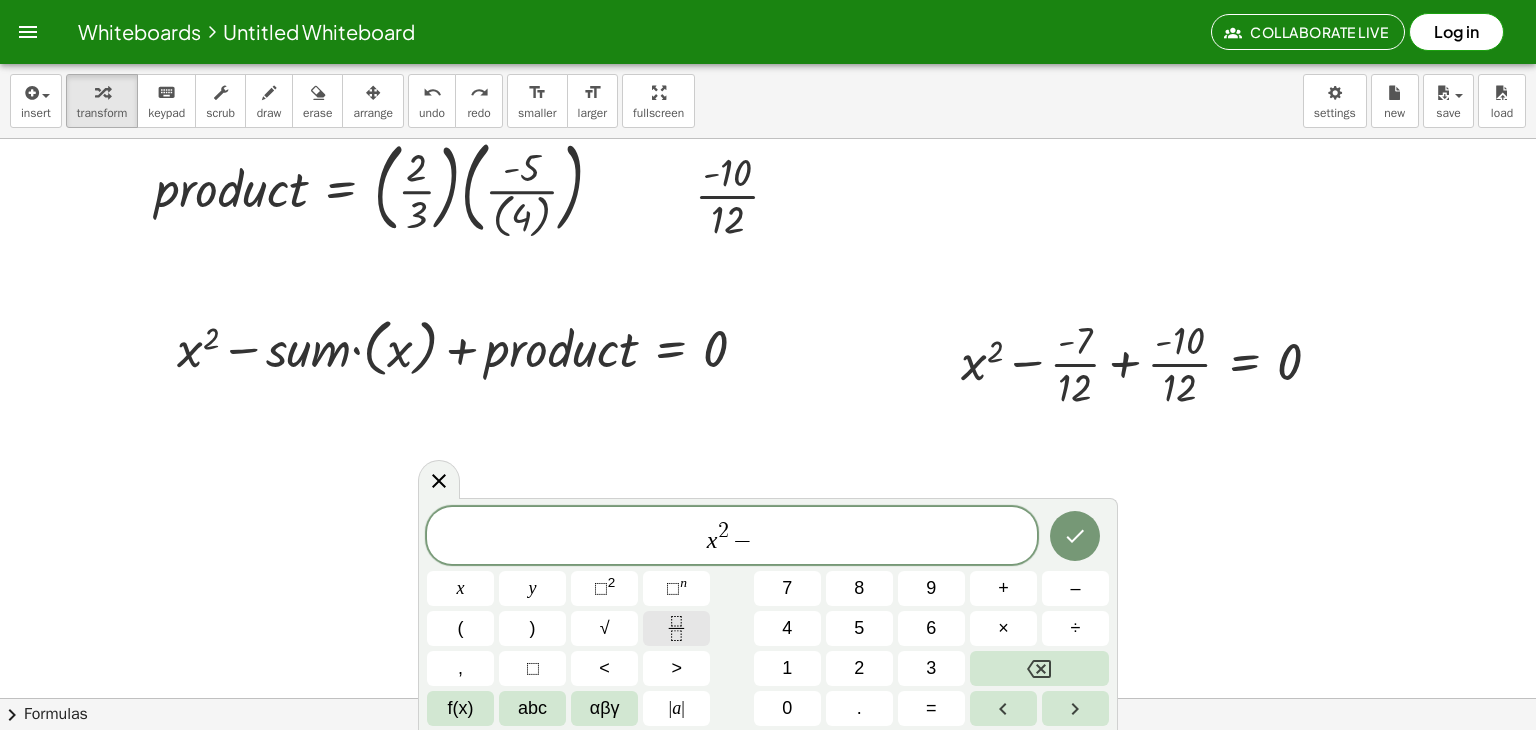 click 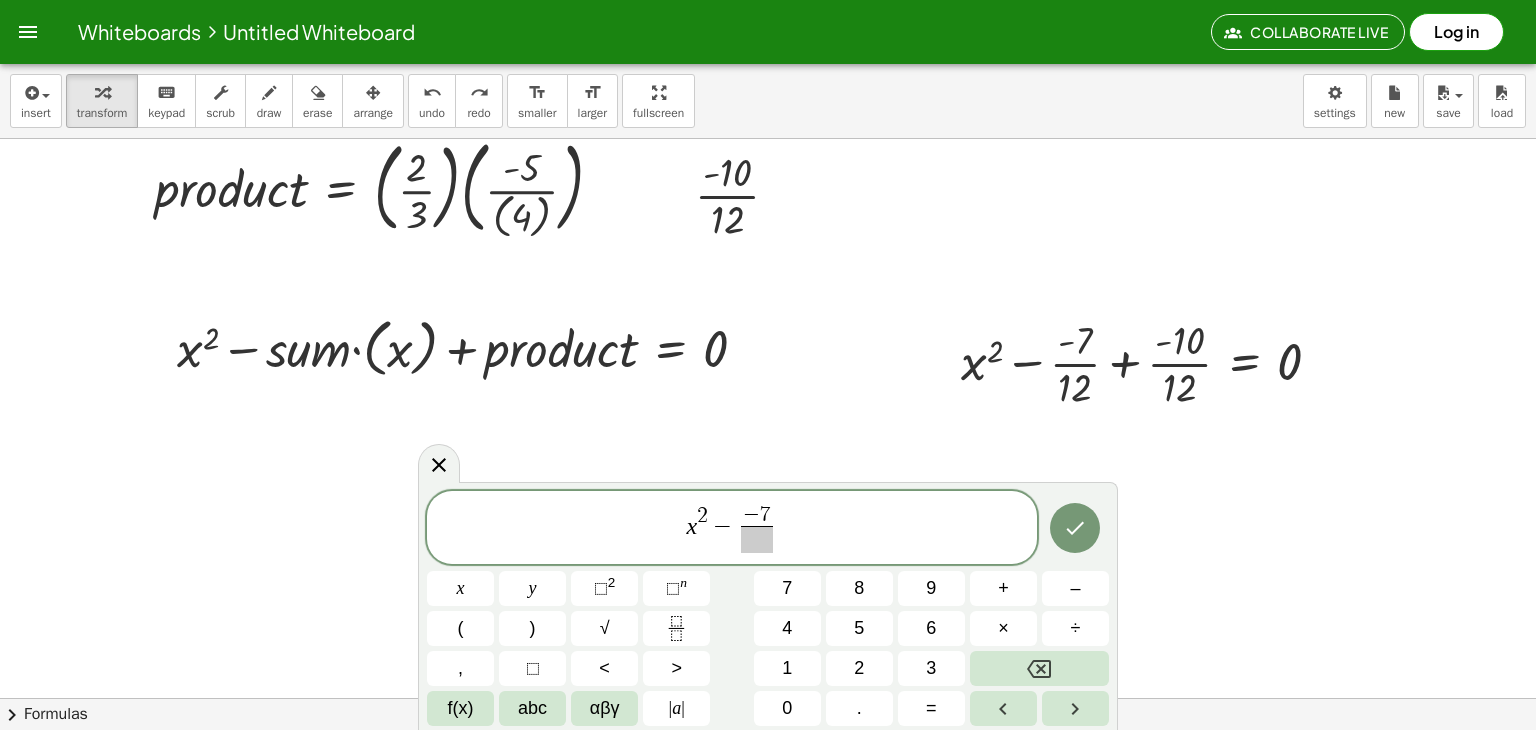 click on "x 2 − − 7 ​ ​" 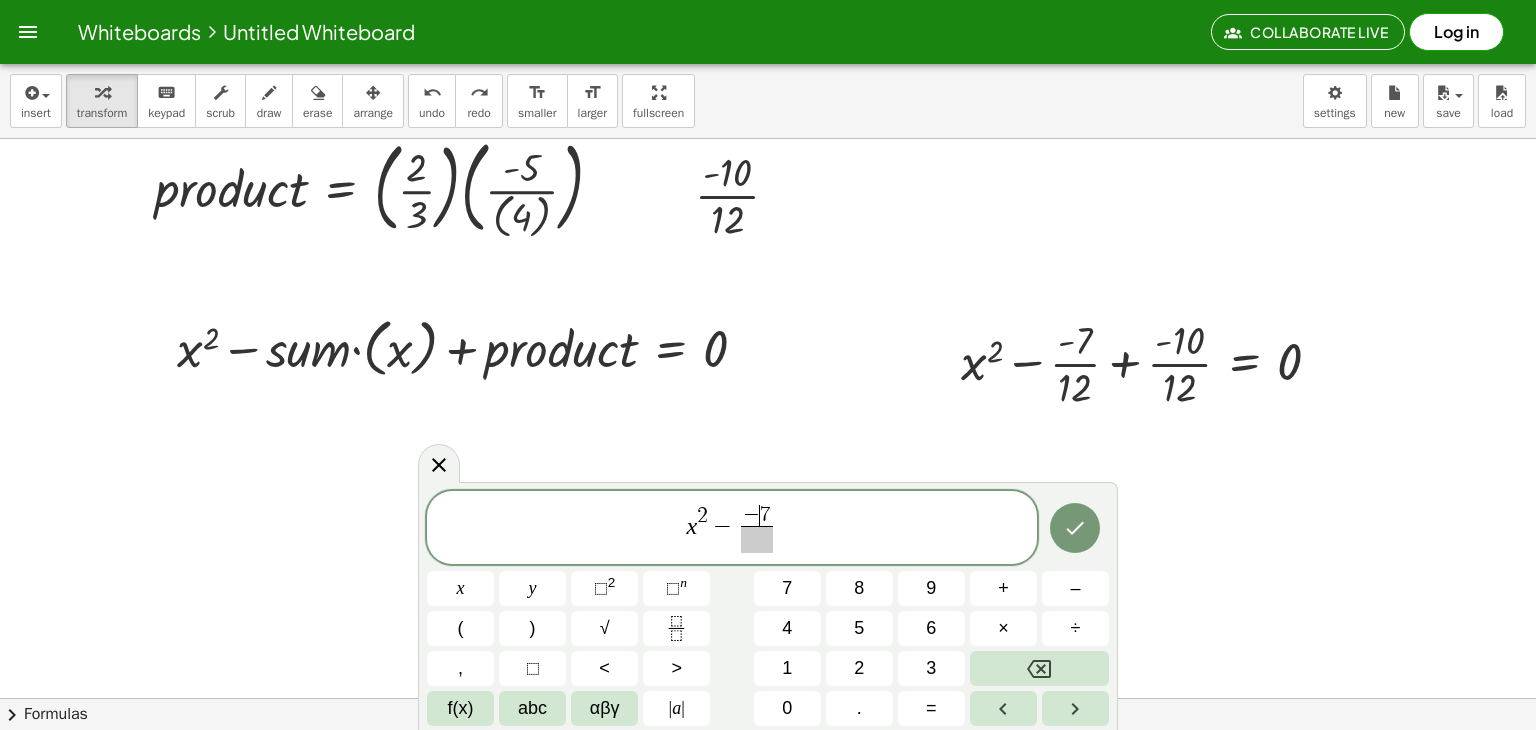 click on "x 2 − − ​ 7 ​" 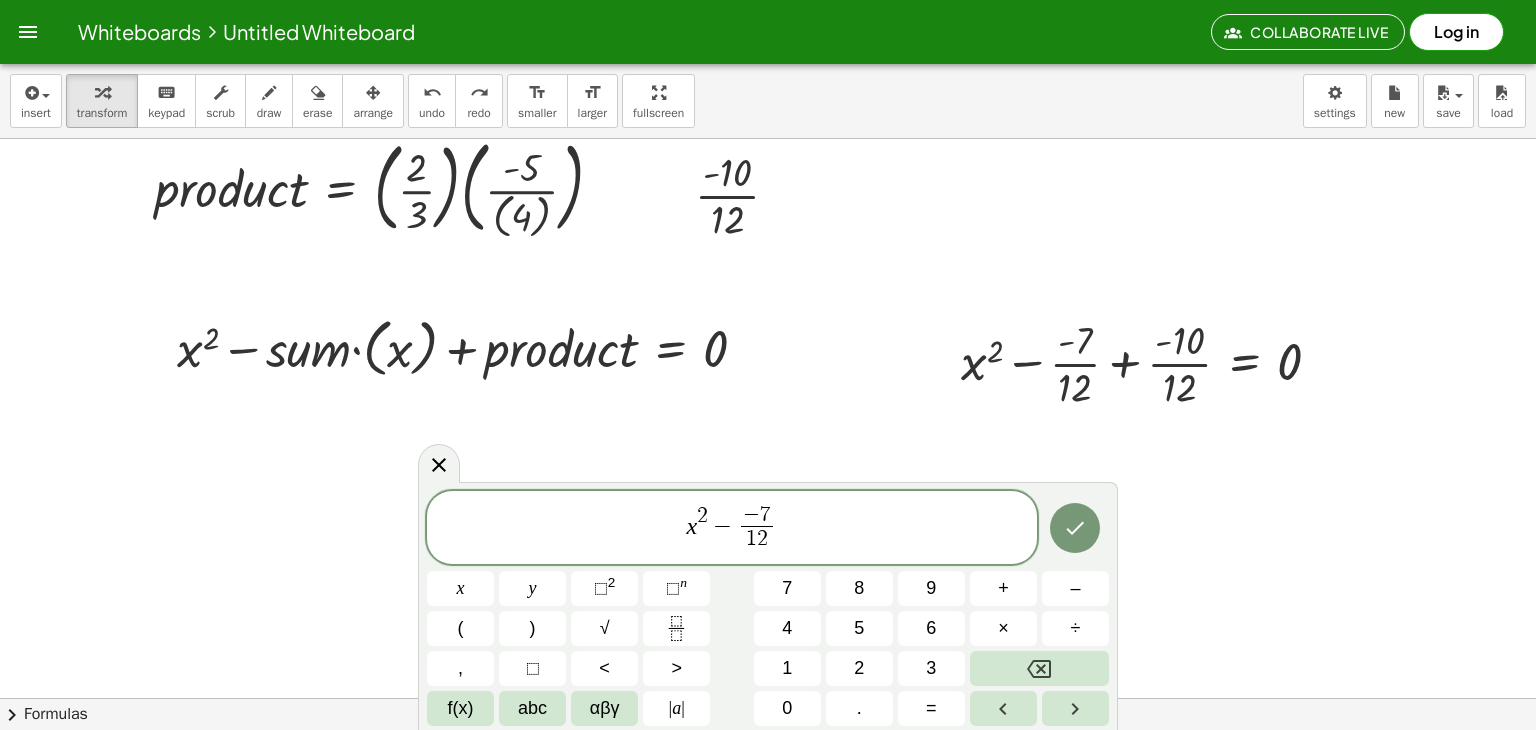 click on "x 2 − − 7 1 2 ​ ​" at bounding box center (732, 529) 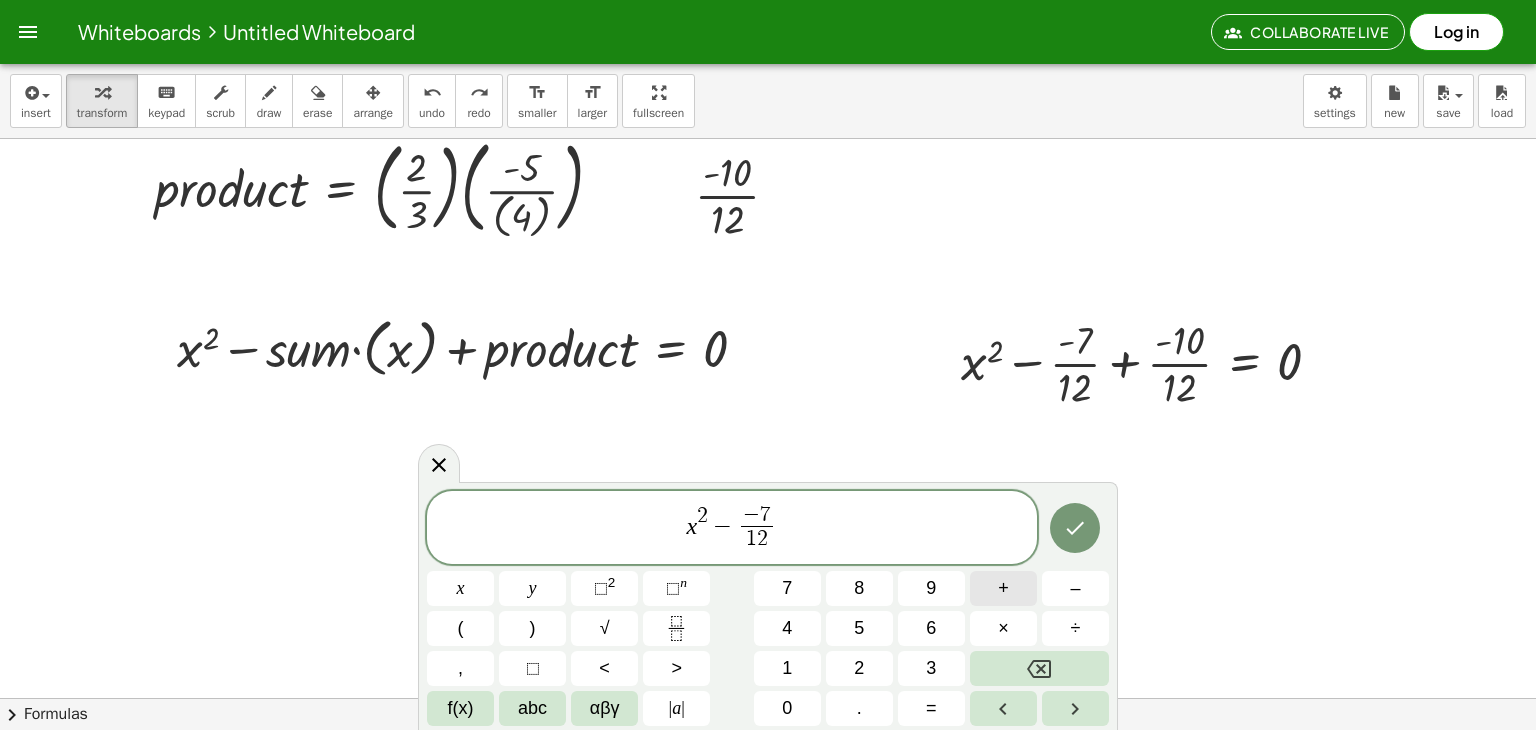 click on "+" at bounding box center (1003, 588) 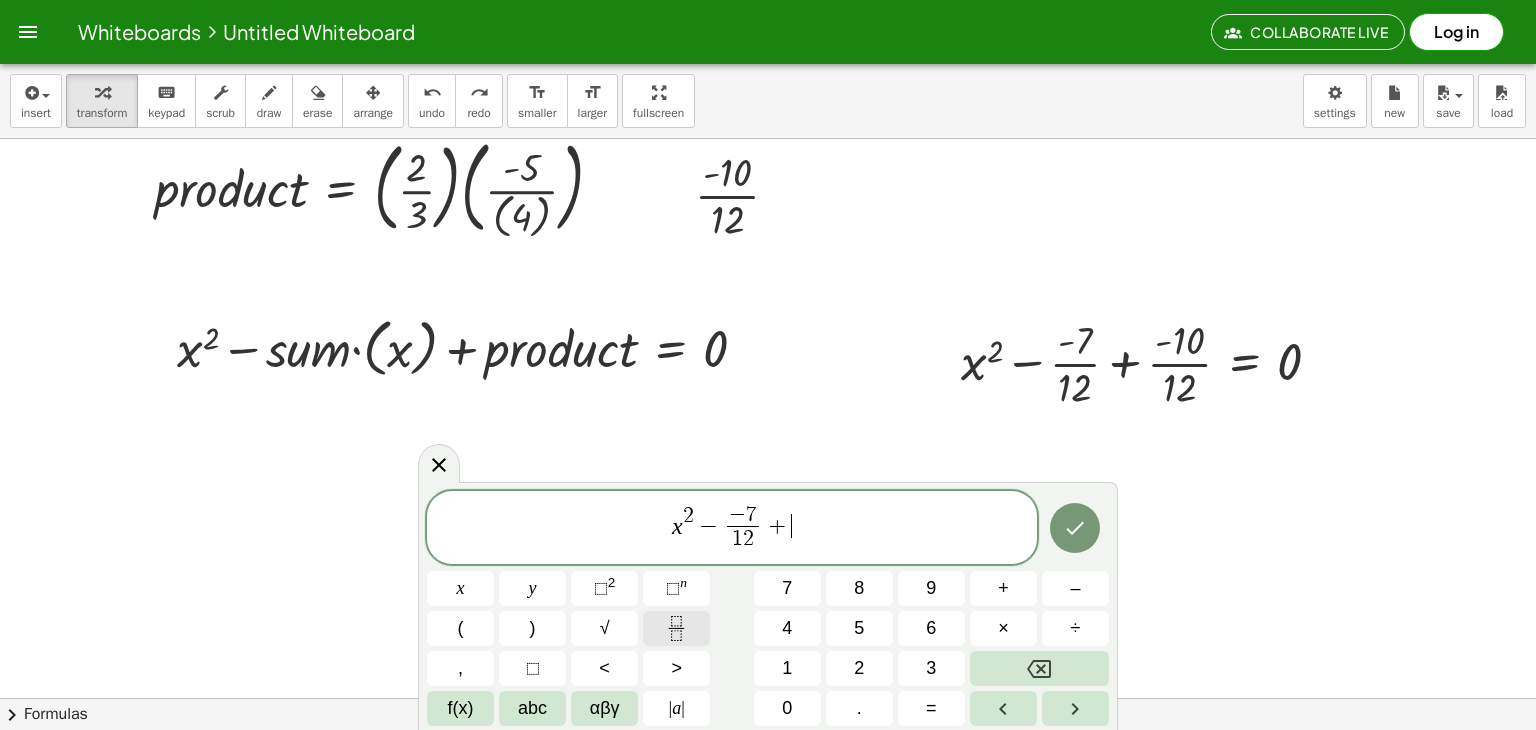 click 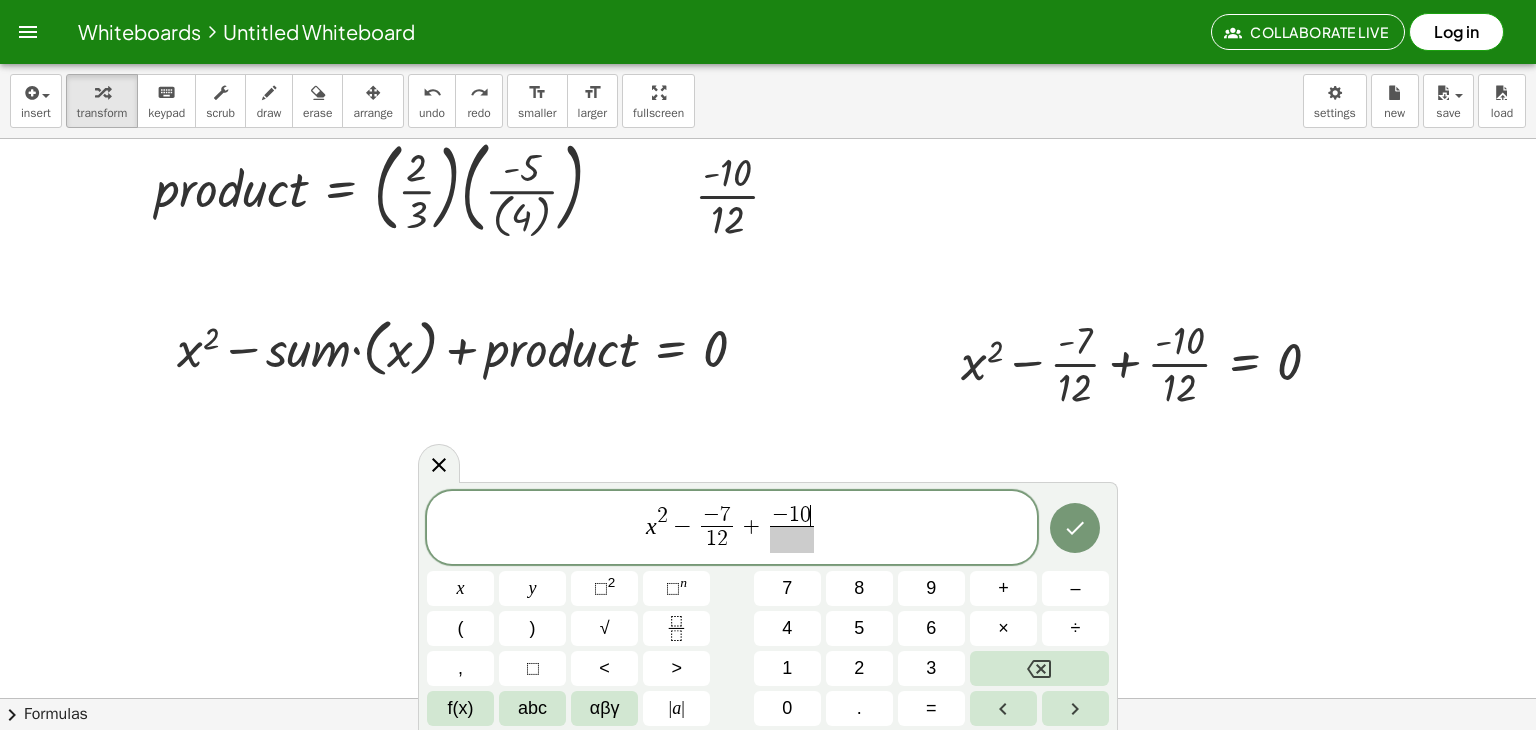 click at bounding box center (791, 539) 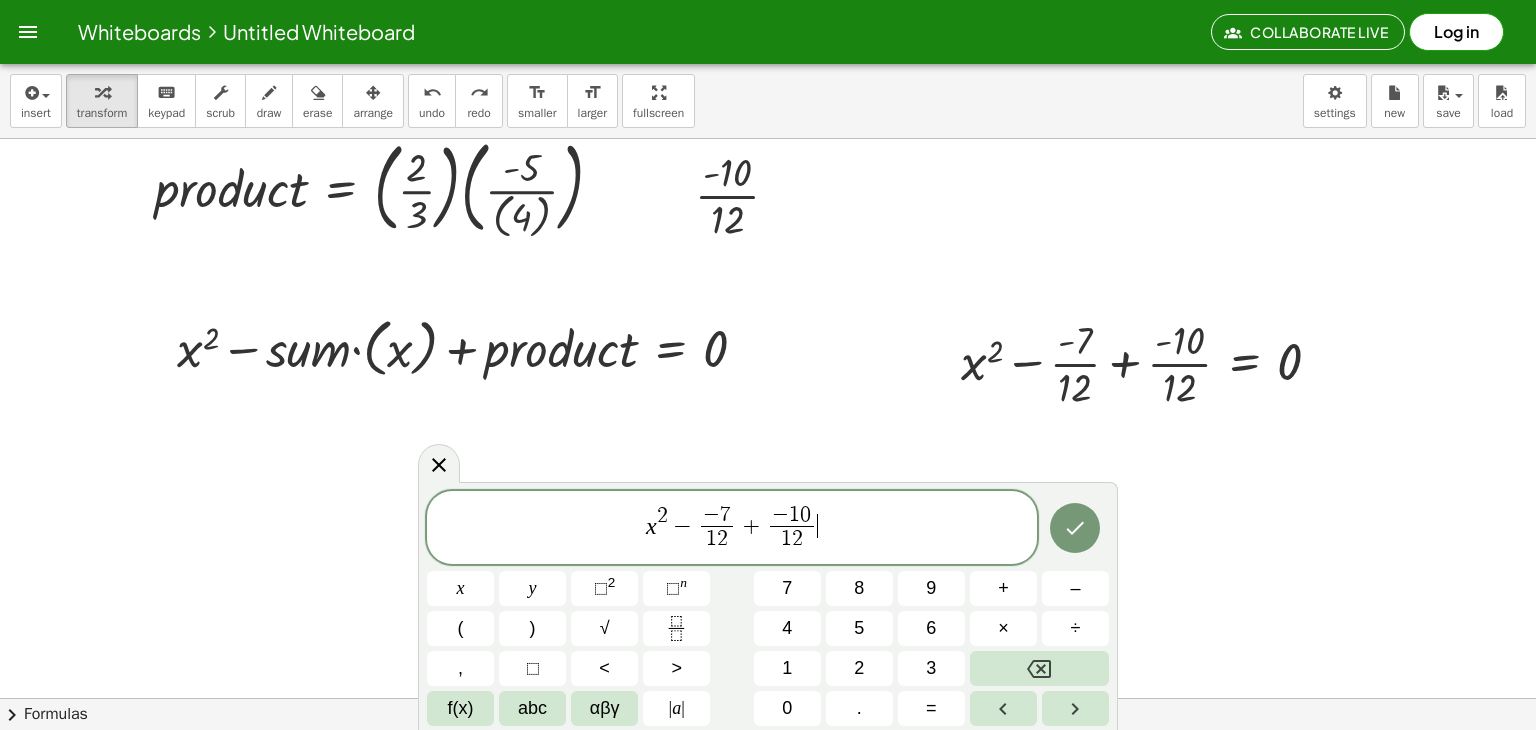 click on "x 2 − − 7 1 2 ​ + − 1 0 1 2 ​ ​" at bounding box center (732, 529) 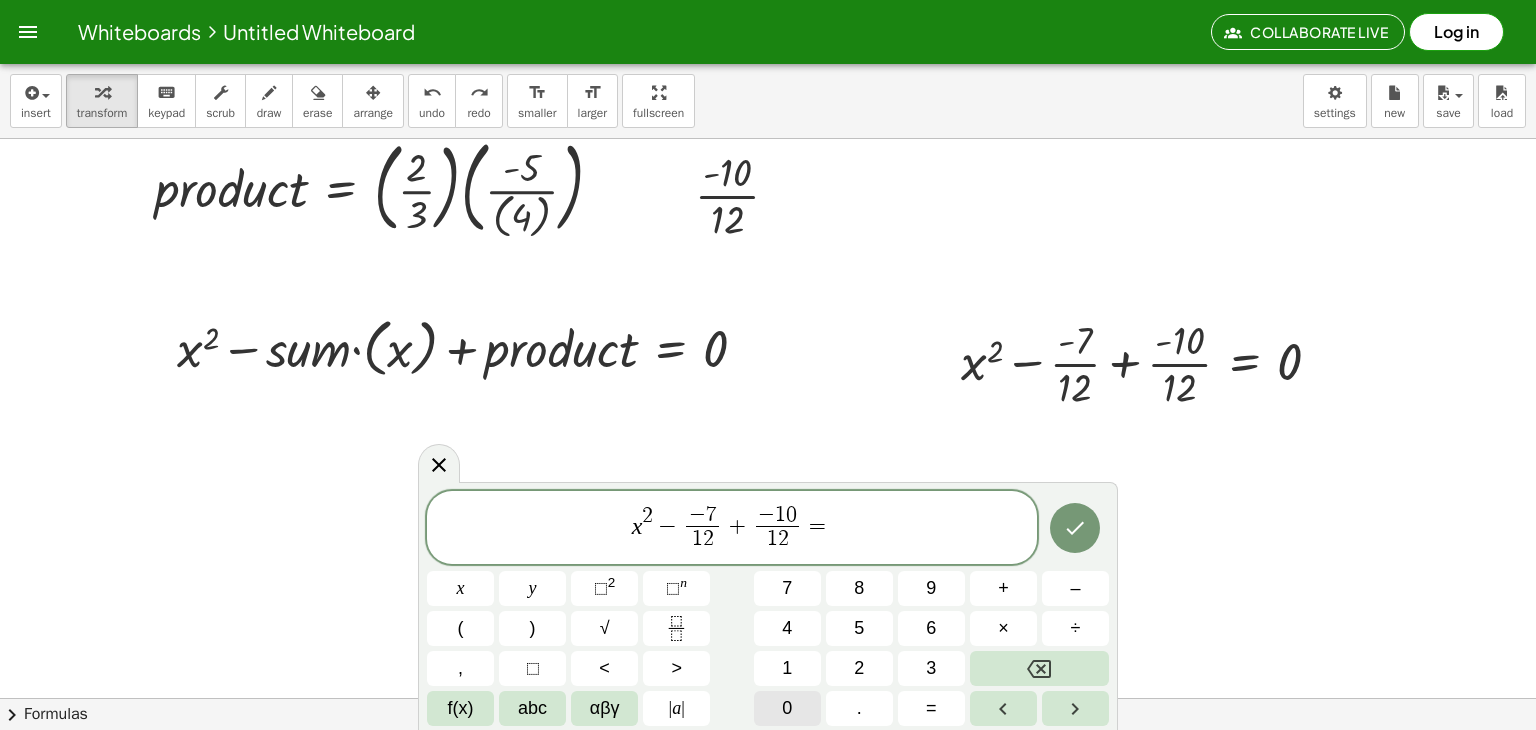 click on "0" at bounding box center (787, 708) 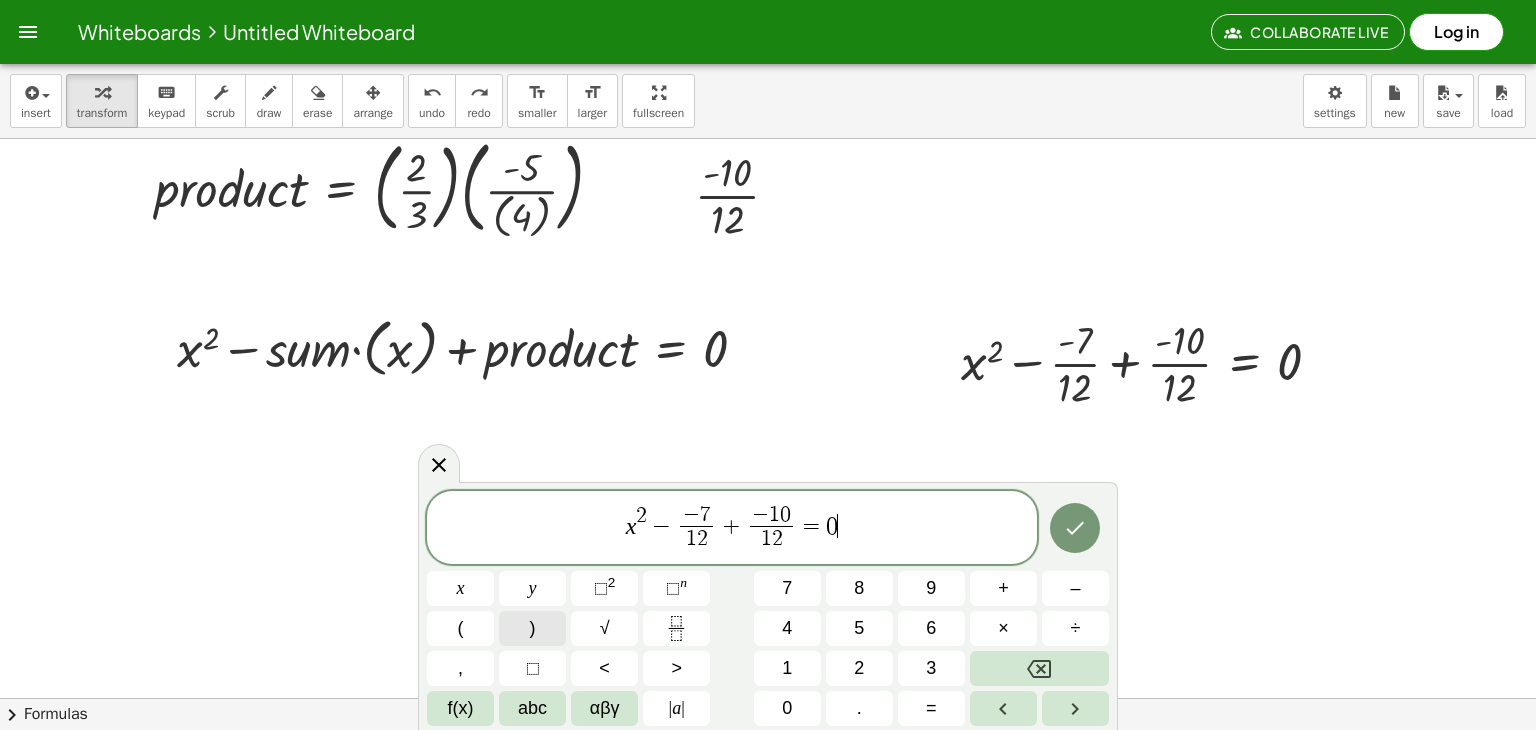 click on ")" at bounding box center [532, 628] 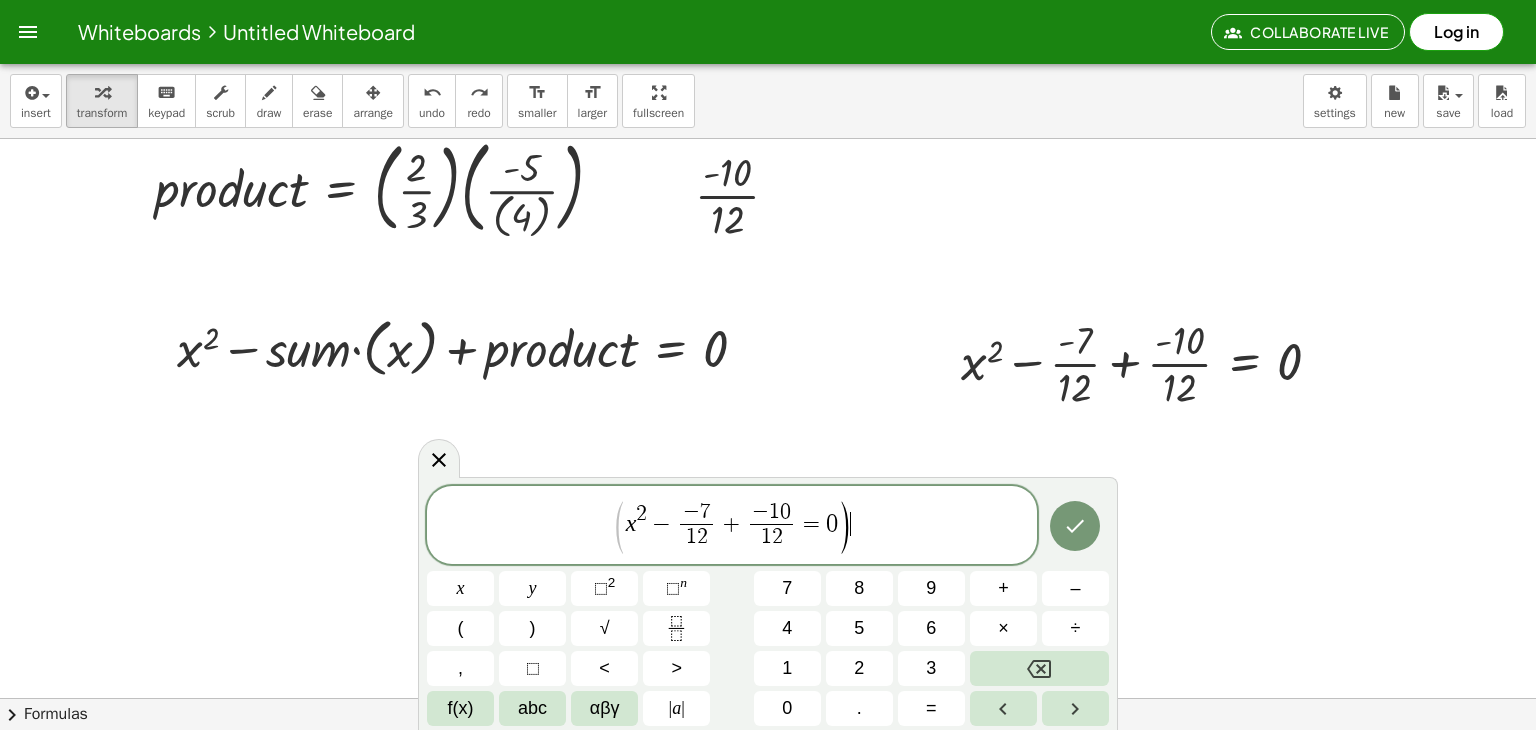 click on "( x 2 − − 7 1 2 ​ + − 1 0 1 2 ​ = 0 ) ​" at bounding box center [732, 526] 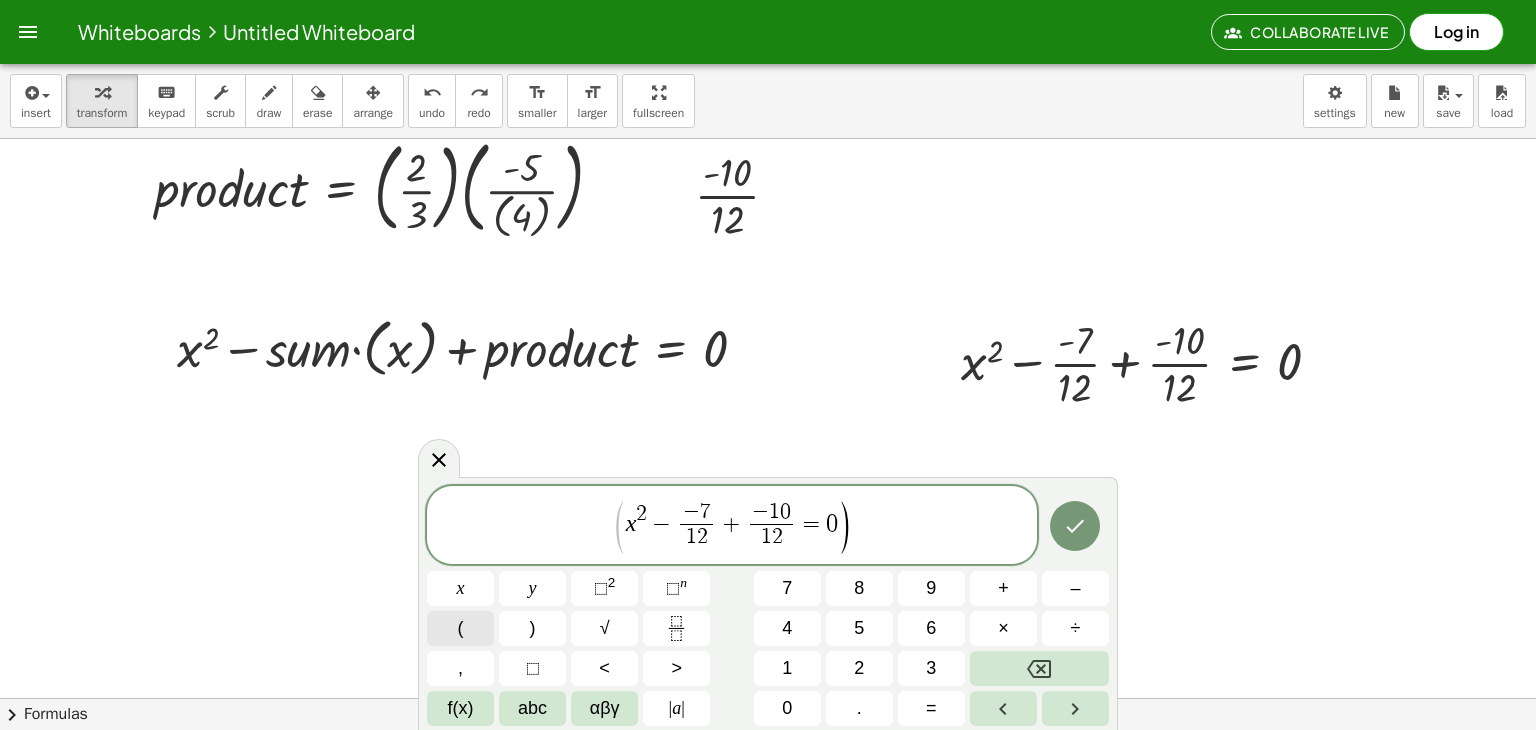 click on "(" at bounding box center (460, 628) 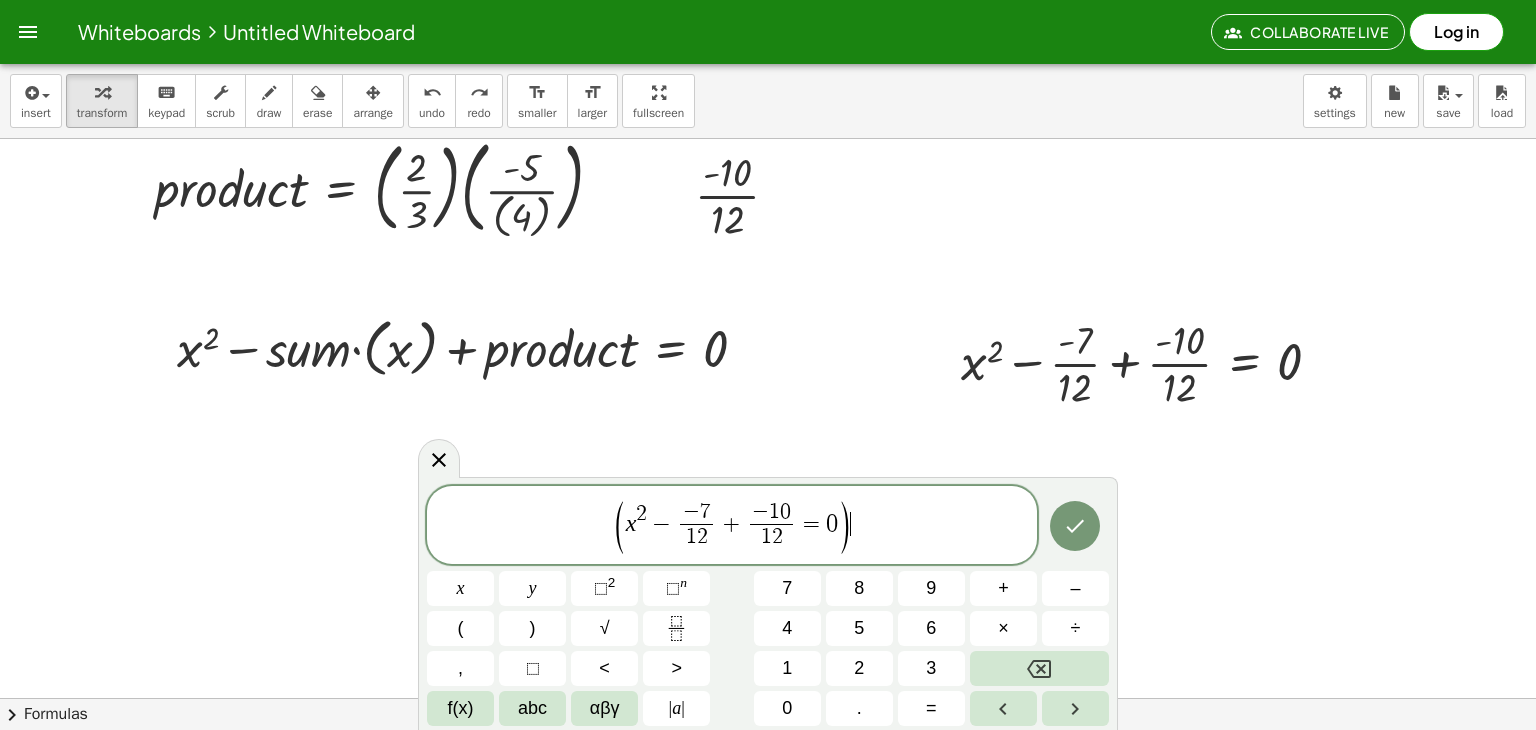 click on "( x 2 − − 7 1 2 ​ + − 1 0 1 2 ​ = 0 ) ​" 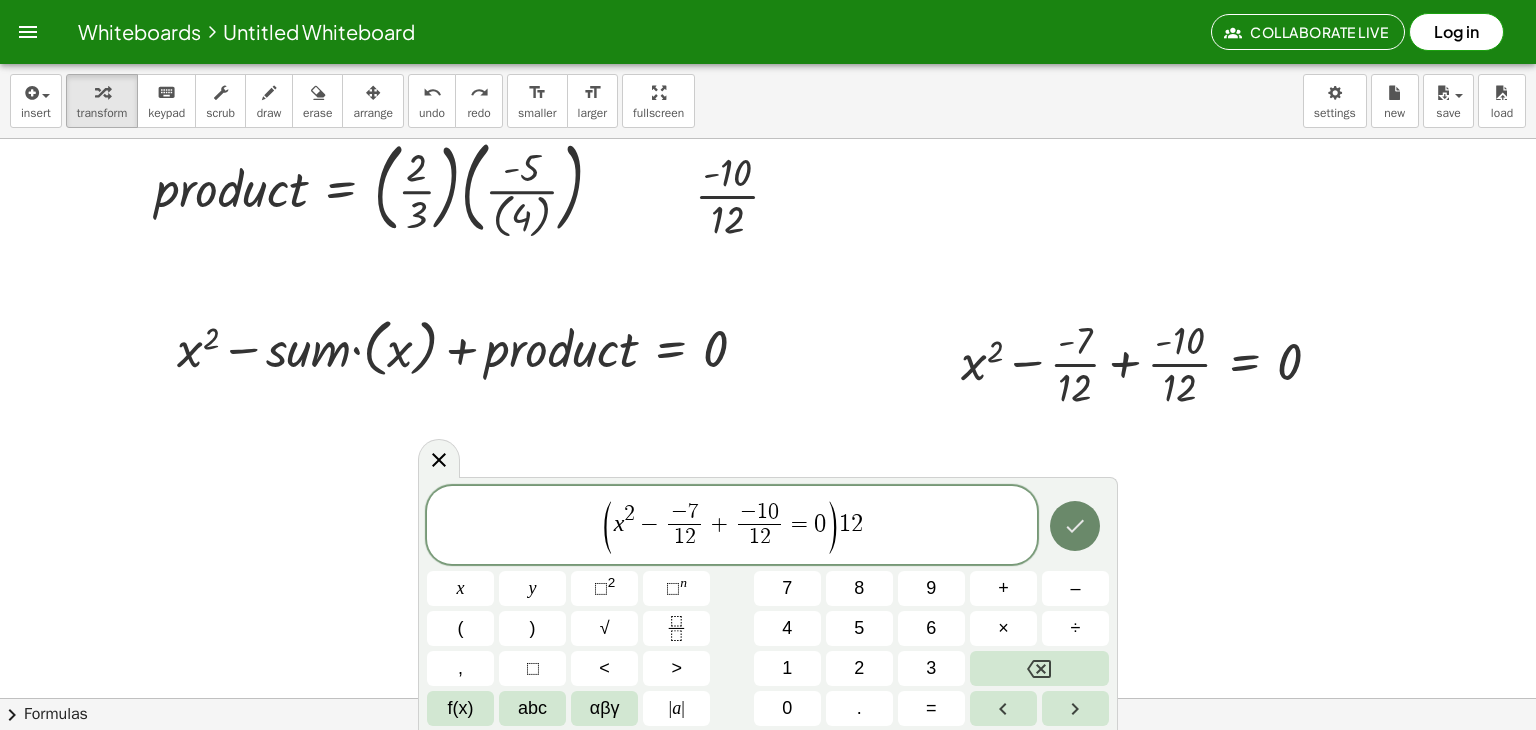 click 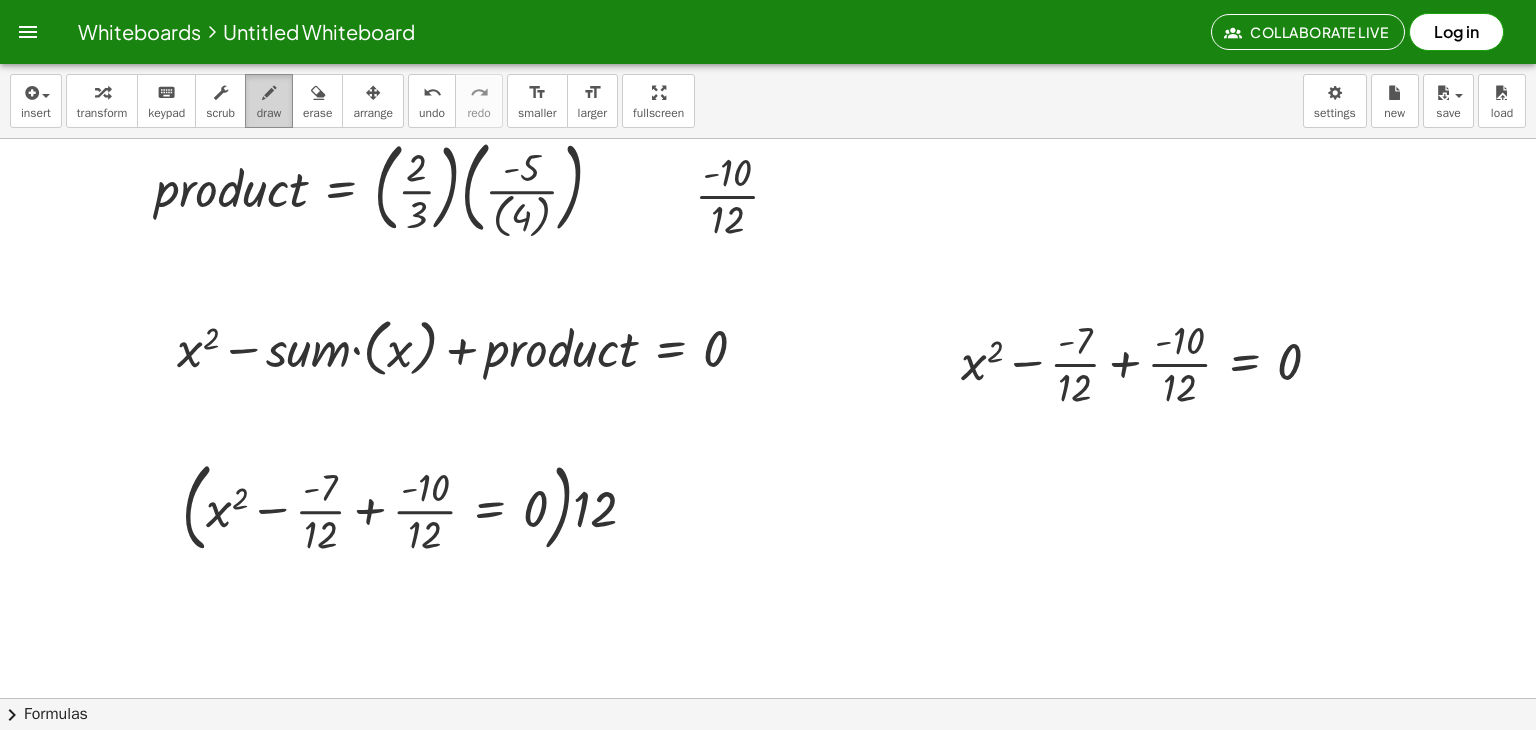click on "draw" at bounding box center [269, 113] 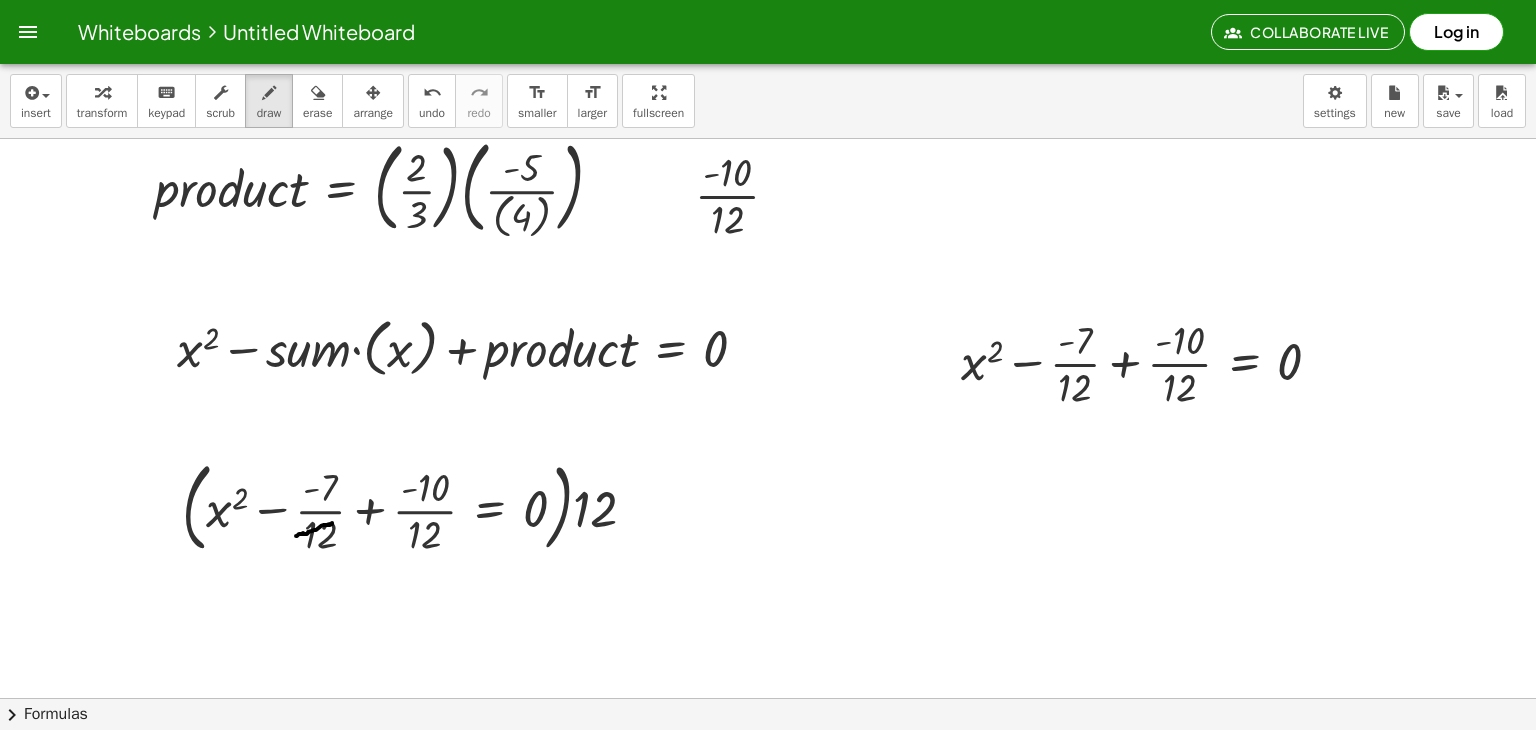 drag, startPoint x: 332, startPoint y: 522, endPoint x: 305, endPoint y: 533, distance: 29.15476 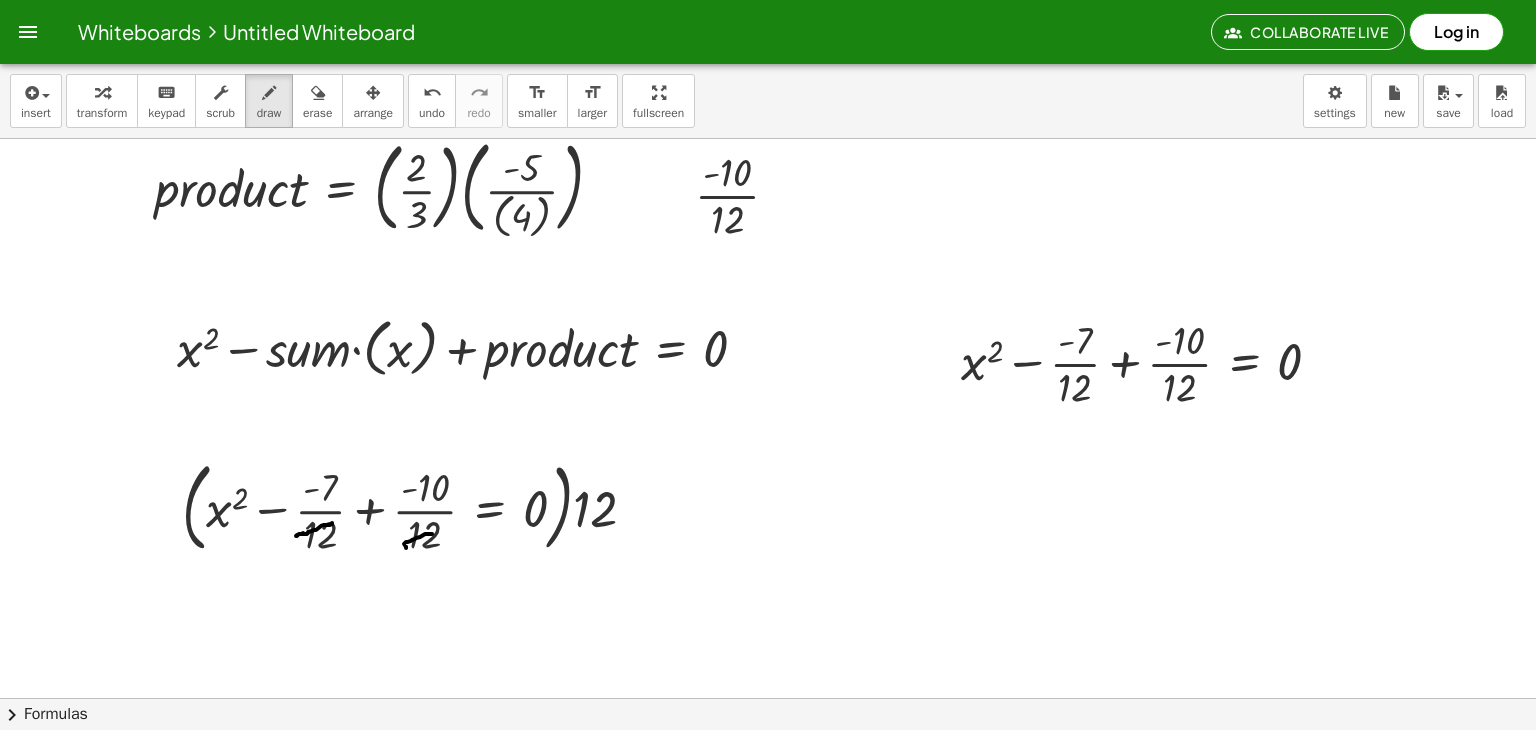 drag, startPoint x: 432, startPoint y: 533, endPoint x: 416, endPoint y: 537, distance: 16.492422 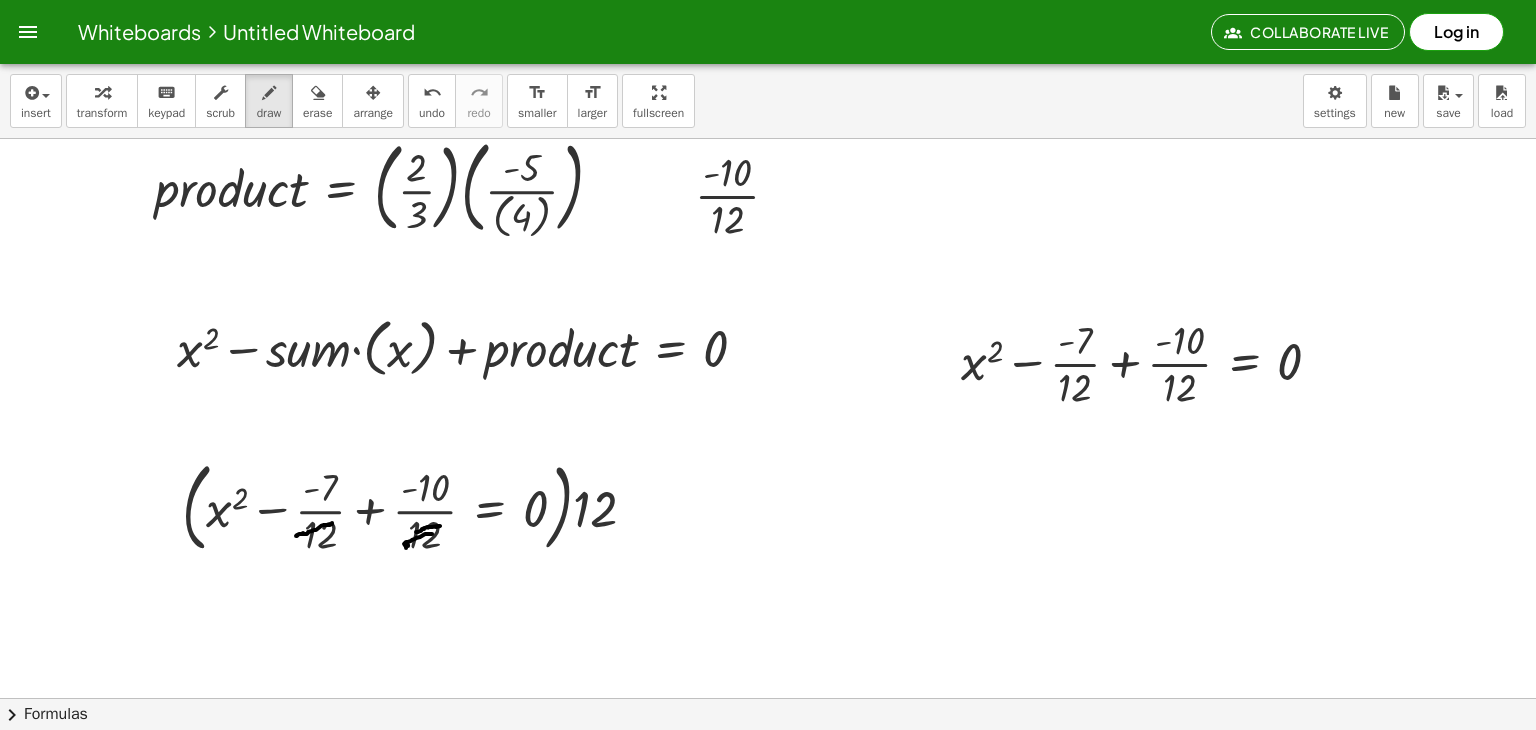 drag, startPoint x: 436, startPoint y: 526, endPoint x: 416, endPoint y: 531, distance: 20.615528 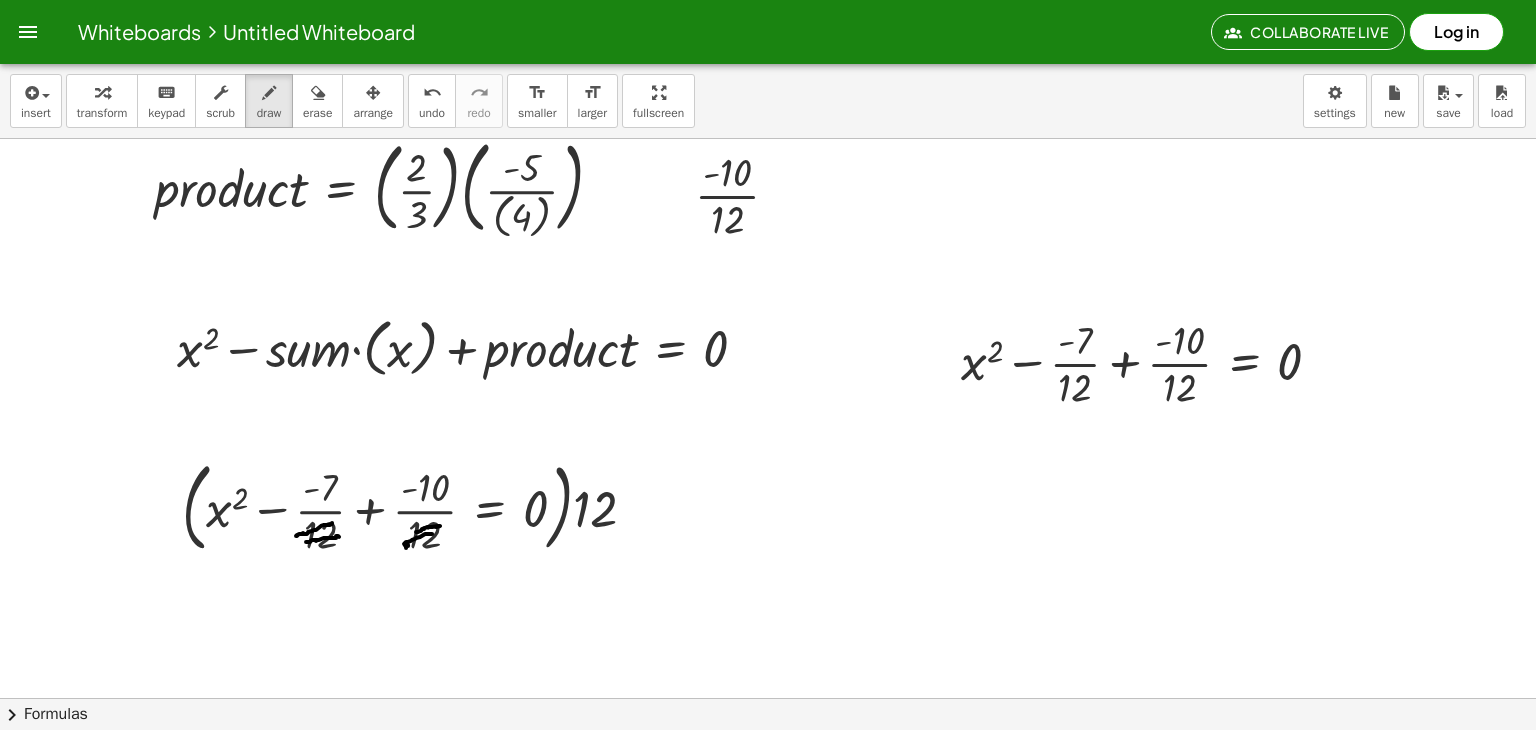 drag, startPoint x: 339, startPoint y: 536, endPoint x: 306, endPoint y: 541, distance: 33.37664 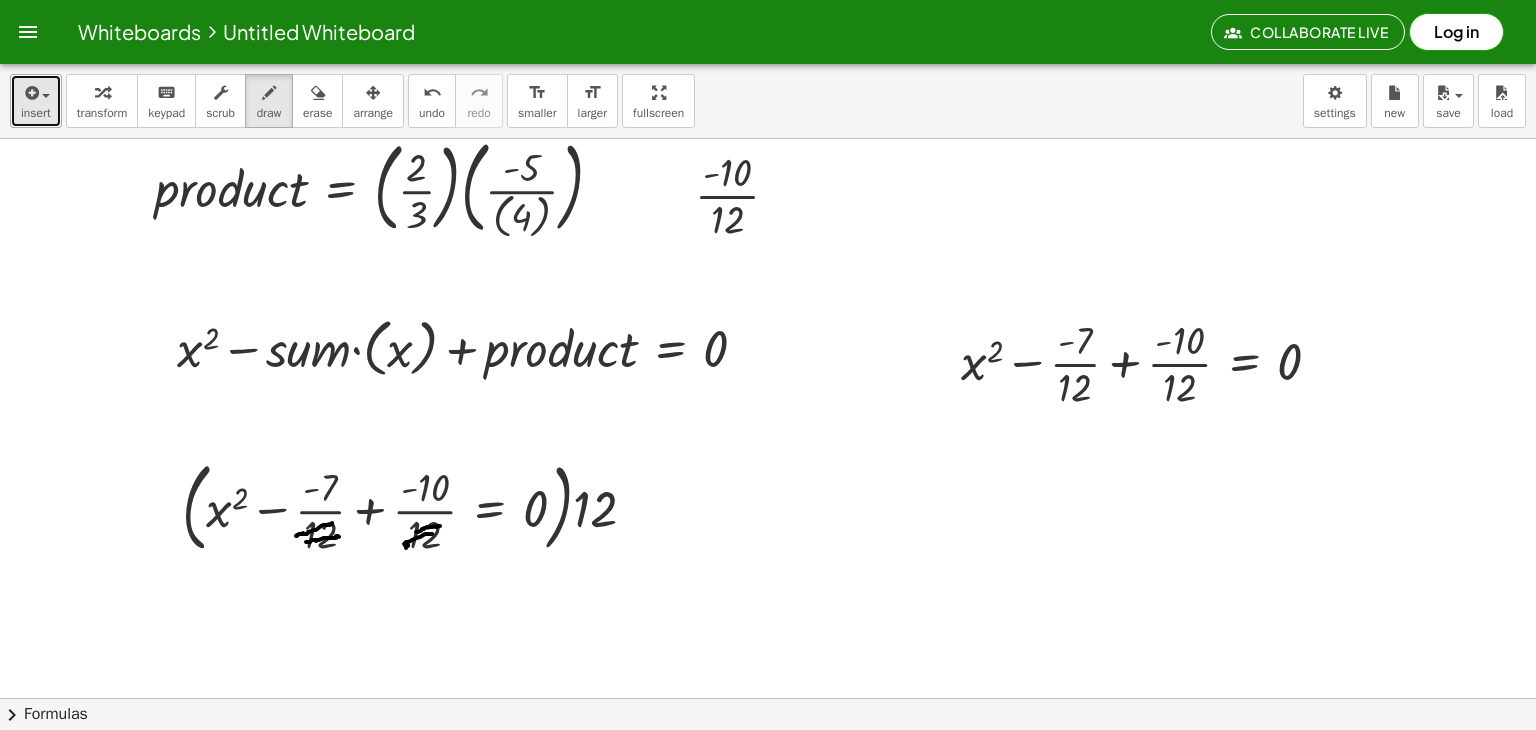 click on "insert" at bounding box center (36, 113) 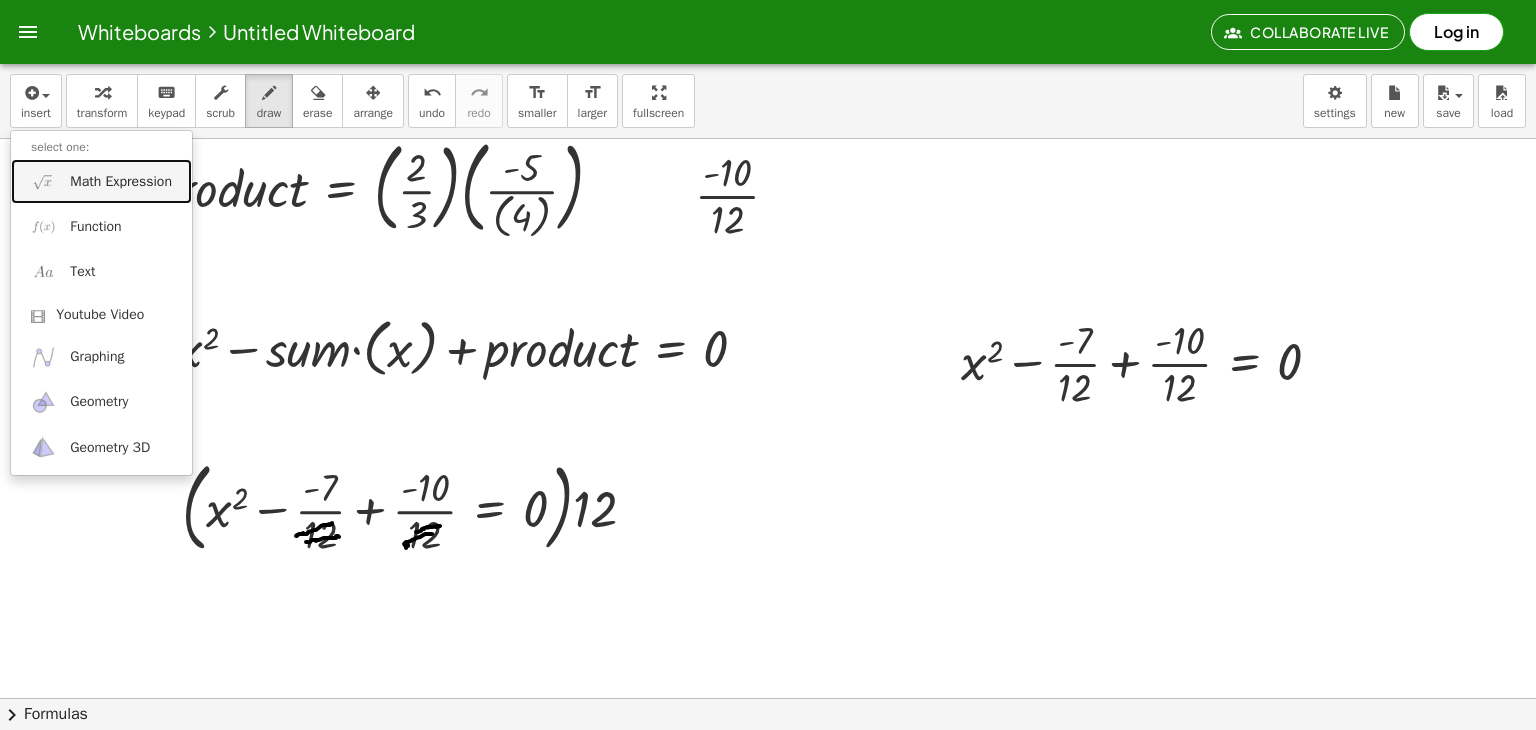 click on "Math Expression" at bounding box center [121, 182] 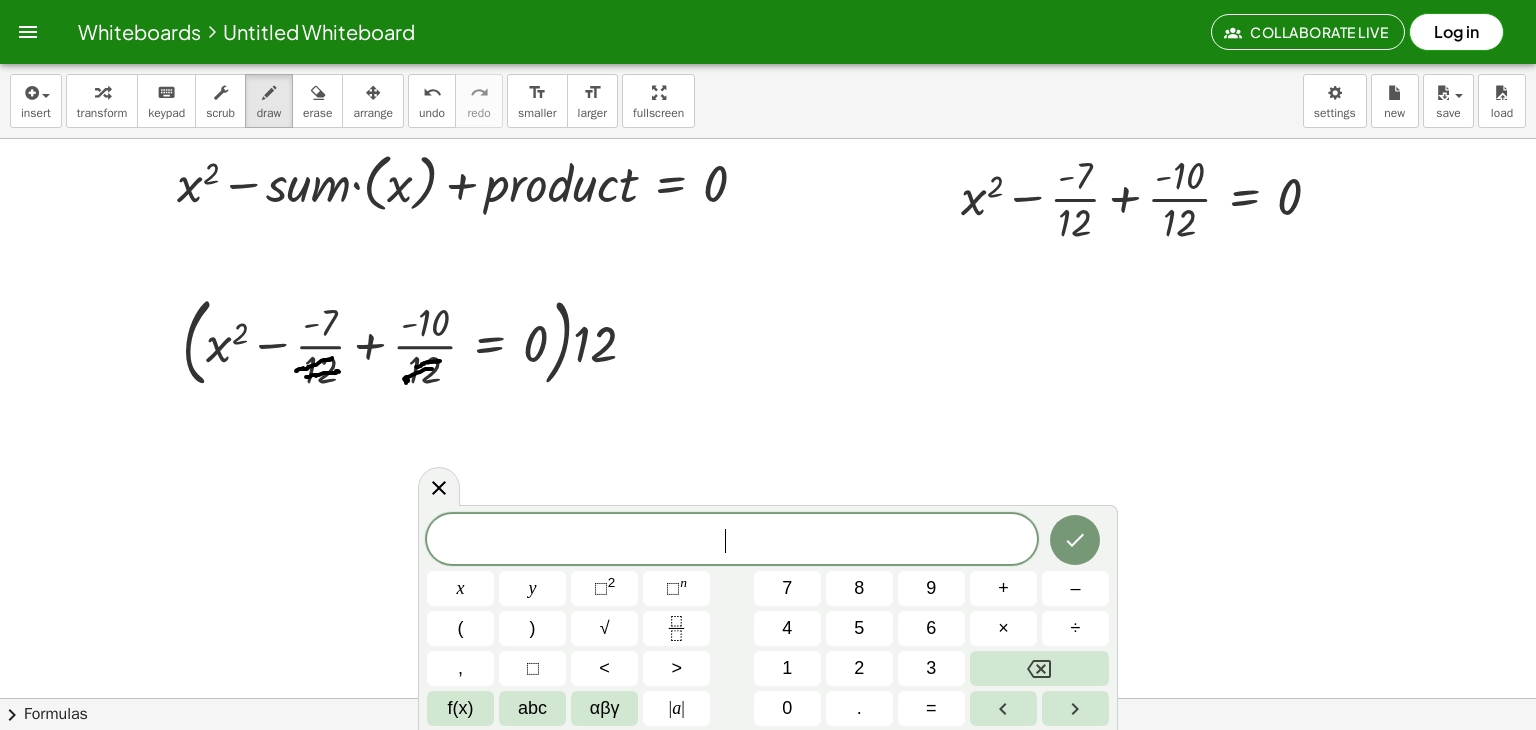 scroll, scrollTop: 887, scrollLeft: 0, axis: vertical 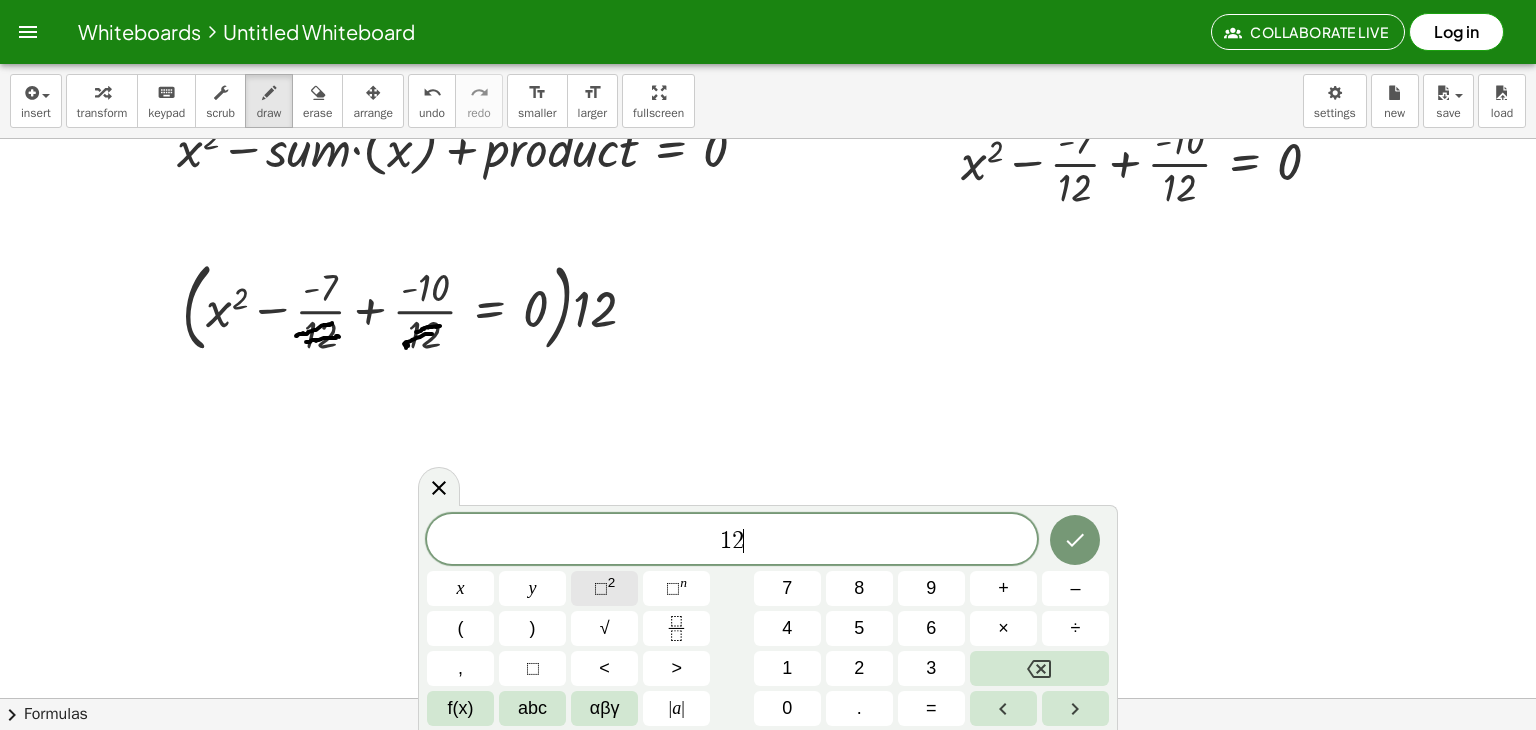click on "⬚ 2" at bounding box center (604, 588) 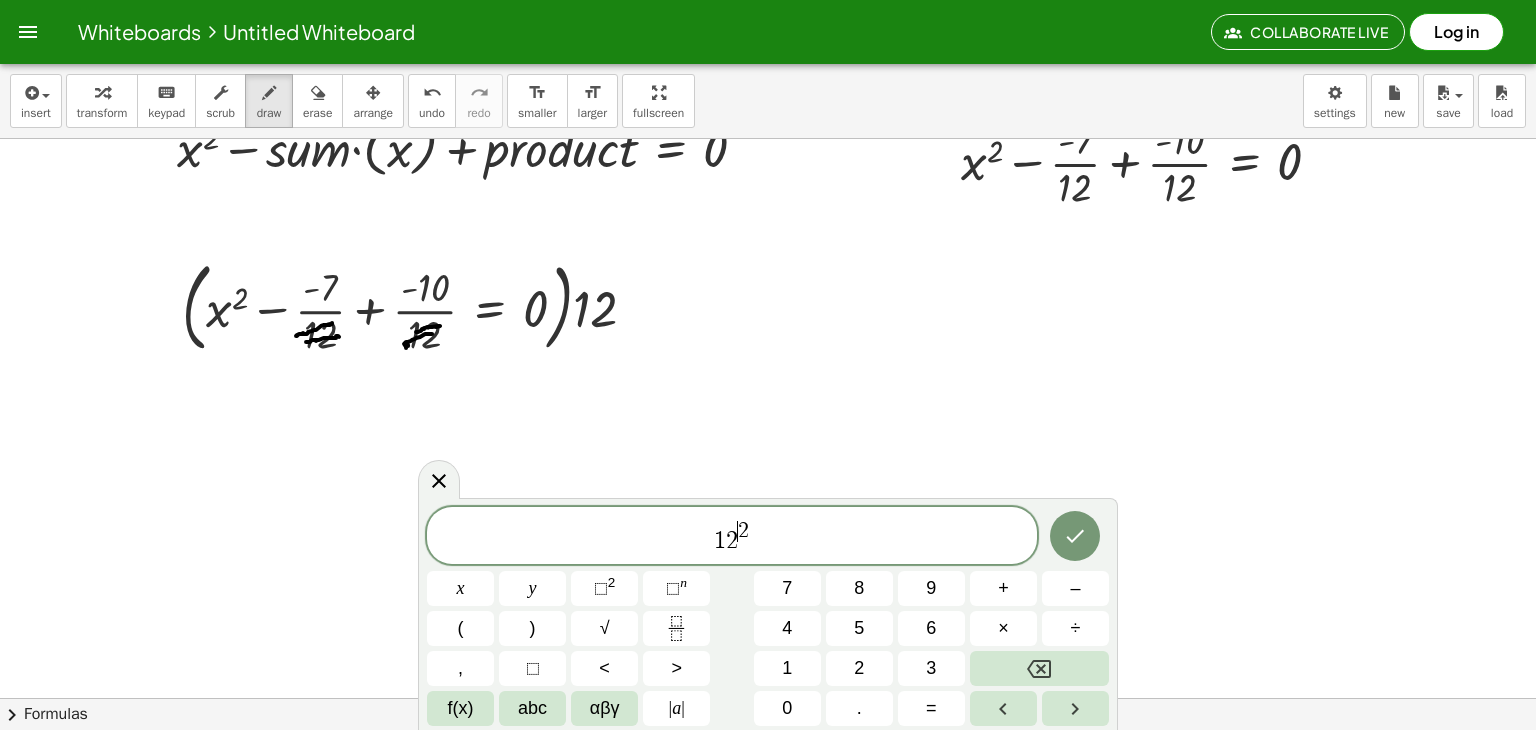 click on "1 2 ​ 2" at bounding box center (732, 537) 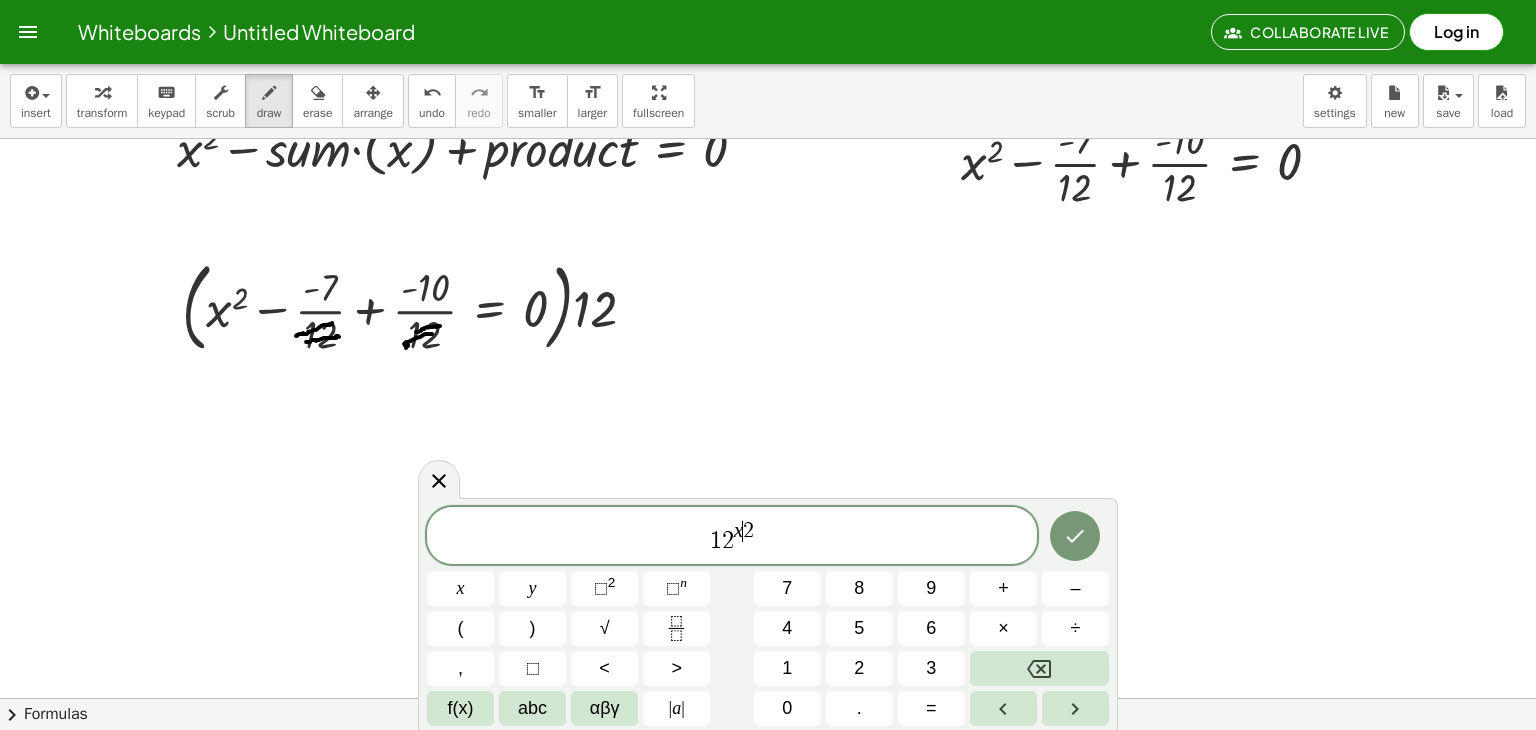 click on "1 2 x ​ 2" at bounding box center (732, 537) 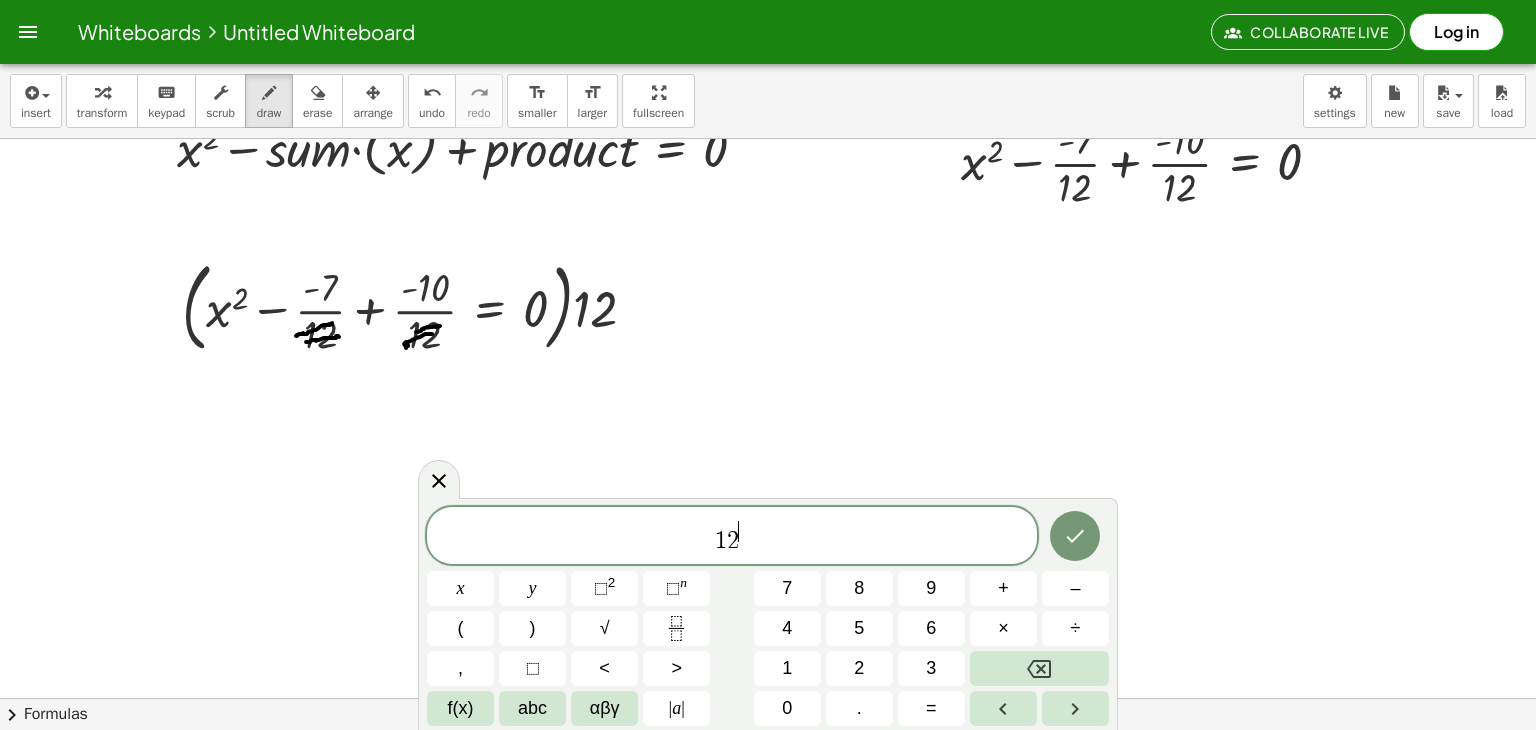 click on "1 2 ​" at bounding box center [732, 537] 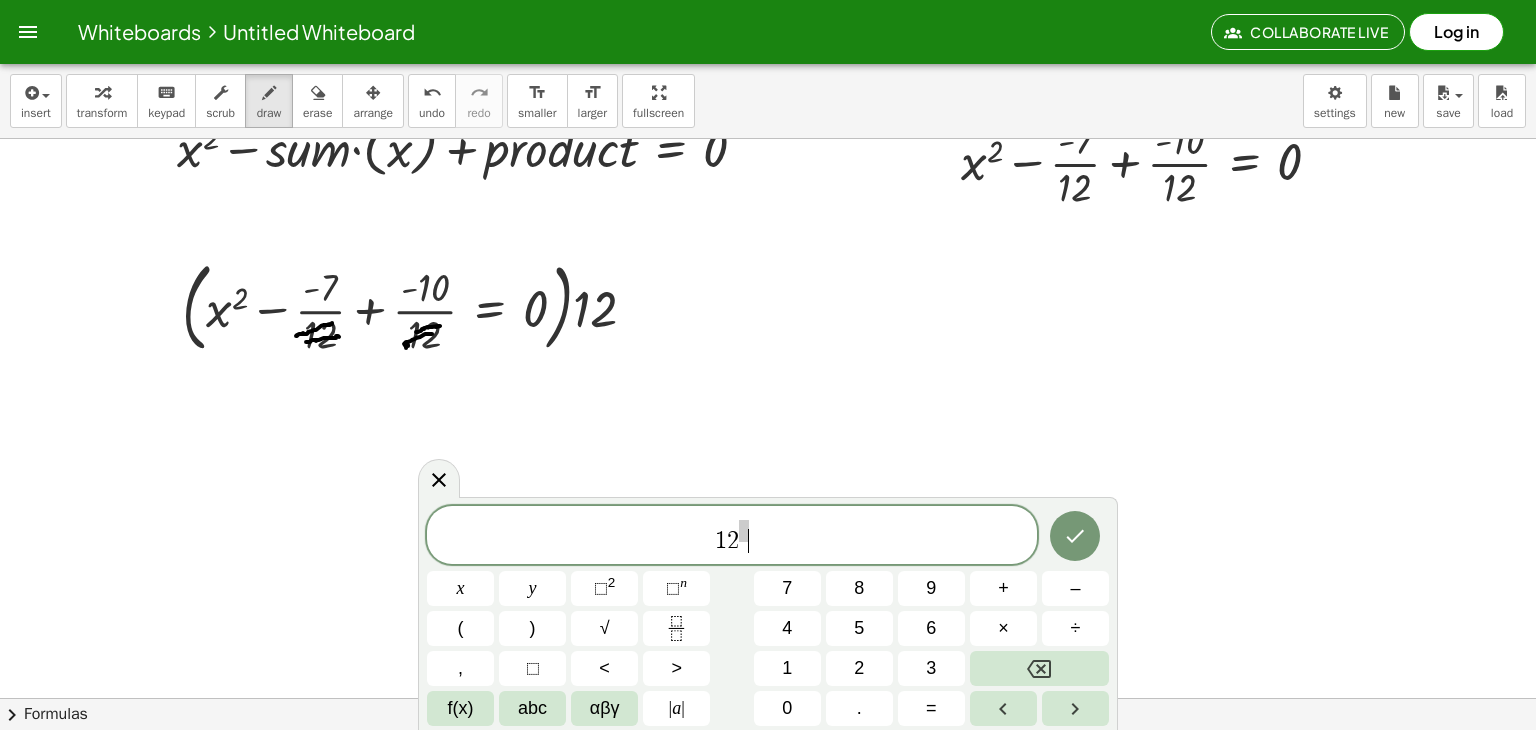 click on "1 2 ​" at bounding box center [732, 536] 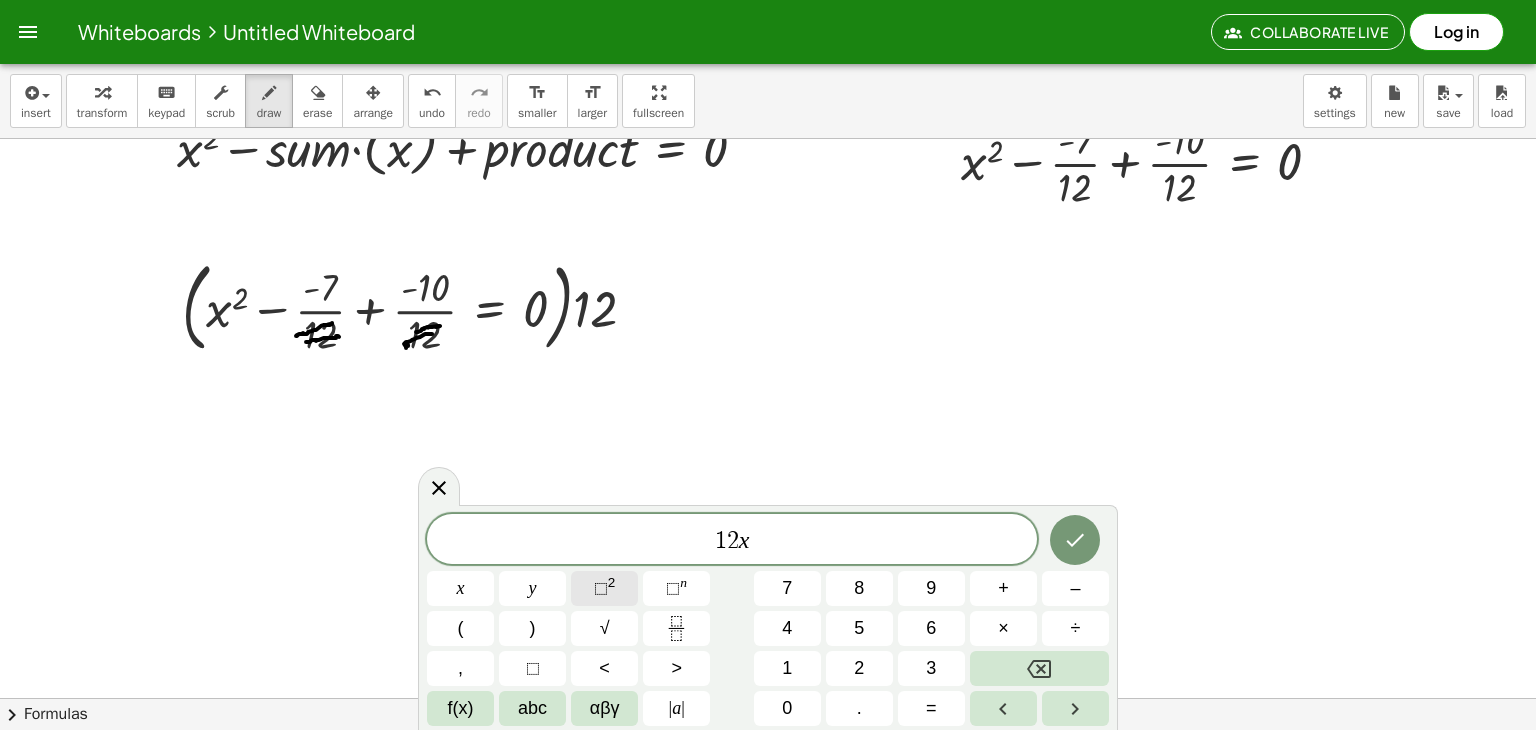 click on "⬚" at bounding box center [601, 588] 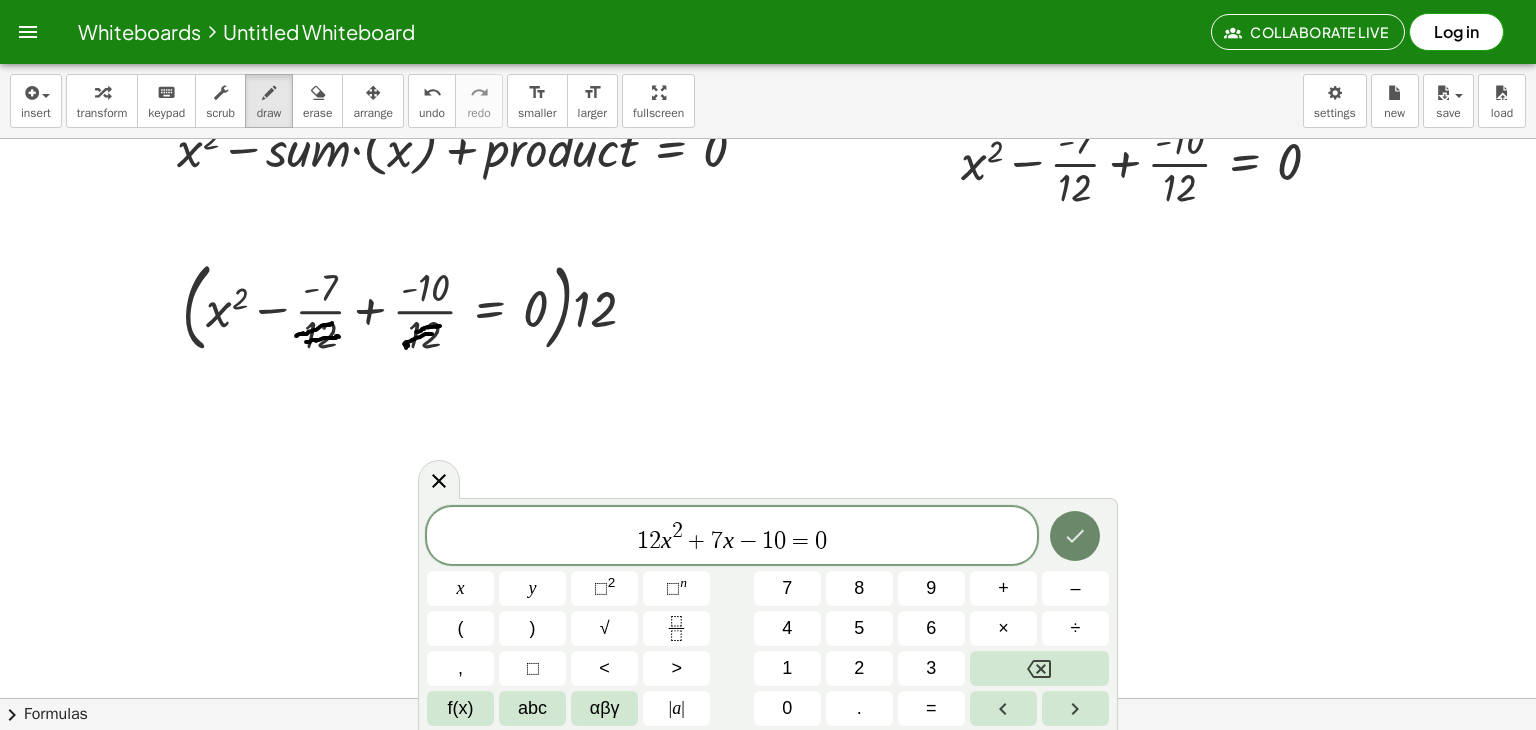 click at bounding box center (1075, 536) 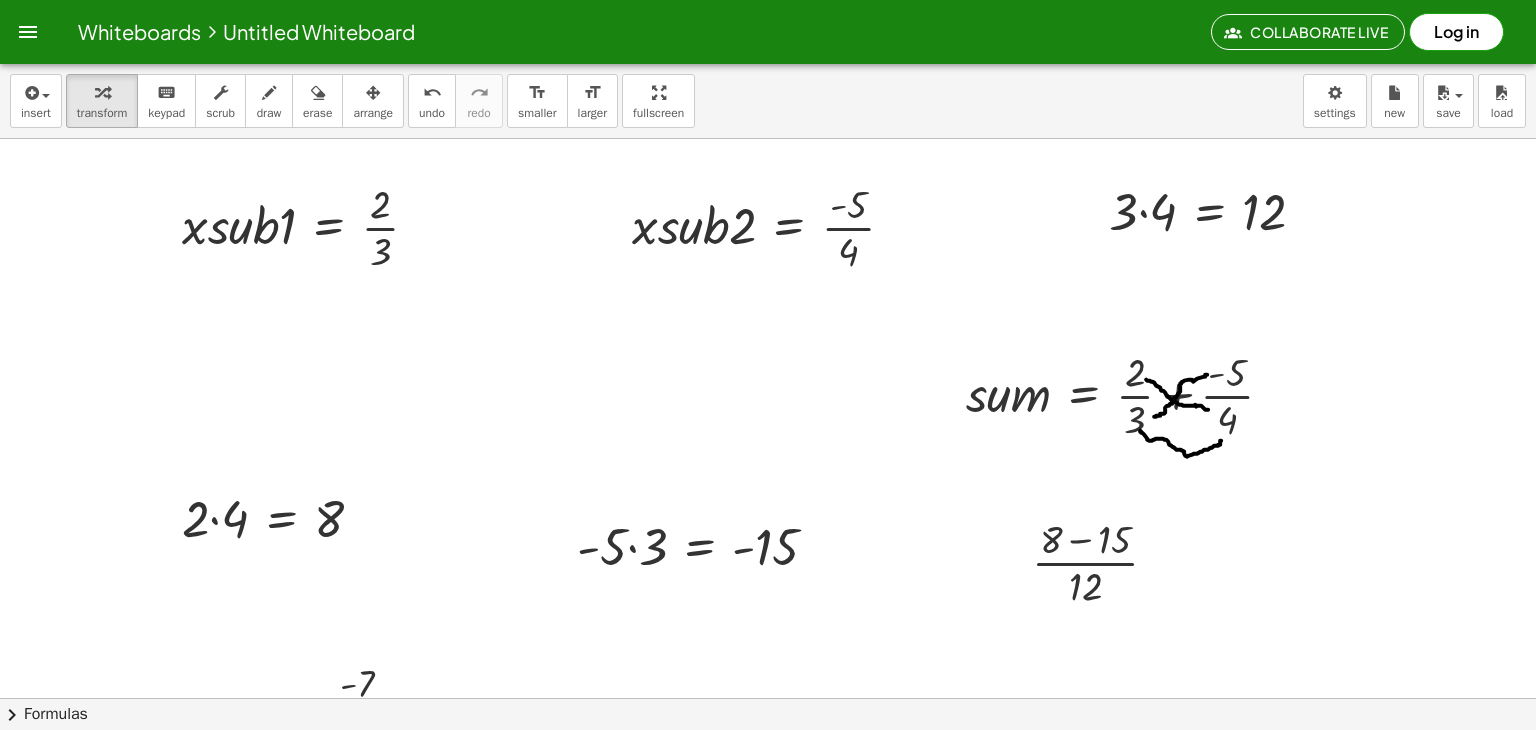 scroll, scrollTop: 0, scrollLeft: 0, axis: both 